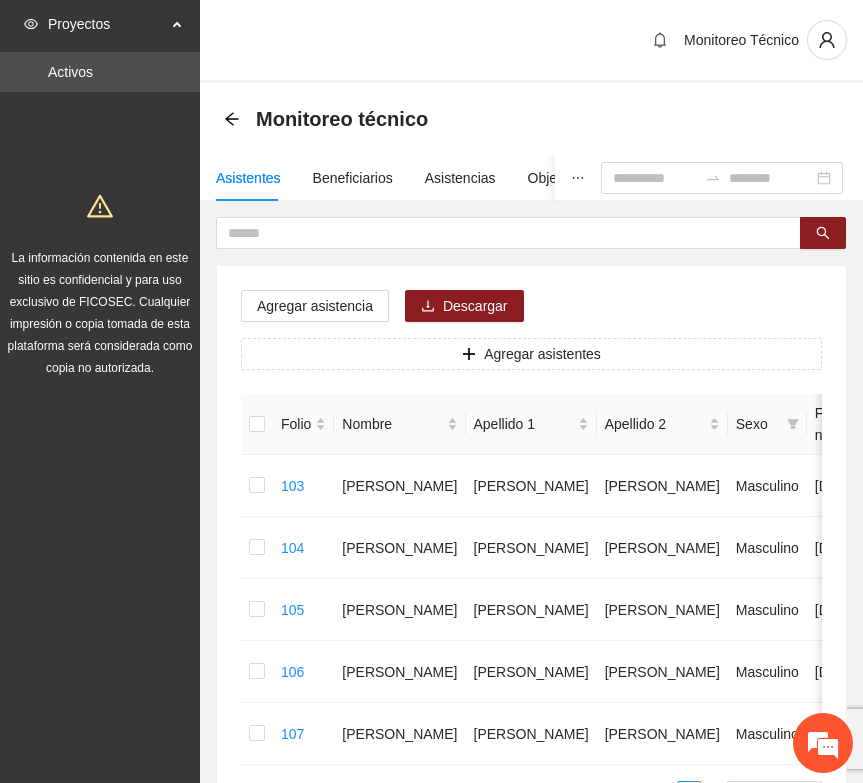 scroll, scrollTop: 58, scrollLeft: 0, axis: vertical 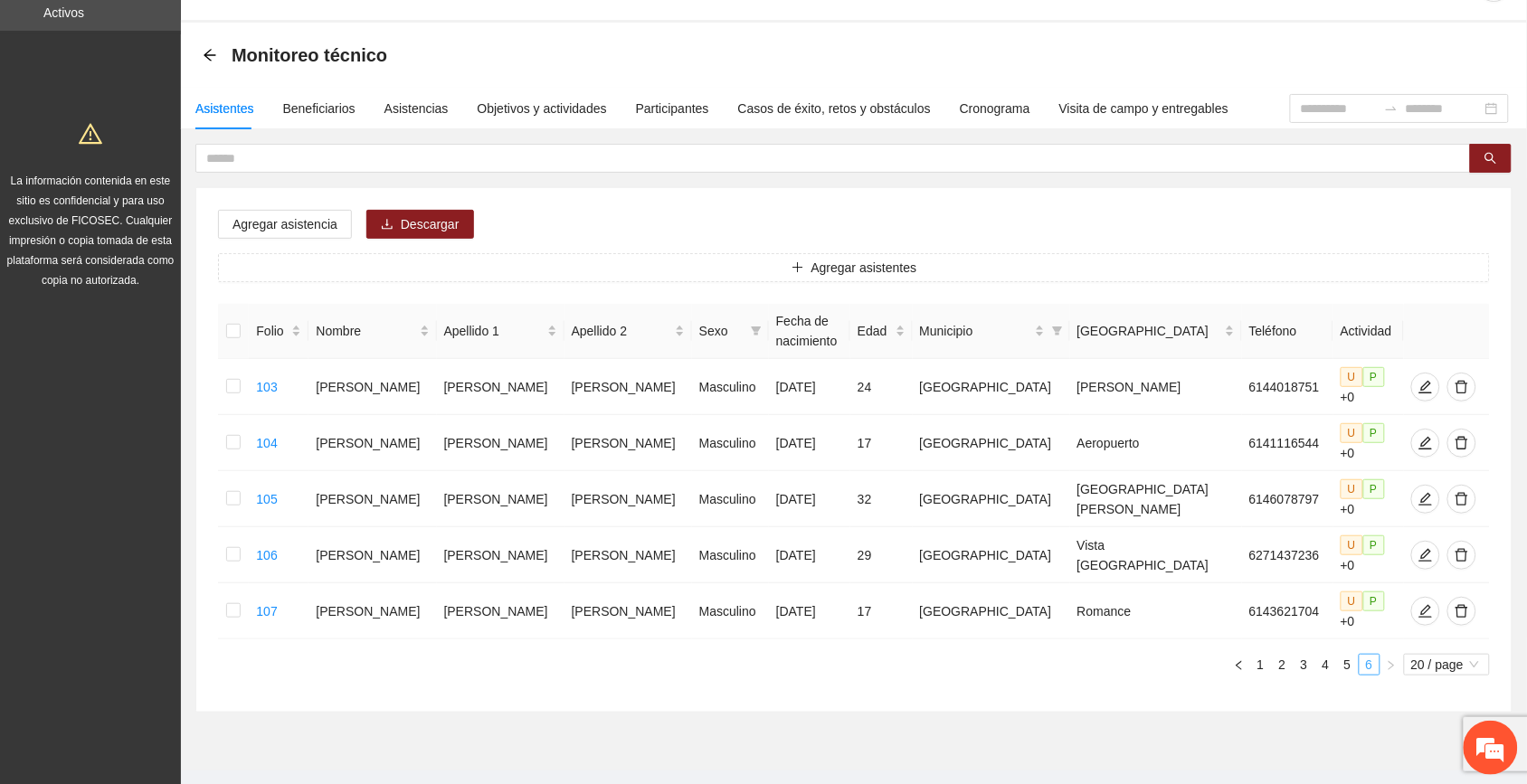 click on "6" at bounding box center (1370, 665) 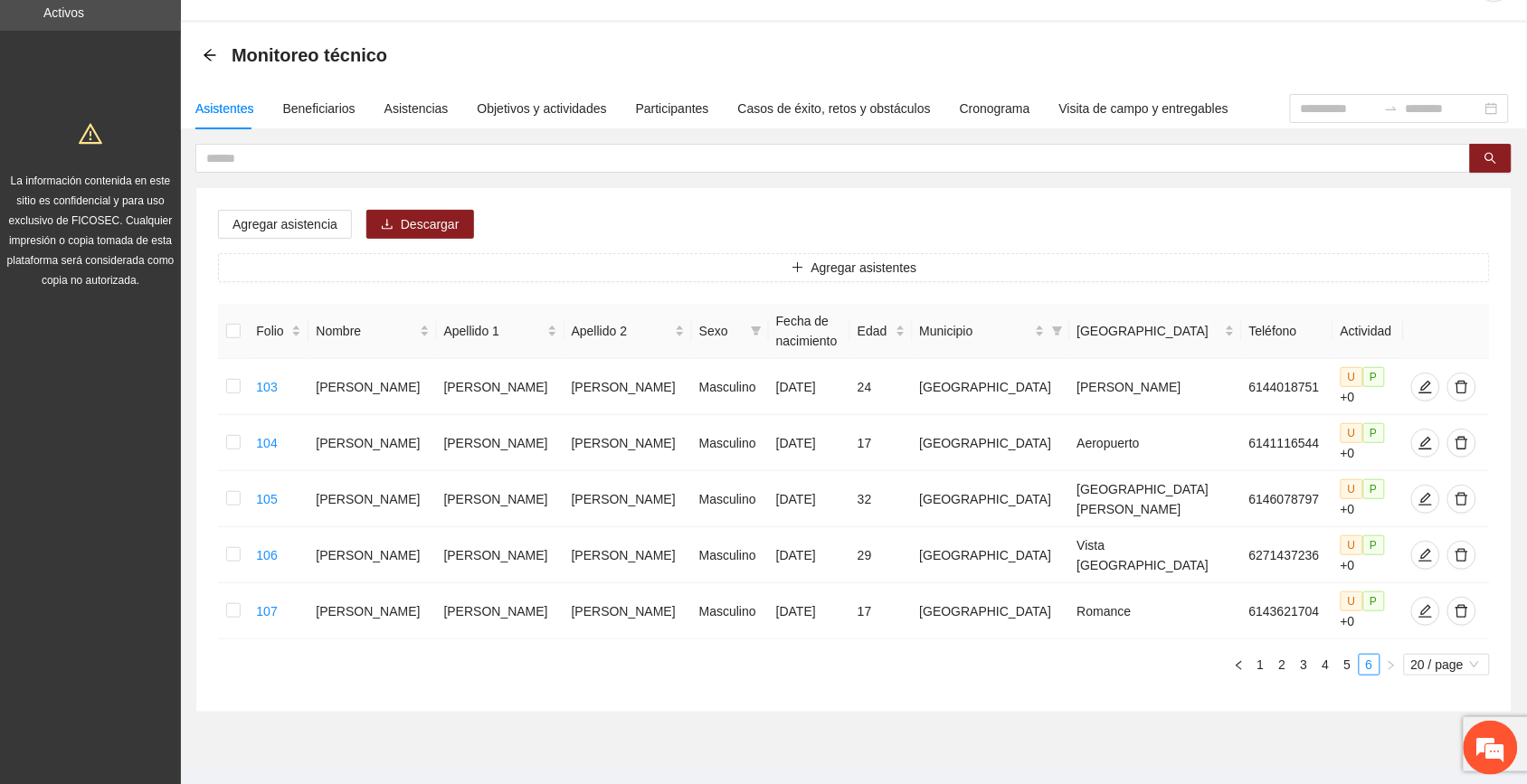drag, startPoint x: 213, startPoint y: 51, endPoint x: 222, endPoint y: 66, distance: 17.492856 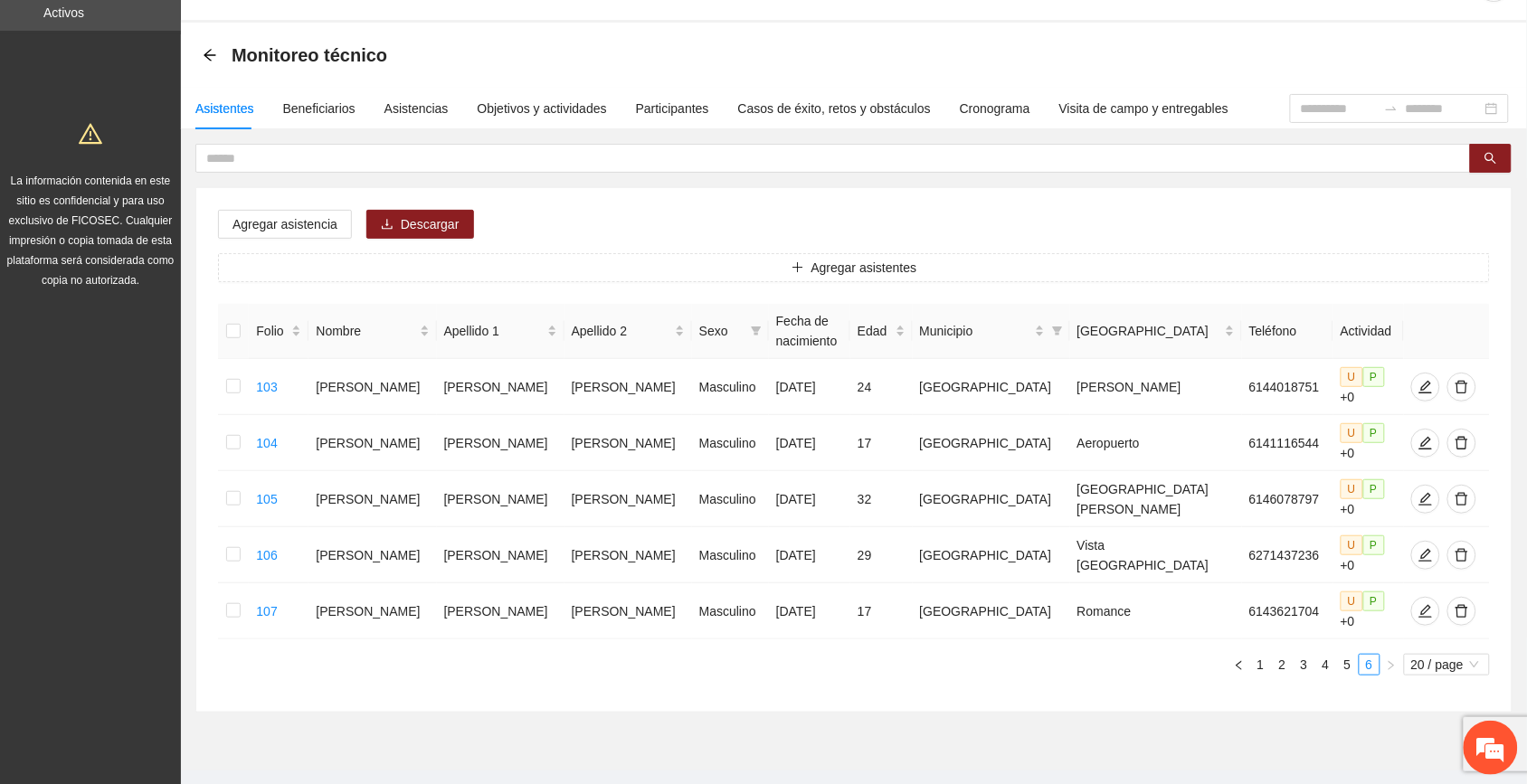 click 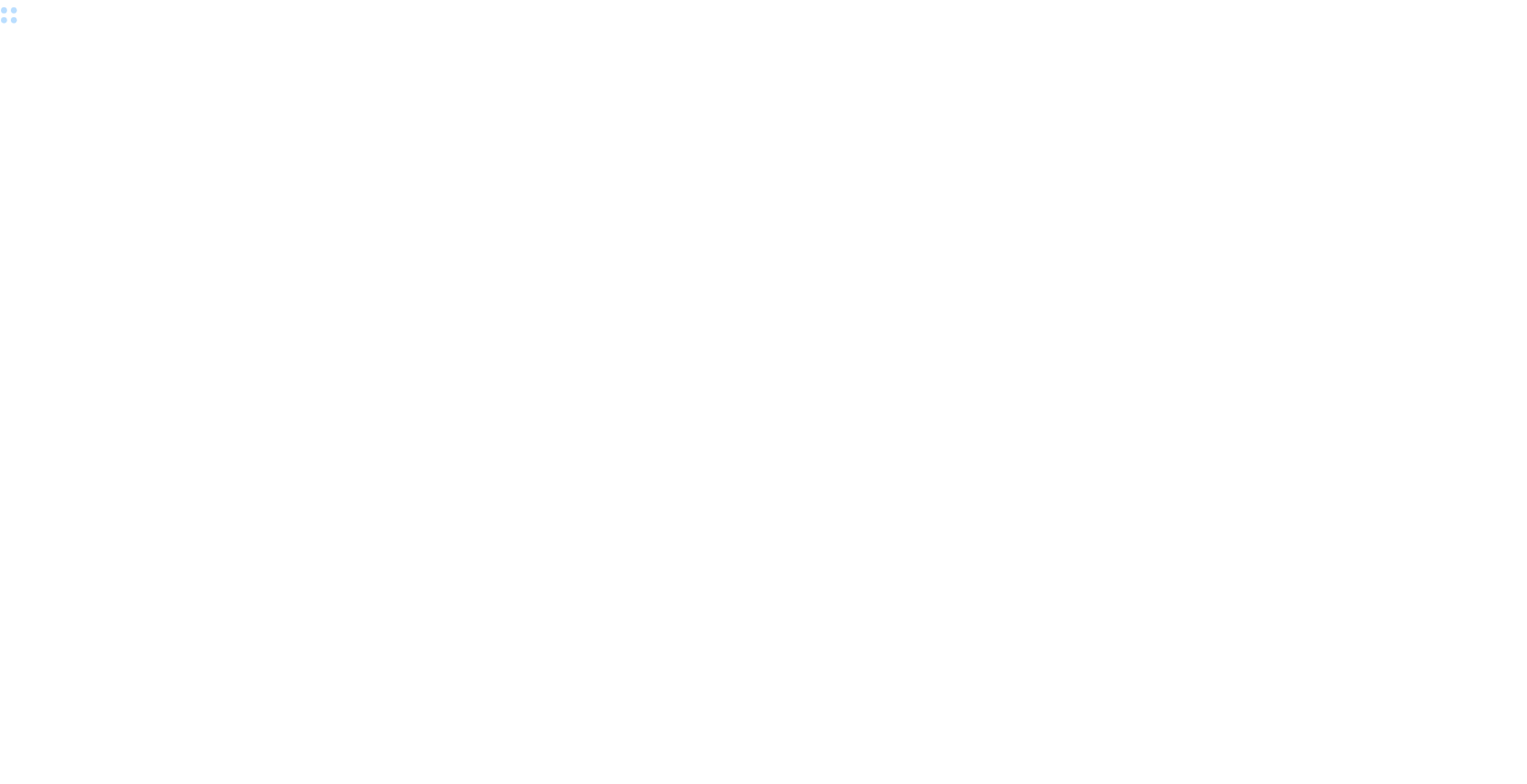 scroll, scrollTop: 0, scrollLeft: 0, axis: both 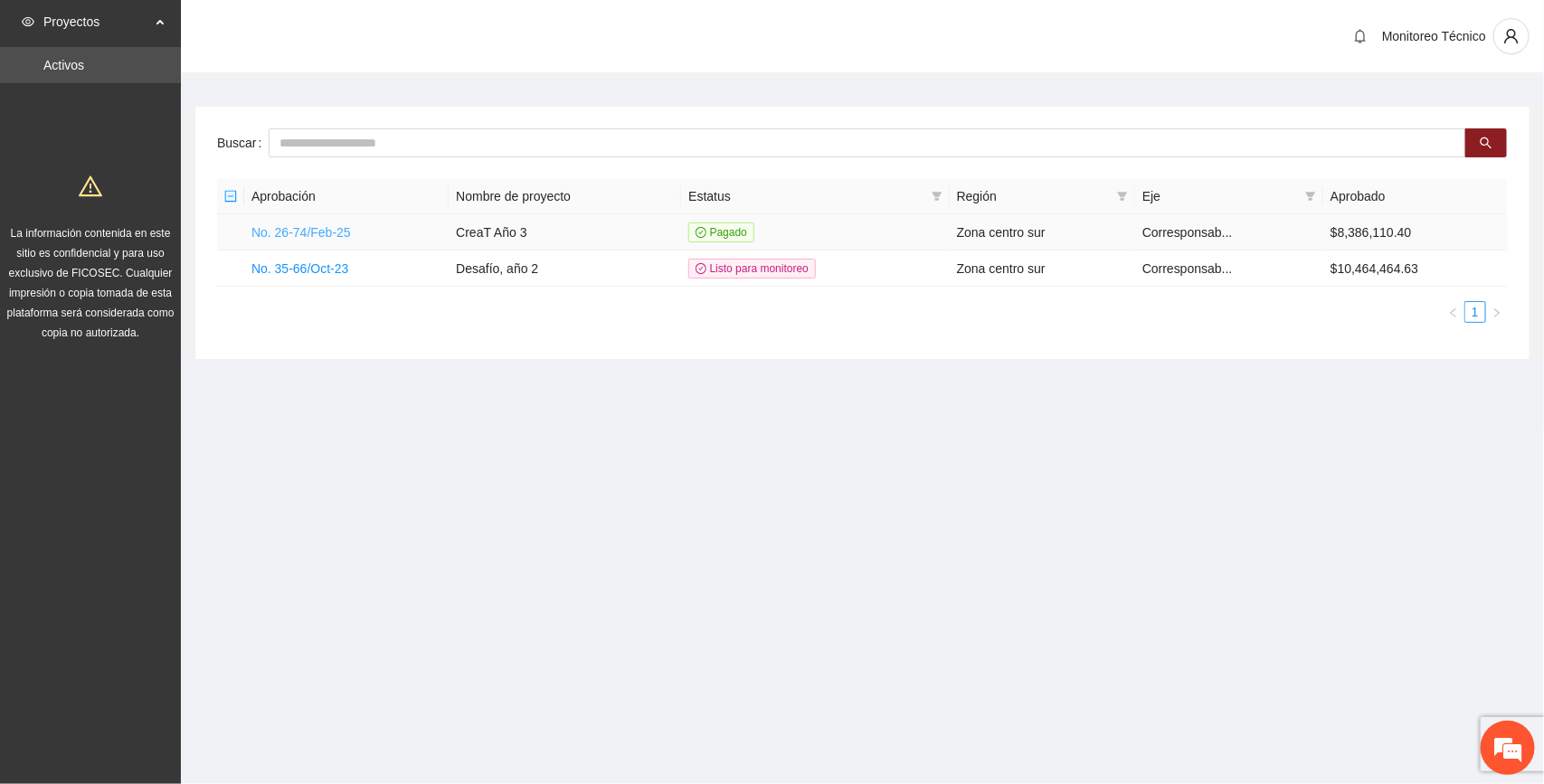 click on "No. 26-74/Feb-25" at bounding box center [301, 232] 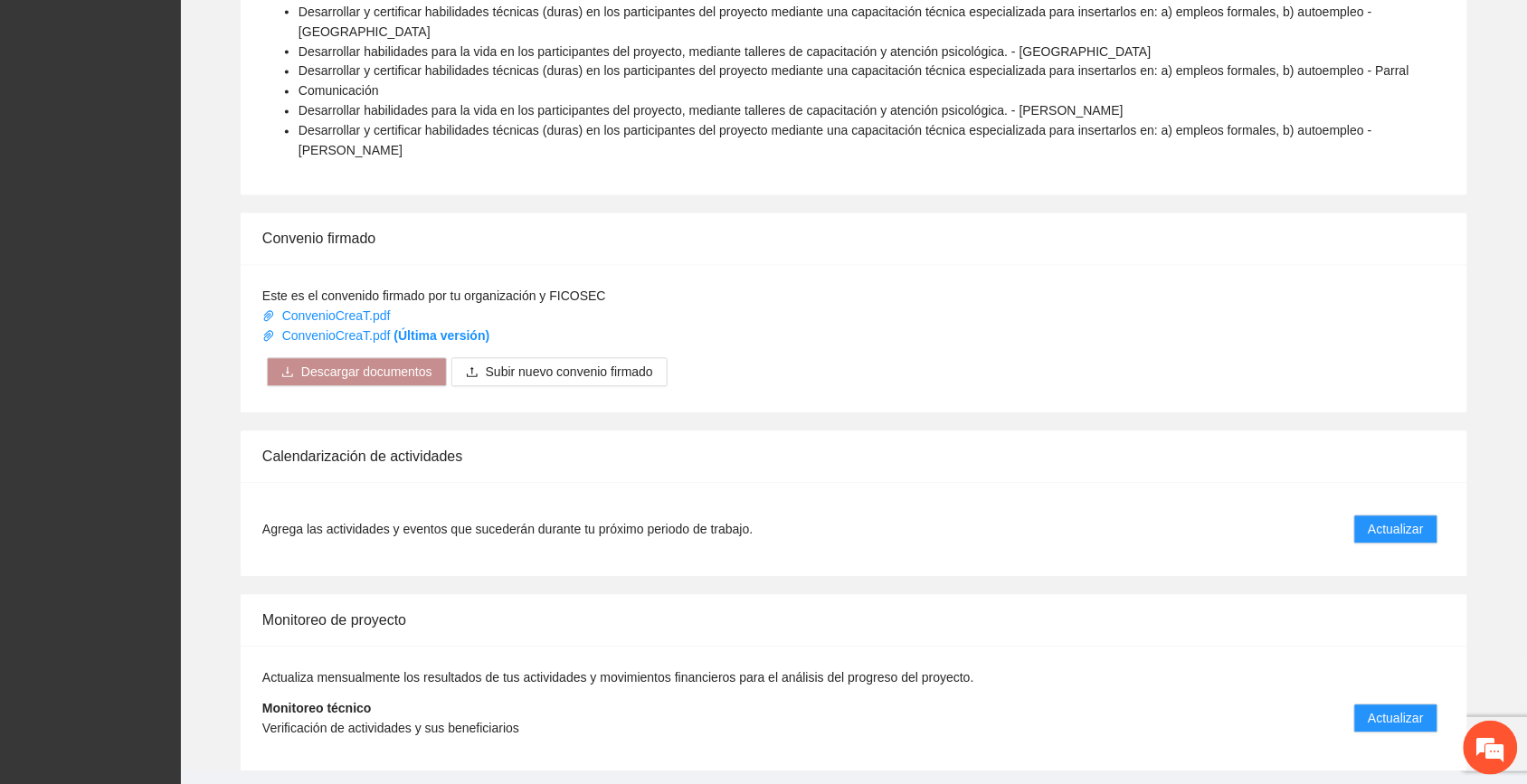 scroll, scrollTop: 970, scrollLeft: 0, axis: vertical 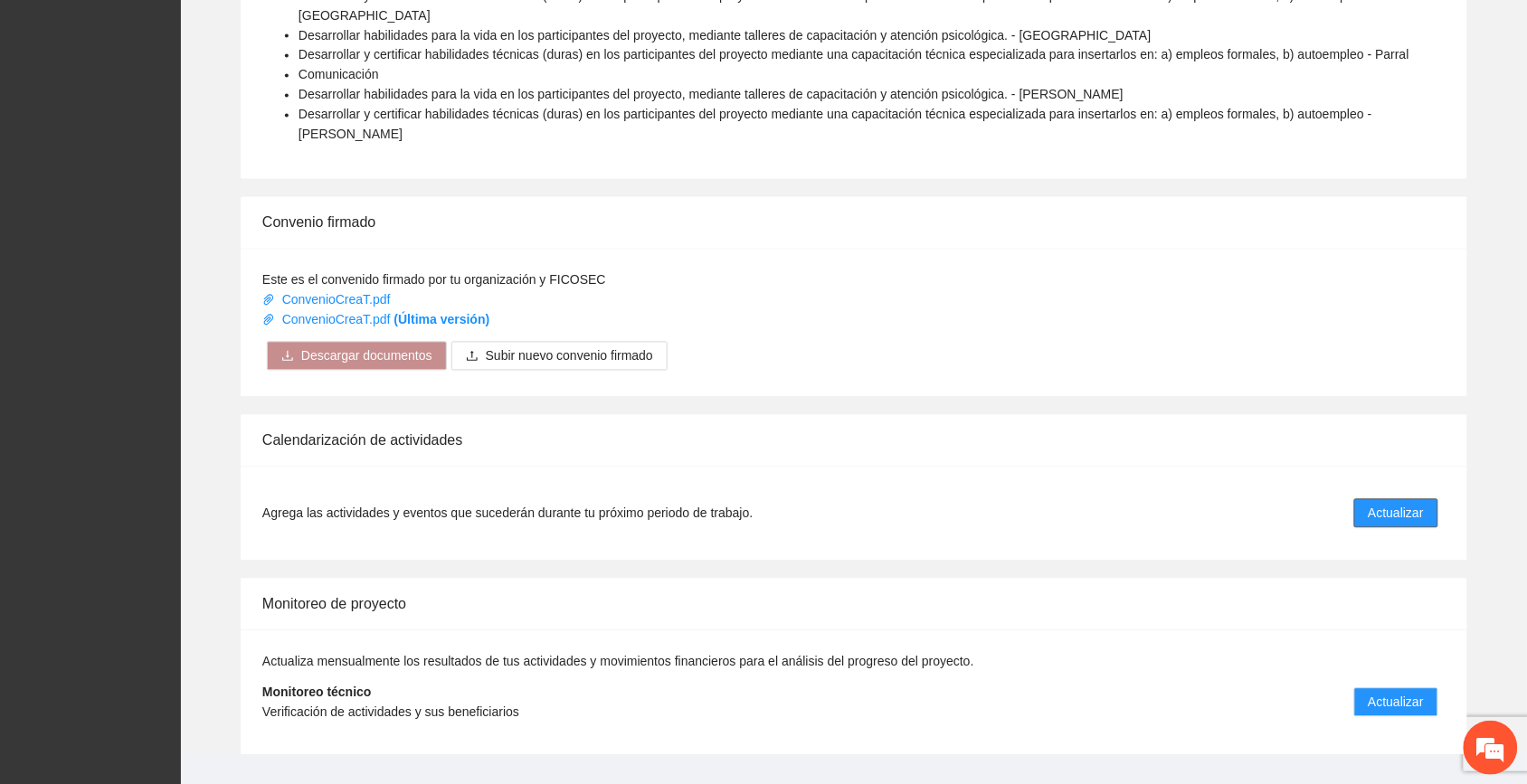 click on "Actualizar" at bounding box center [1396, 514] 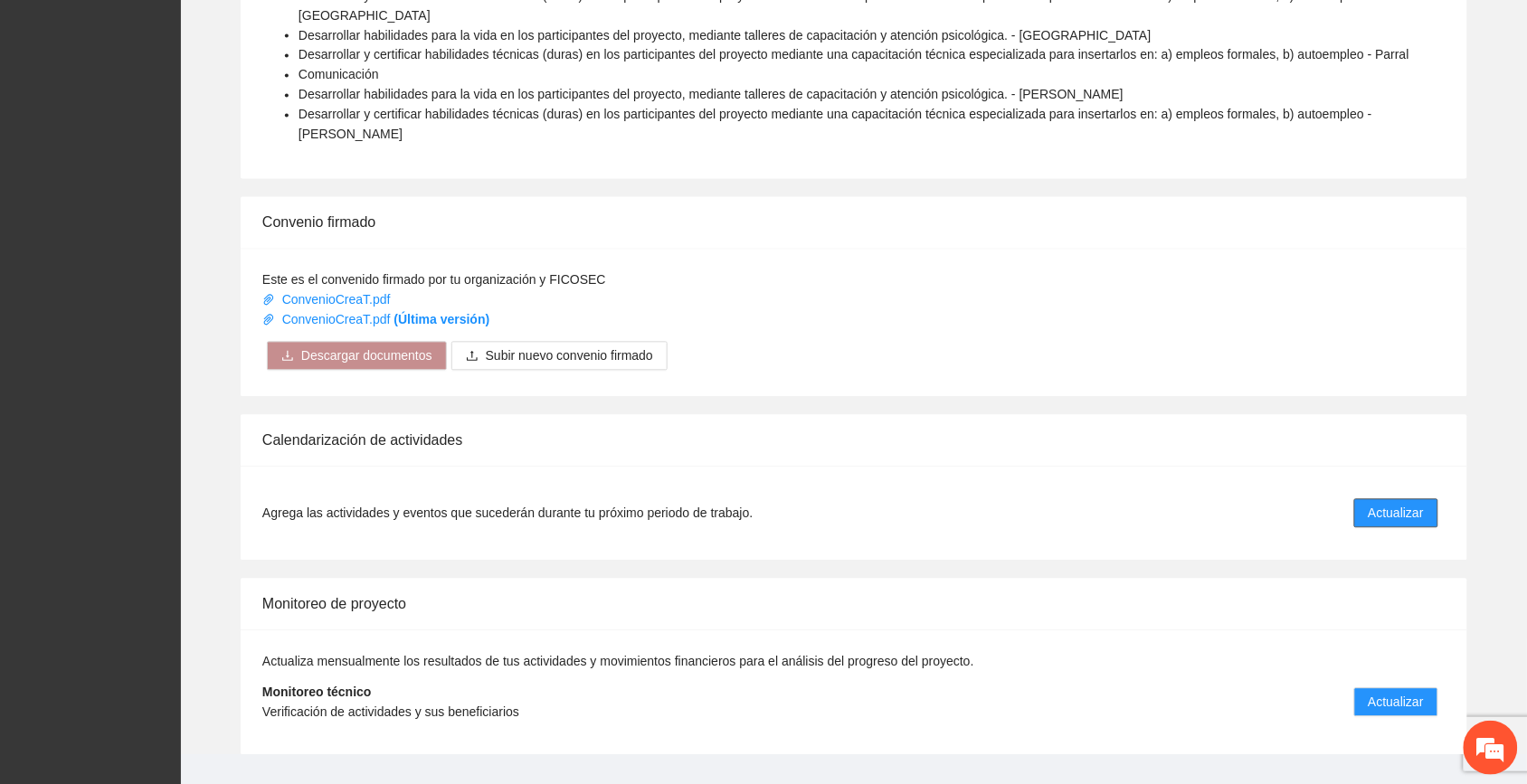 scroll, scrollTop: 0, scrollLeft: 0, axis: both 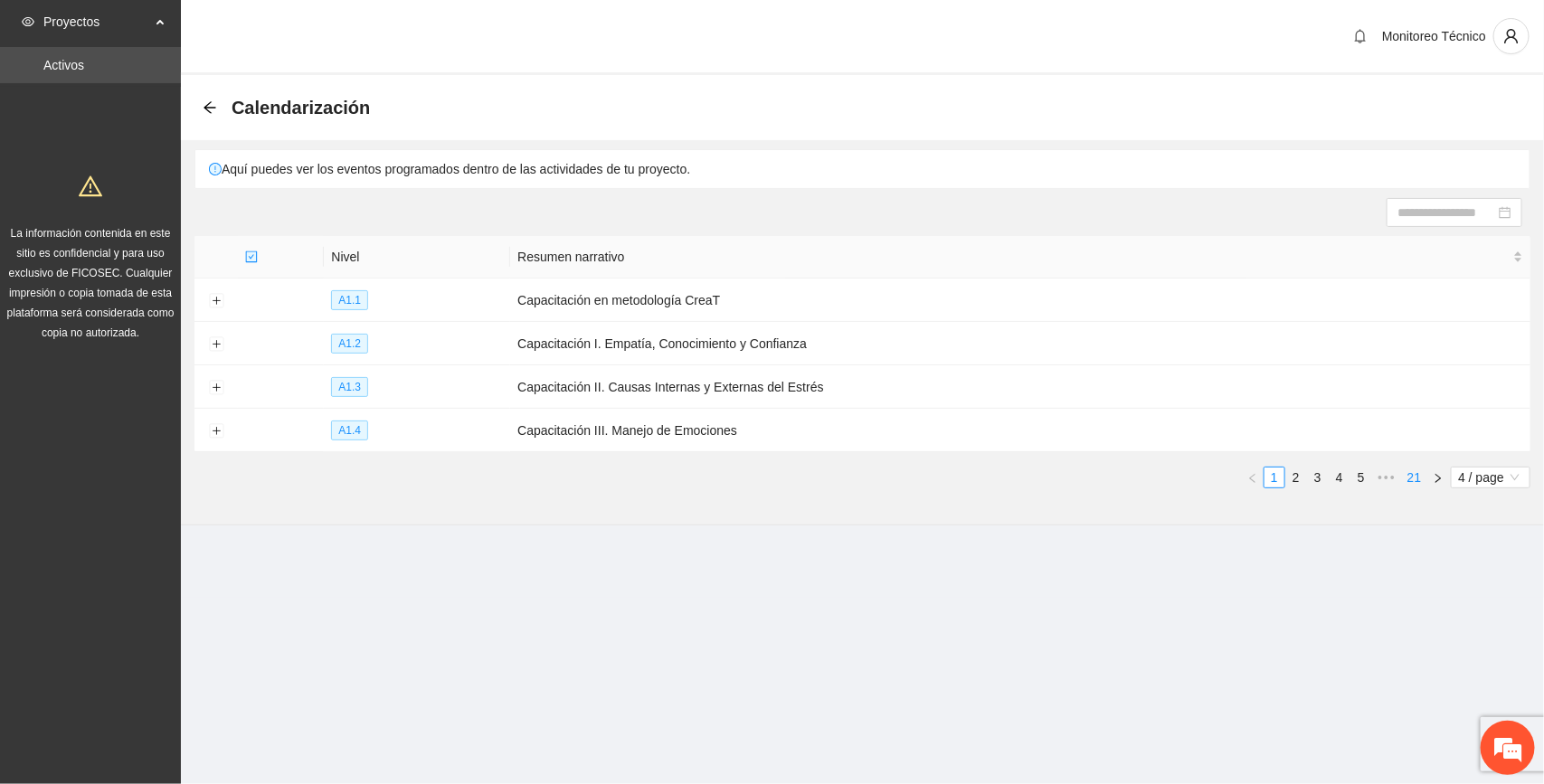 click on "21" at bounding box center [1415, 477] 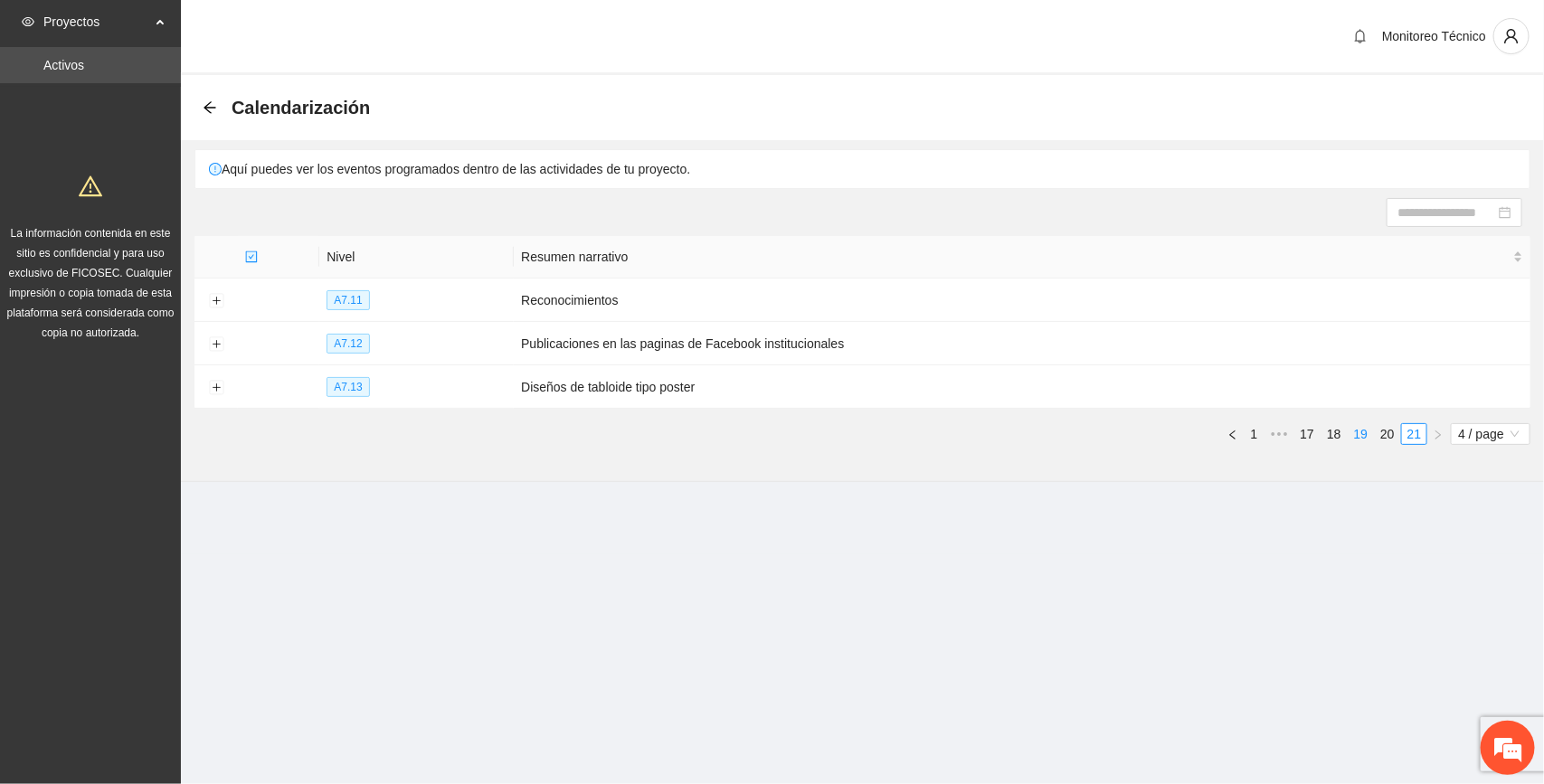 click on "19" at bounding box center [1361, 434] 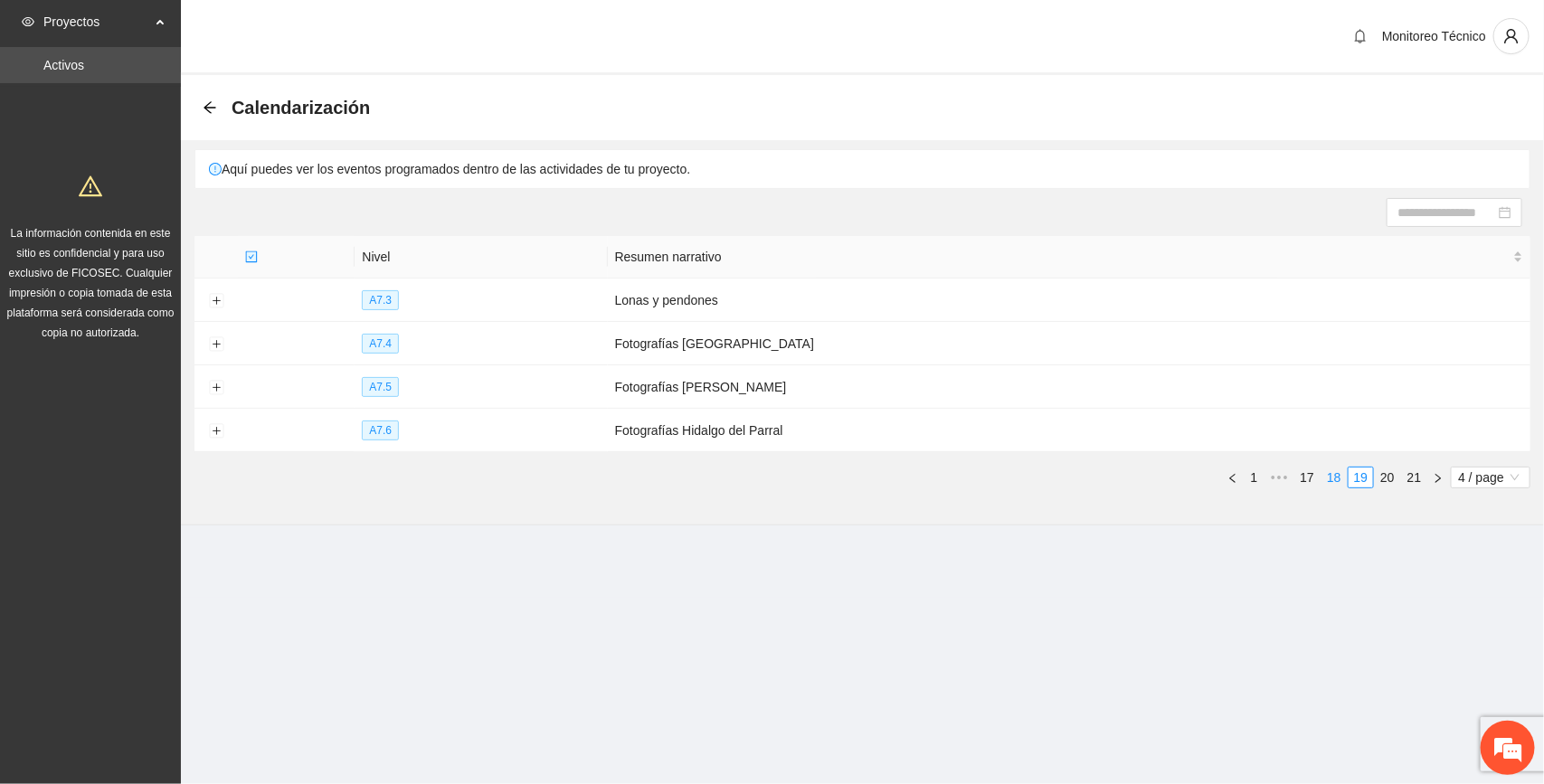 click on "18" at bounding box center [1334, 477] 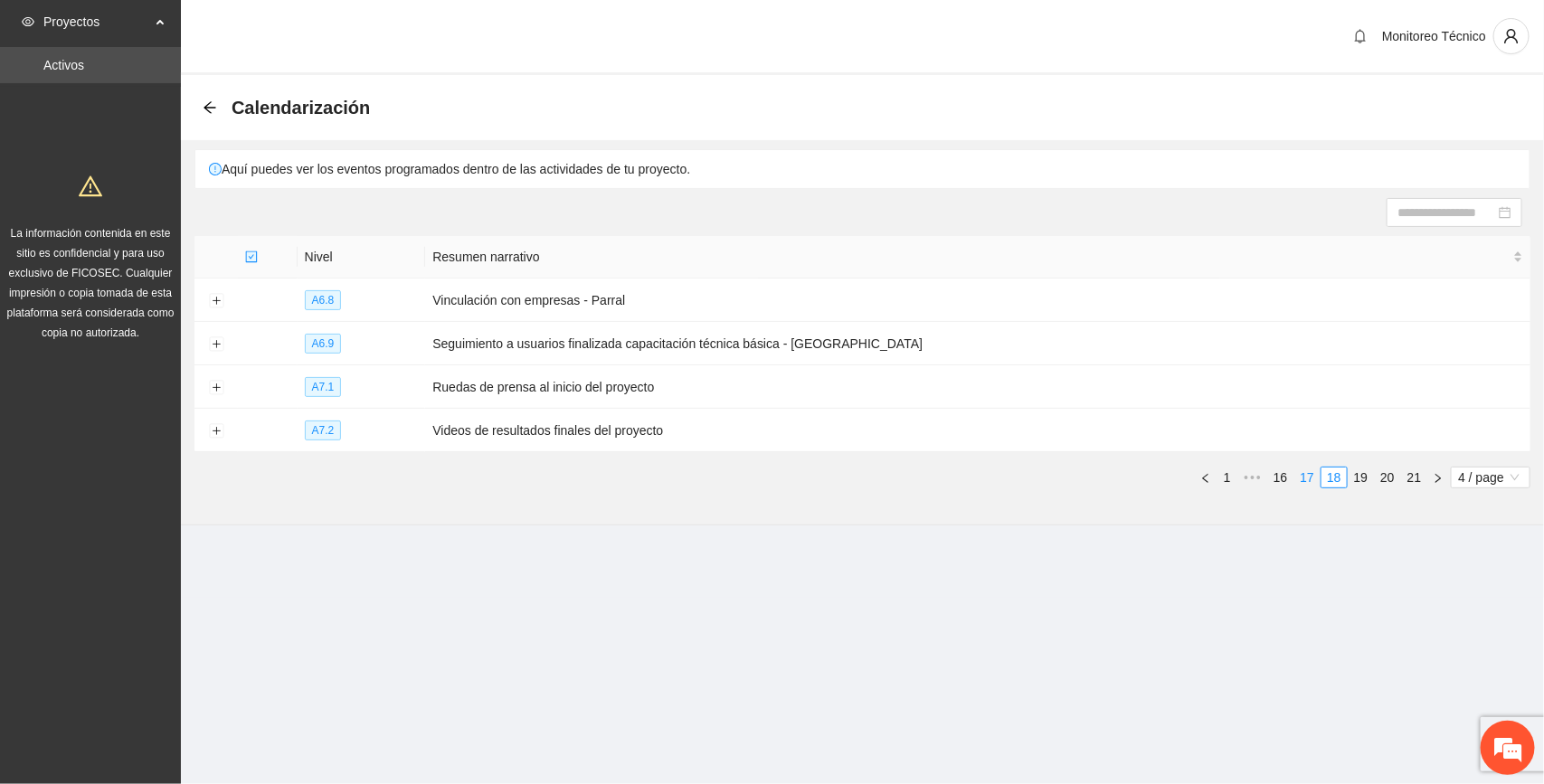 click on "17" at bounding box center (1308, 477) 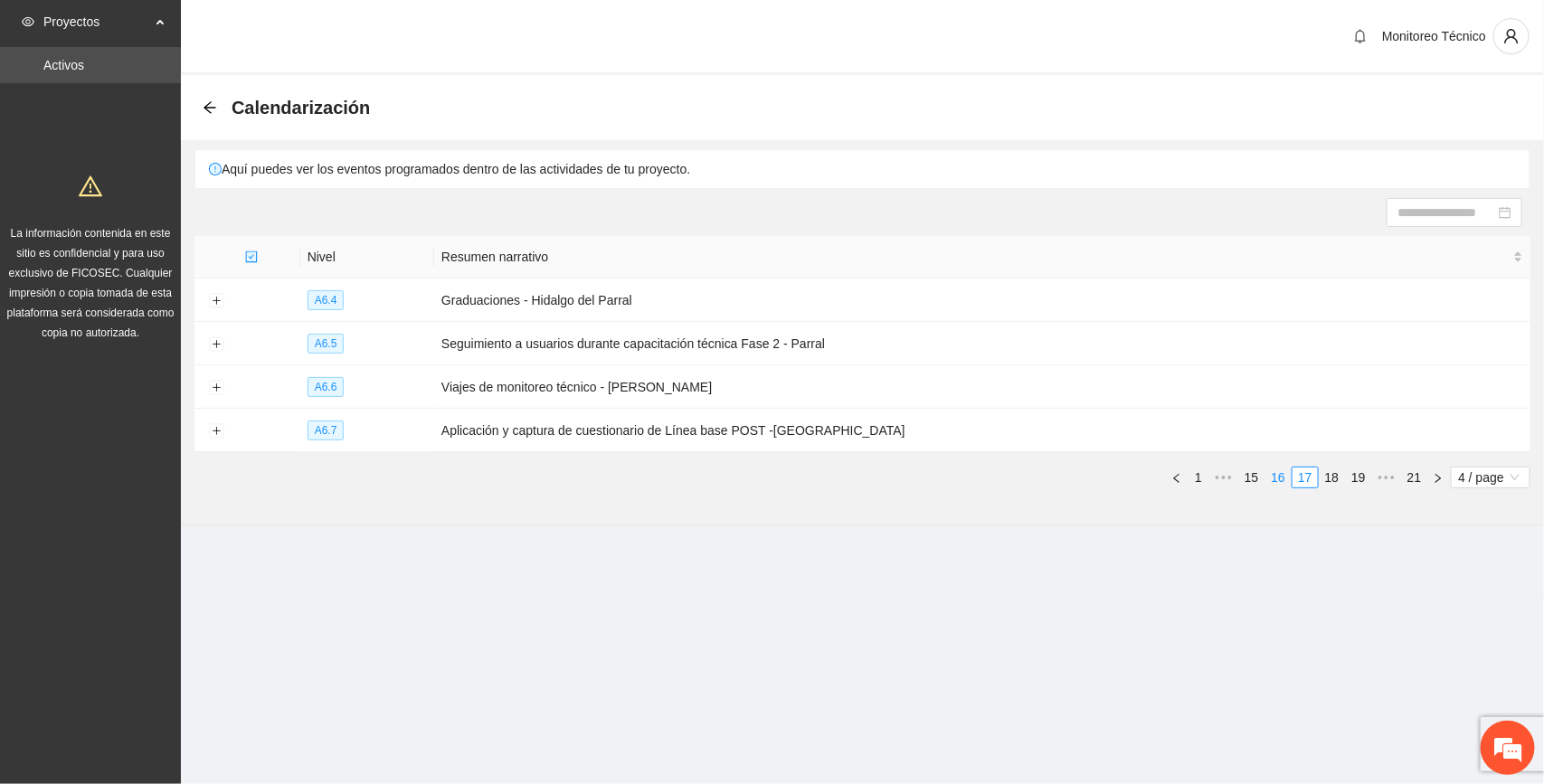 click on "16" at bounding box center [1279, 477] 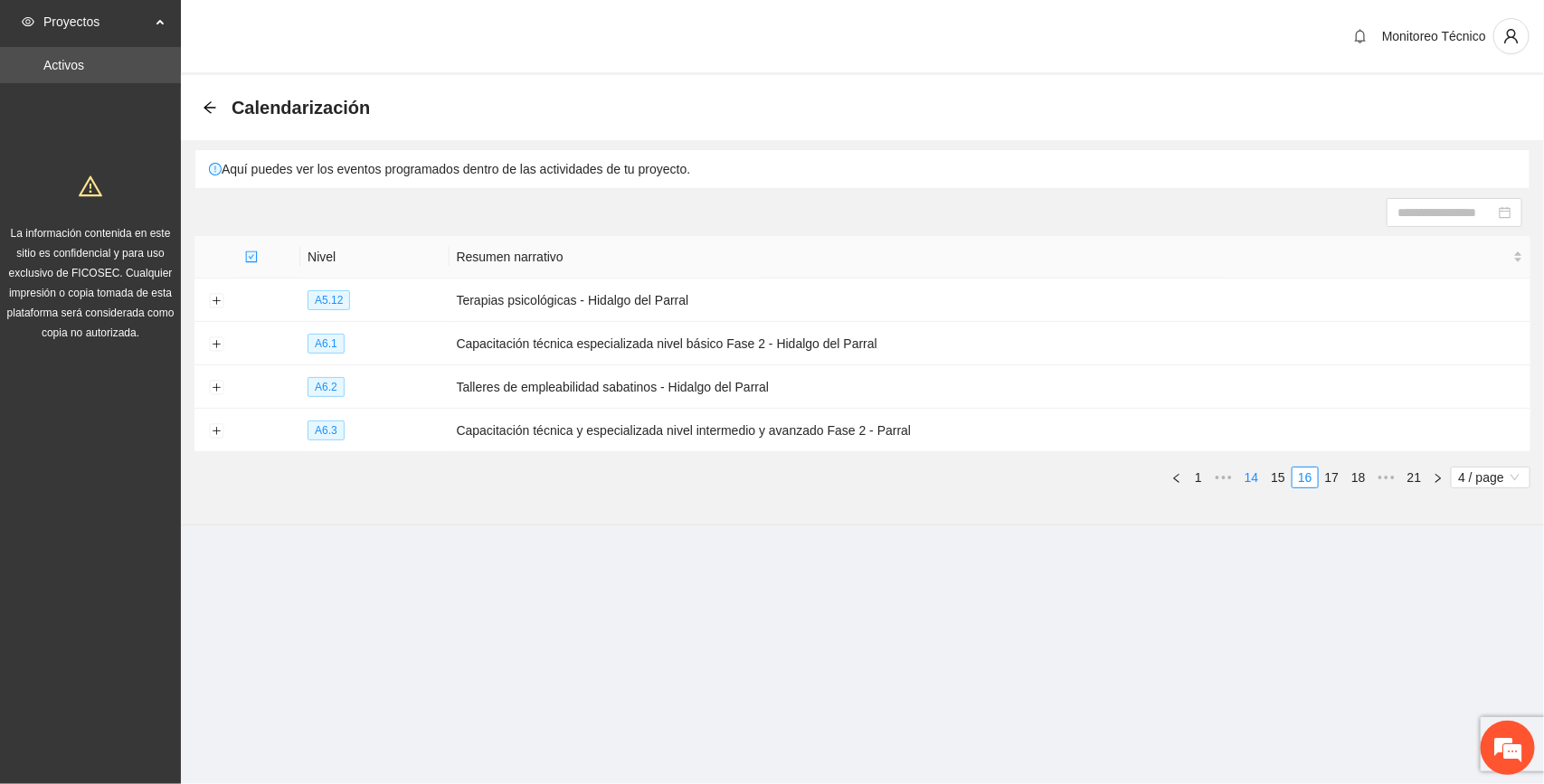 click on "15" at bounding box center (1279, 477) 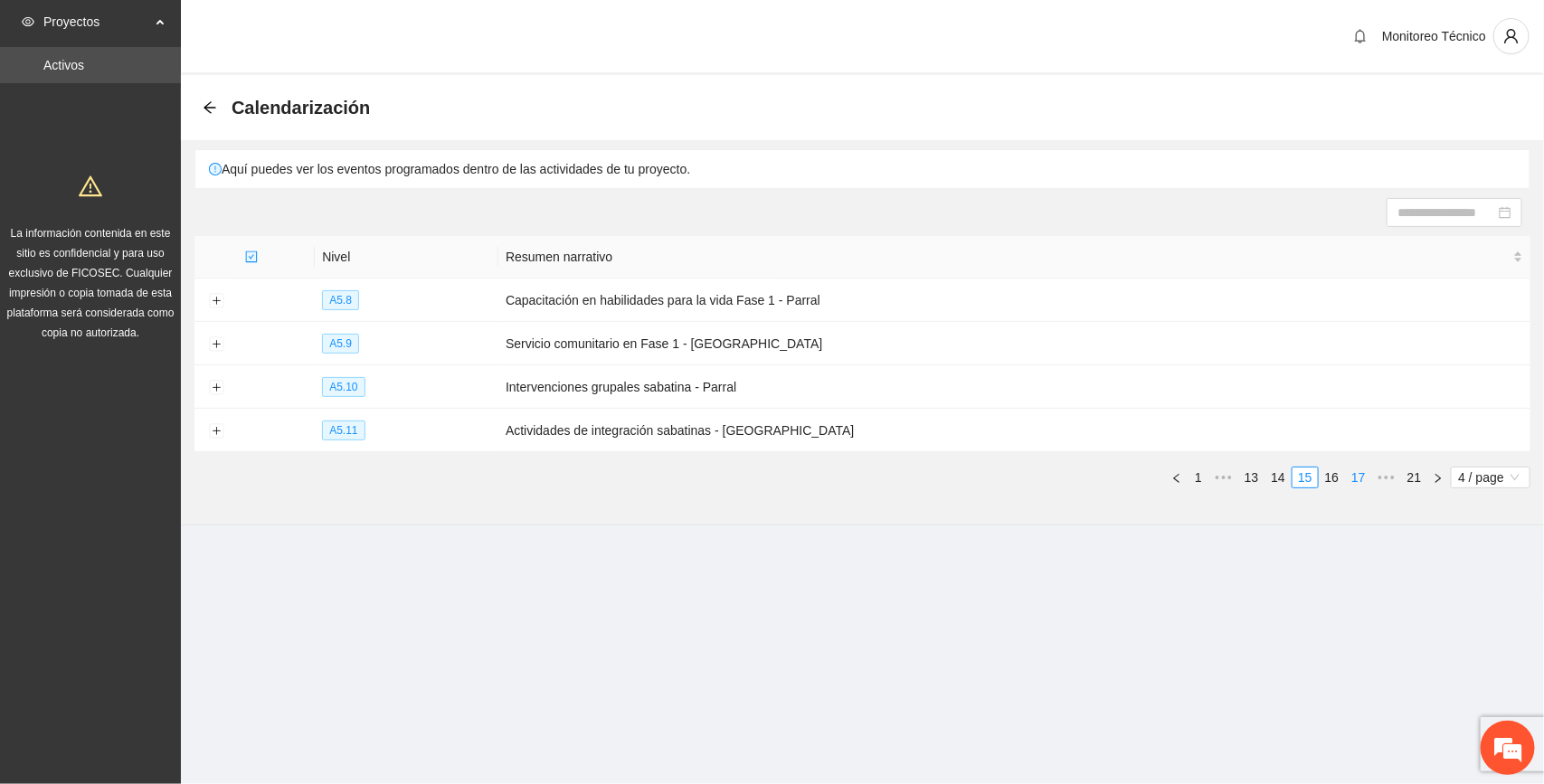 click on "16" at bounding box center [1332, 477] 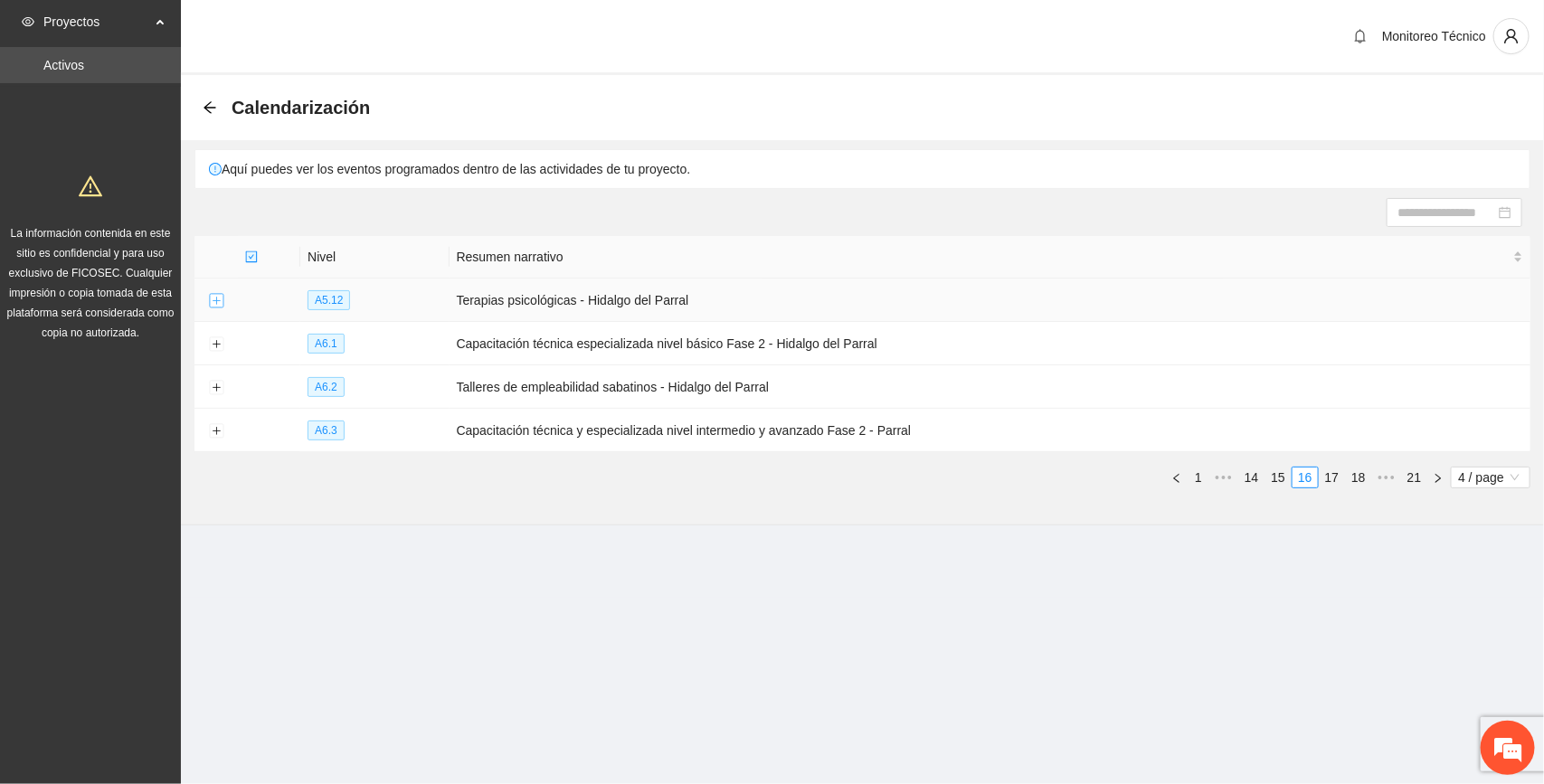 click at bounding box center [216, 301] 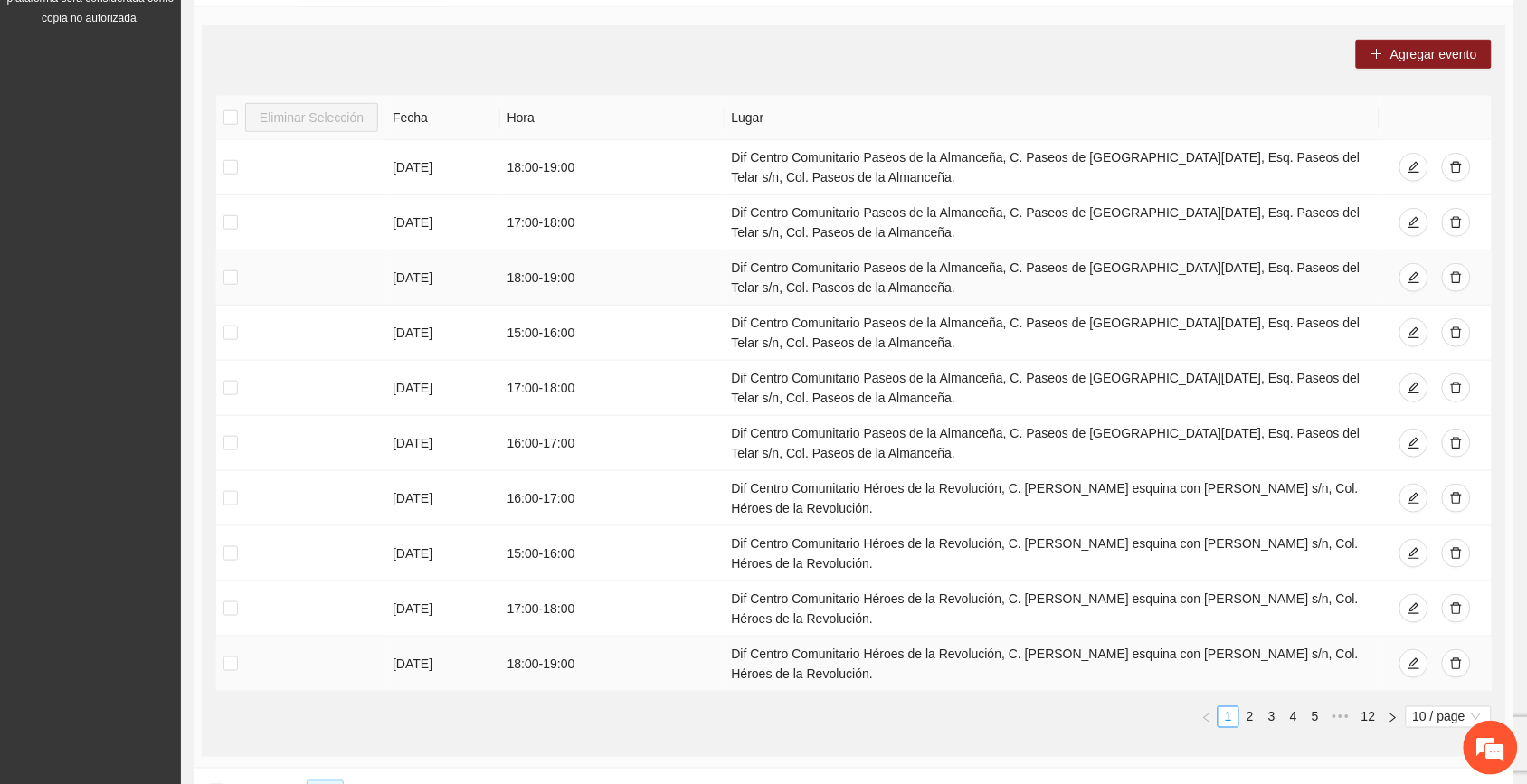 scroll, scrollTop: 226, scrollLeft: 0, axis: vertical 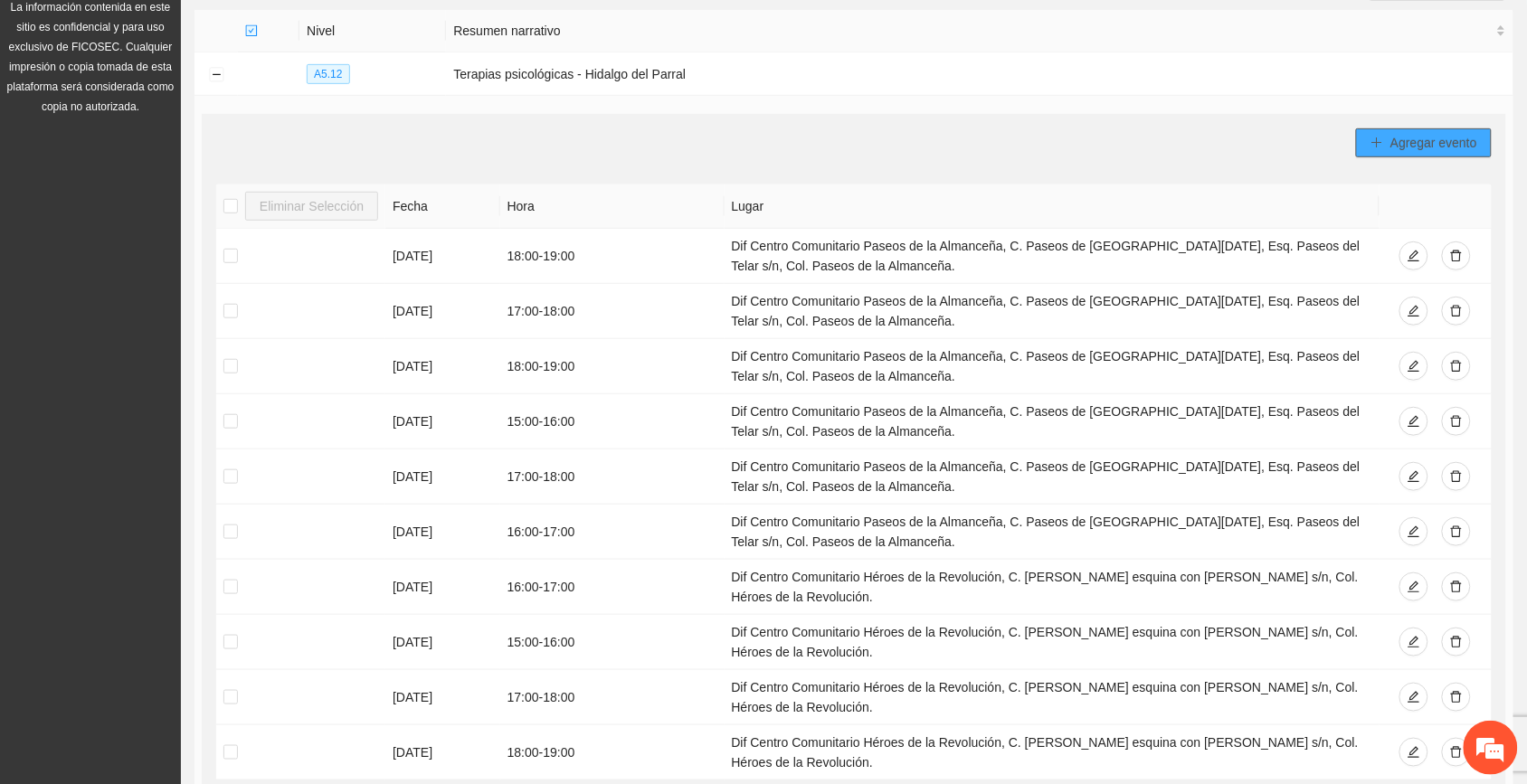 click on "Agregar evento" at bounding box center (1434, 143) 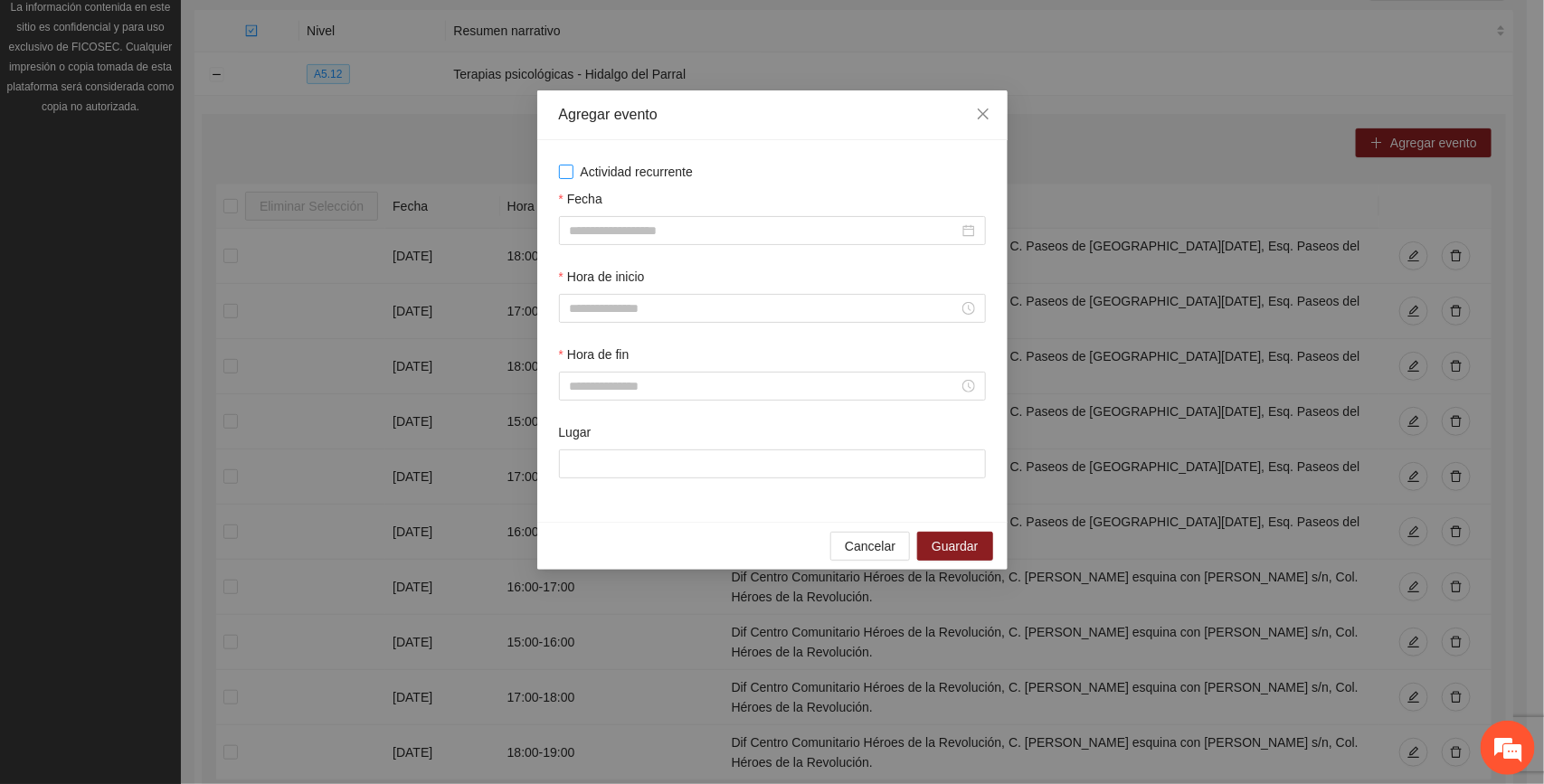 click on "Actividad recurrente" at bounding box center [637, 172] 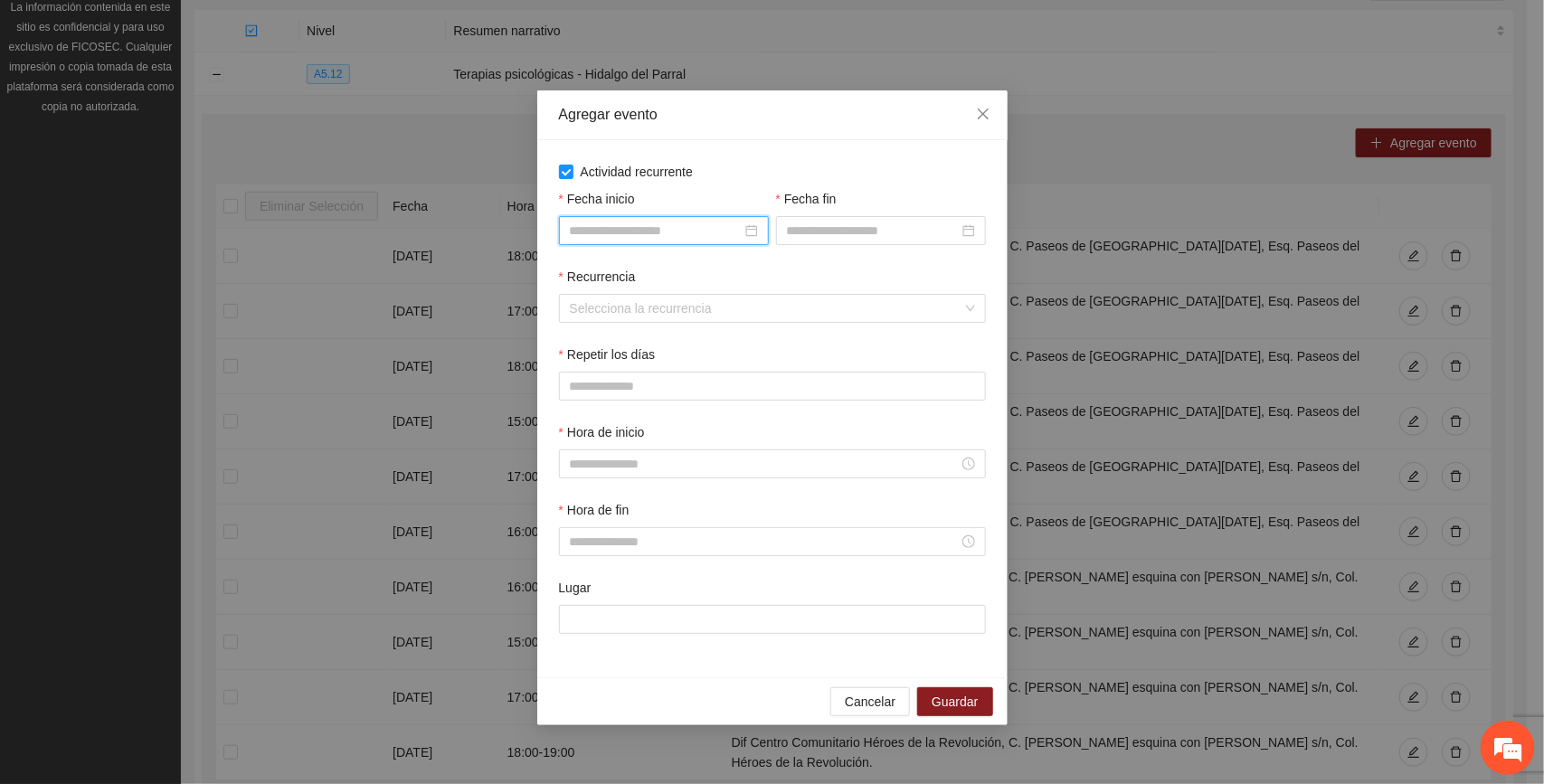 click on "Fecha inicio" at bounding box center [656, 231] 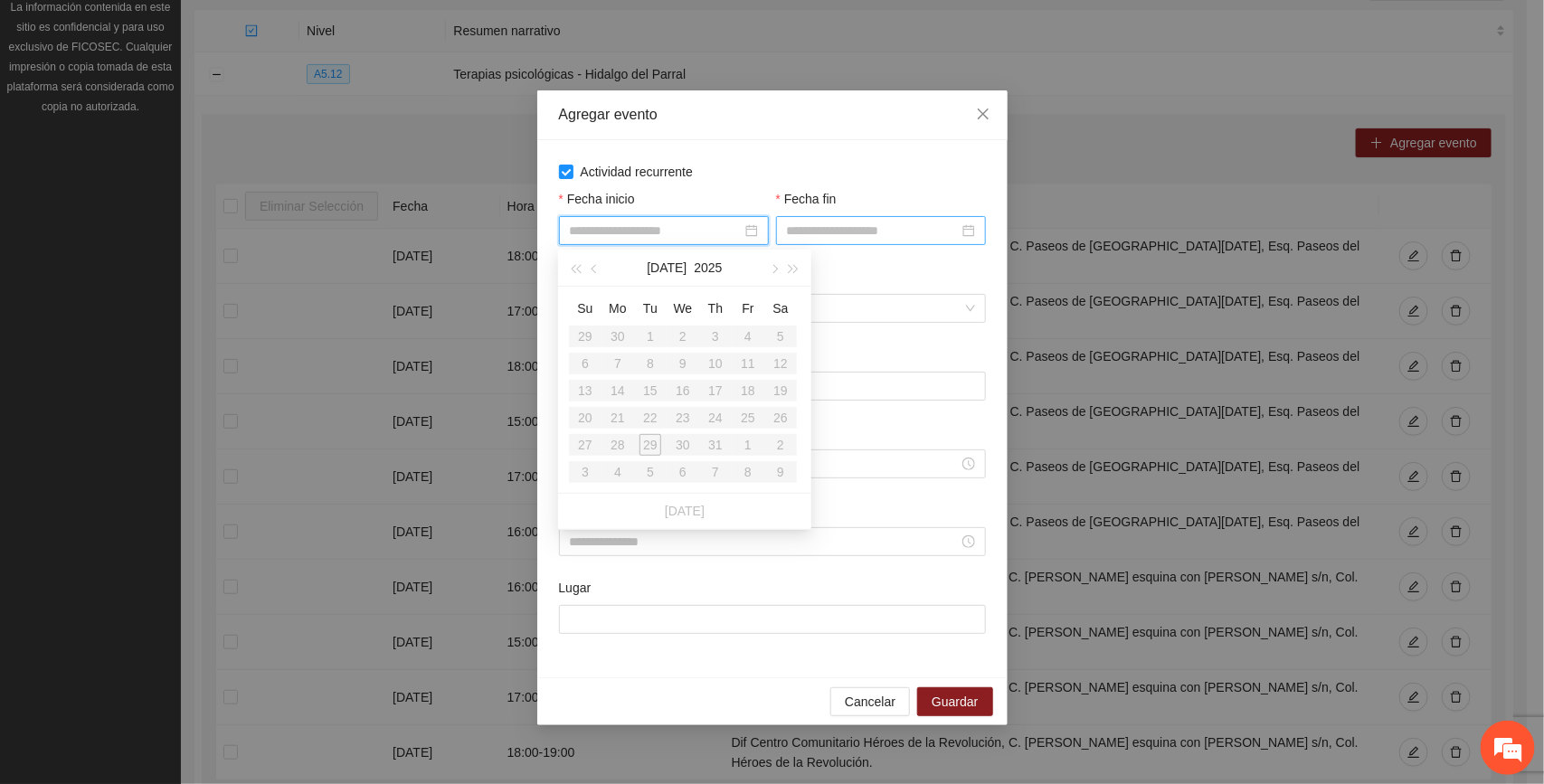 click on "Fecha fin" at bounding box center (873, 231) 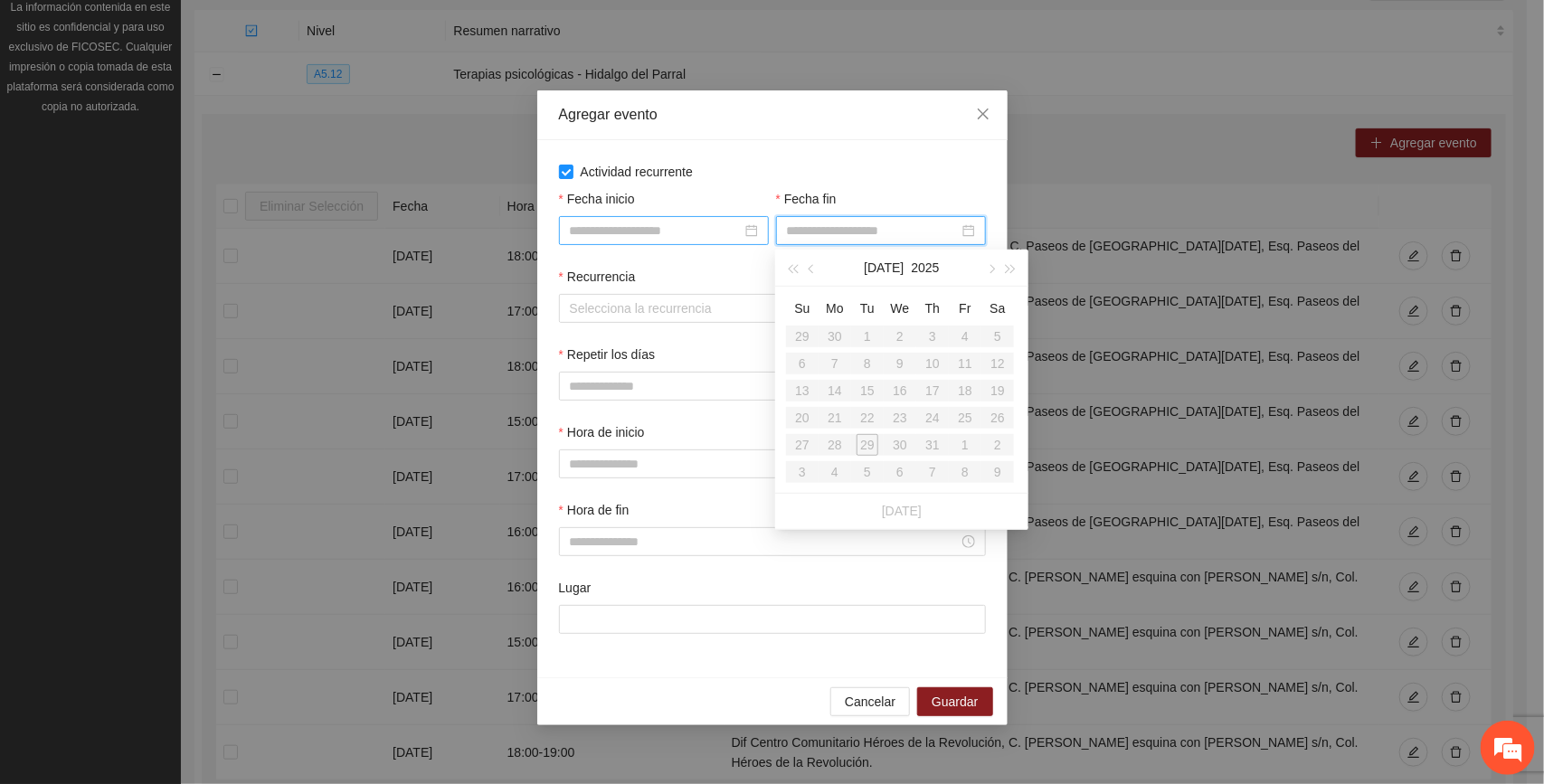 click on "Fecha inicio" at bounding box center (656, 231) 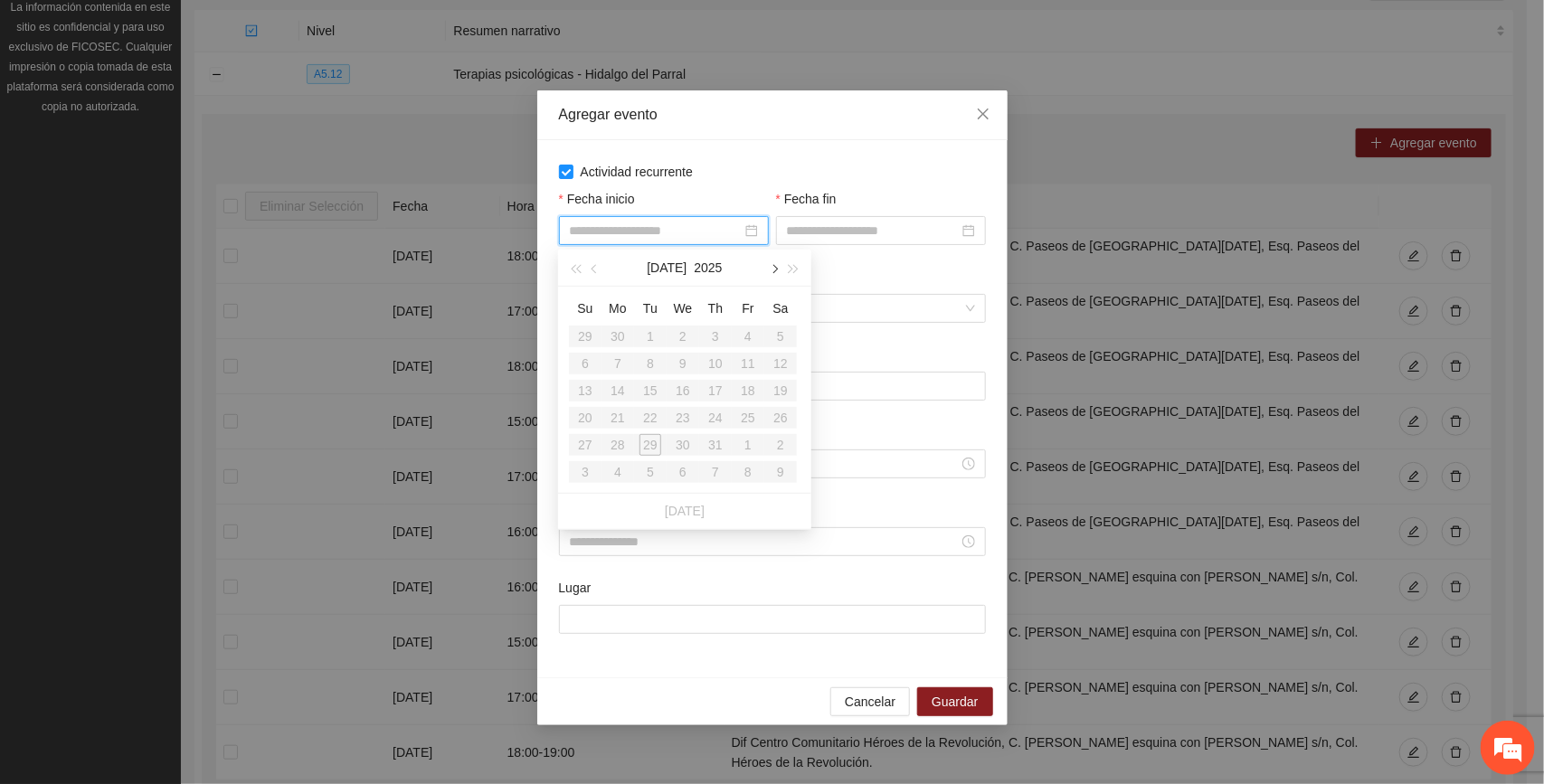 click at bounding box center [773, 269] 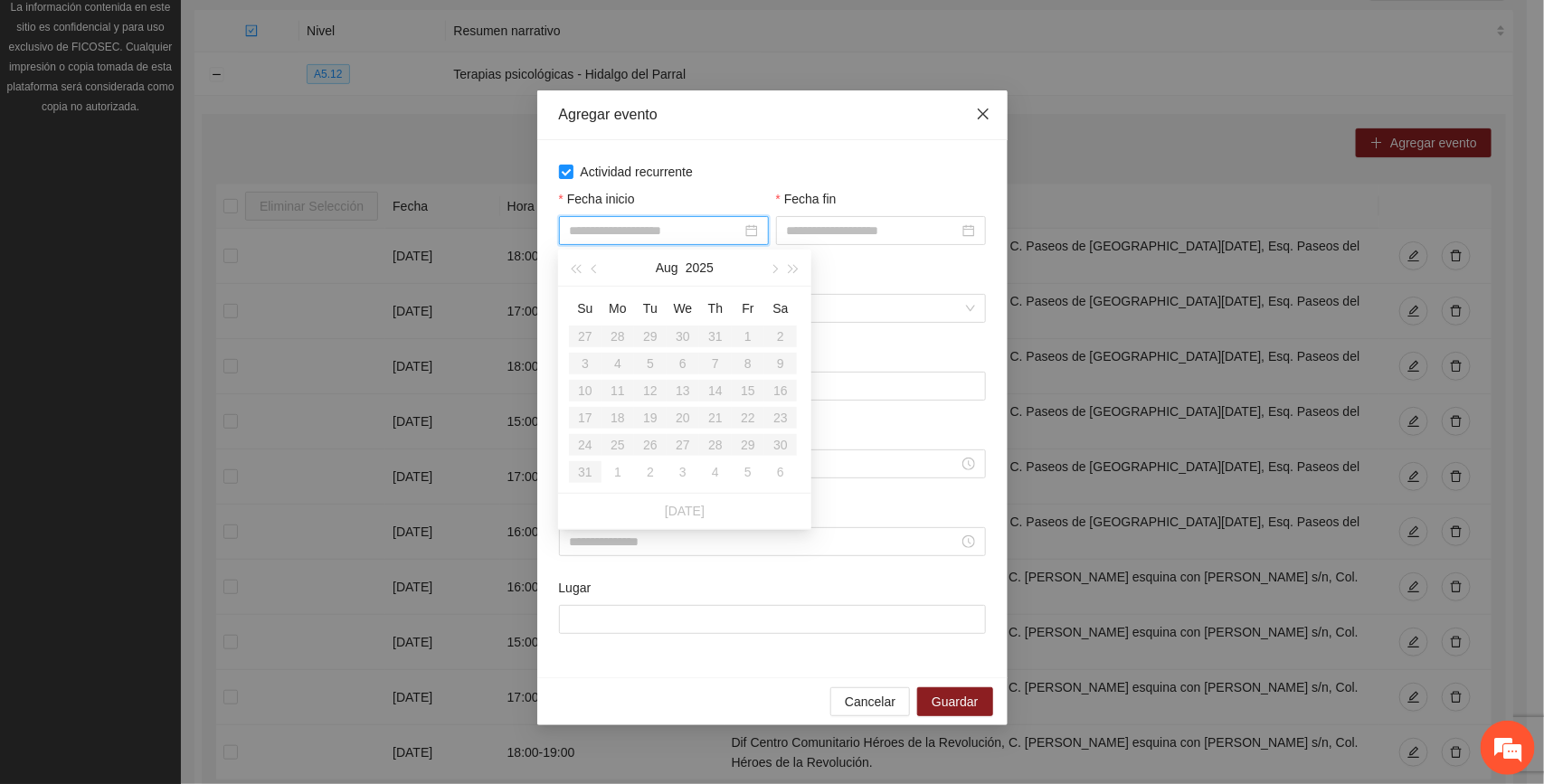 click 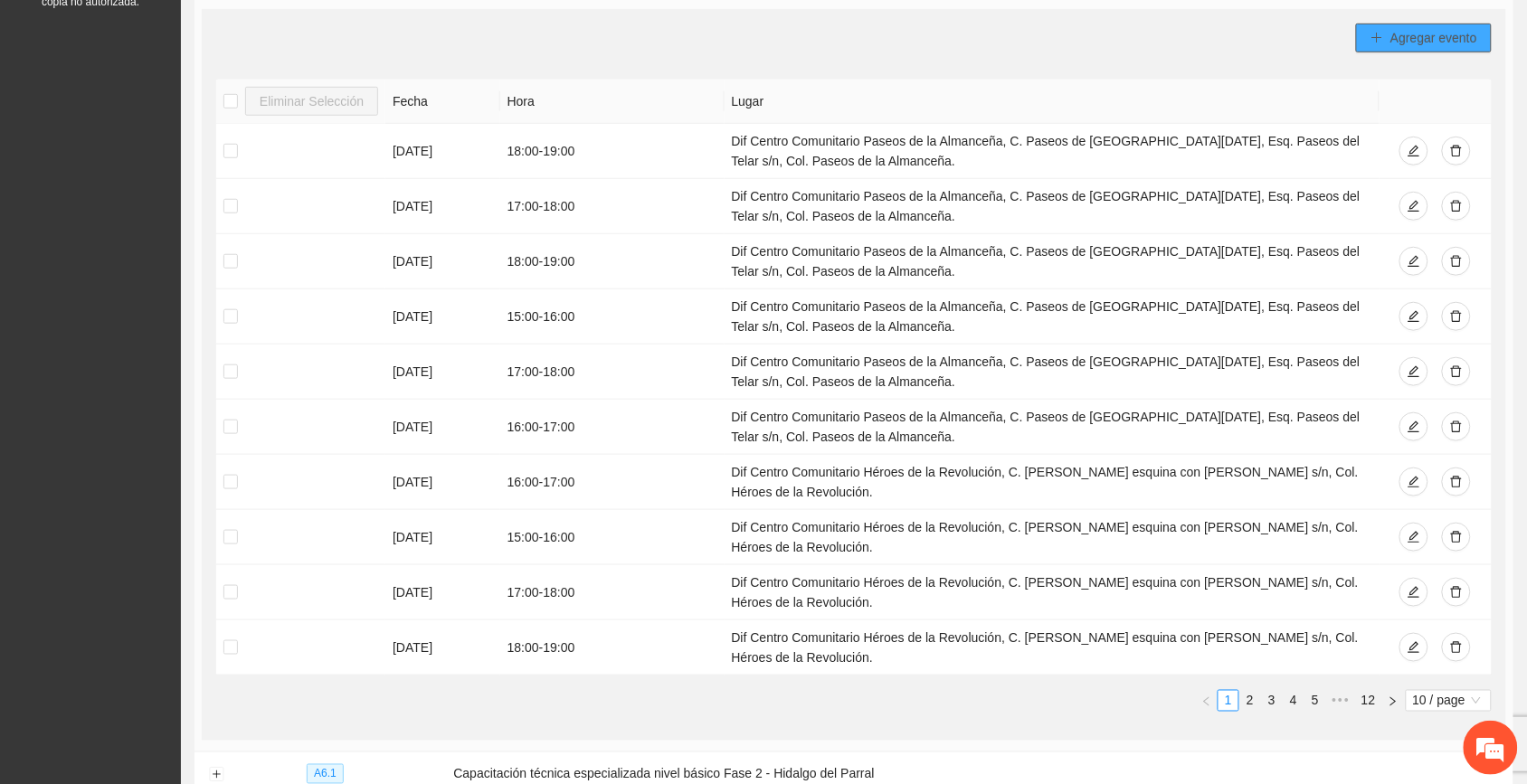 scroll, scrollTop: 124, scrollLeft: 0, axis: vertical 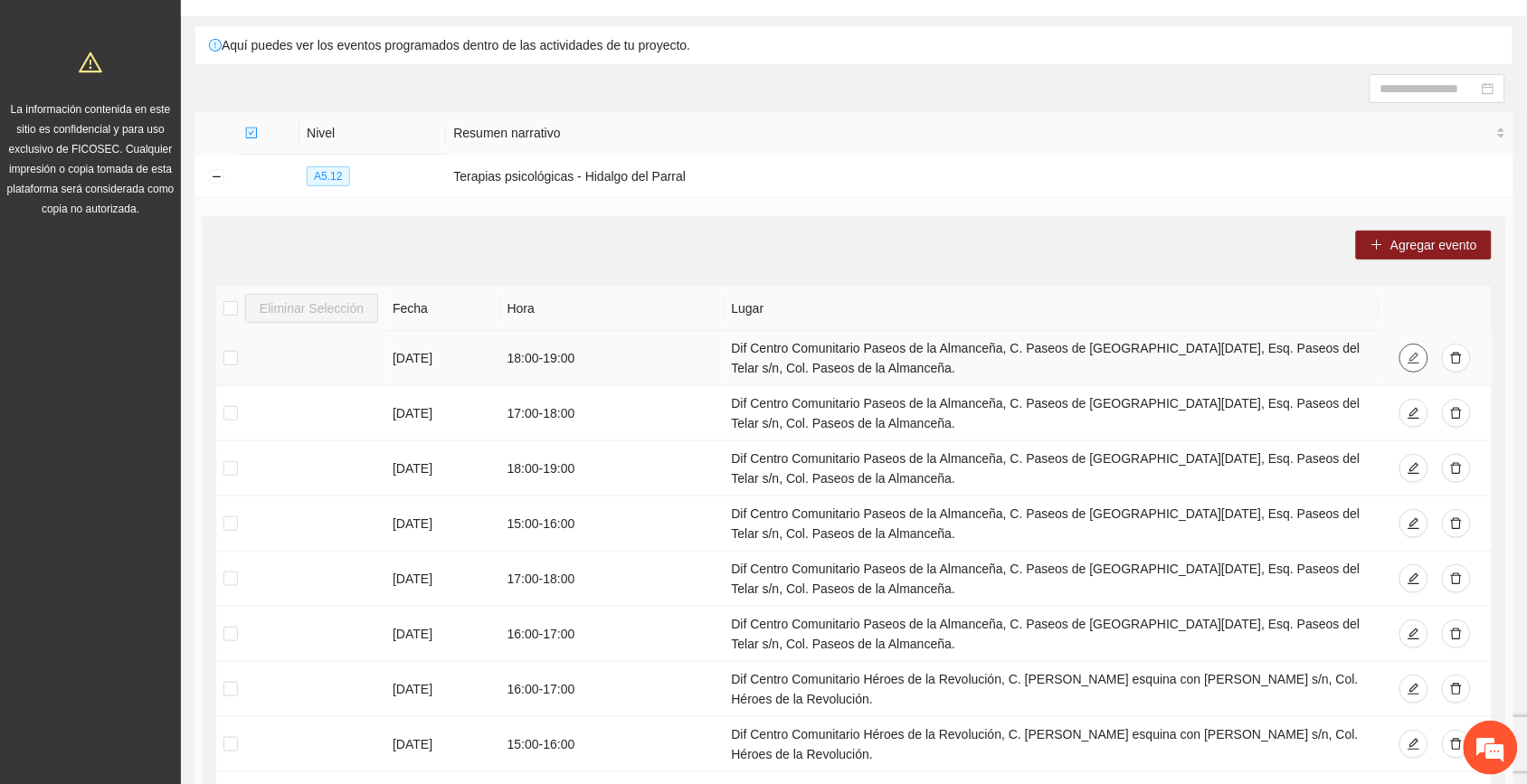 click 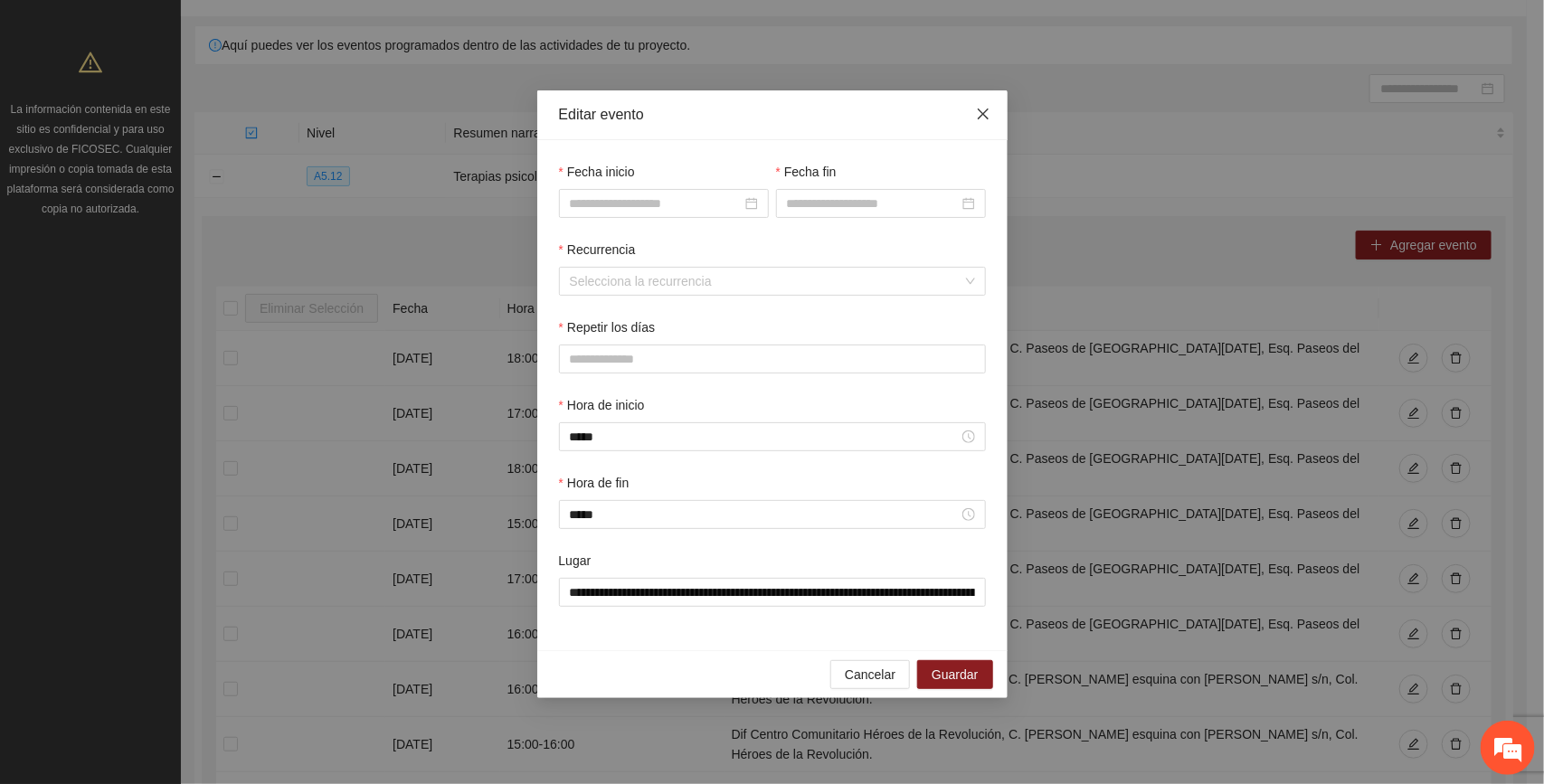 click 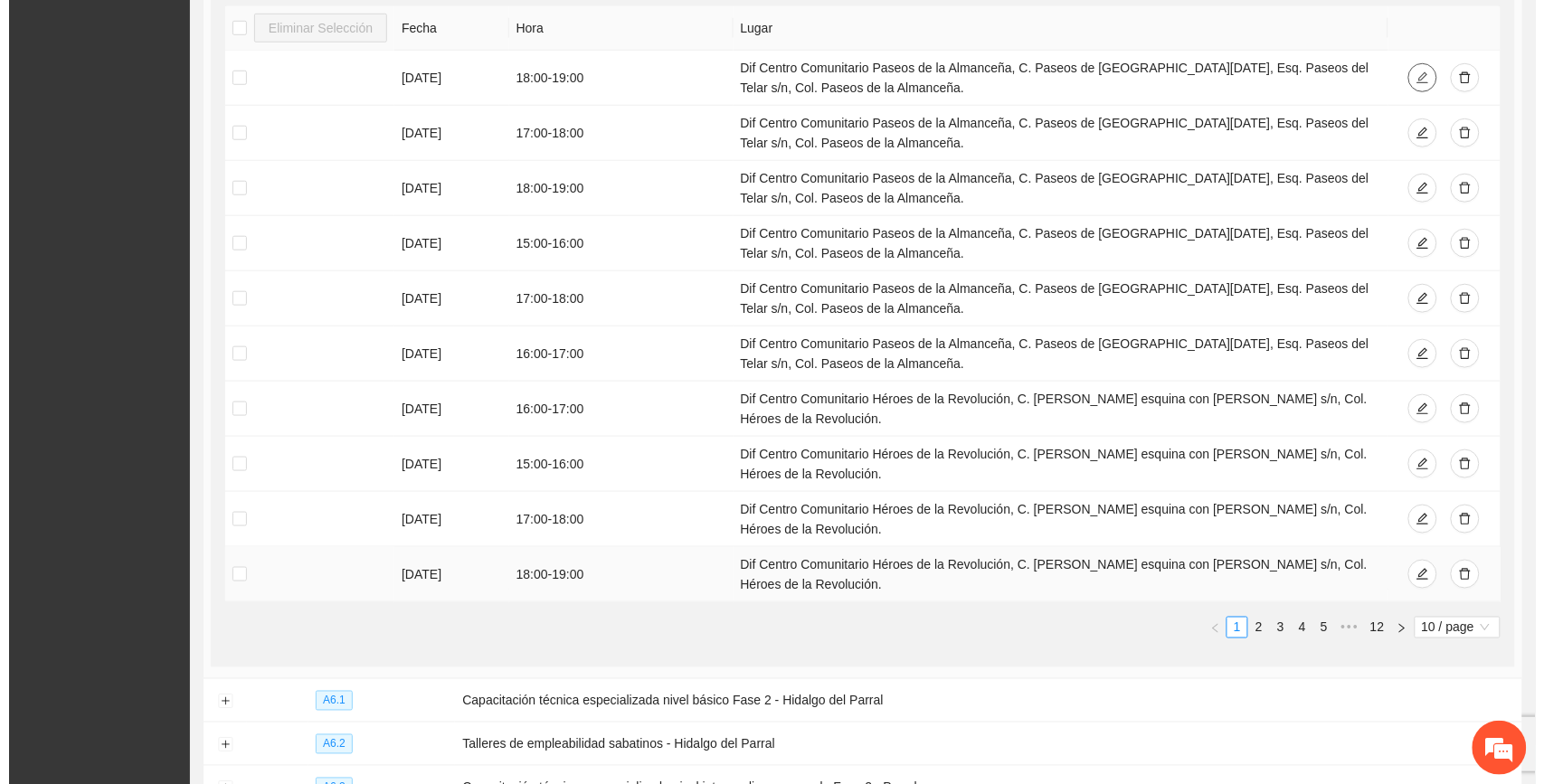 scroll, scrollTop: 350, scrollLeft: 0, axis: vertical 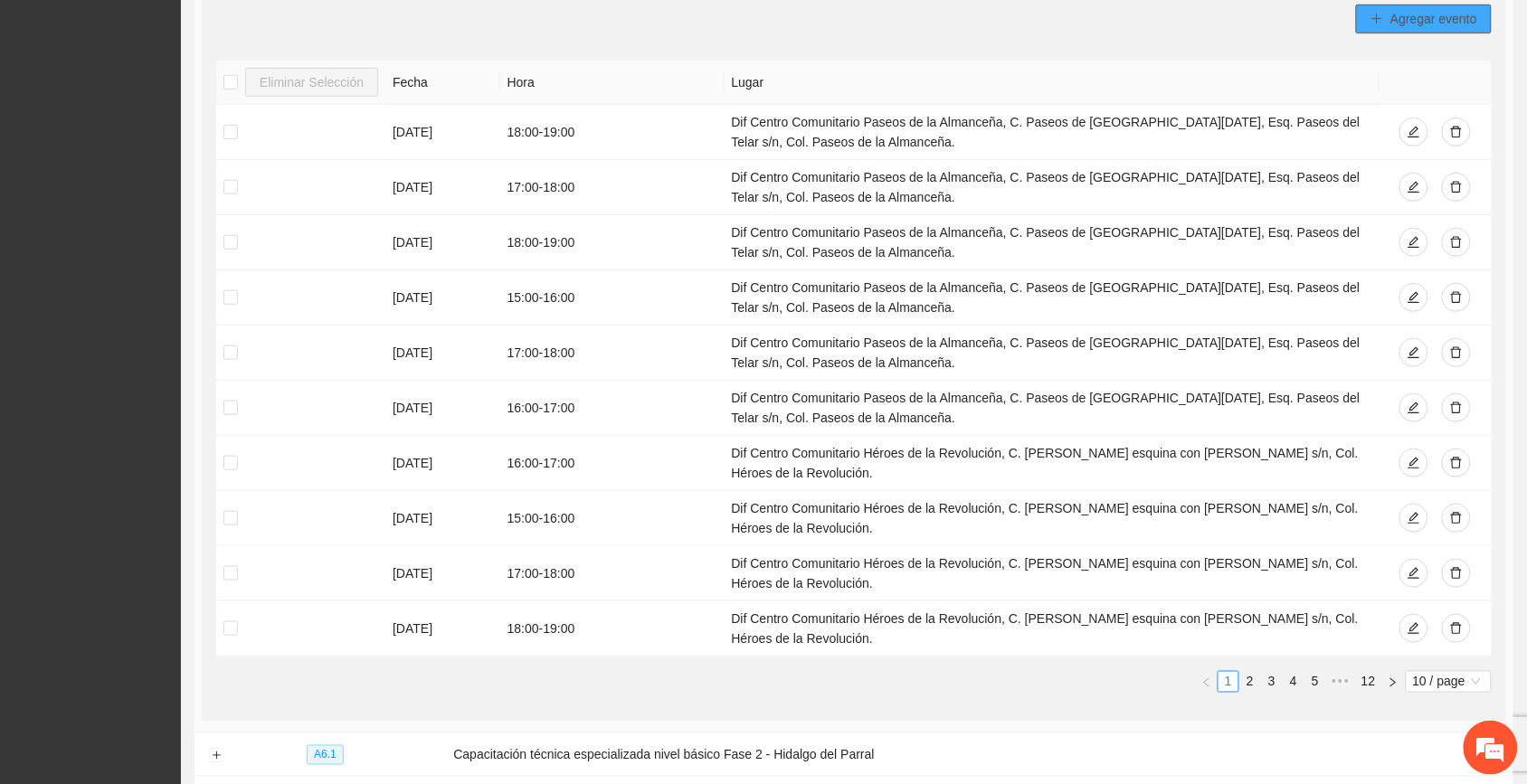 click on "Agregar evento" at bounding box center [1434, 19] 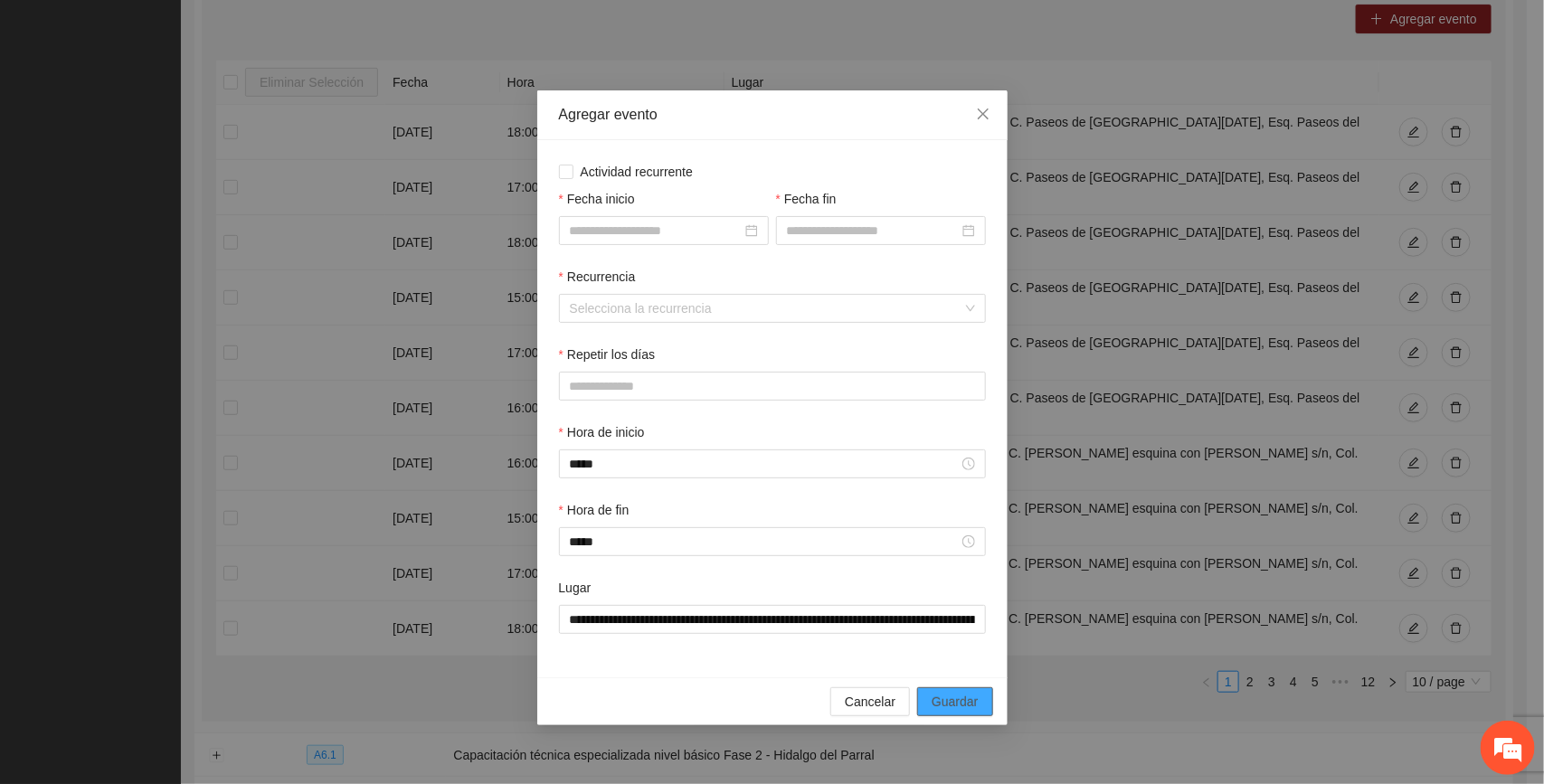 click on "Guardar" at bounding box center (954, 702) 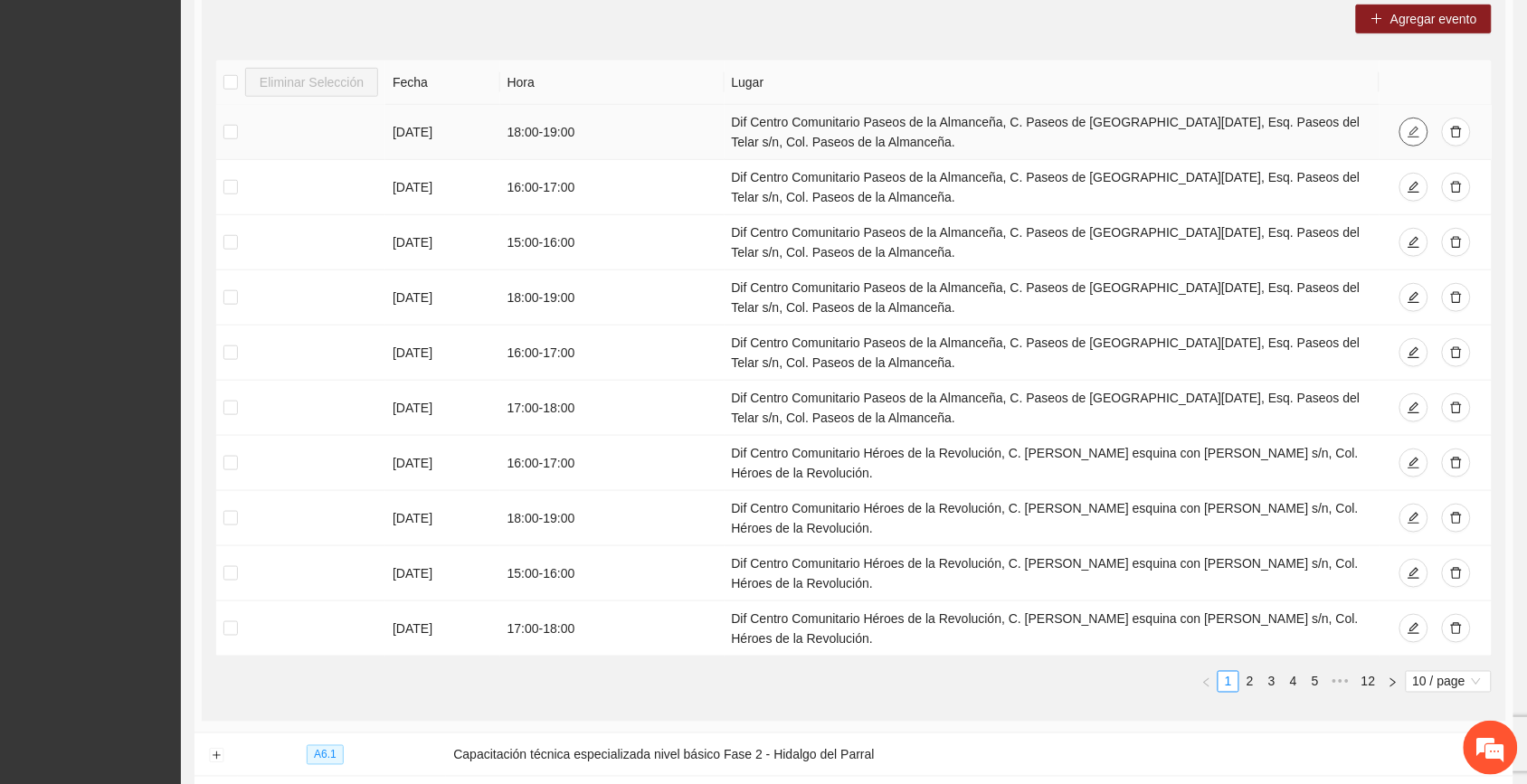 click 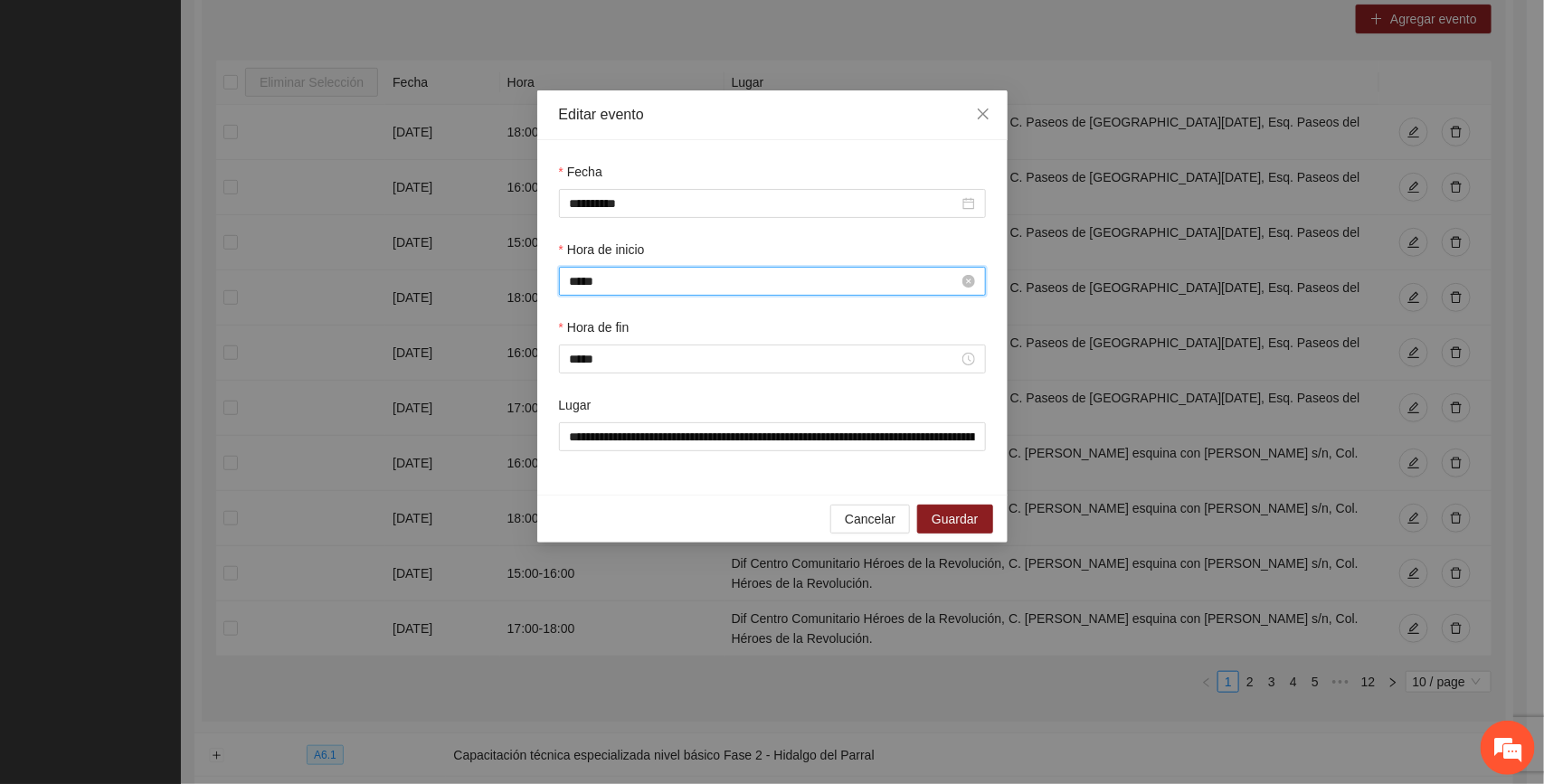 click on "*****" at bounding box center [764, 281] 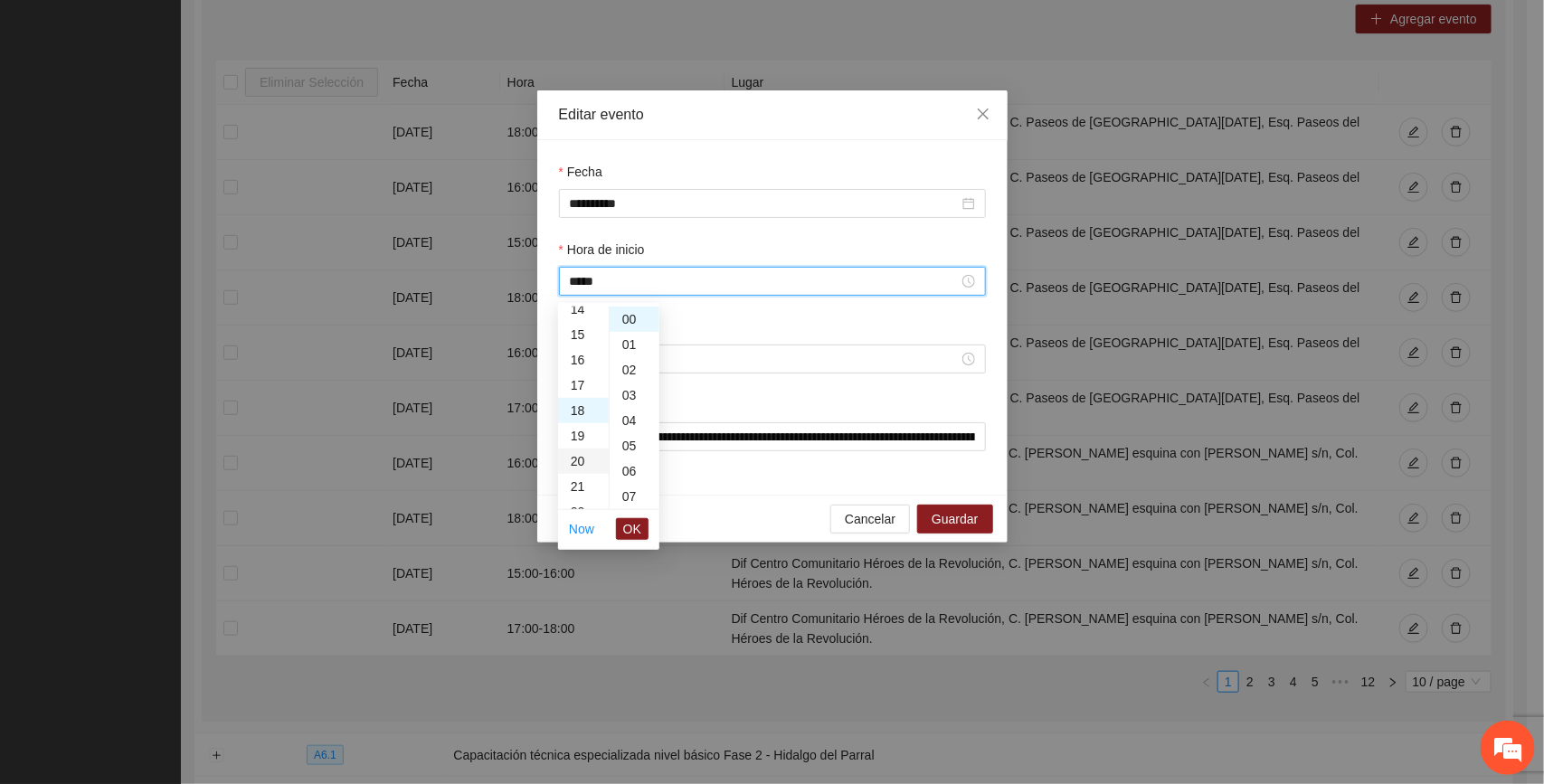 scroll, scrollTop: 342, scrollLeft: 0, axis: vertical 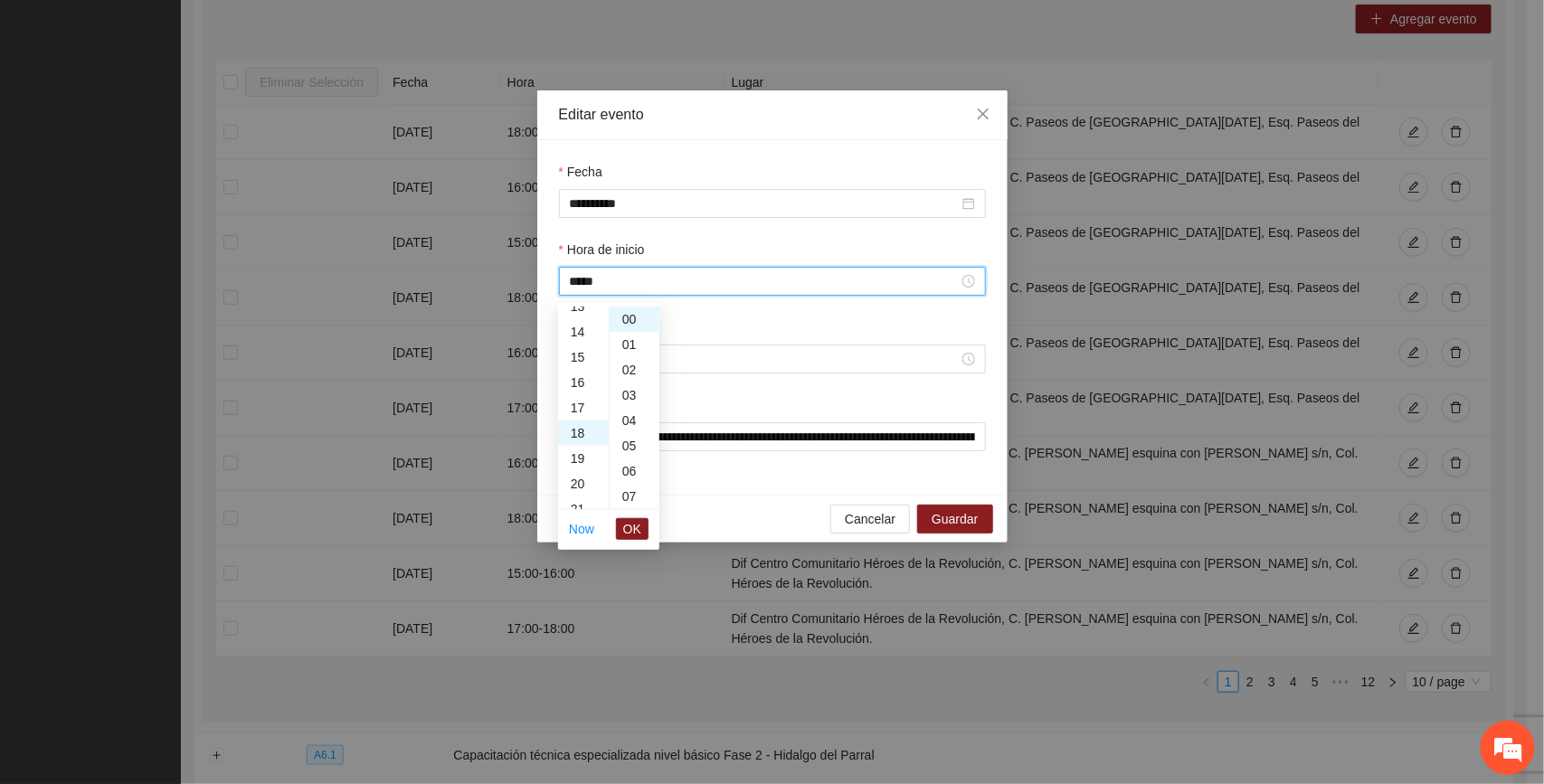 drag, startPoint x: 577, startPoint y: 375, endPoint x: 591, endPoint y: 404, distance: 32.202484 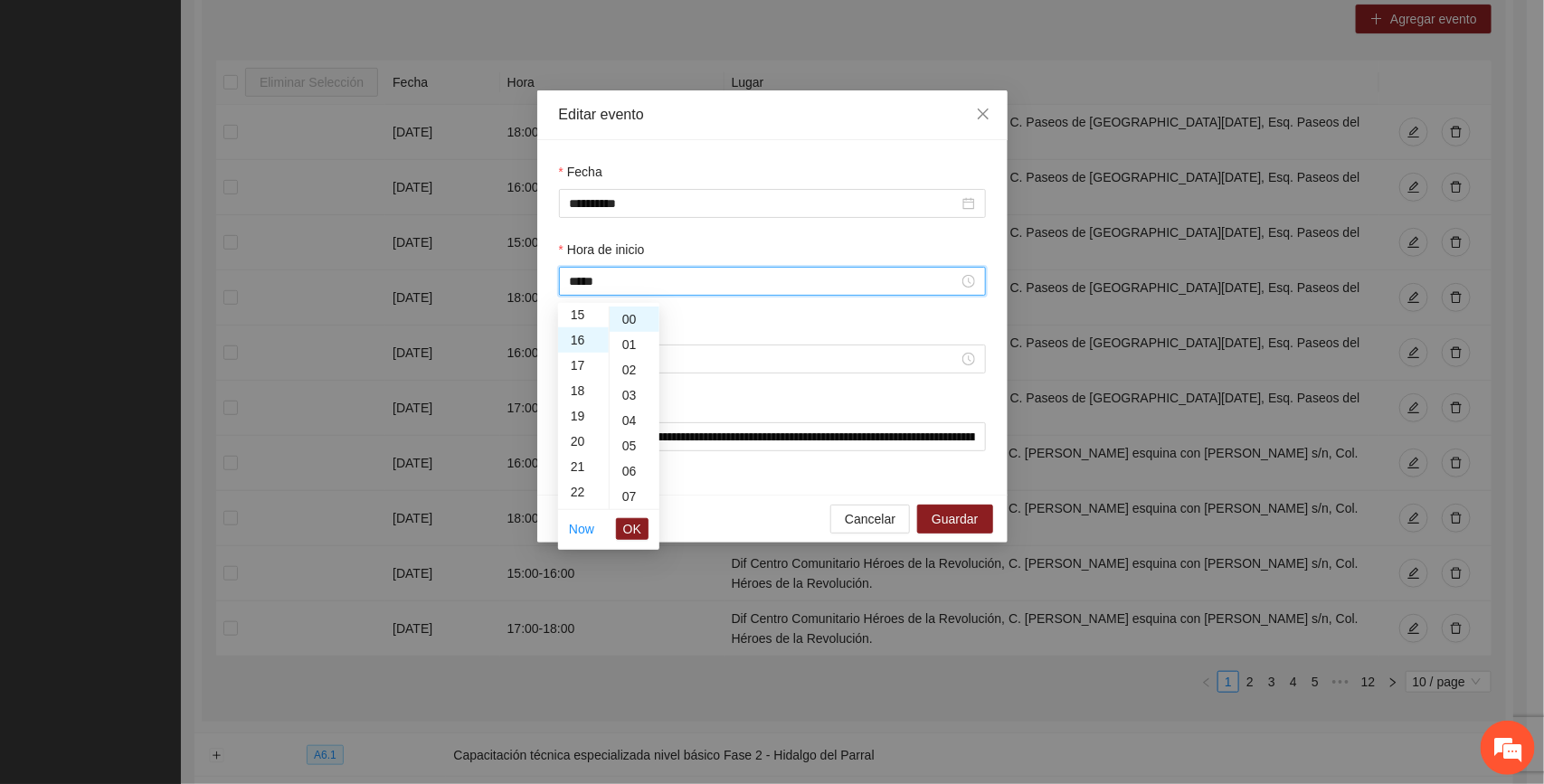 scroll, scrollTop: 404, scrollLeft: 0, axis: vertical 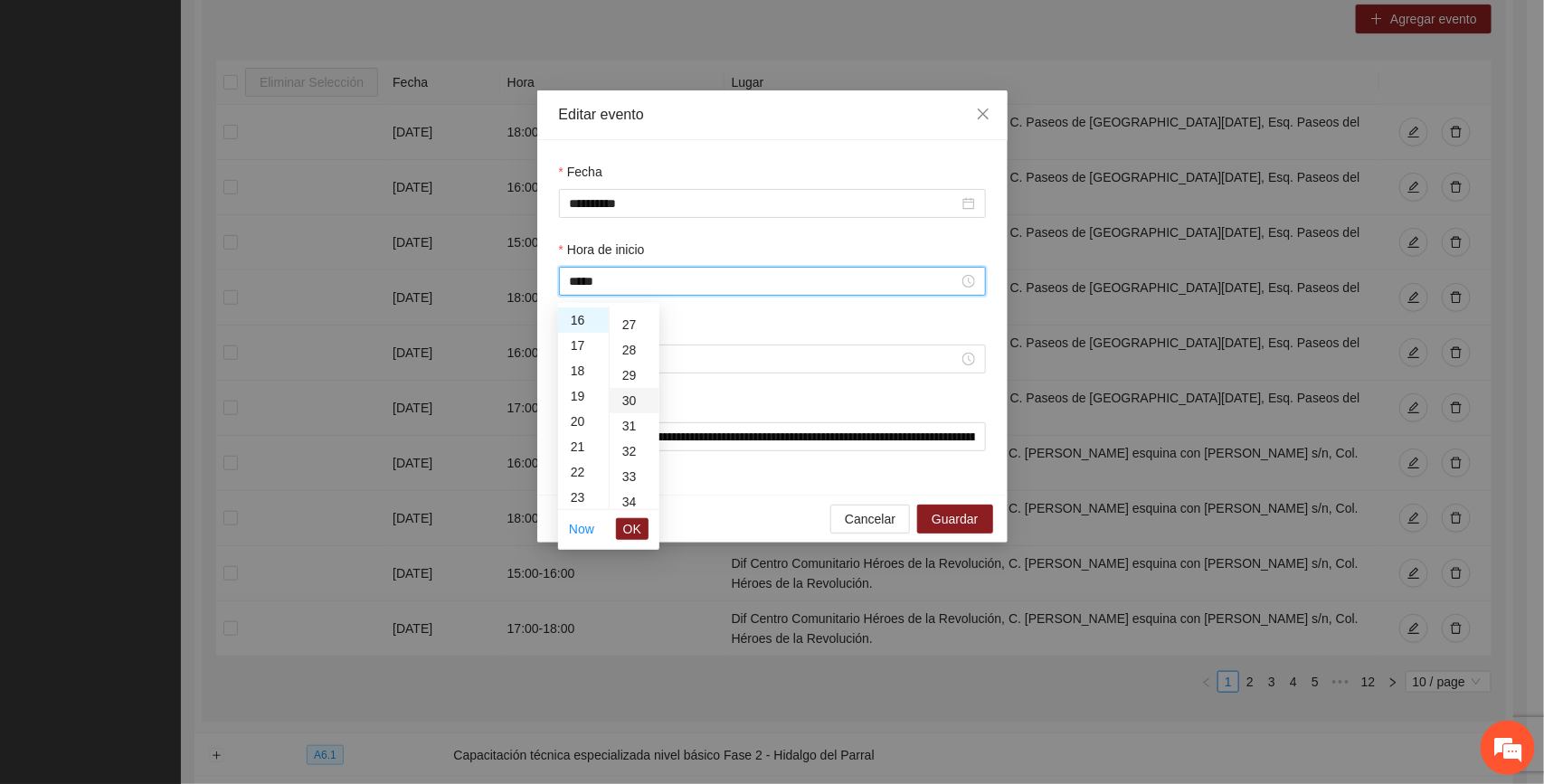 click on "30" at bounding box center (634, 401) 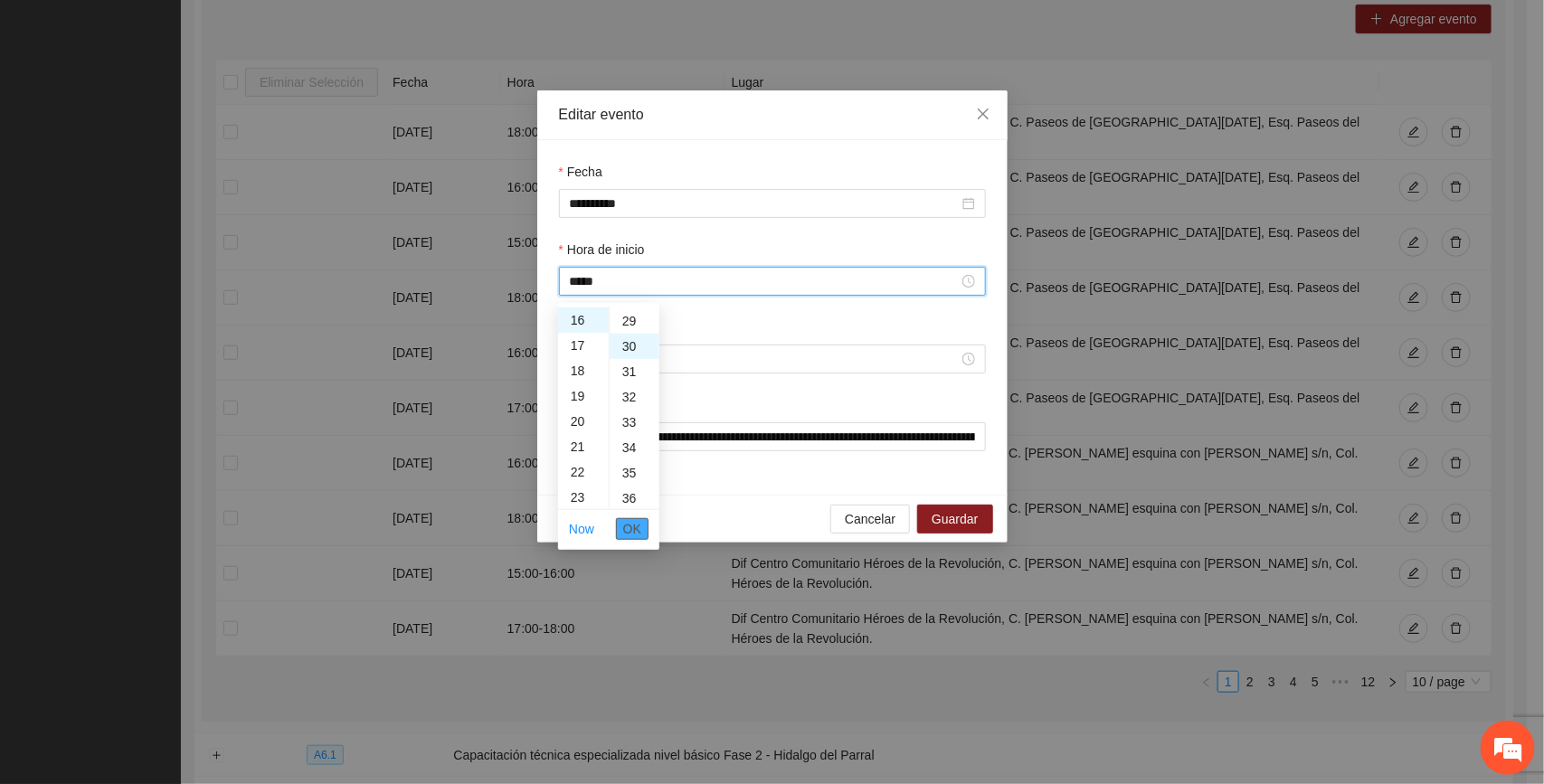 scroll, scrollTop: 760, scrollLeft: 0, axis: vertical 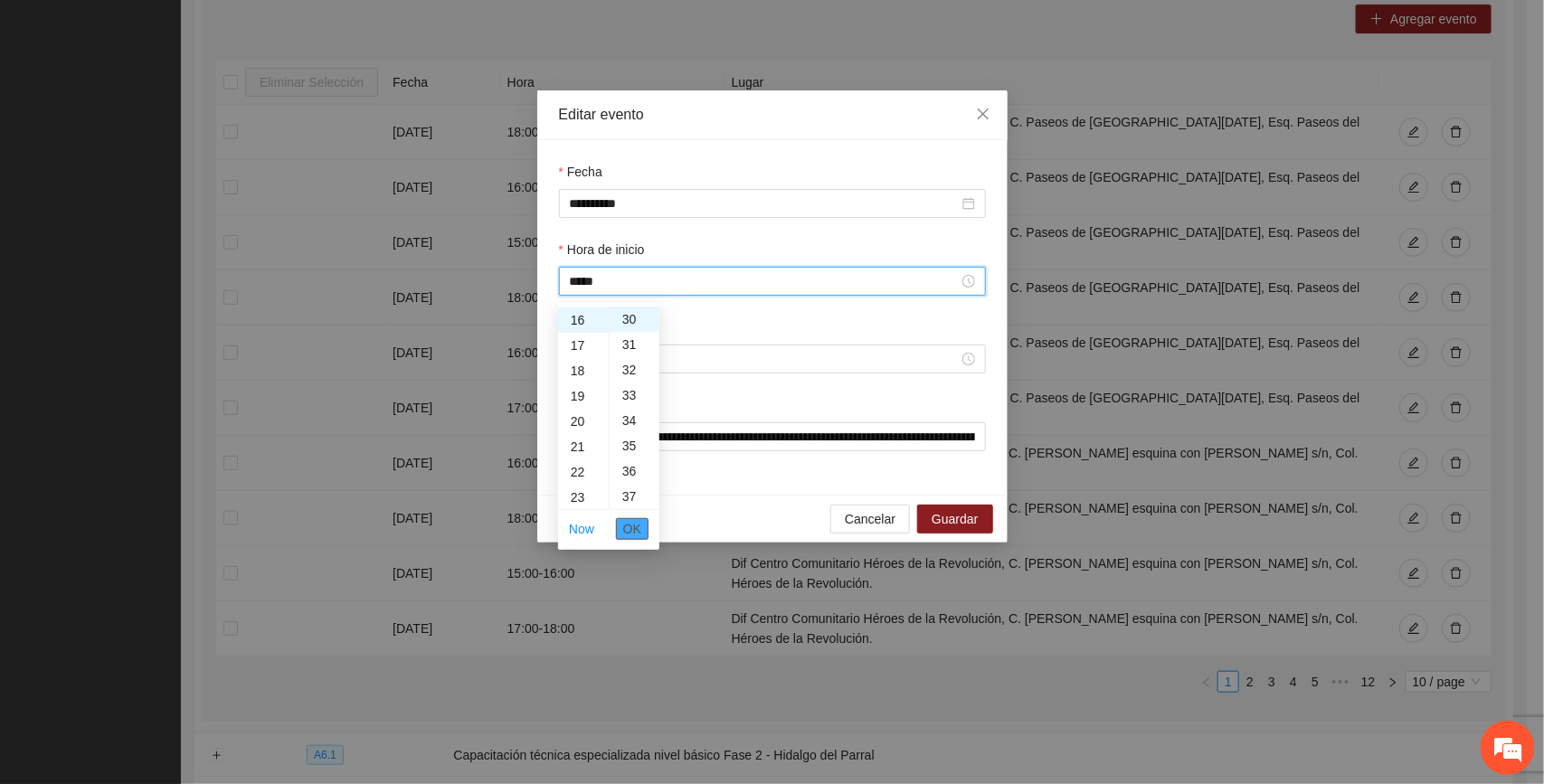 click on "OK" at bounding box center (632, 529) 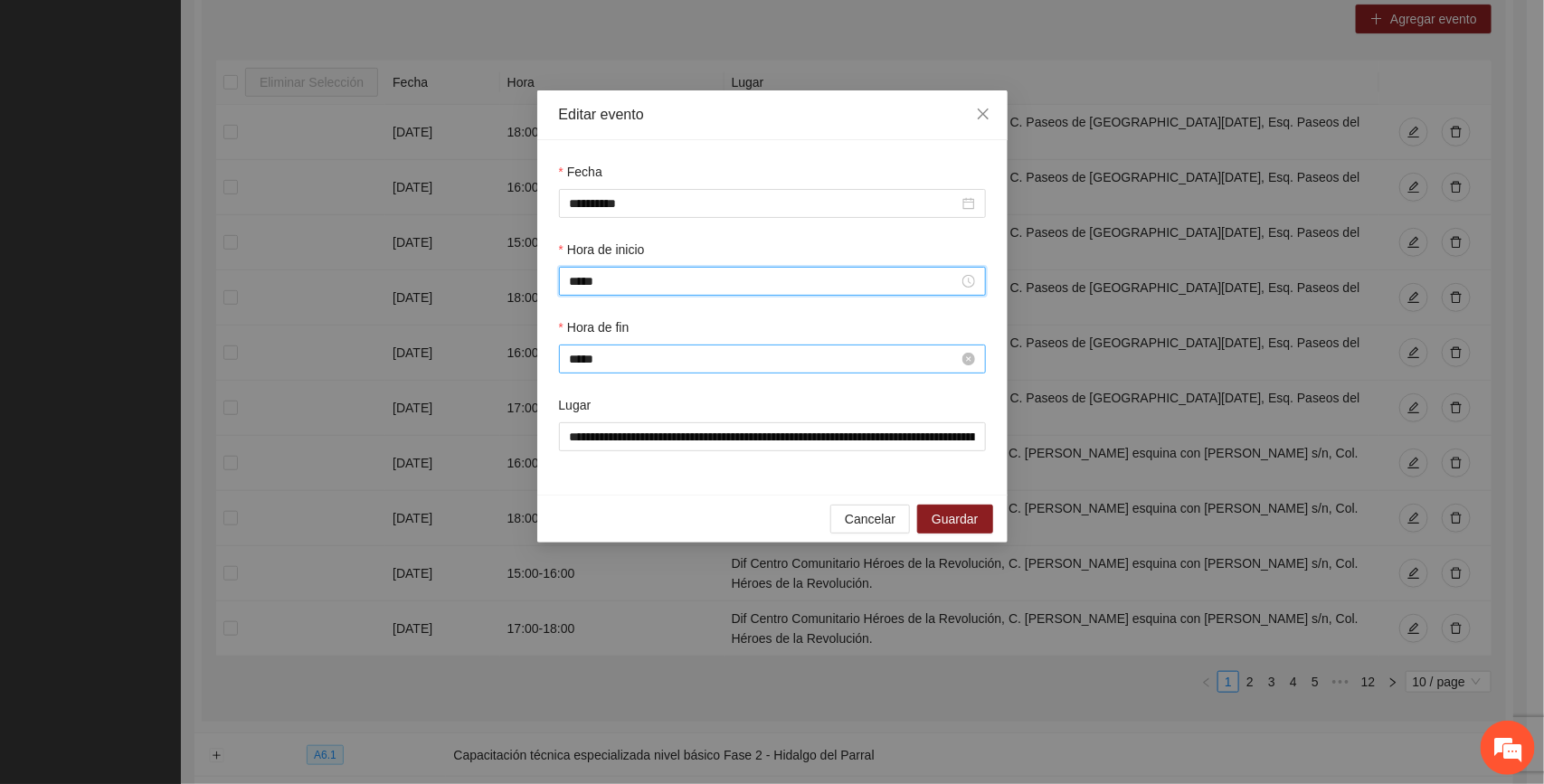 click on "*****" at bounding box center (764, 359) 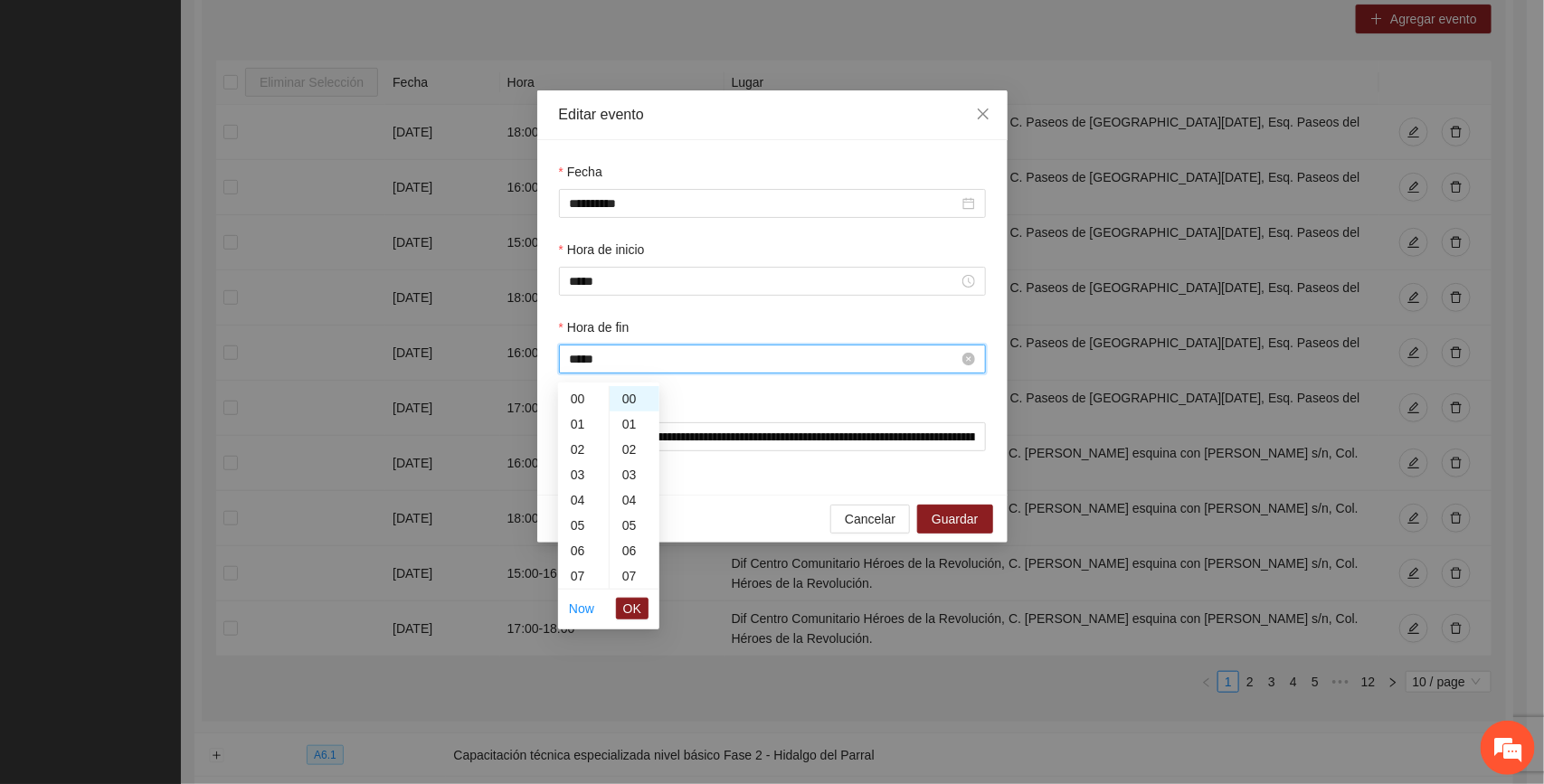 scroll, scrollTop: 481, scrollLeft: 0, axis: vertical 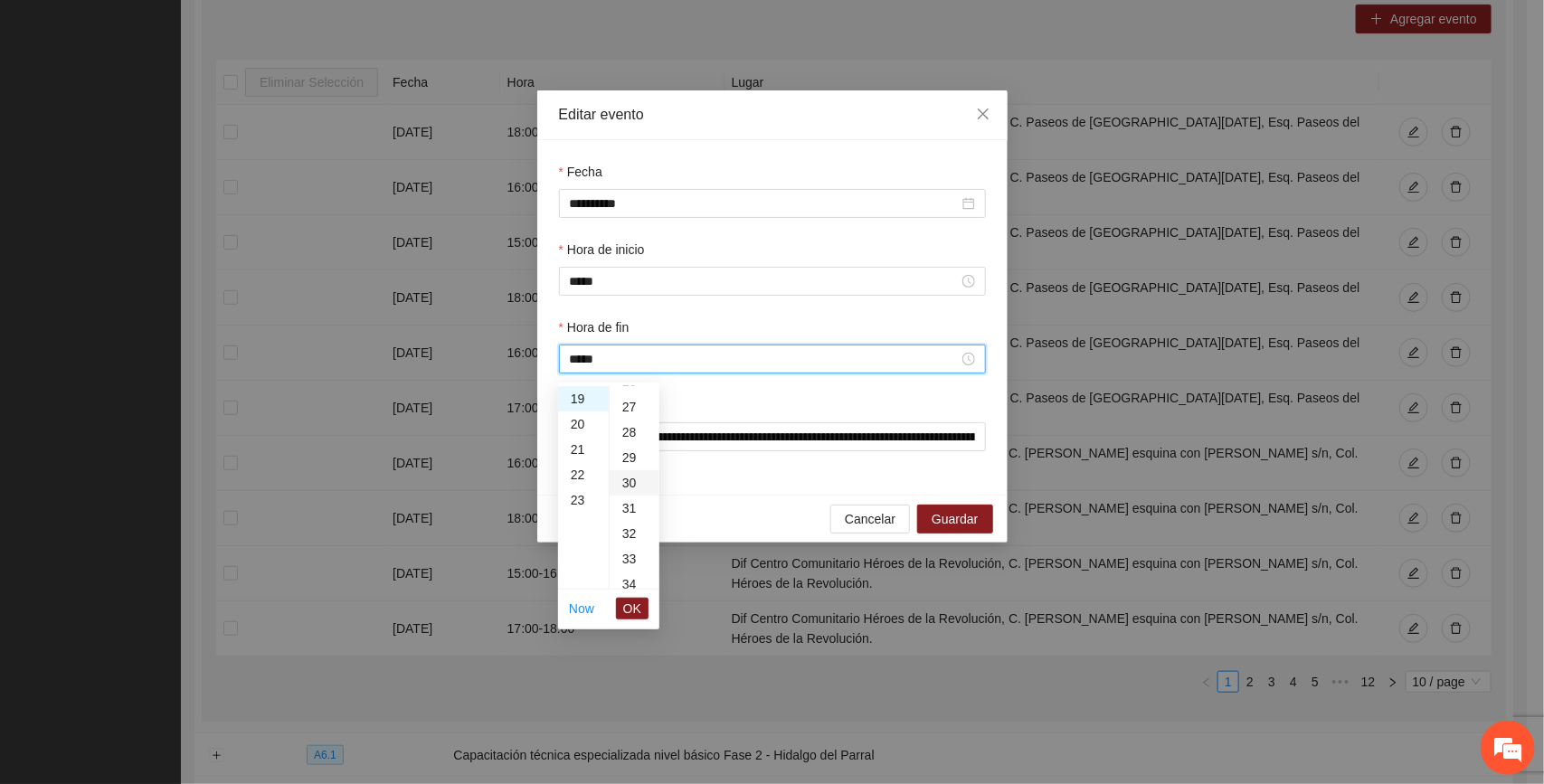 click on "30" at bounding box center (634, 483) 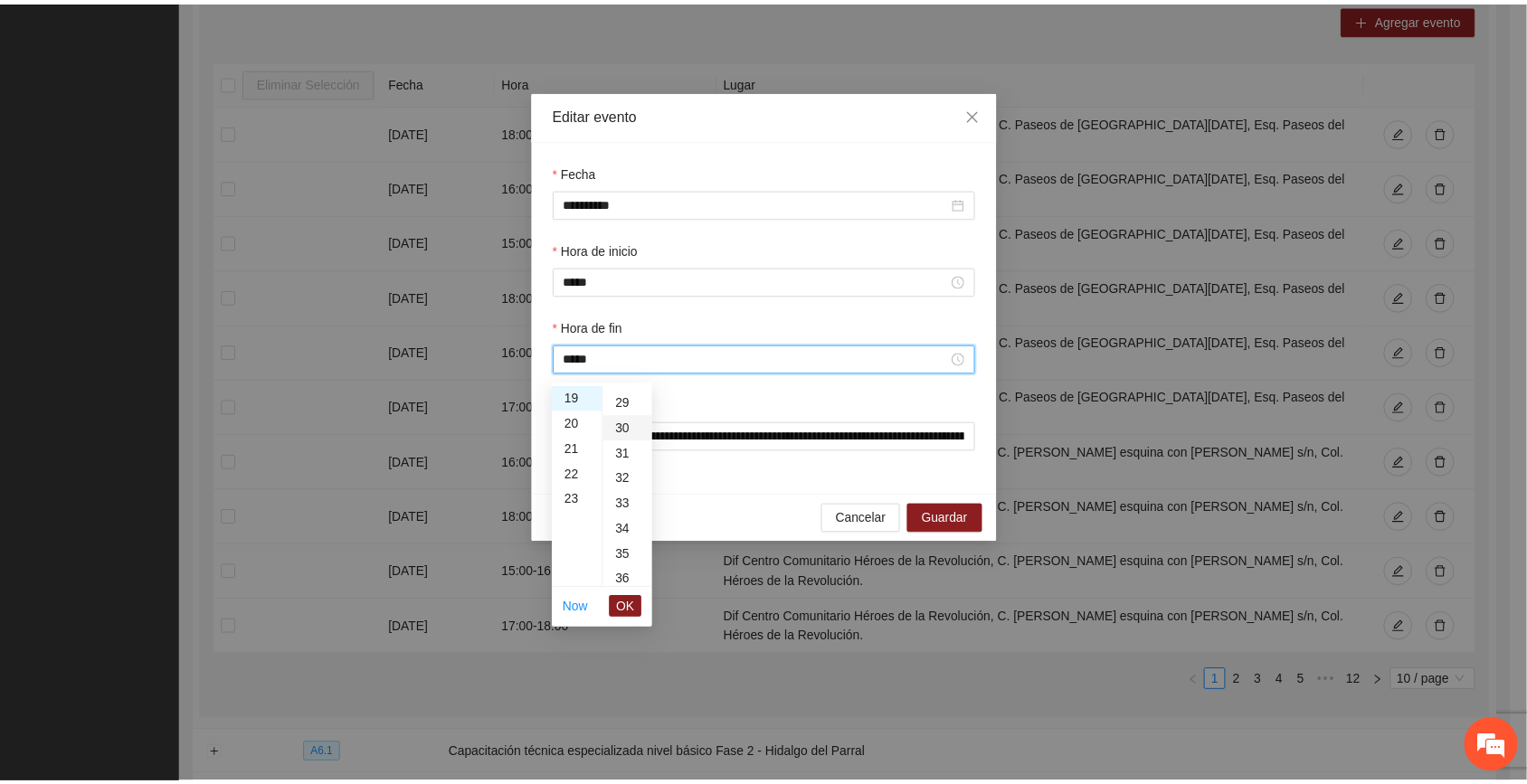 scroll, scrollTop: 760, scrollLeft: 0, axis: vertical 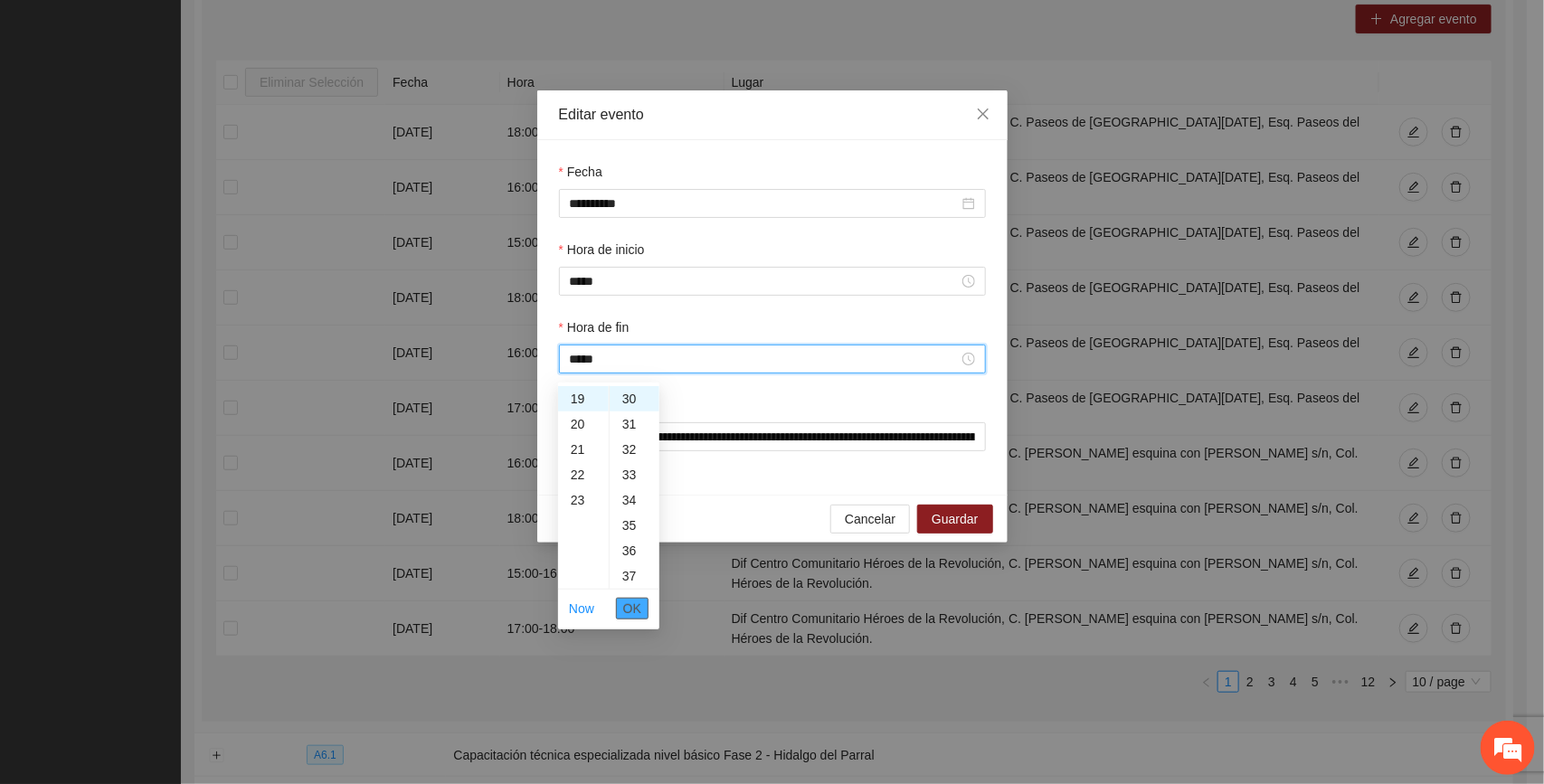click on "OK" at bounding box center [632, 609] 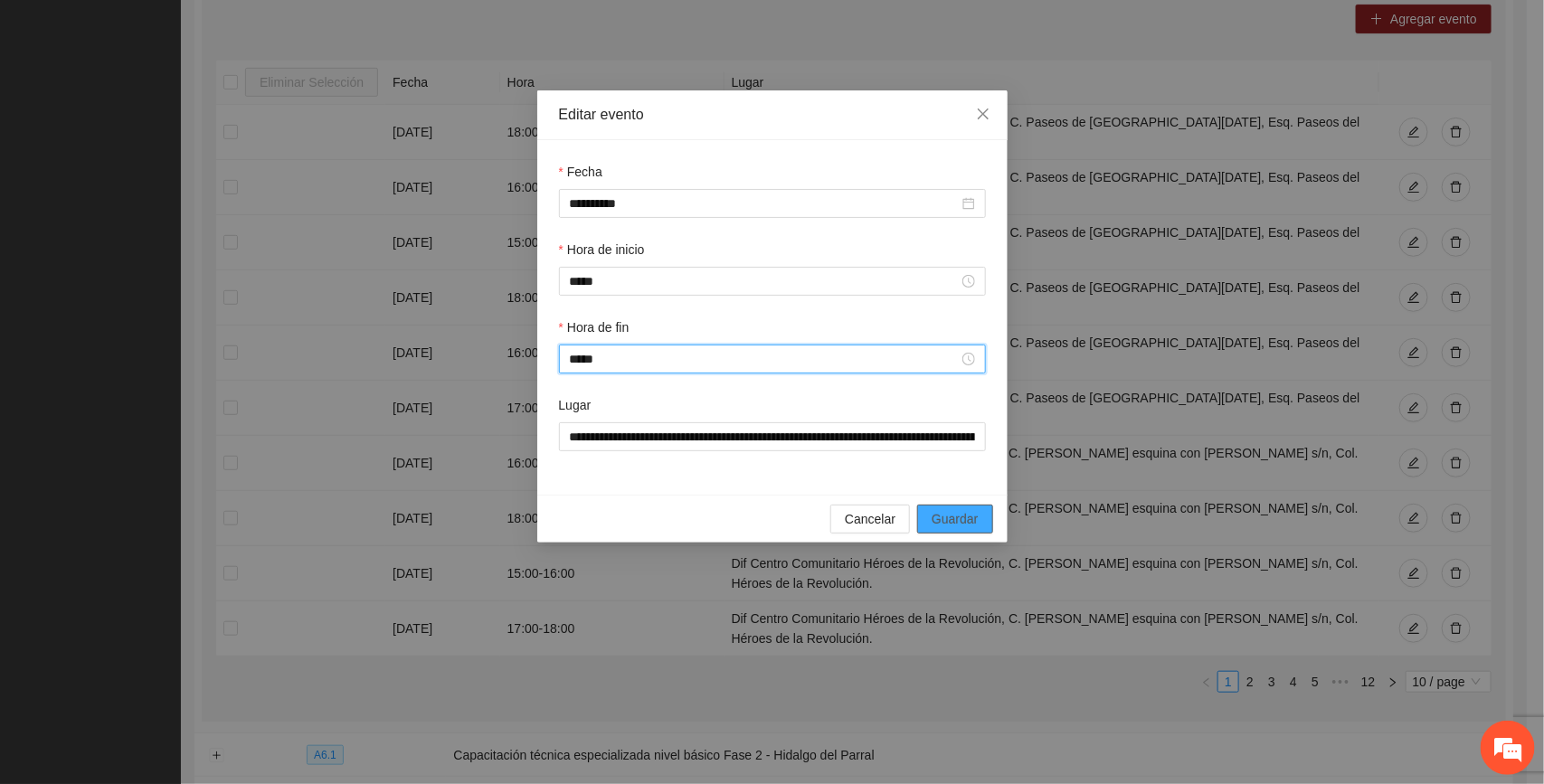 click on "Guardar" at bounding box center (954, 519) 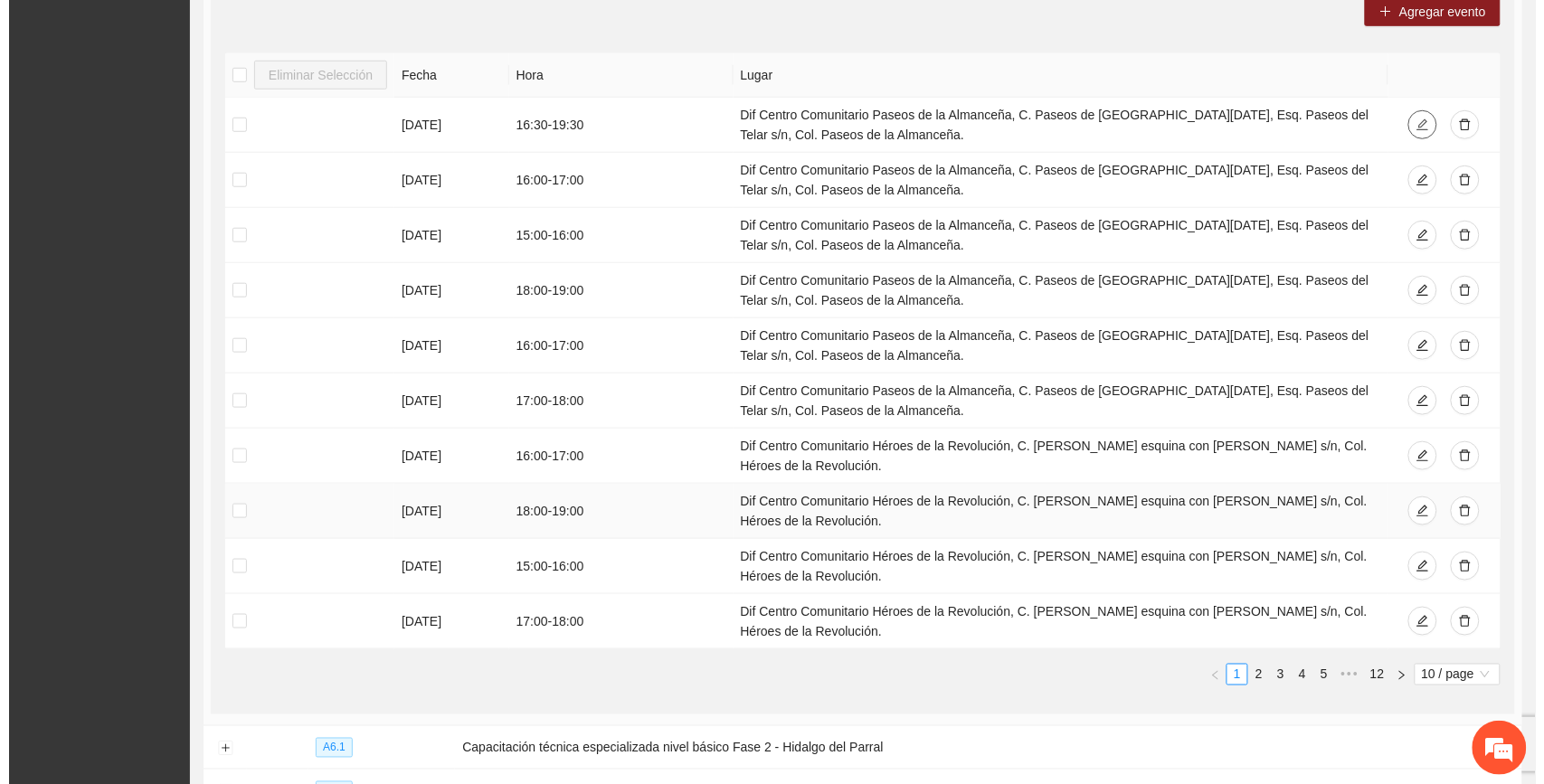 scroll, scrollTop: 350, scrollLeft: 0, axis: vertical 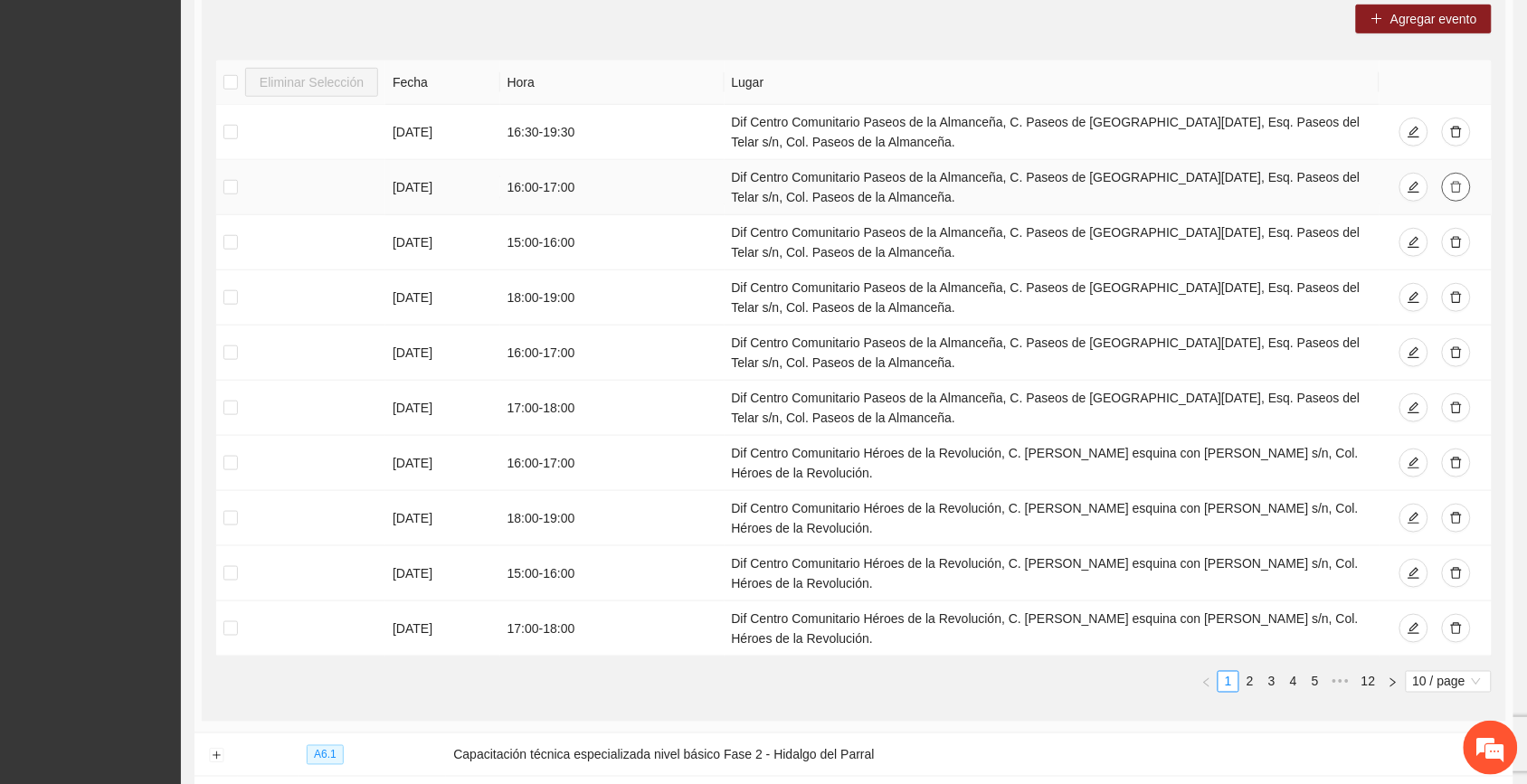 click 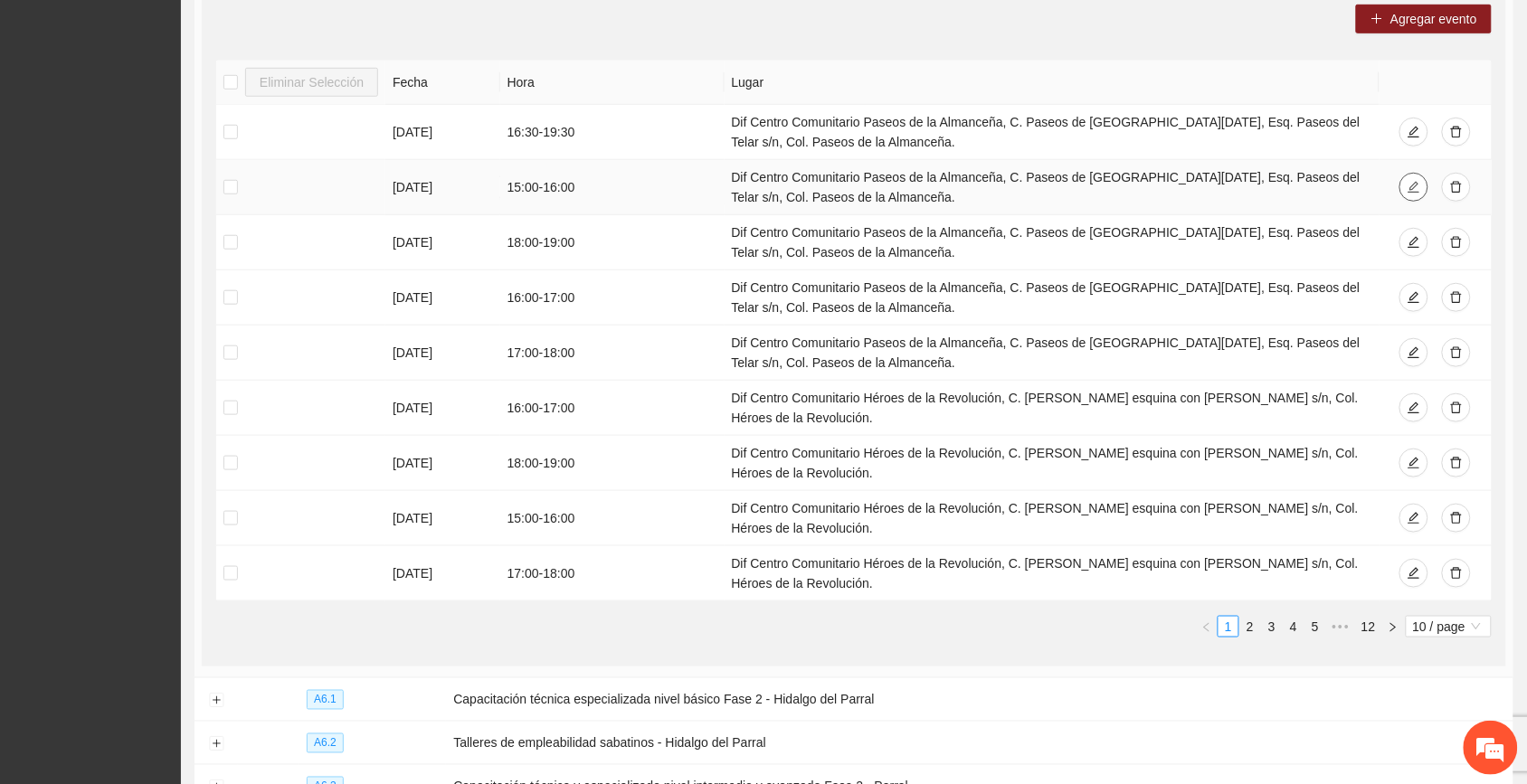 click 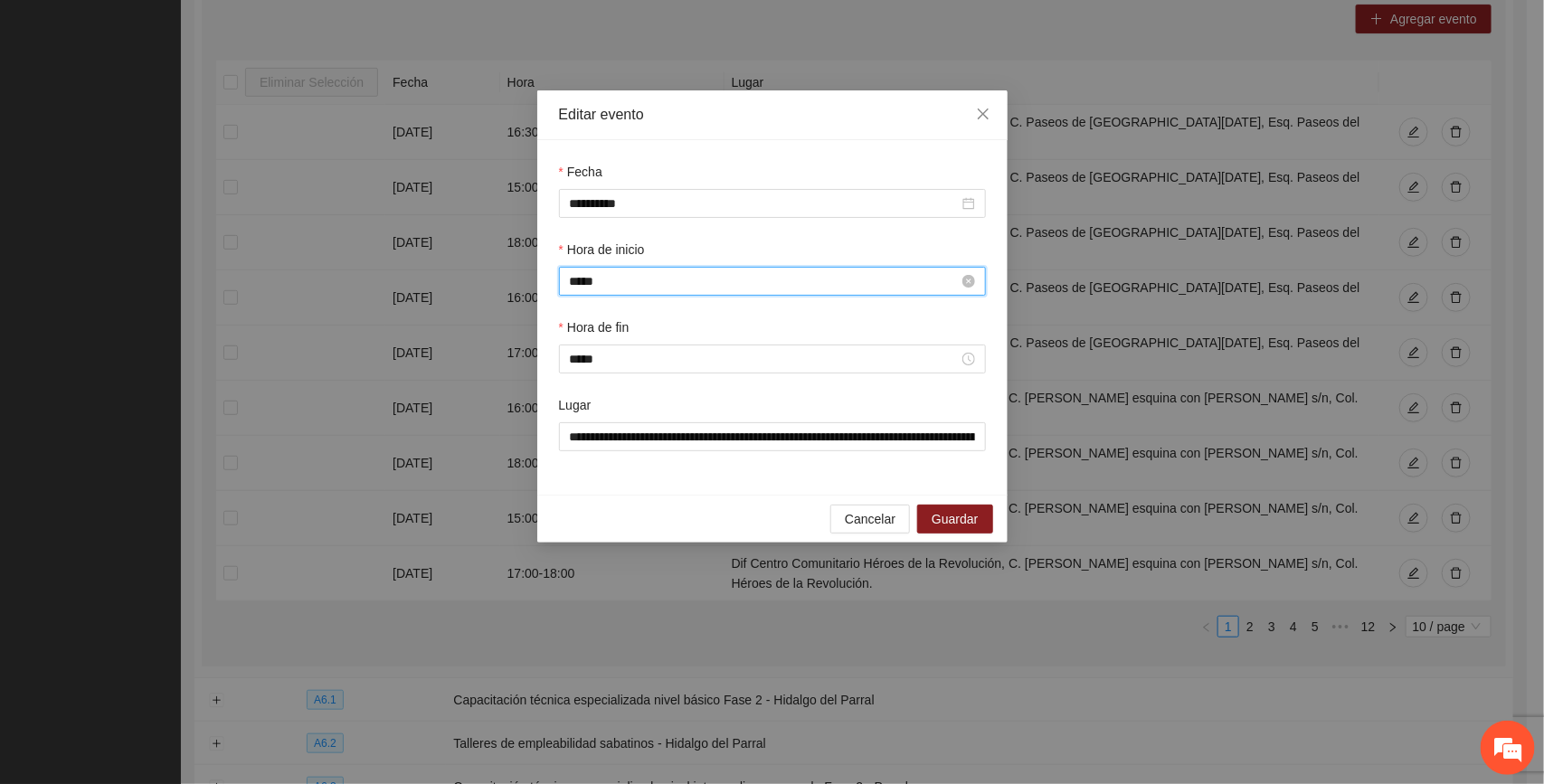 click on "*****" at bounding box center [764, 281] 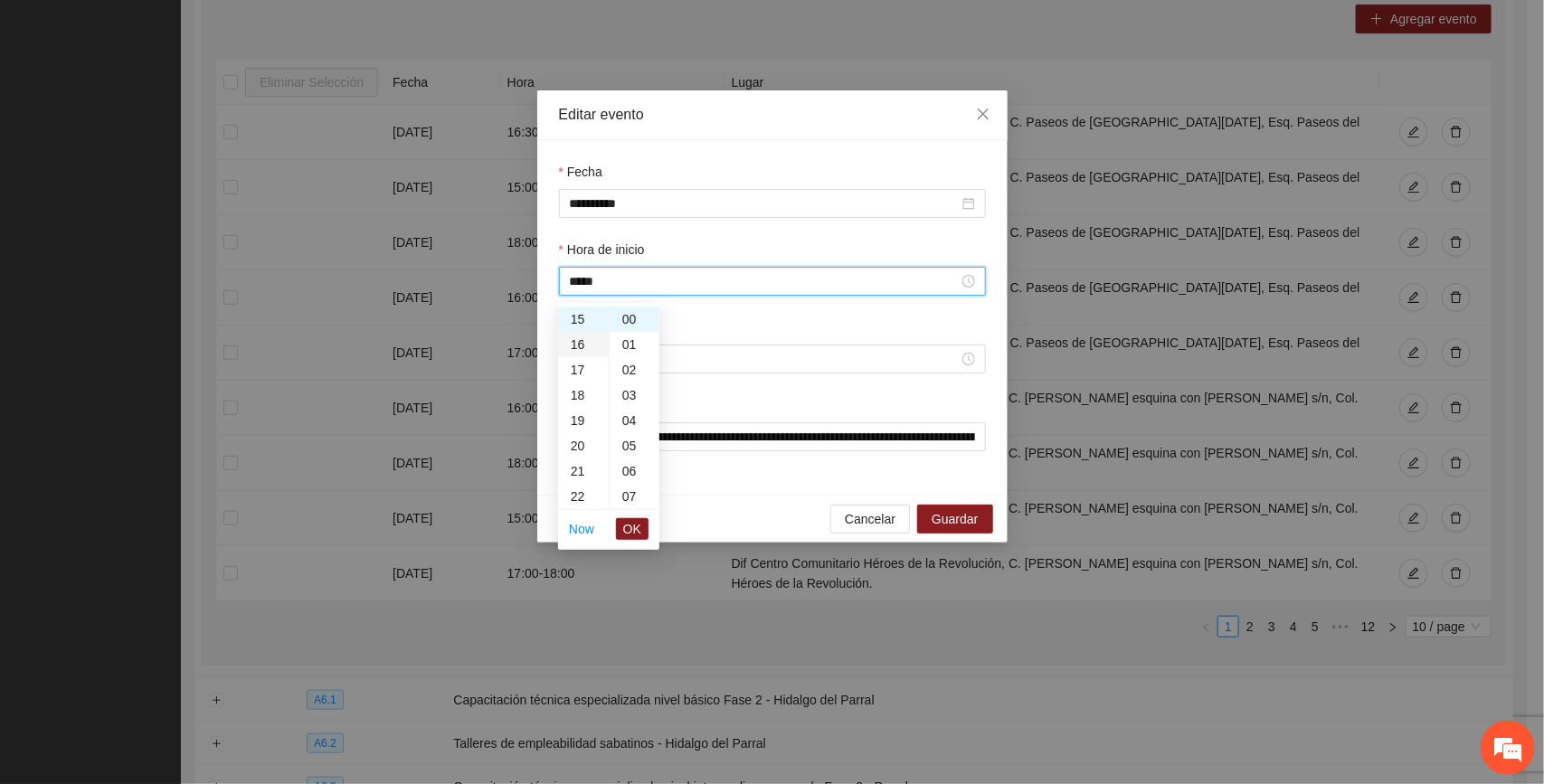 click on "16" at bounding box center (583, 345) 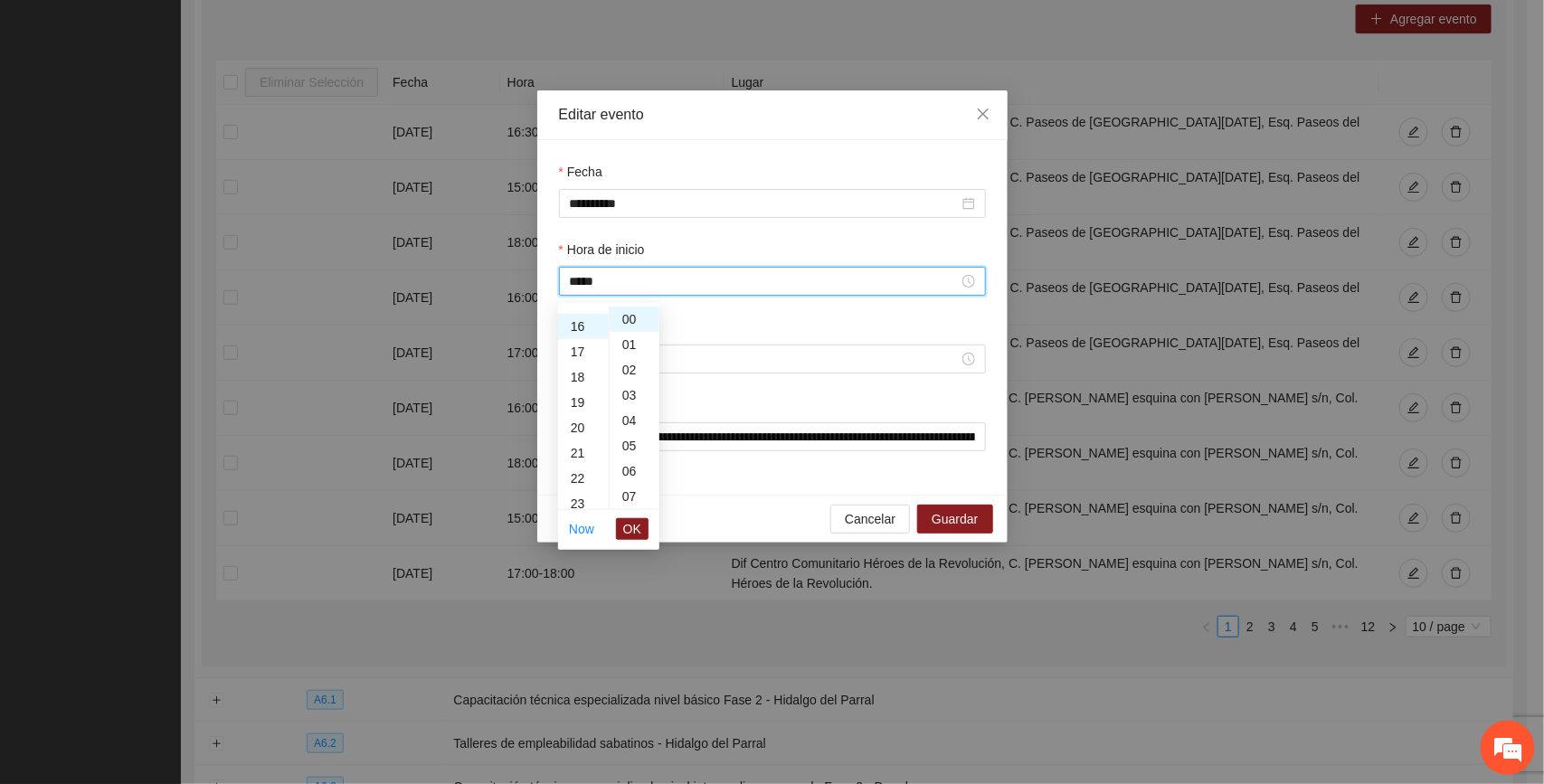 scroll, scrollTop: 404, scrollLeft: 0, axis: vertical 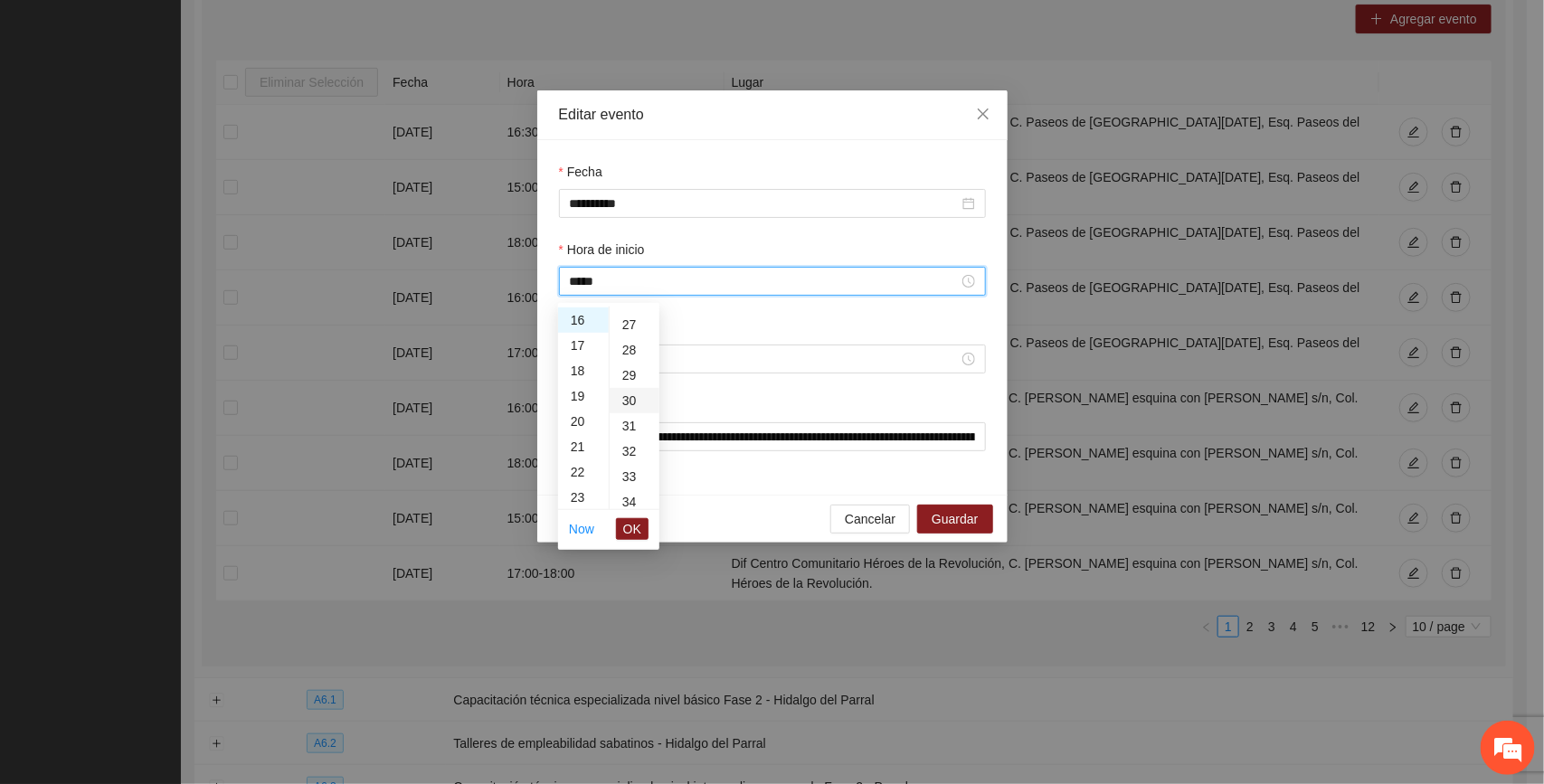 click on "30" at bounding box center (634, 401) 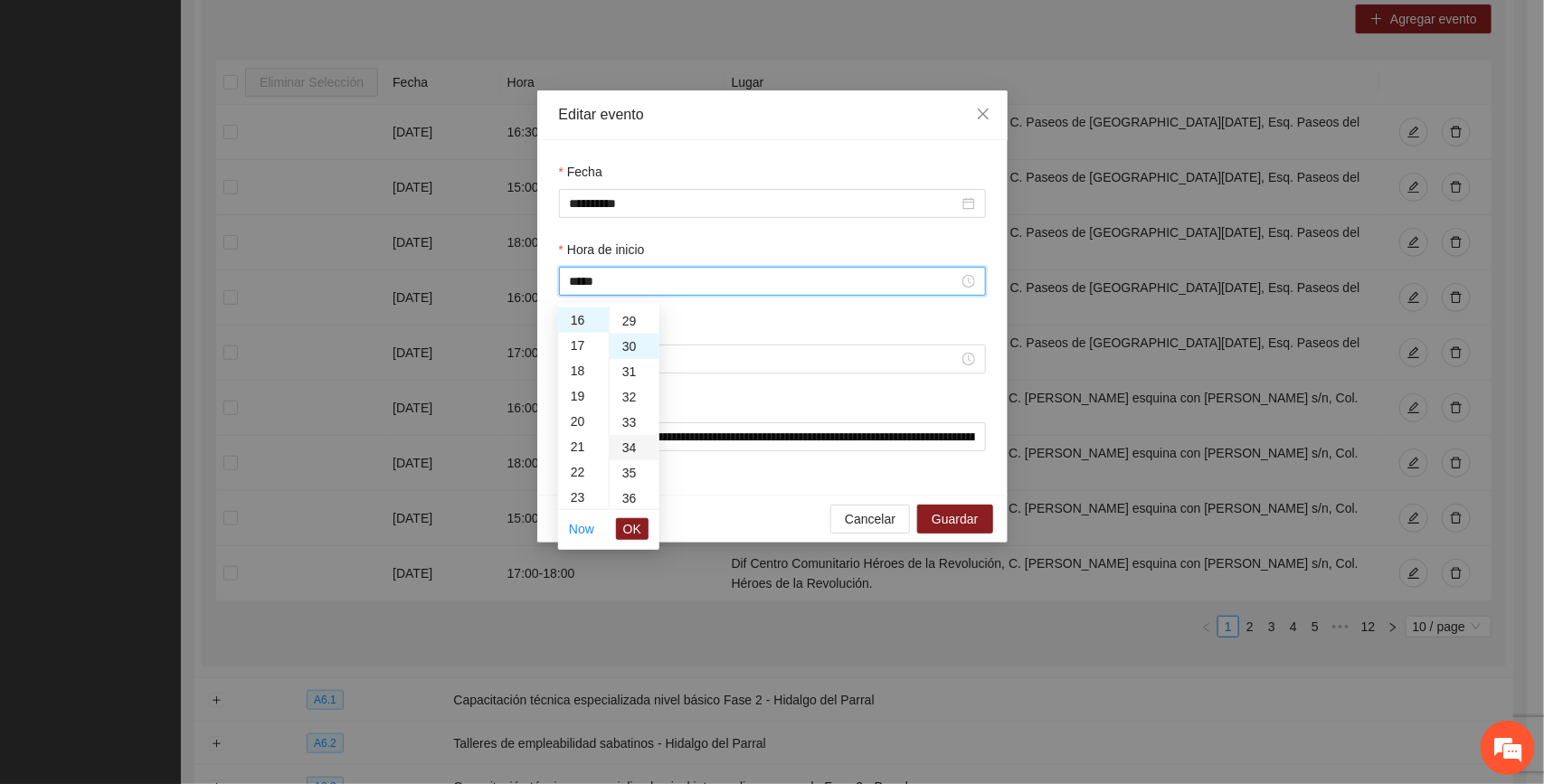 scroll, scrollTop: 760, scrollLeft: 0, axis: vertical 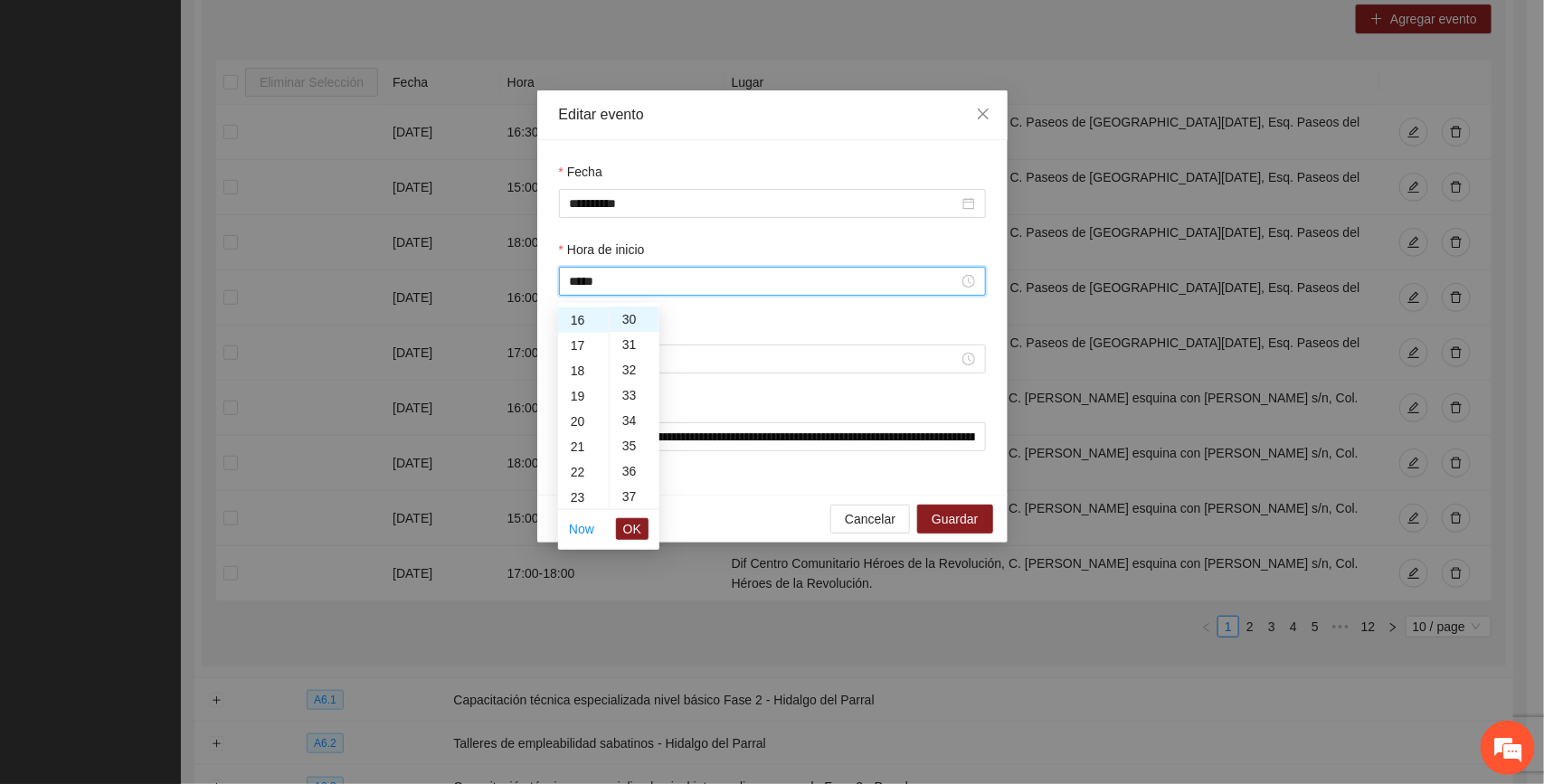 click on "OK" at bounding box center (632, 529) 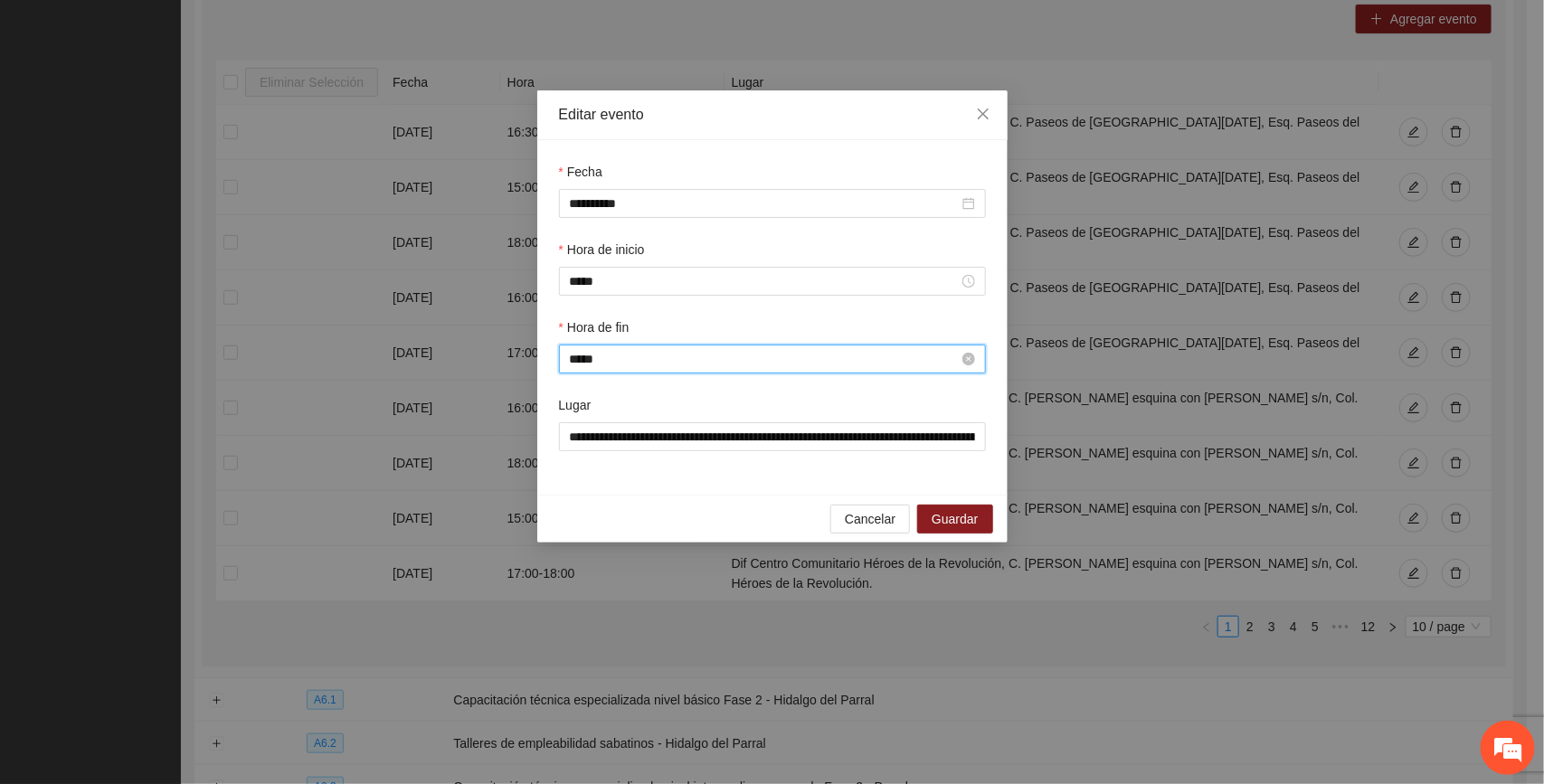 click on "*****" at bounding box center (764, 359) 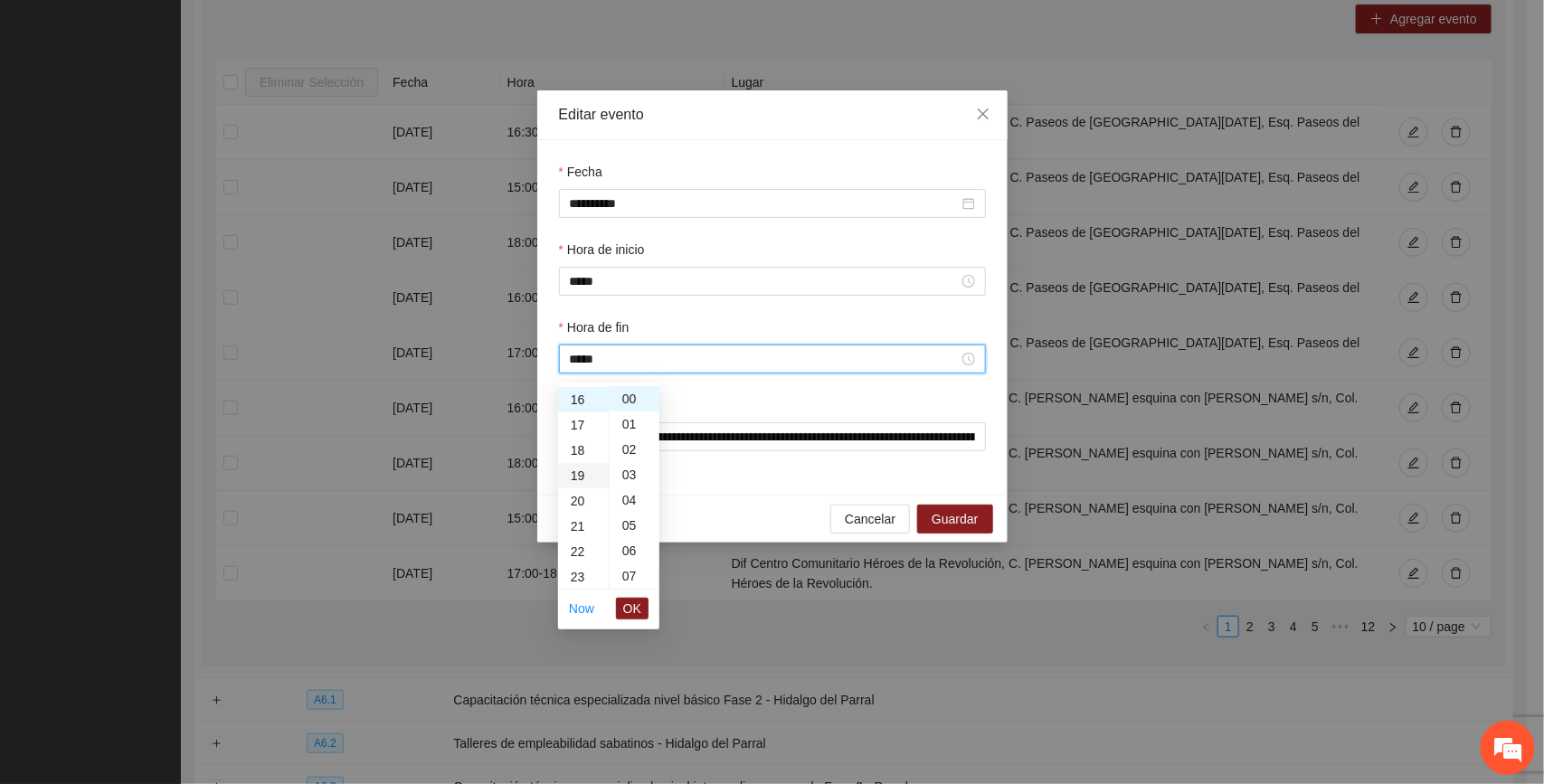 click on "19" at bounding box center (583, 476) 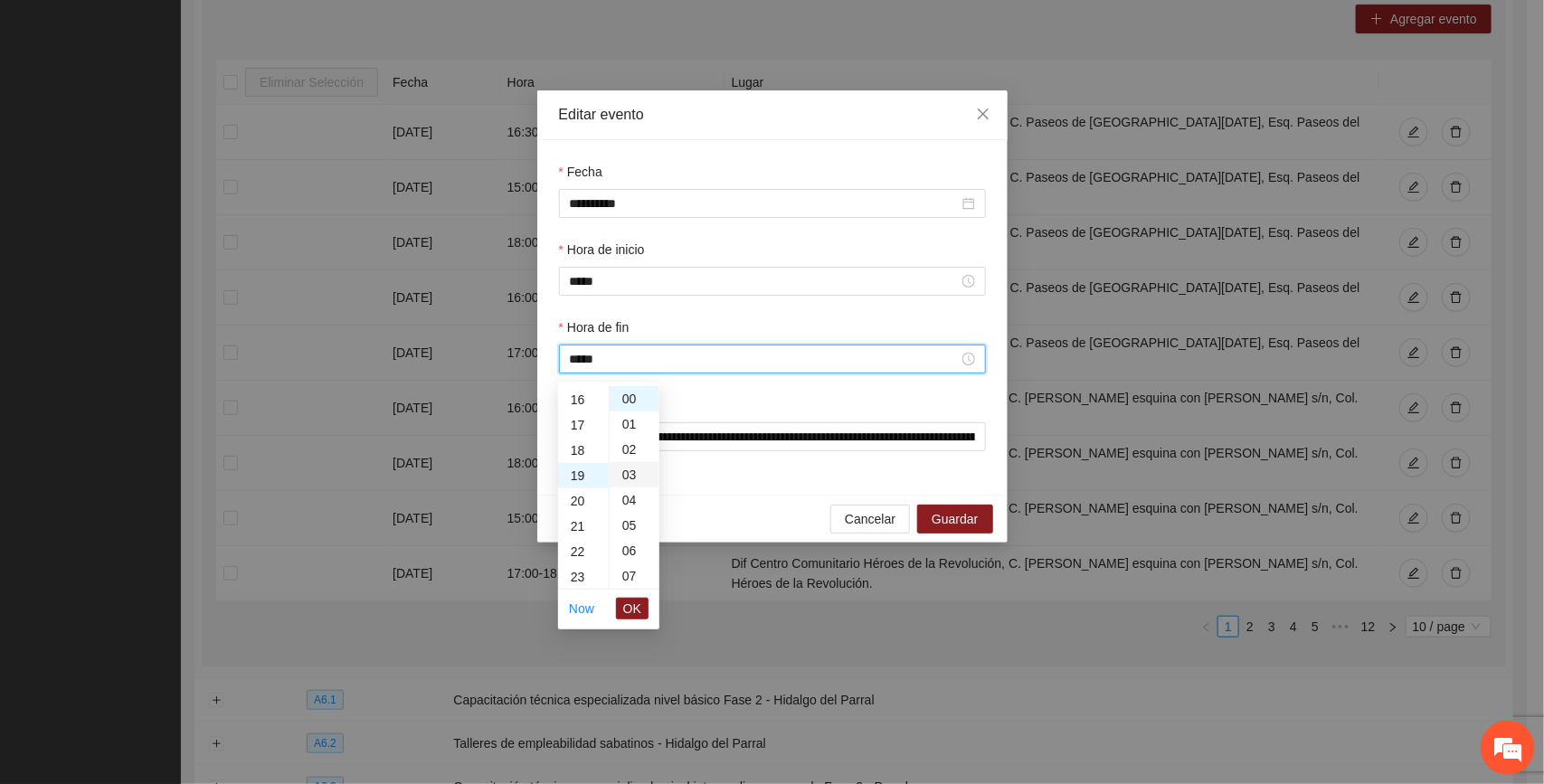 scroll, scrollTop: 481, scrollLeft: 0, axis: vertical 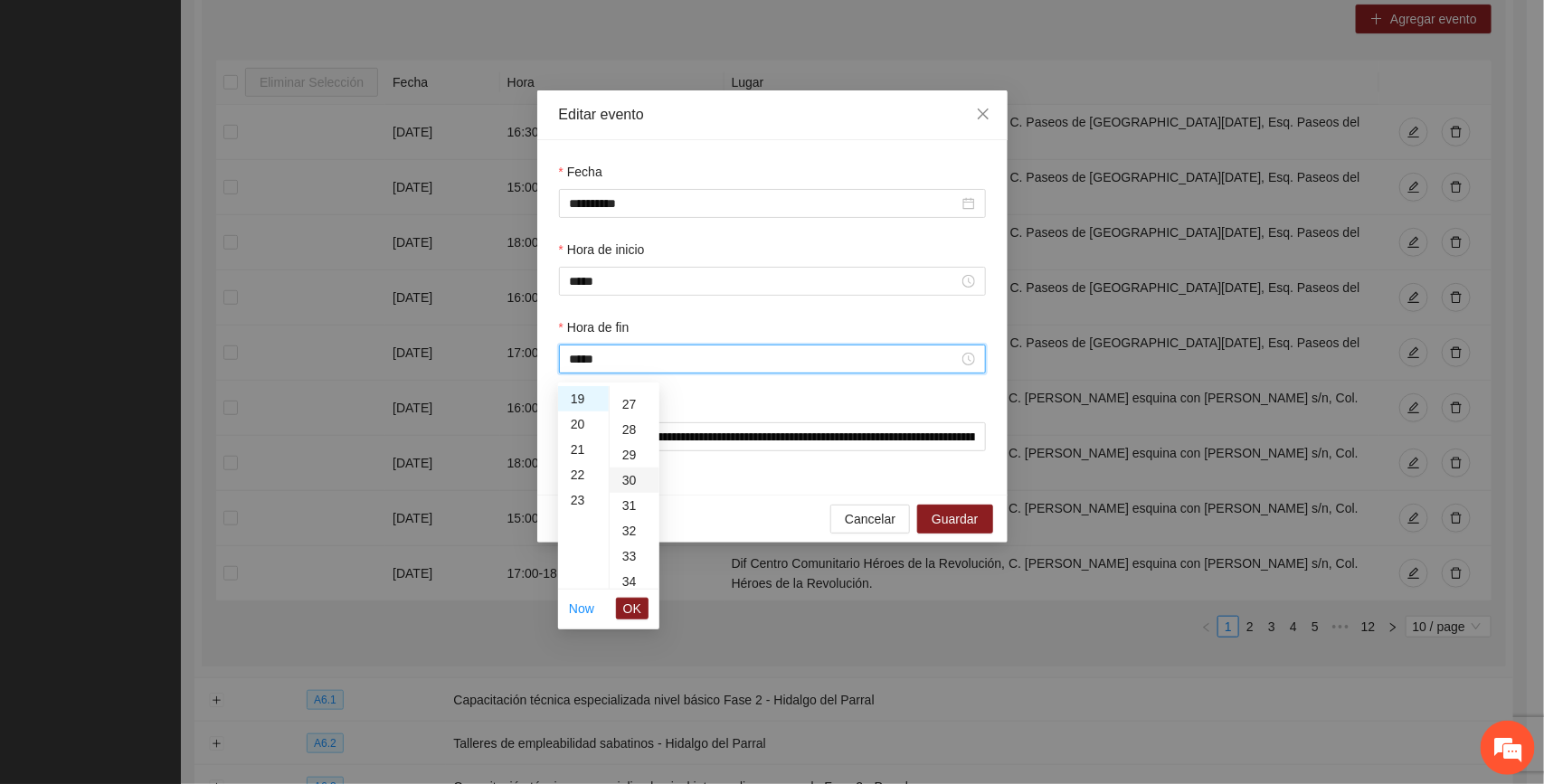 click on "30" at bounding box center (634, 480) 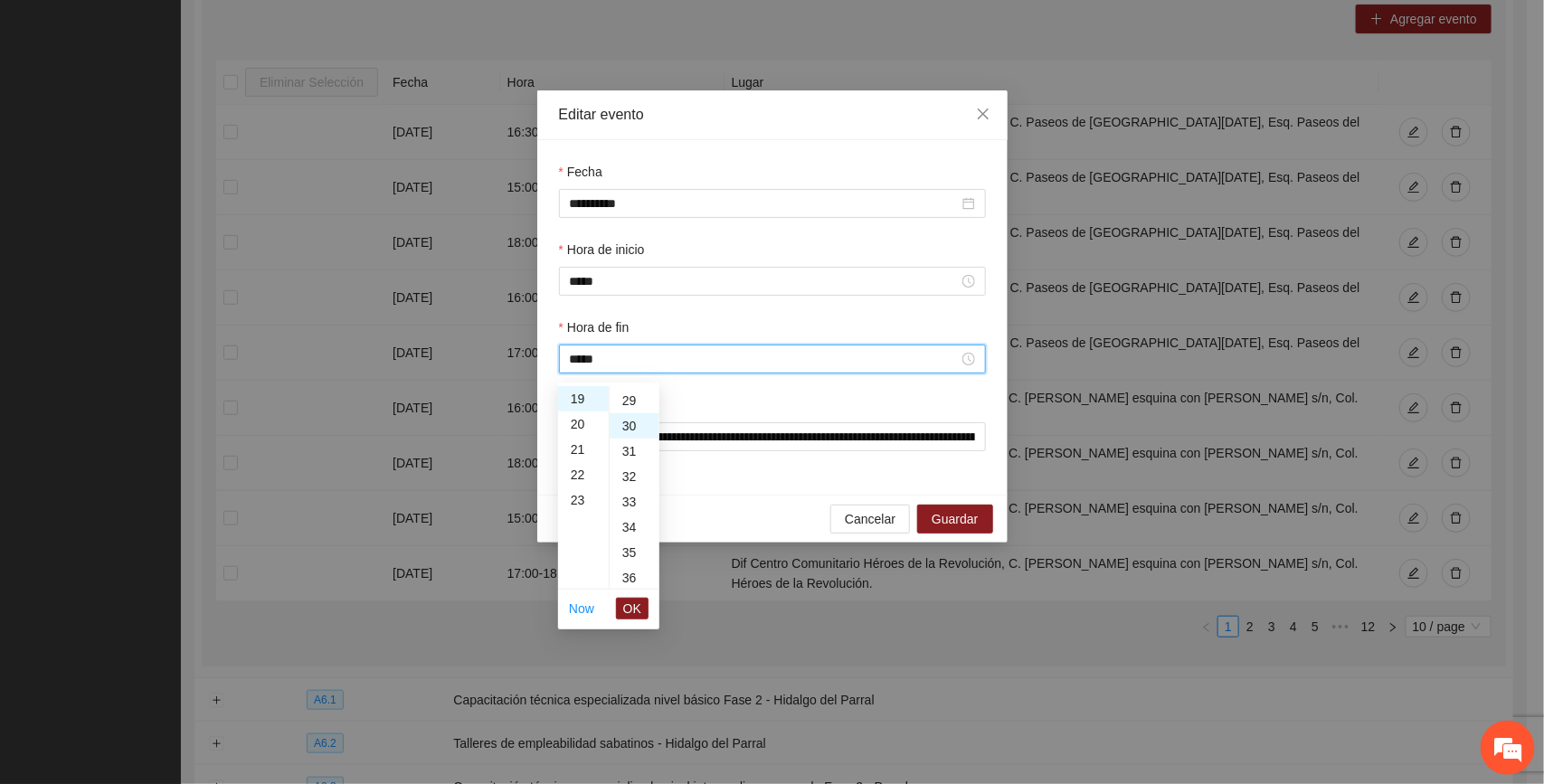 scroll, scrollTop: 760, scrollLeft: 0, axis: vertical 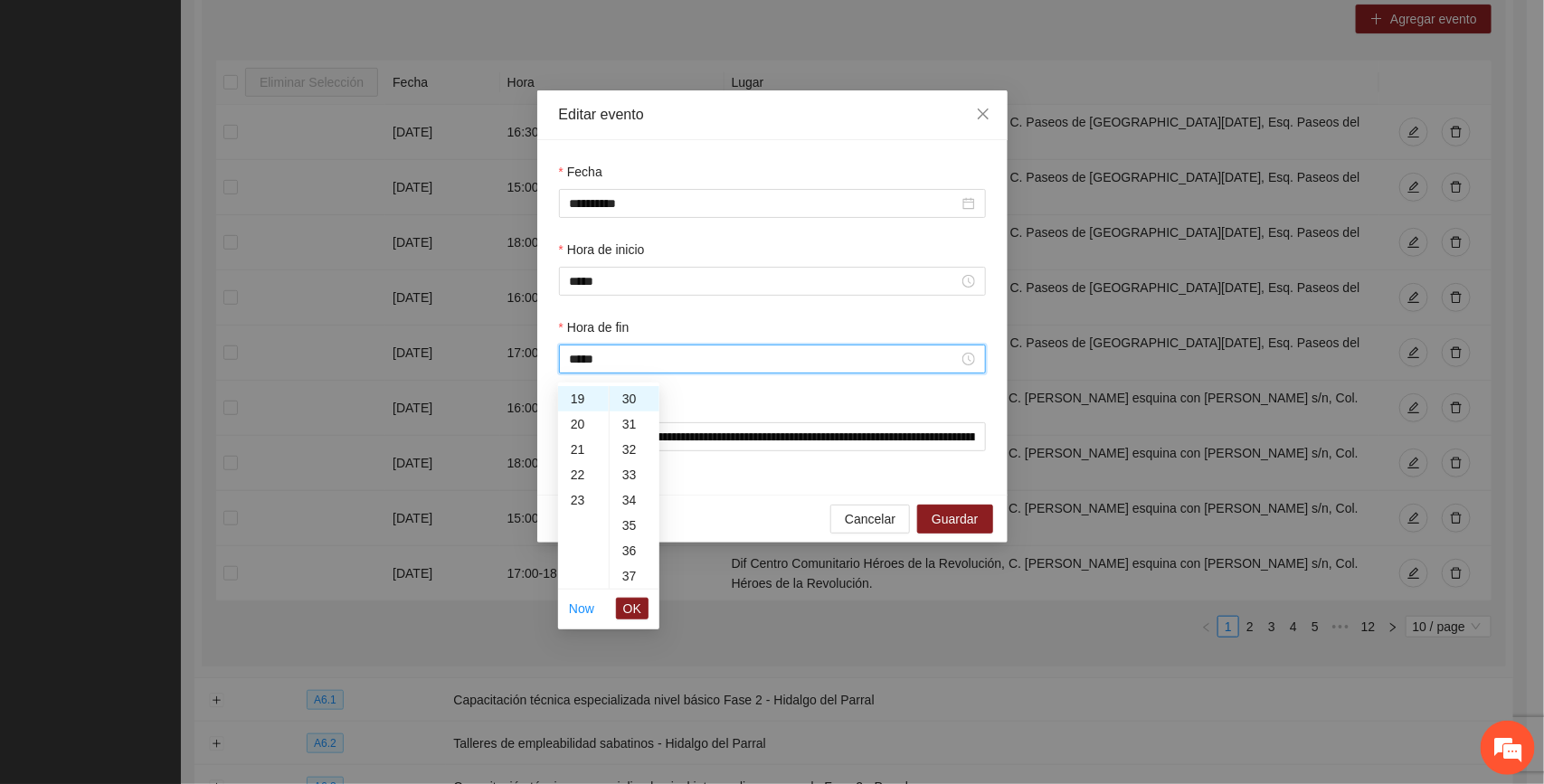 click on "OK" at bounding box center (632, 609) 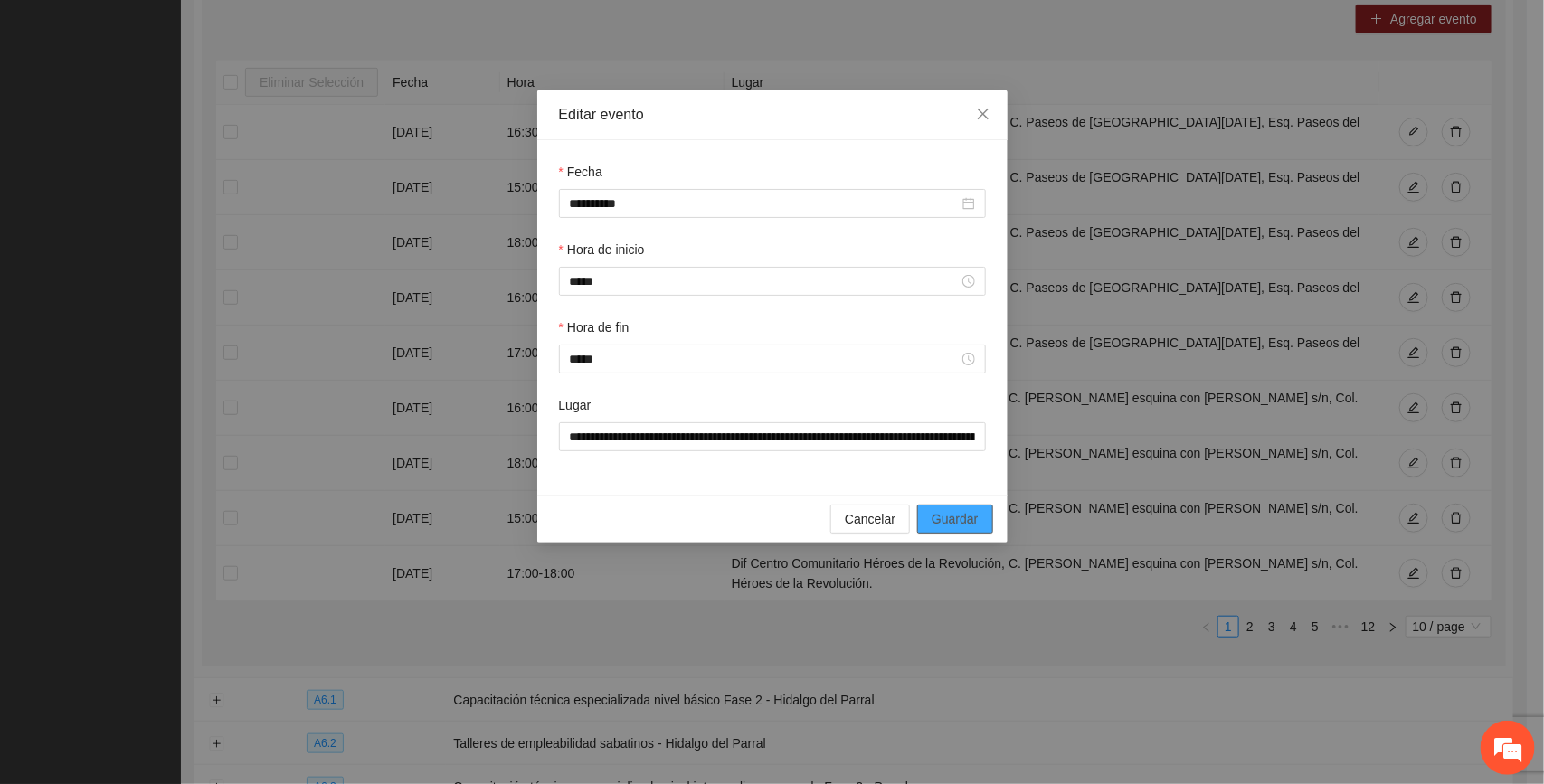 click on "Guardar" at bounding box center [954, 519] 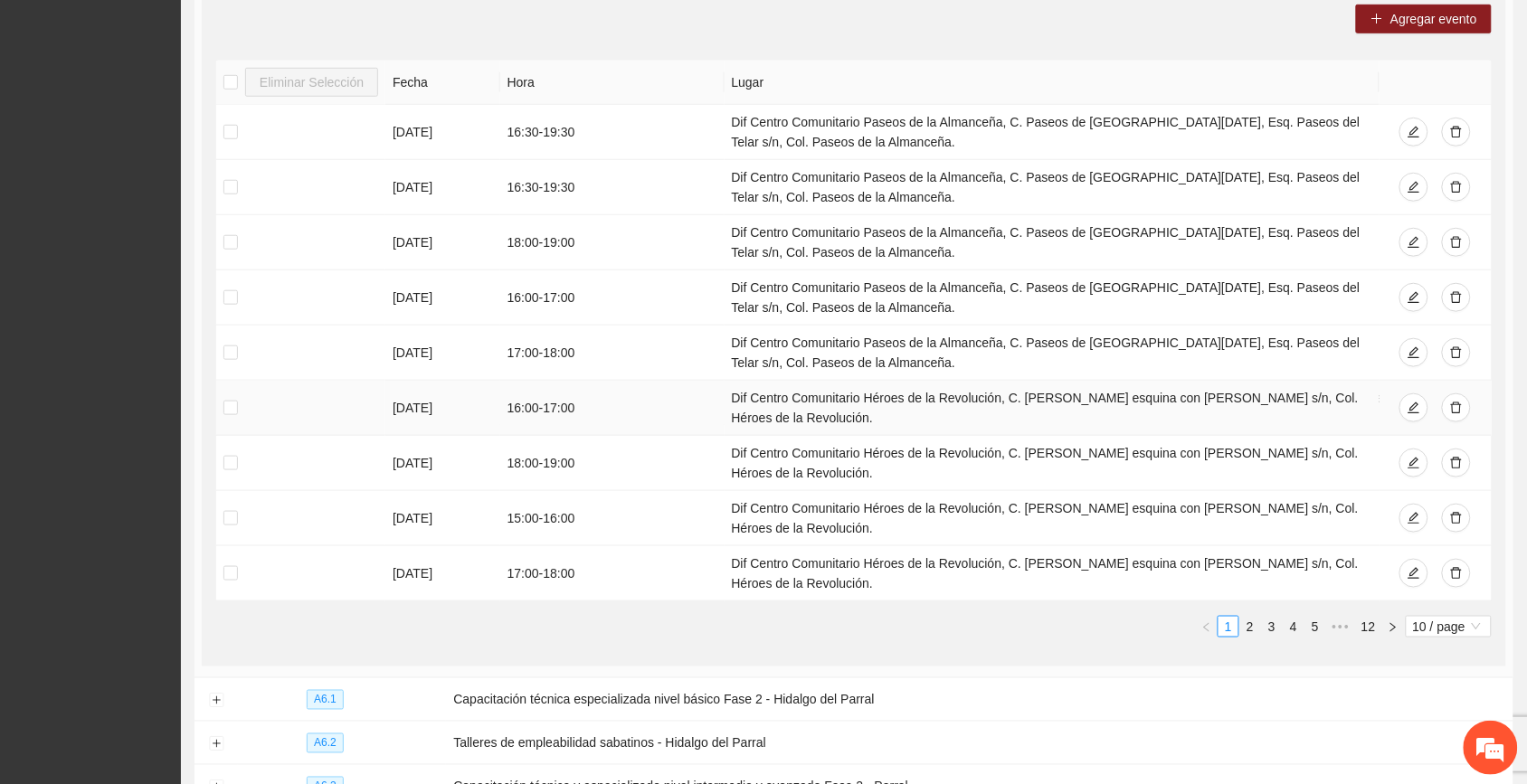 drag, startPoint x: 734, startPoint y: 401, endPoint x: 819, endPoint y: 416, distance: 86.313383 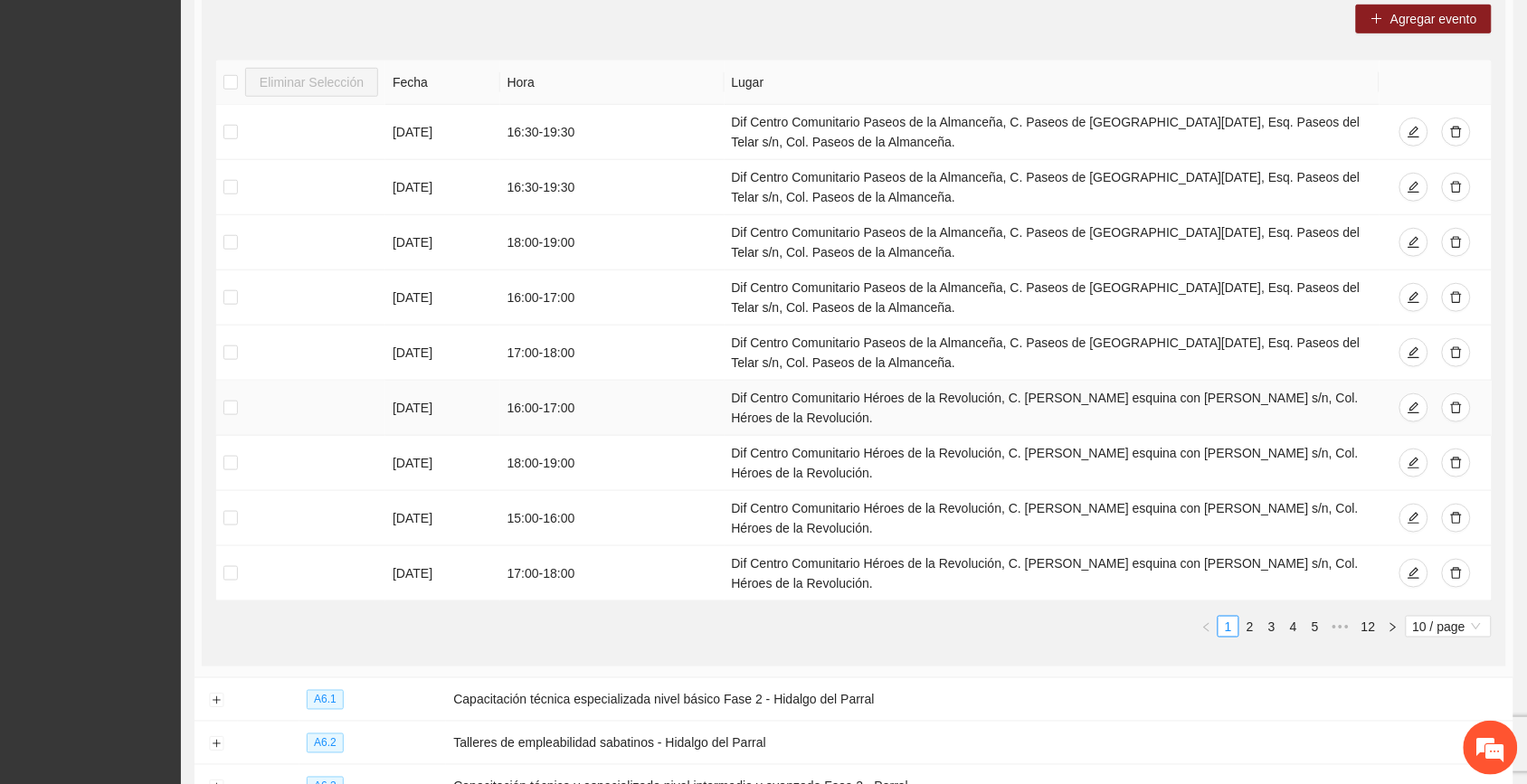 copy on "Dif Centro Comunitario Héroes de la Revolución, C. Plutarco Elías Calles esquina con Tomas Urbina s/n, Col. Héroes de la Revolución." 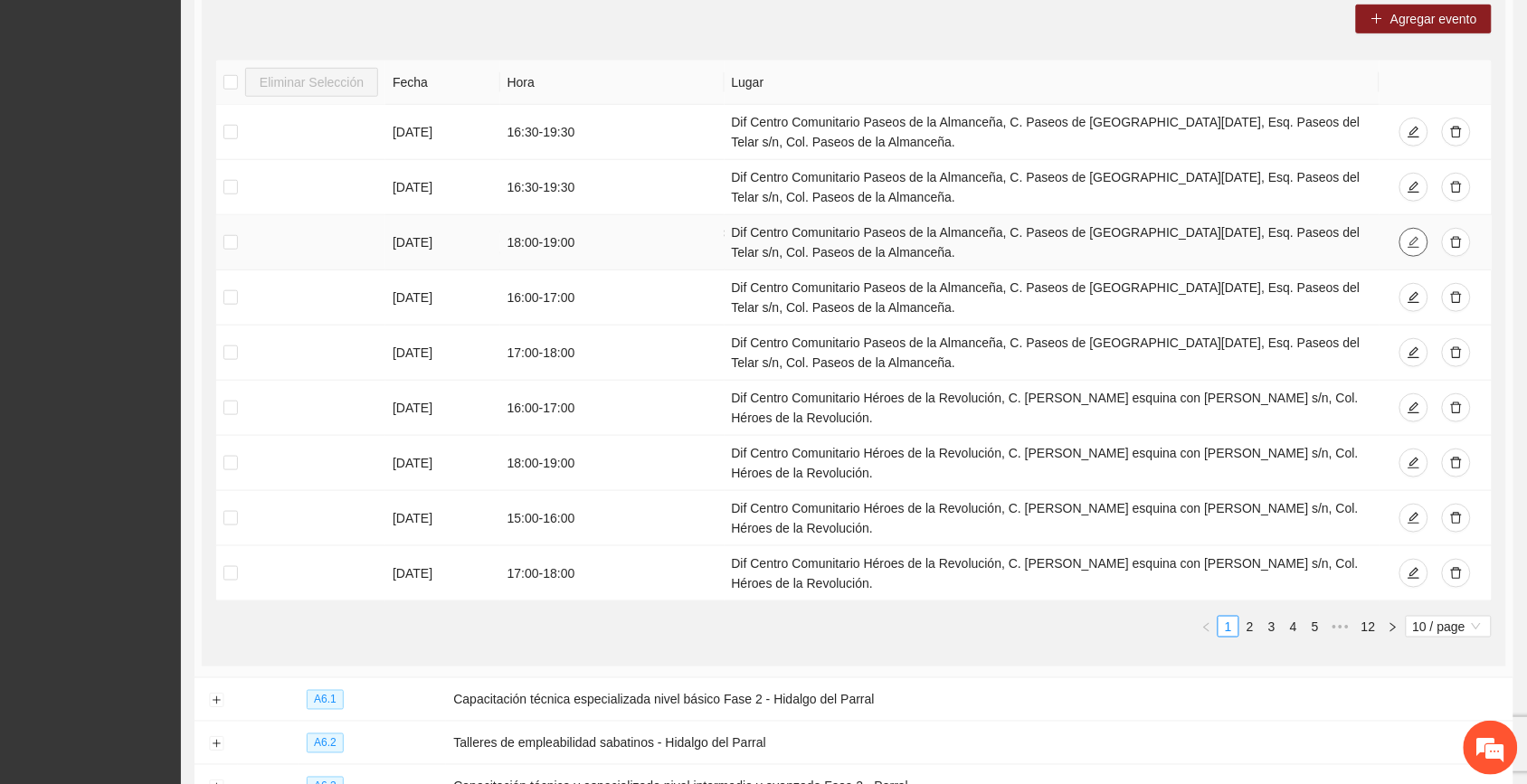 click 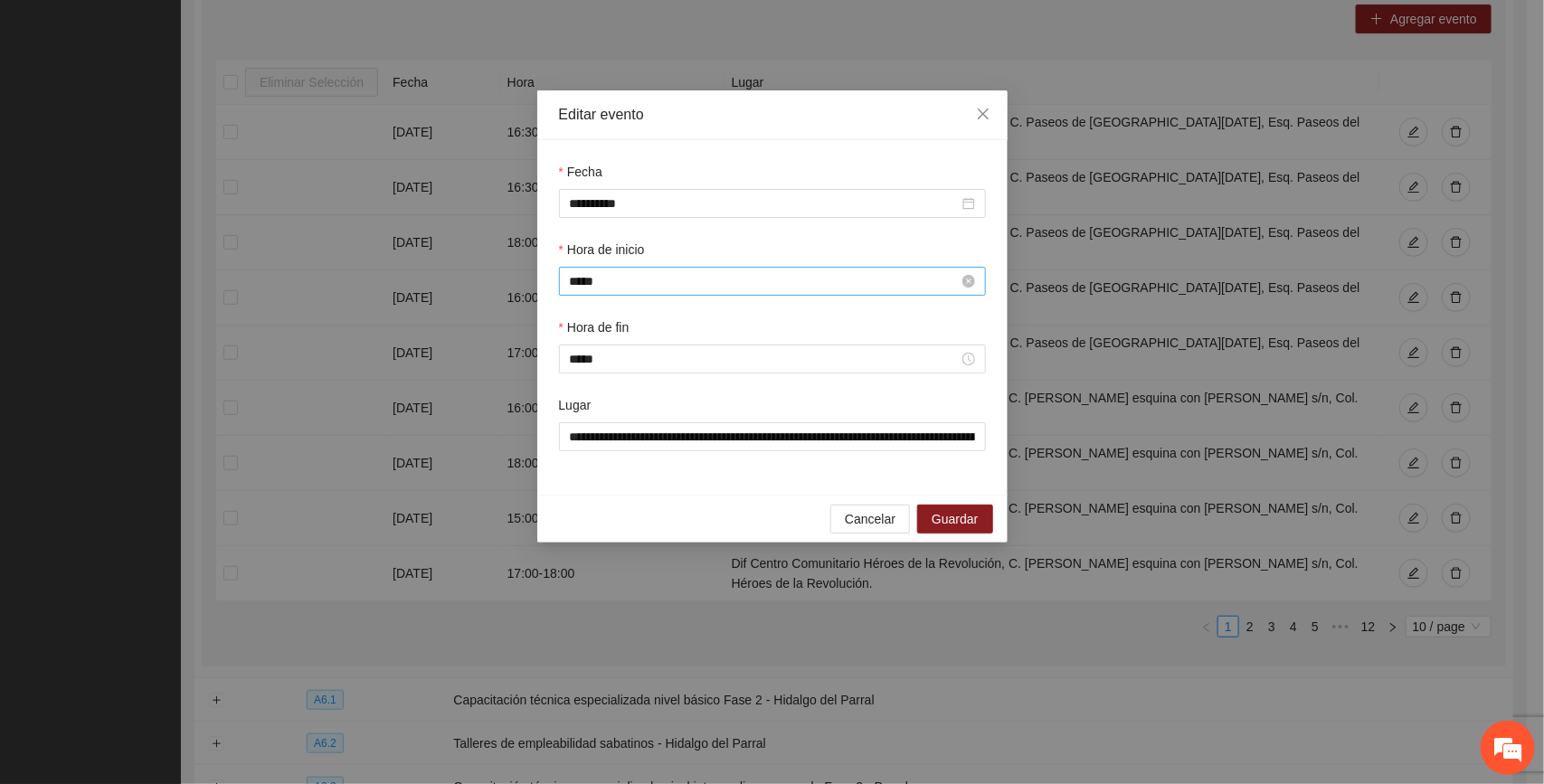 click on "*****" at bounding box center (764, 281) 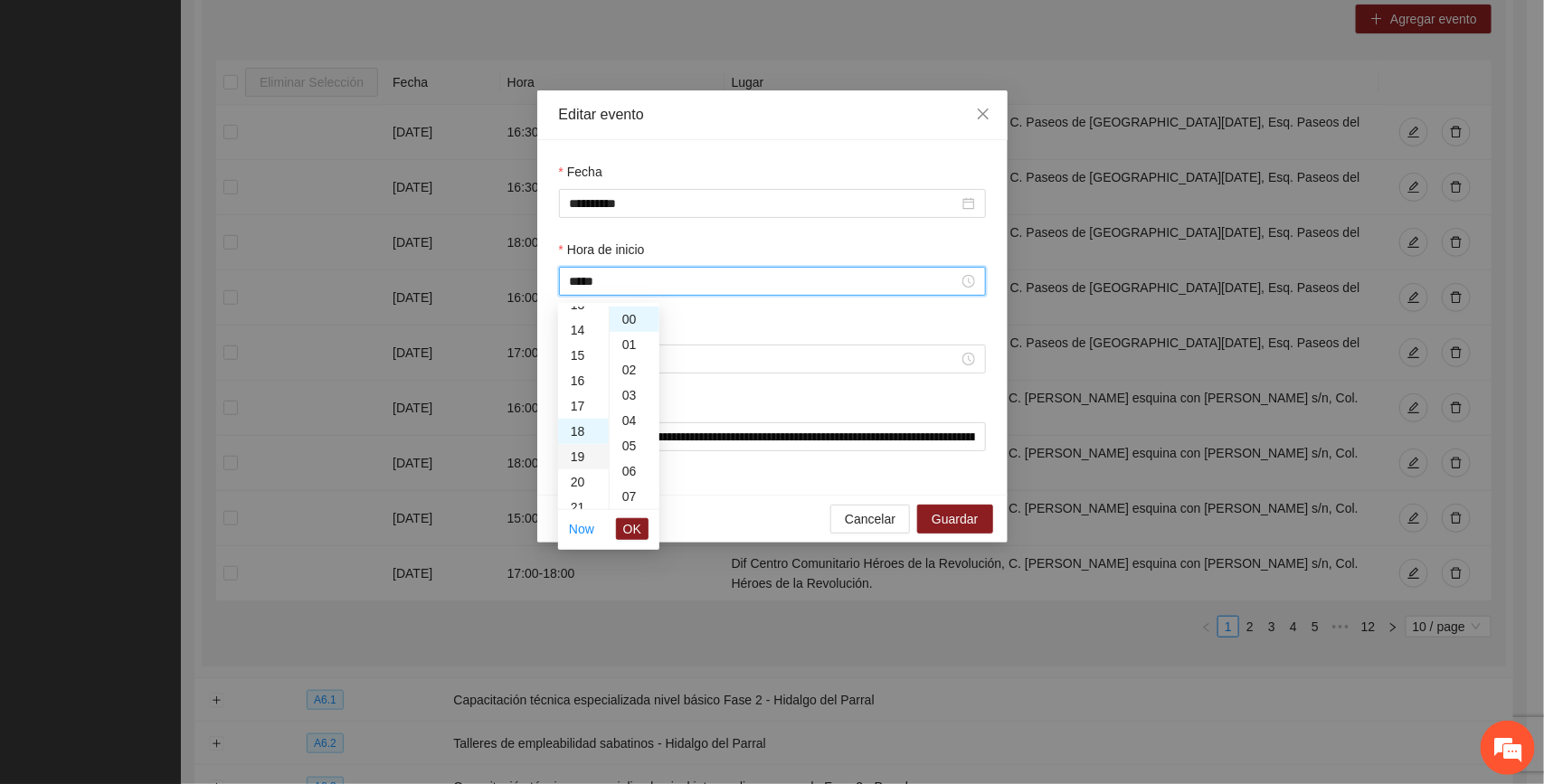 scroll, scrollTop: 342, scrollLeft: 0, axis: vertical 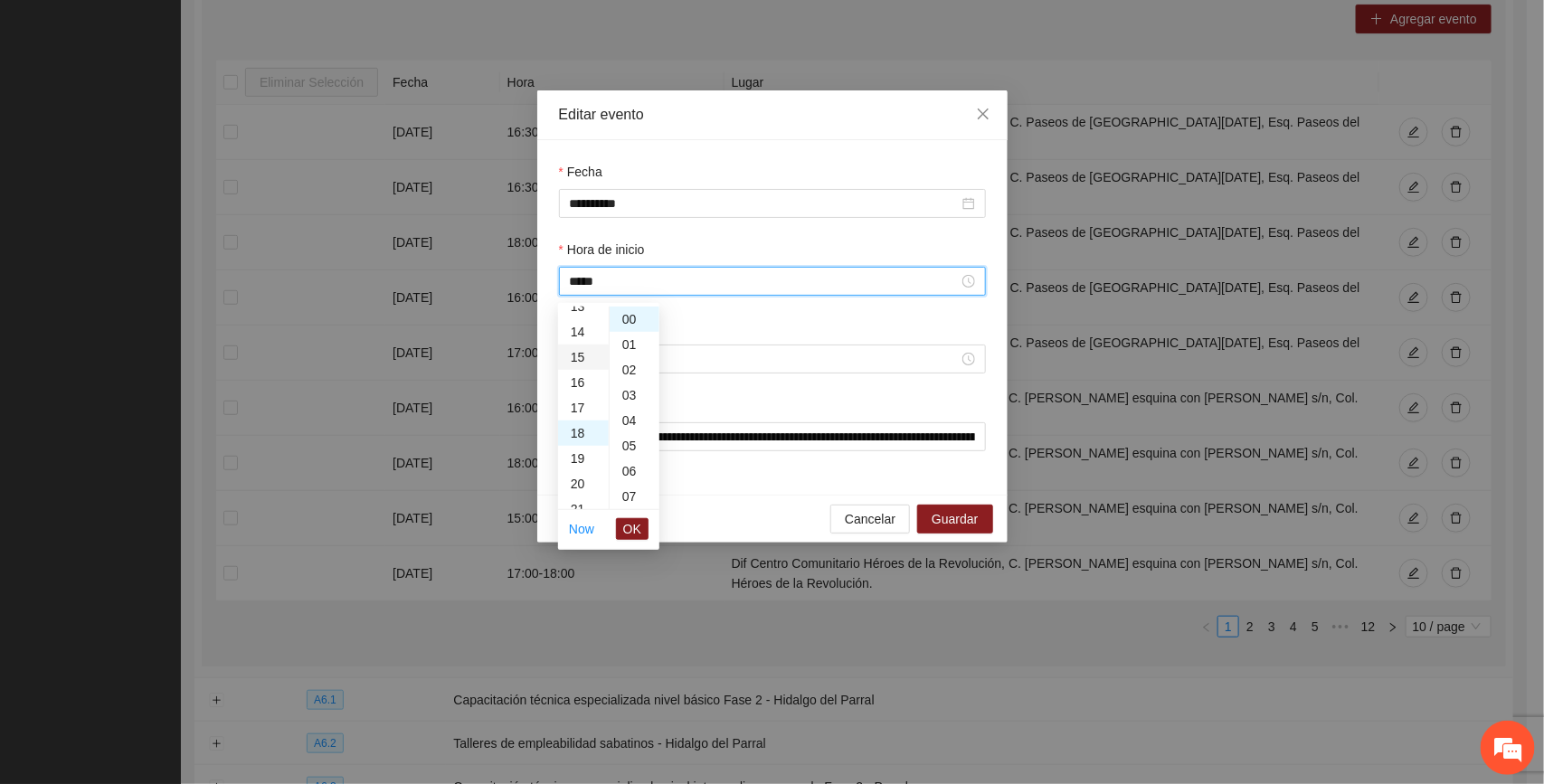 click on "15" at bounding box center [583, 357] 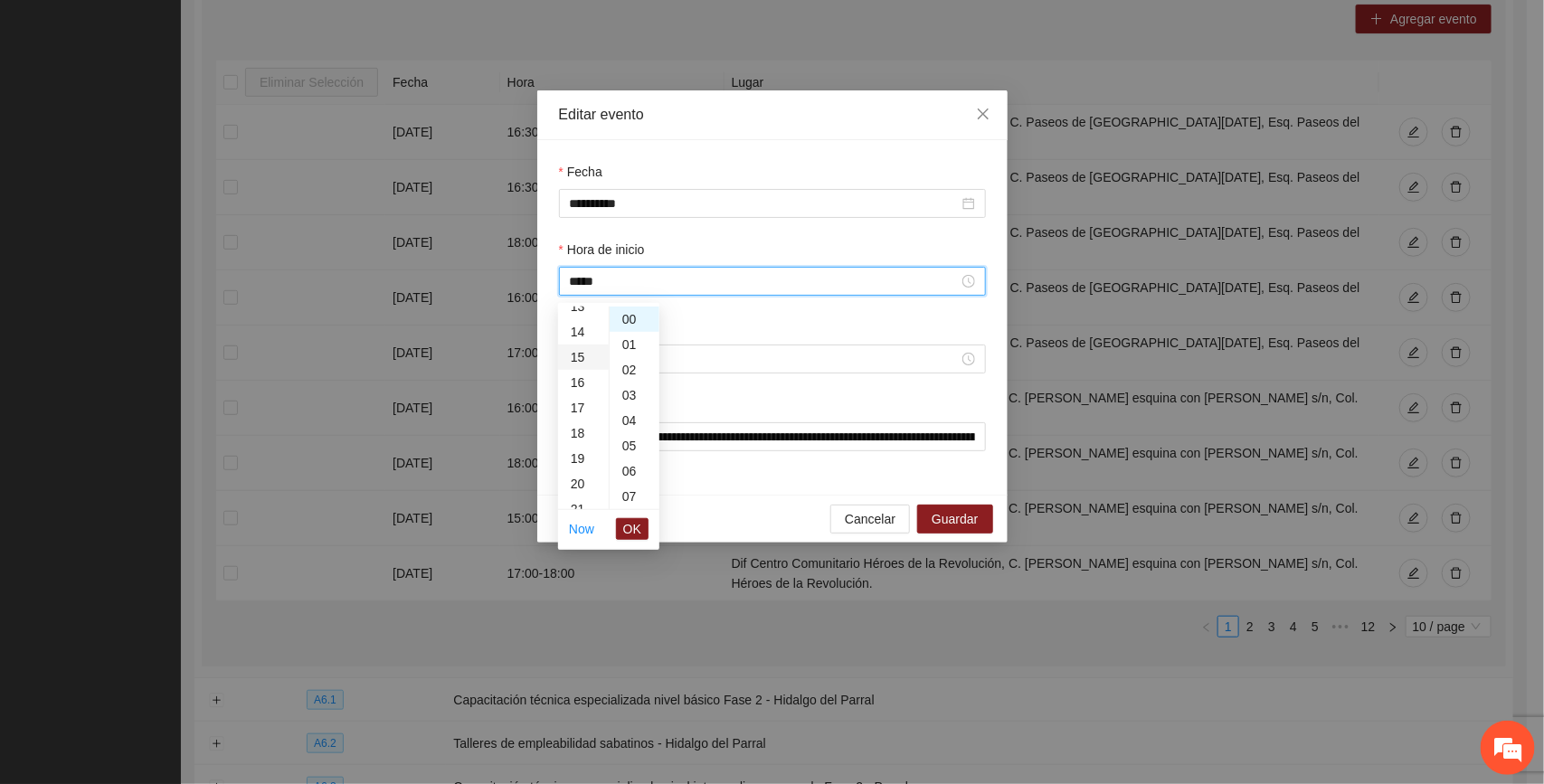 scroll, scrollTop: 380, scrollLeft: 0, axis: vertical 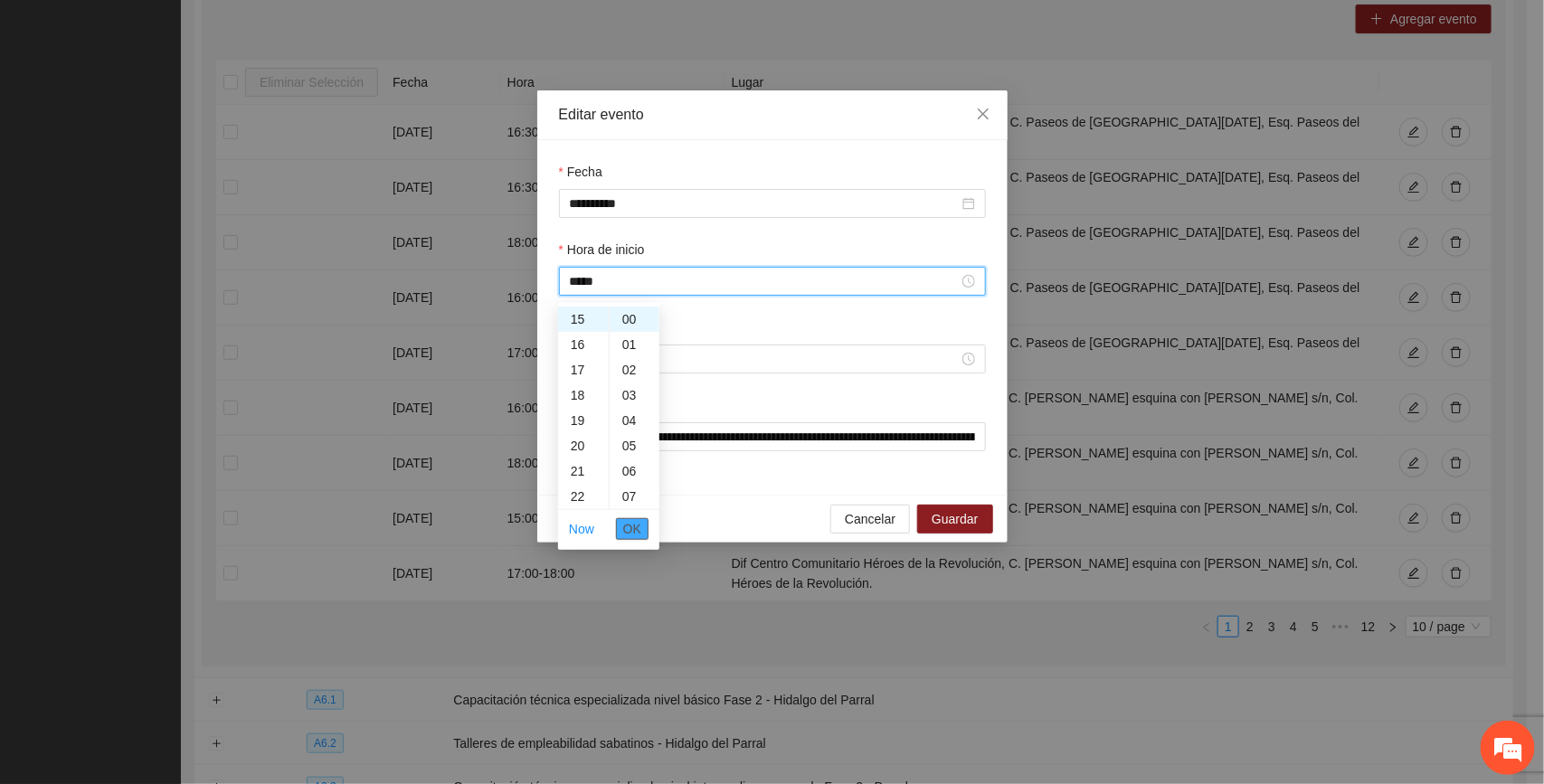 click on "OK" at bounding box center (632, 529) 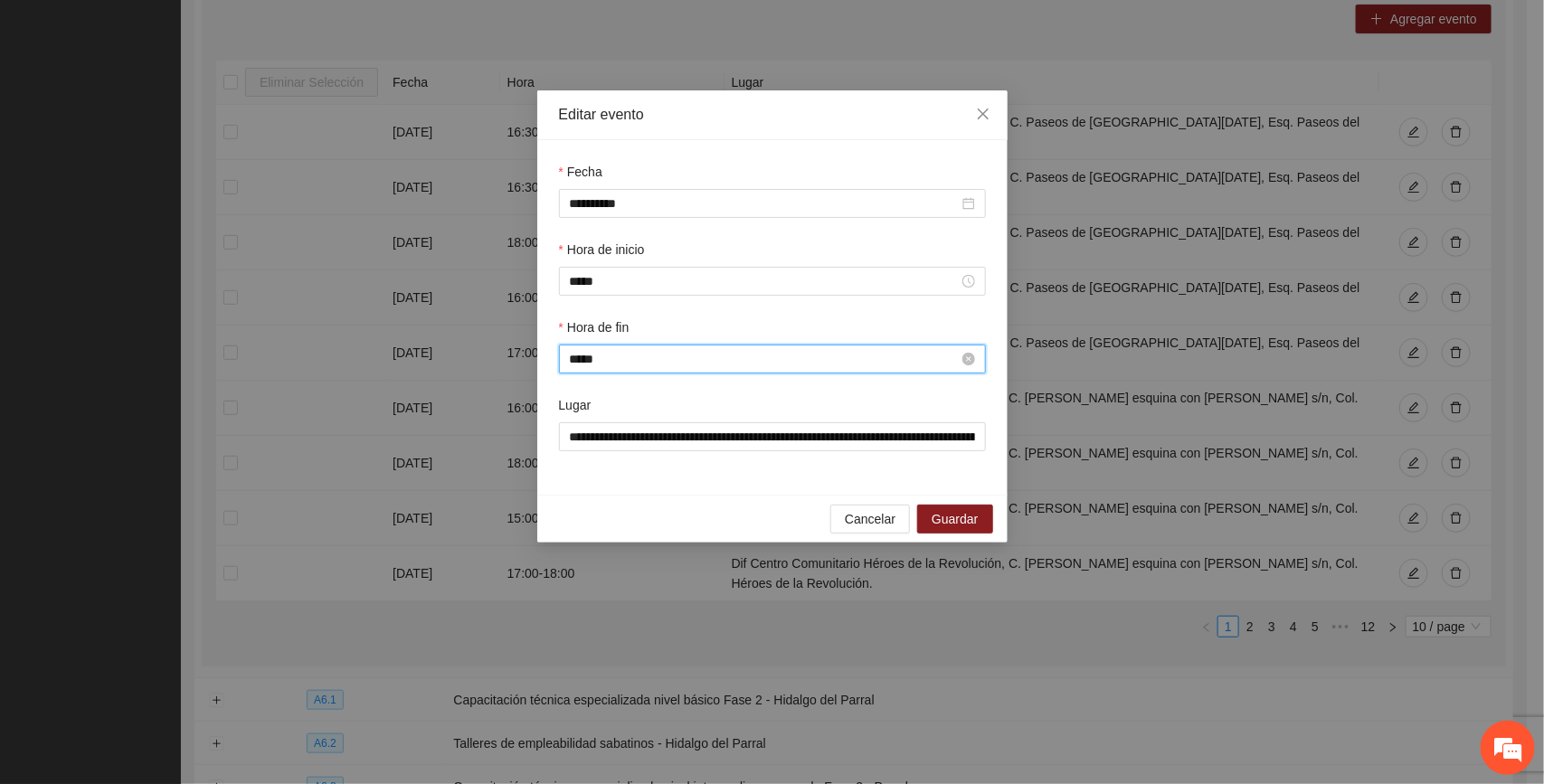click on "*****" at bounding box center (764, 359) 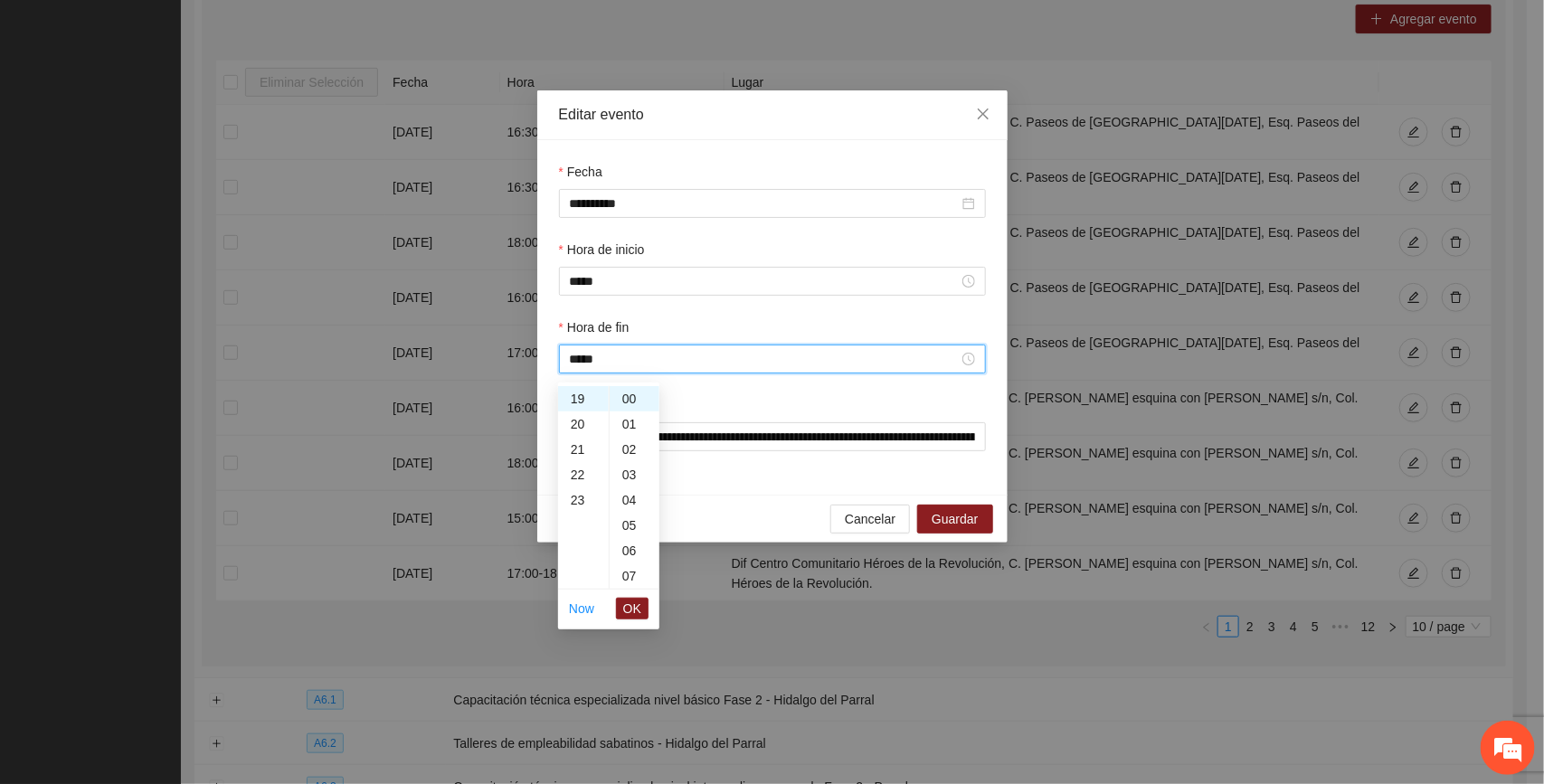 scroll, scrollTop: 368, scrollLeft: 0, axis: vertical 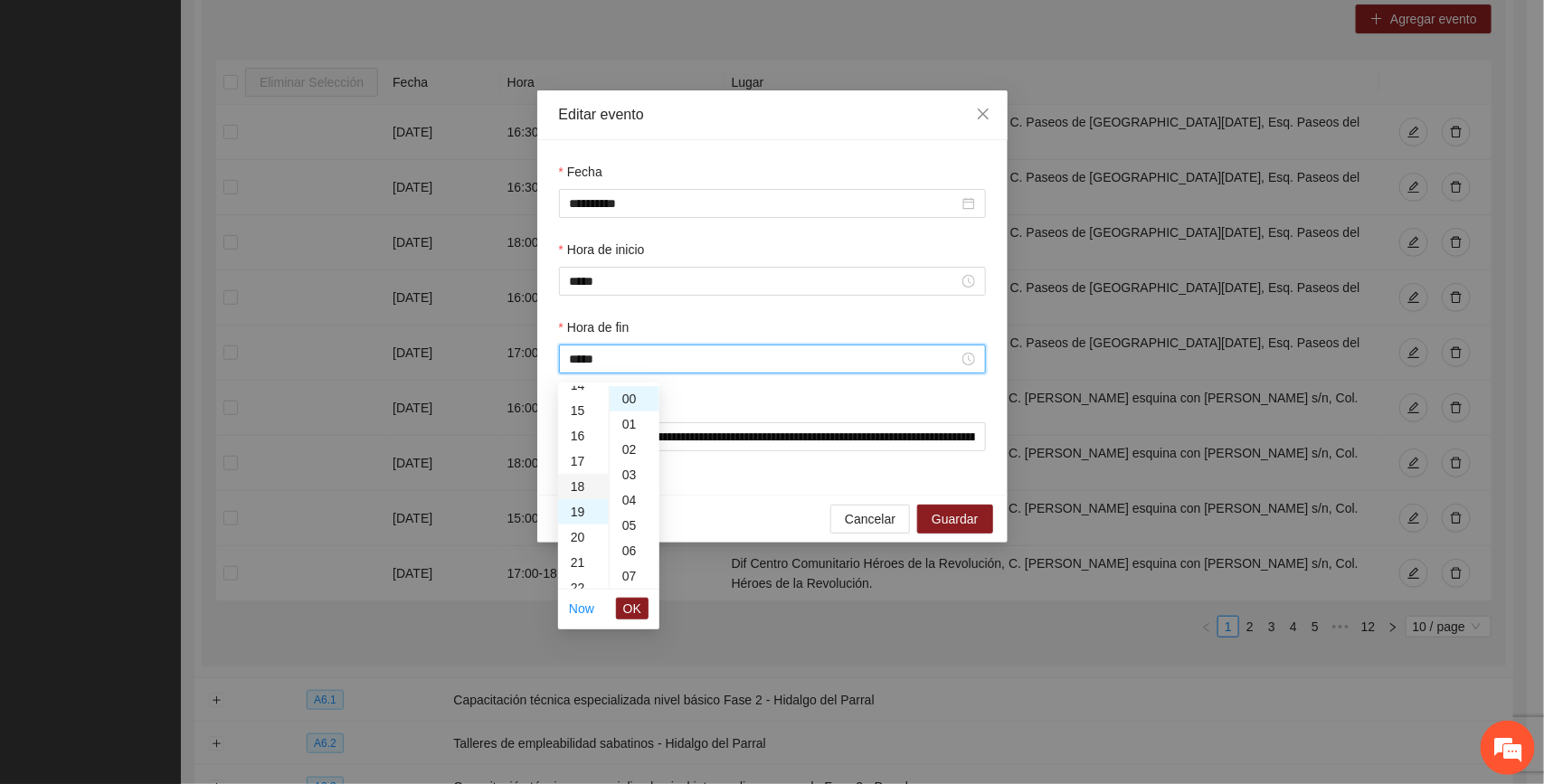 click on "18" at bounding box center [583, 486] 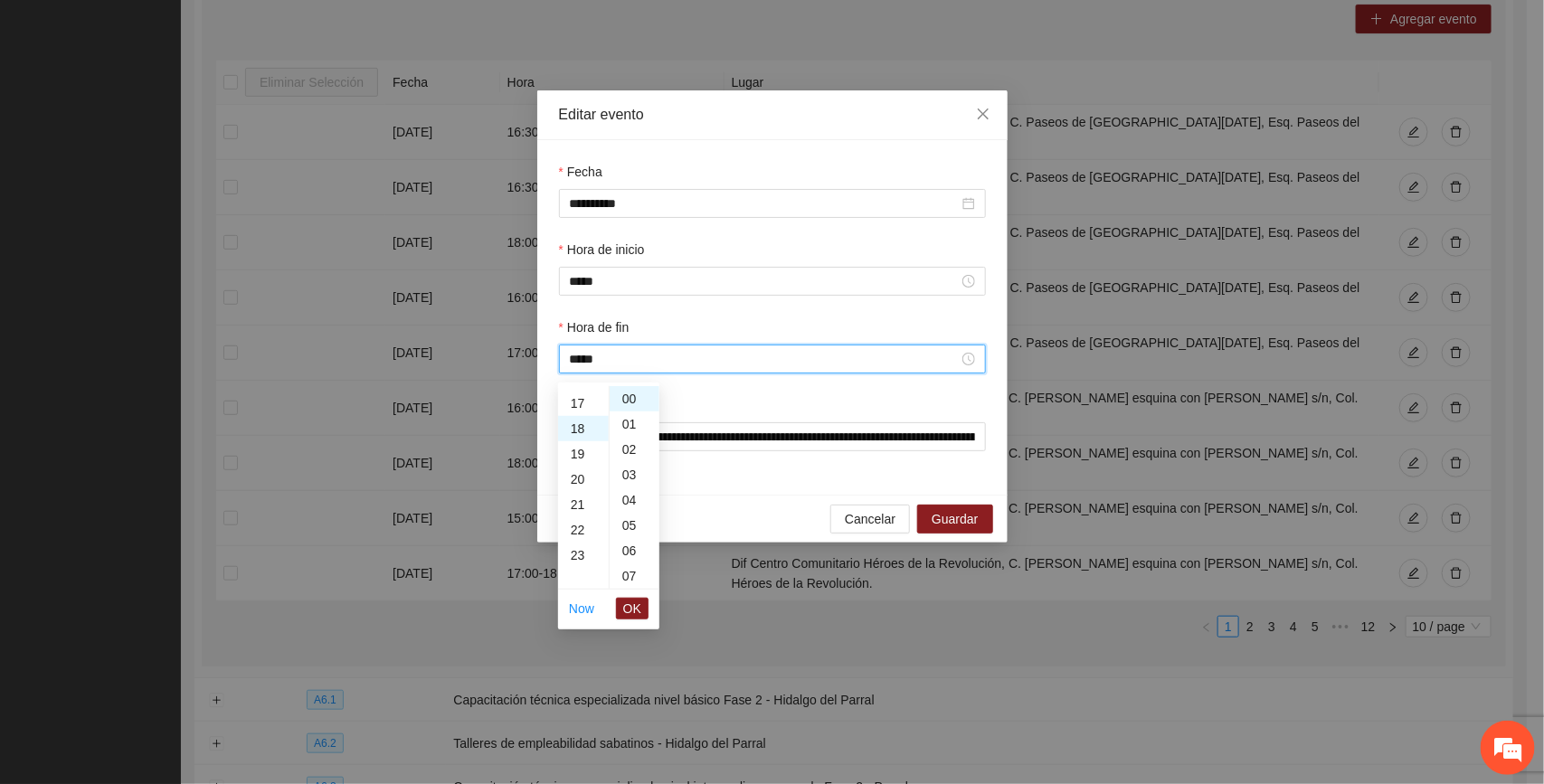 scroll, scrollTop: 455, scrollLeft: 0, axis: vertical 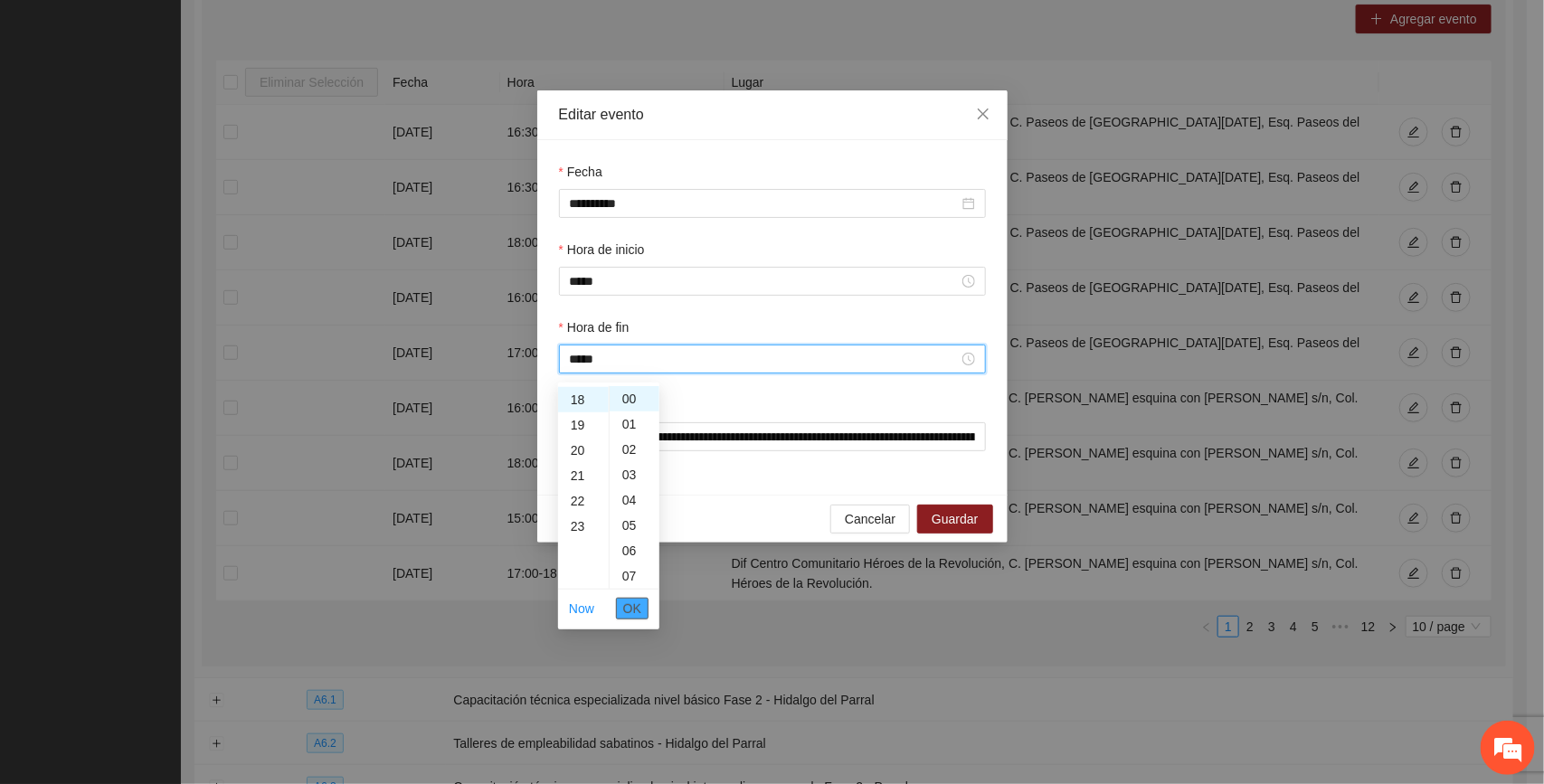 click on "OK" at bounding box center [632, 609] 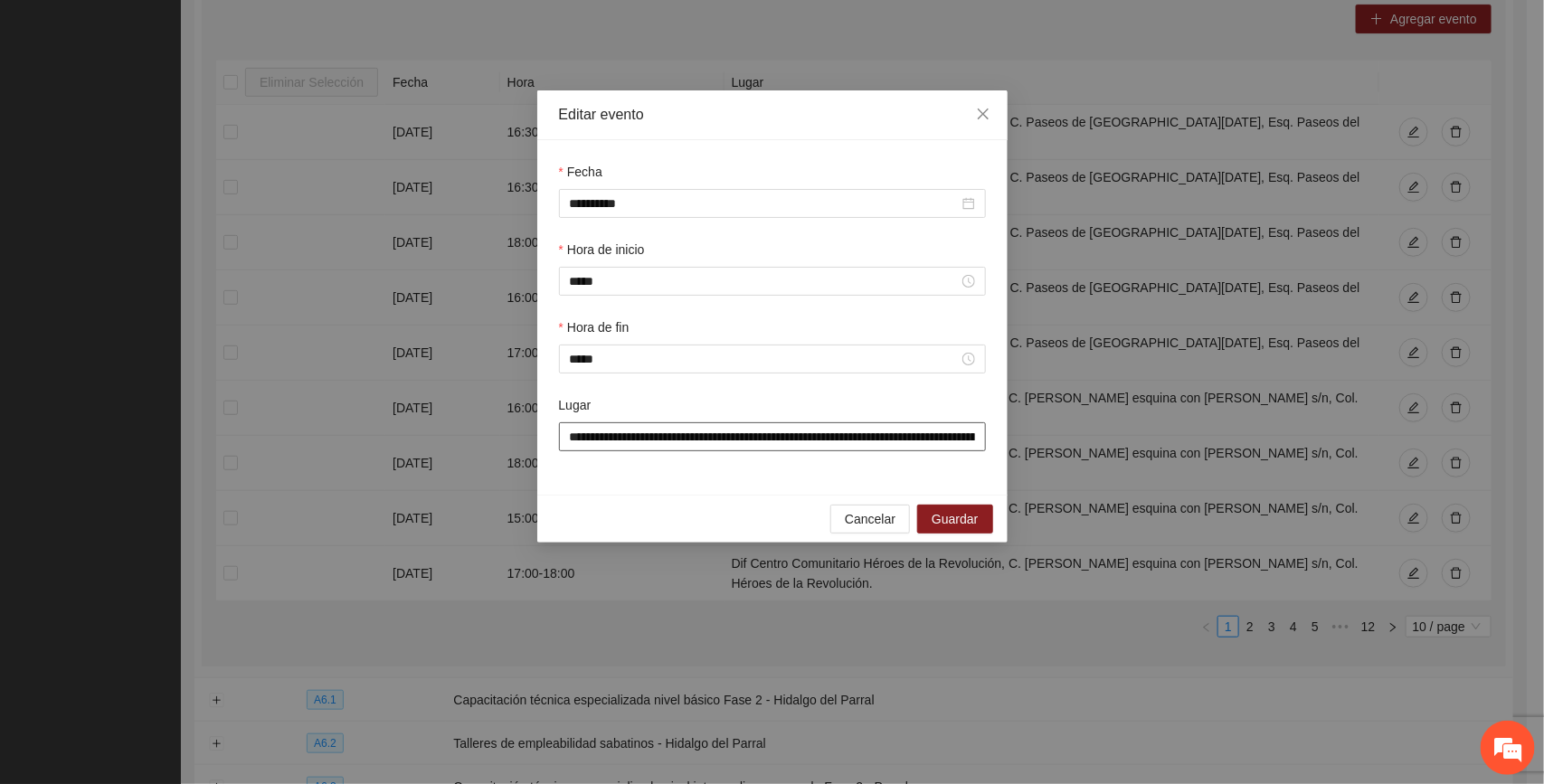 scroll, scrollTop: 0, scrollLeft: 312, axis: horizontal 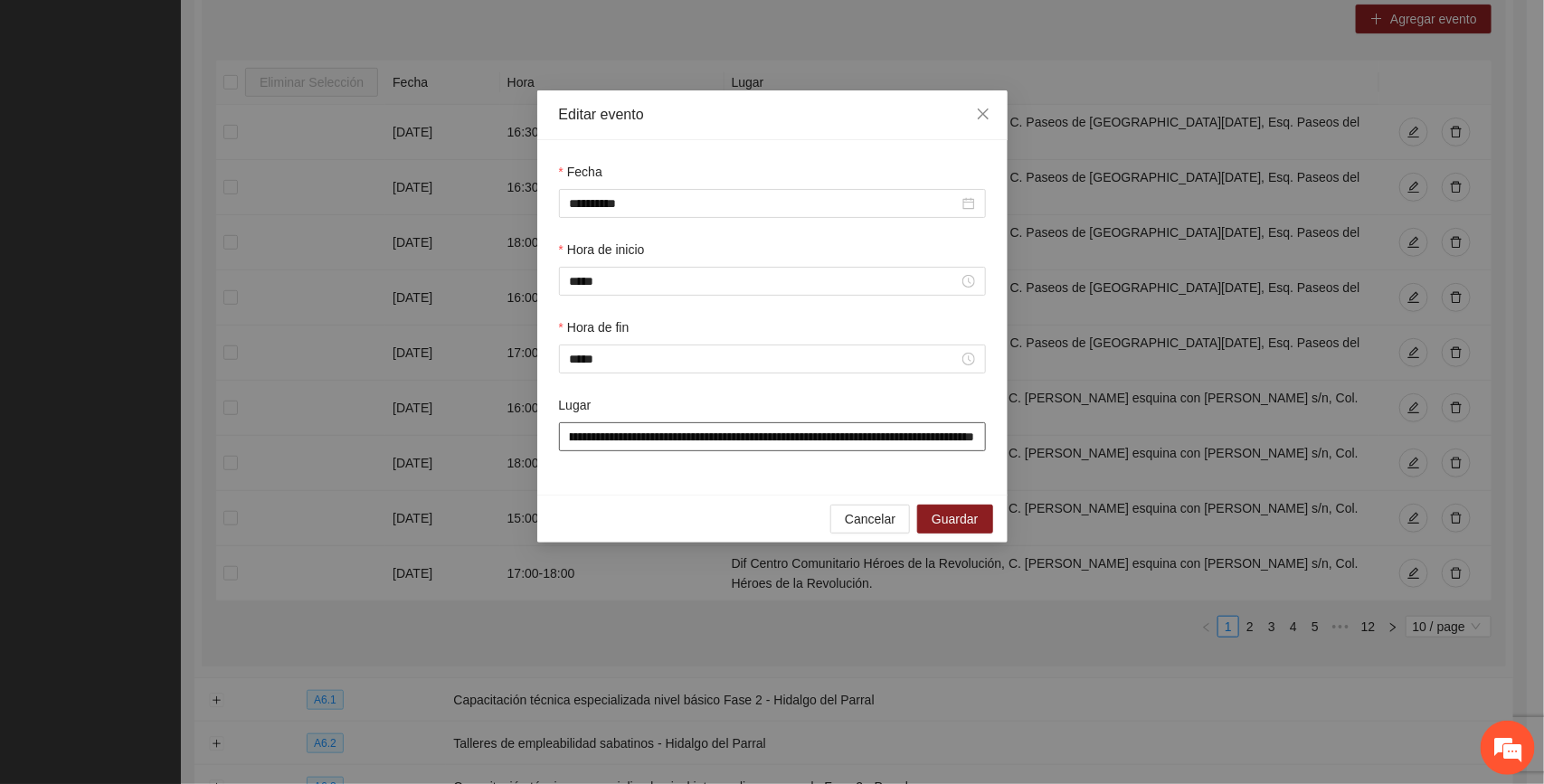 drag, startPoint x: 562, startPoint y: 440, endPoint x: 1111, endPoint y: 490, distance: 551.2722 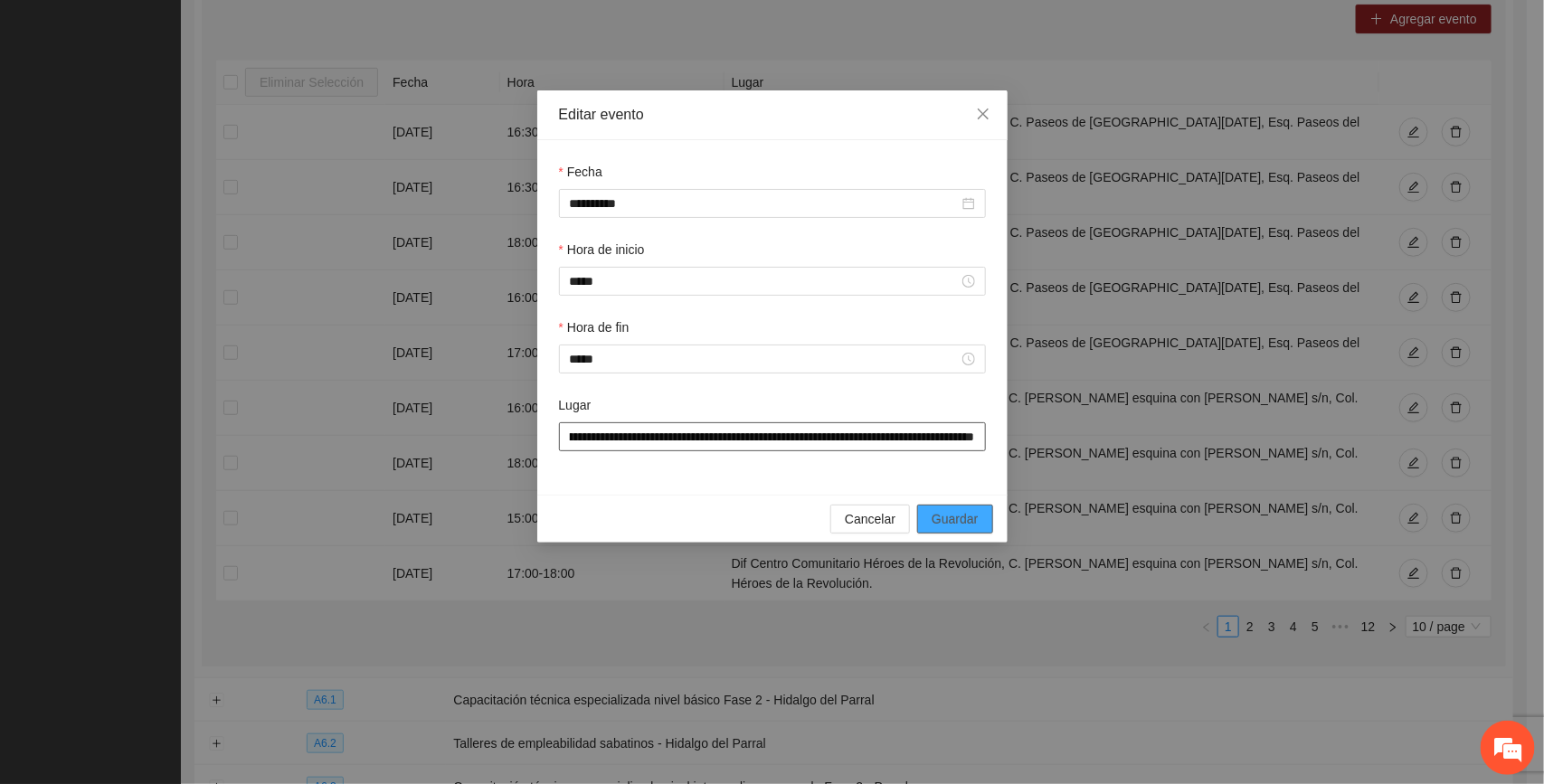 type on "**********" 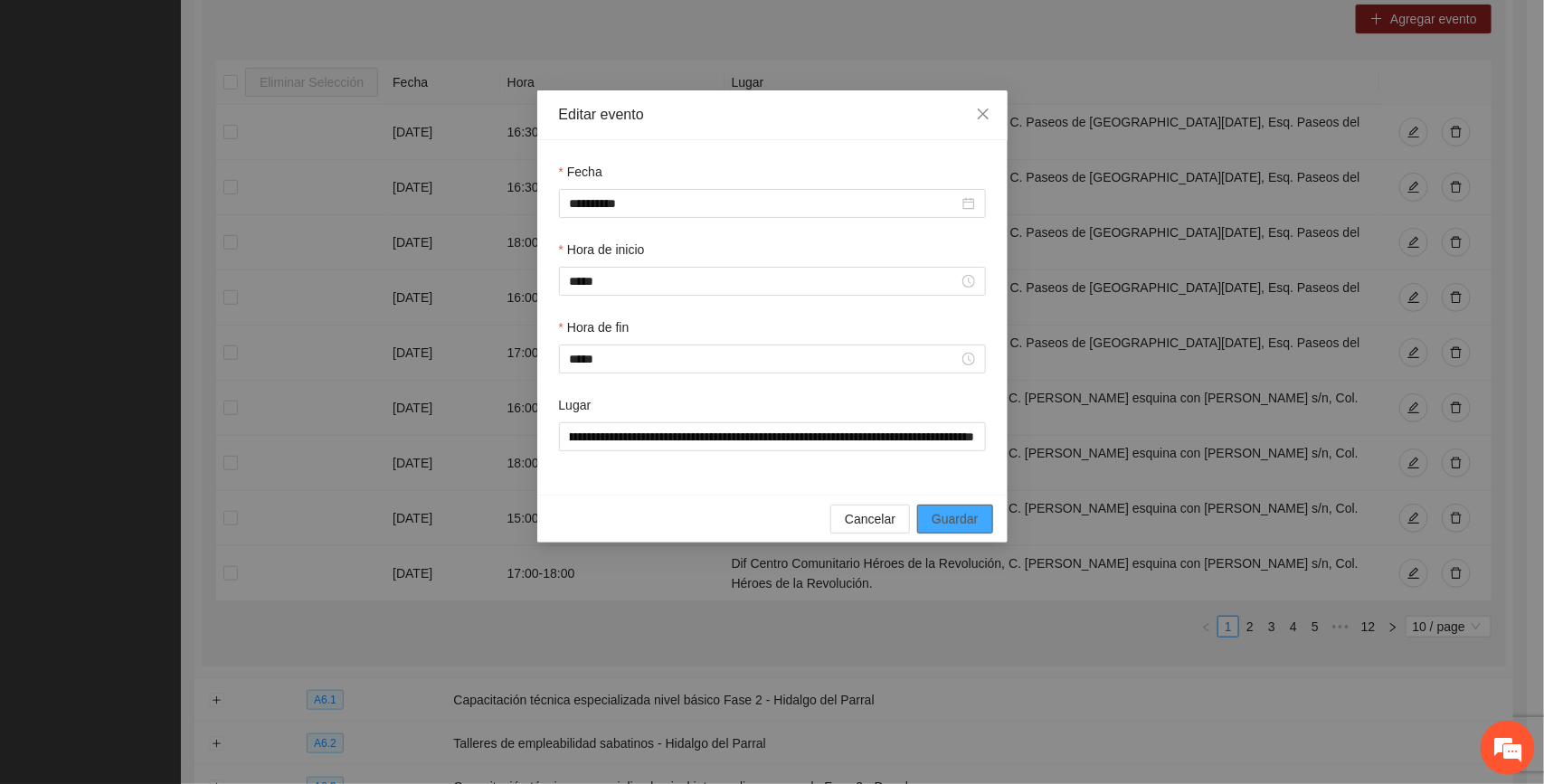 scroll, scrollTop: 0, scrollLeft: 0, axis: both 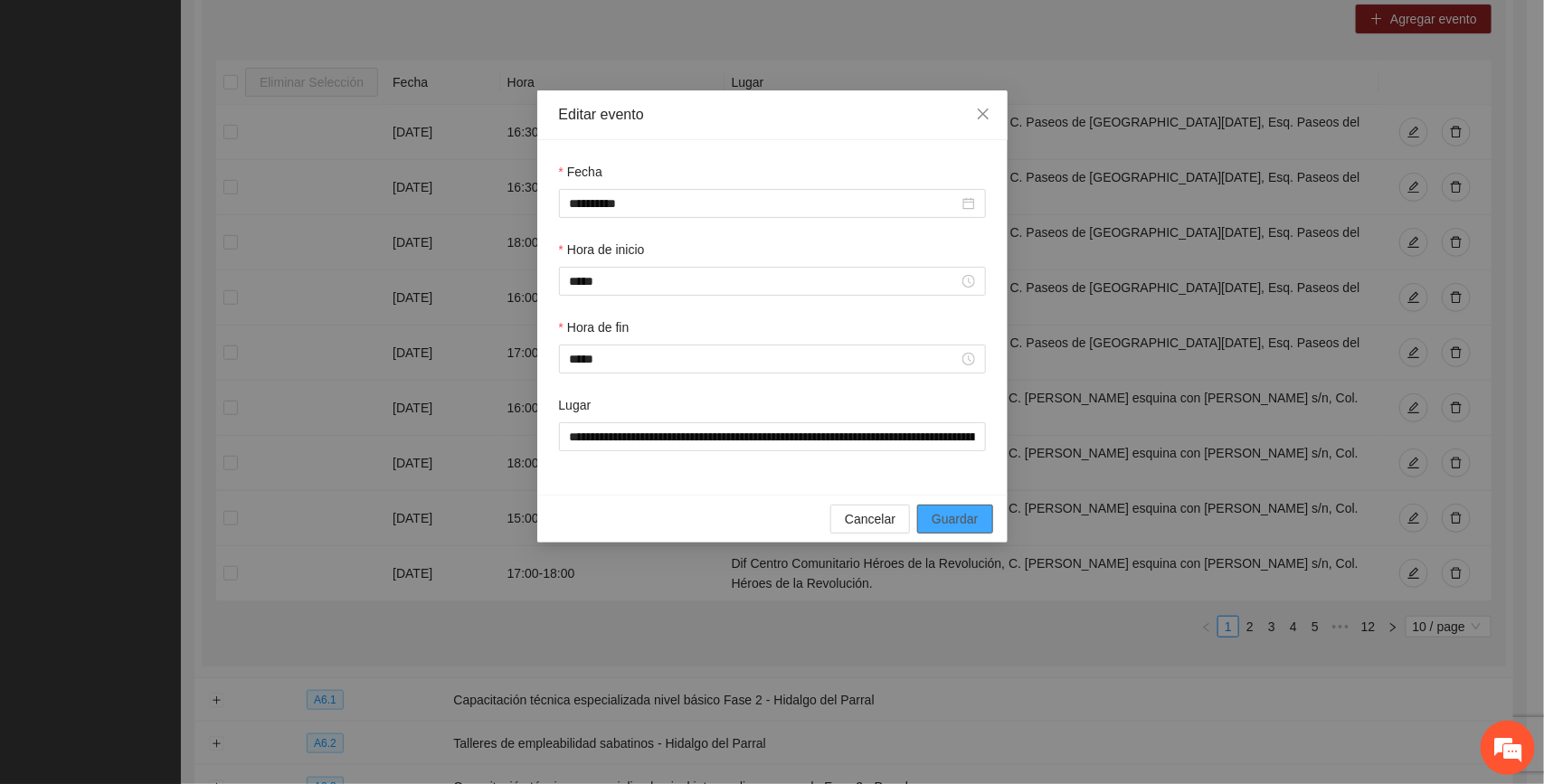 click on "Guardar" at bounding box center [954, 519] 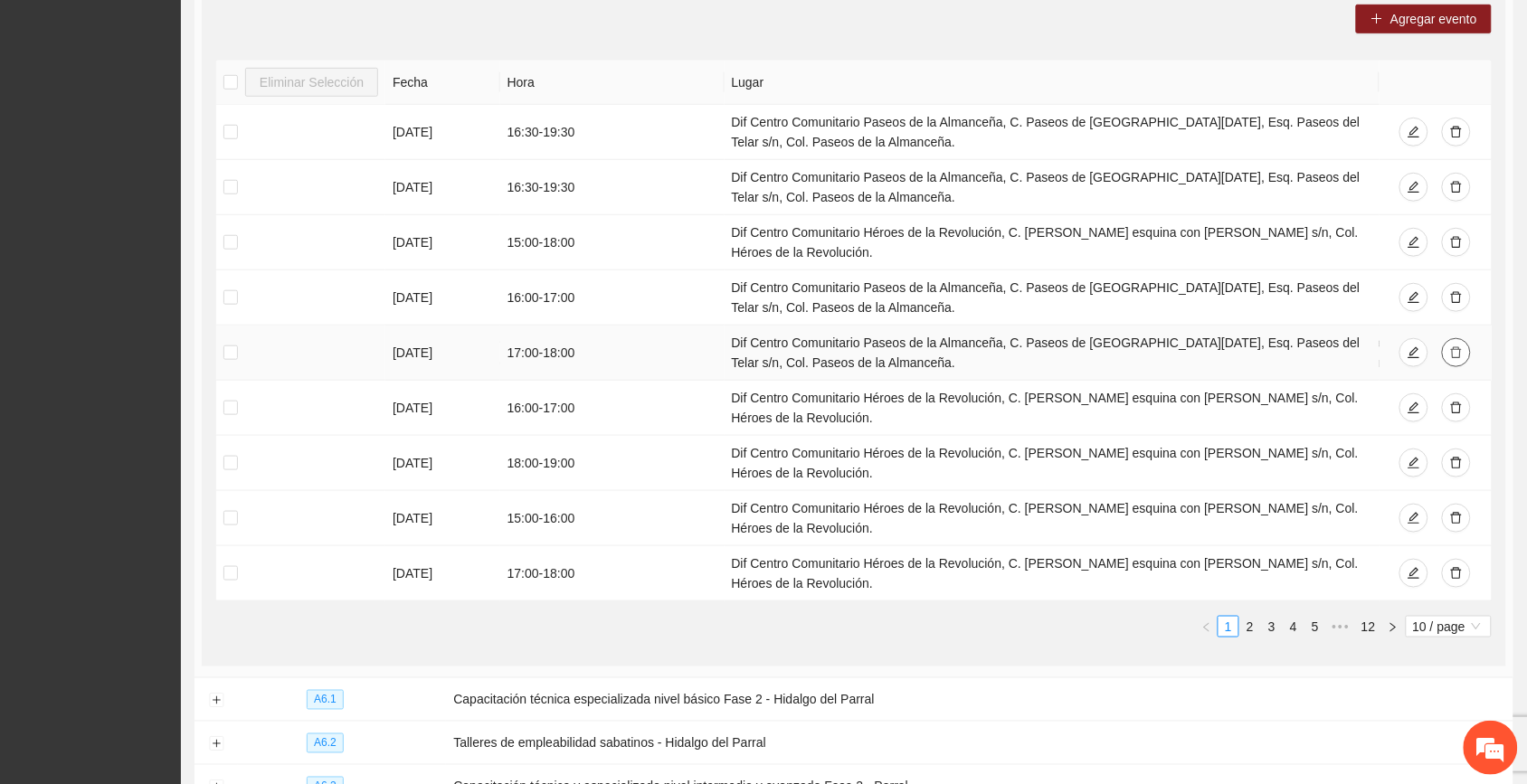 click at bounding box center (1456, 353) 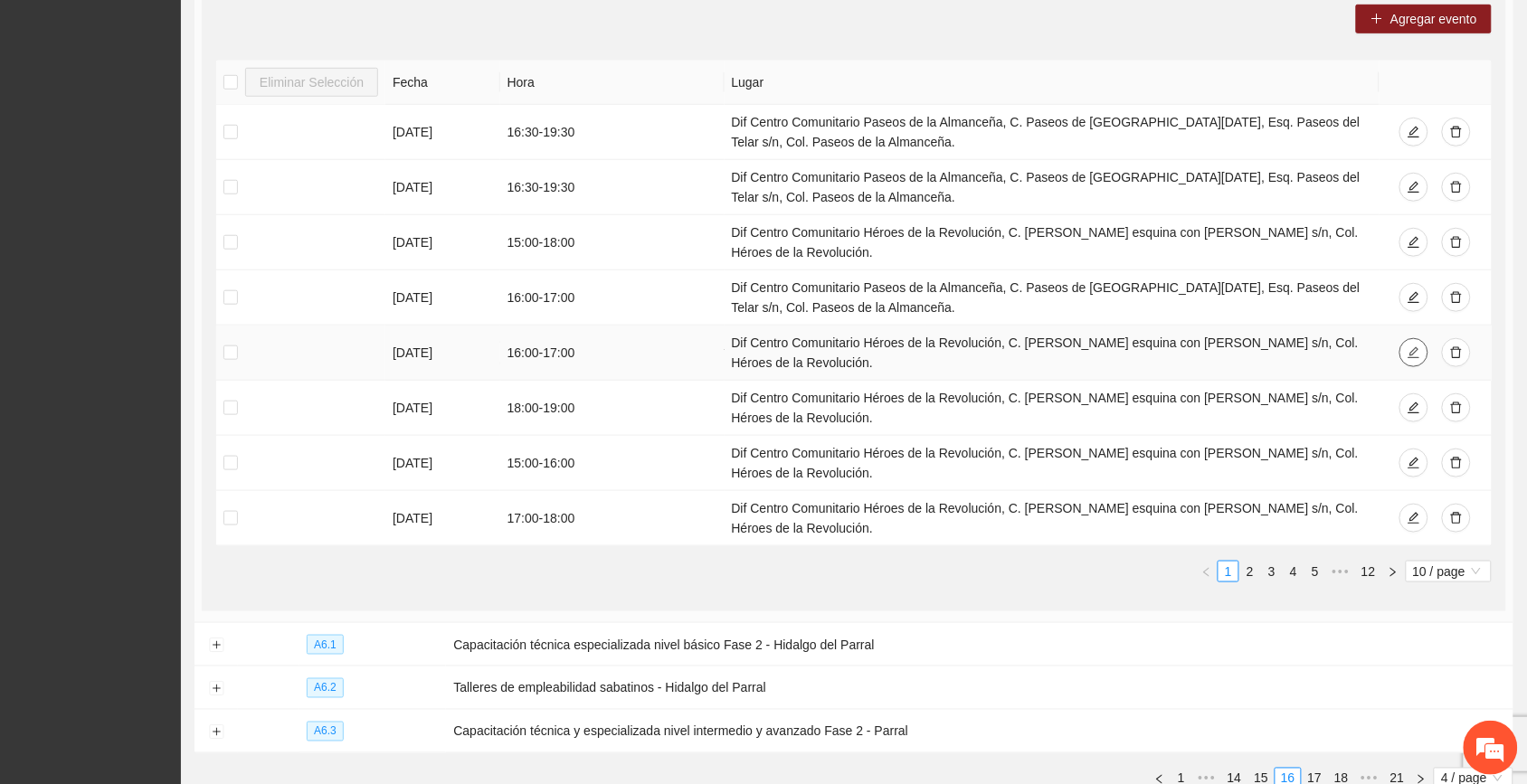 click 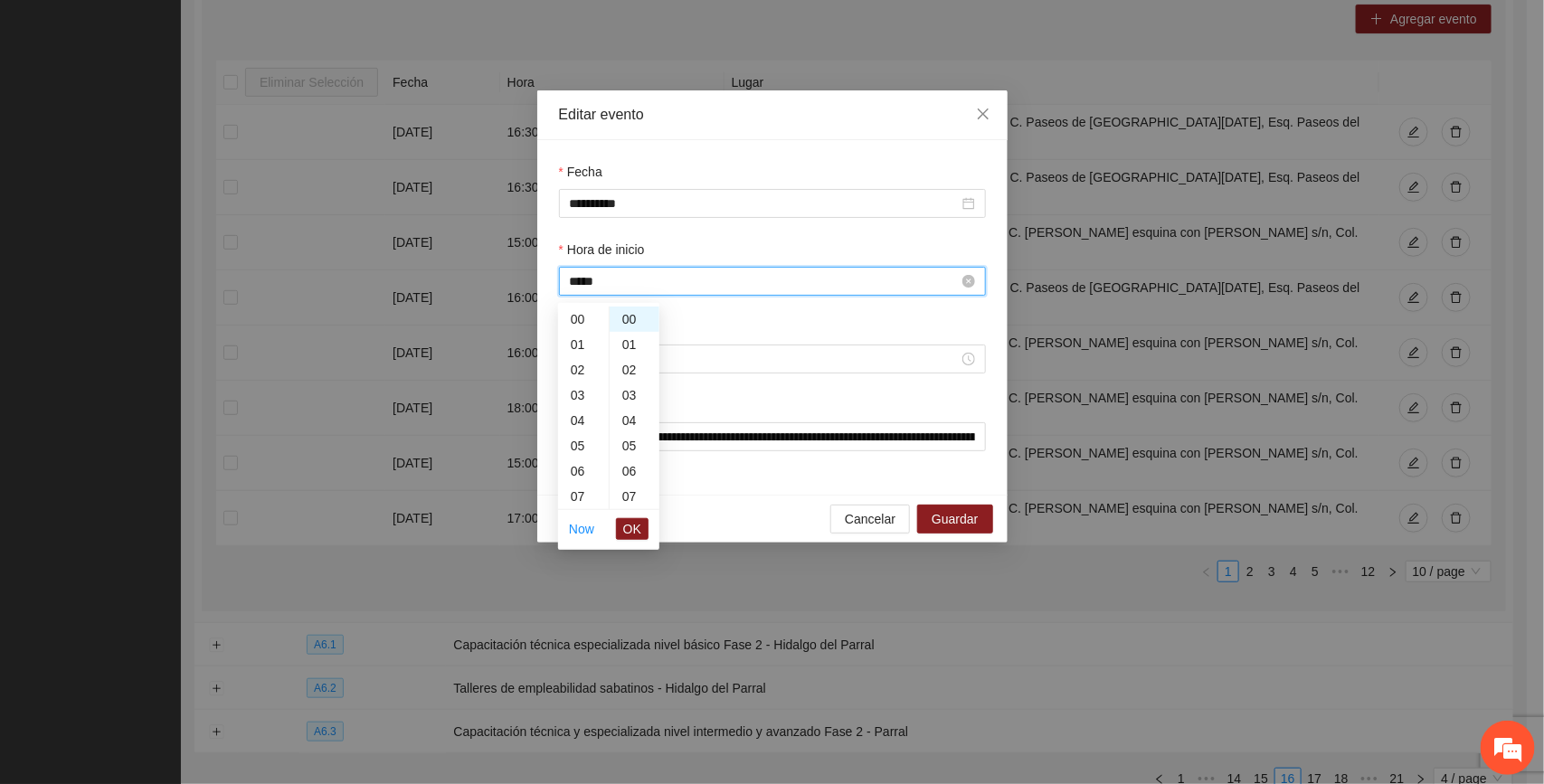 click on "*****" at bounding box center [764, 281] 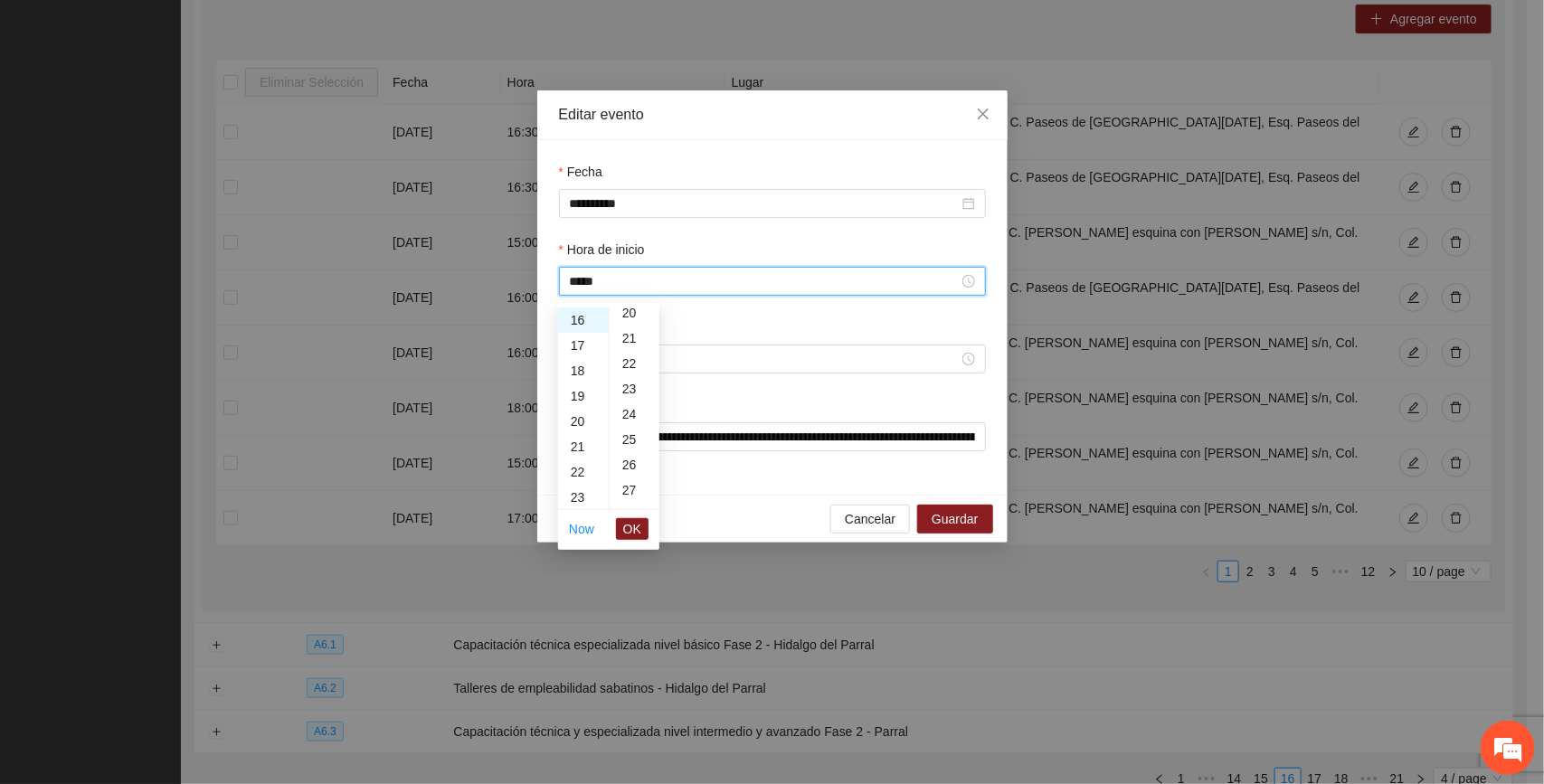 scroll, scrollTop: 565, scrollLeft: 0, axis: vertical 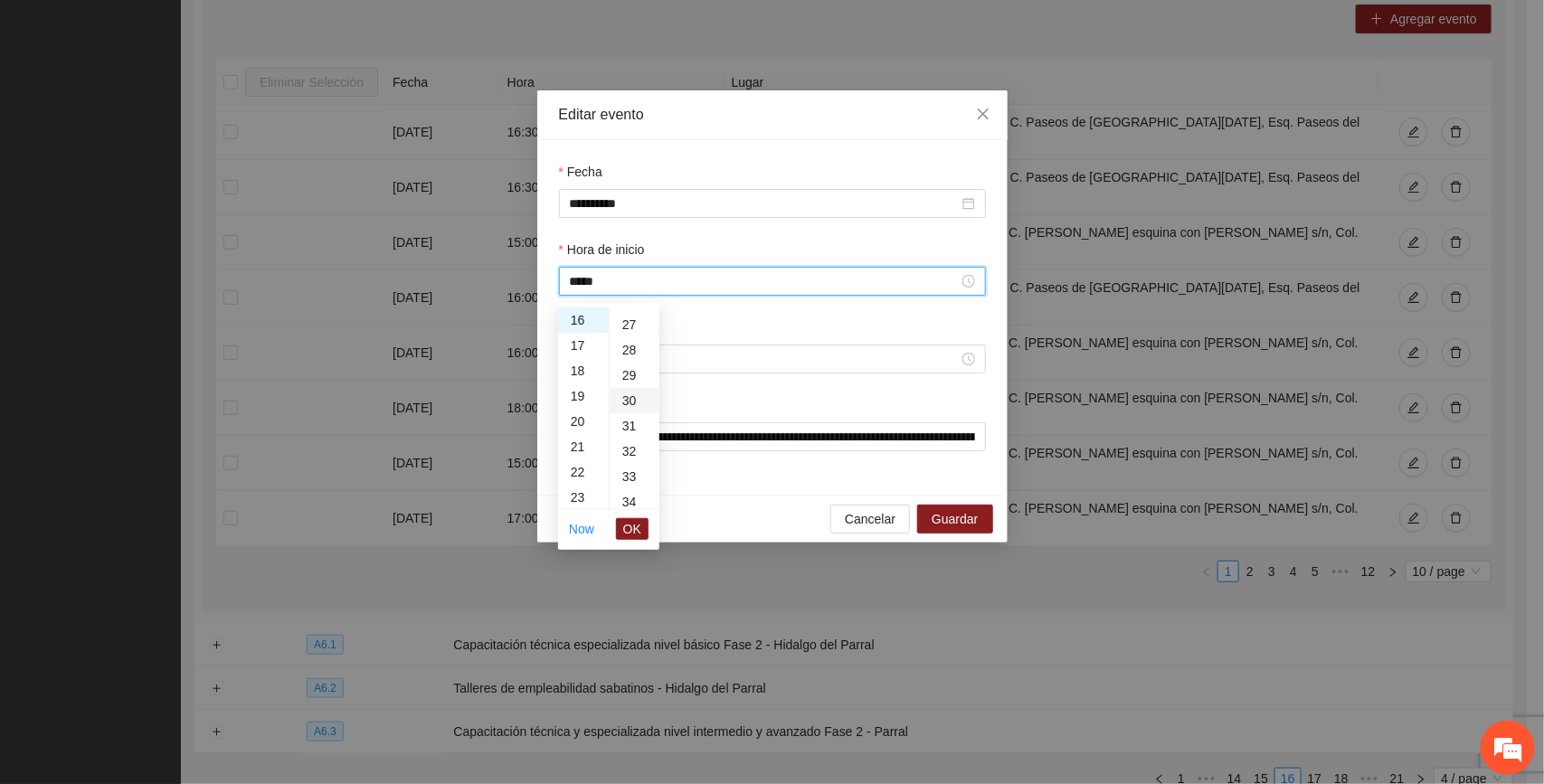 click on "30" at bounding box center [634, 401] 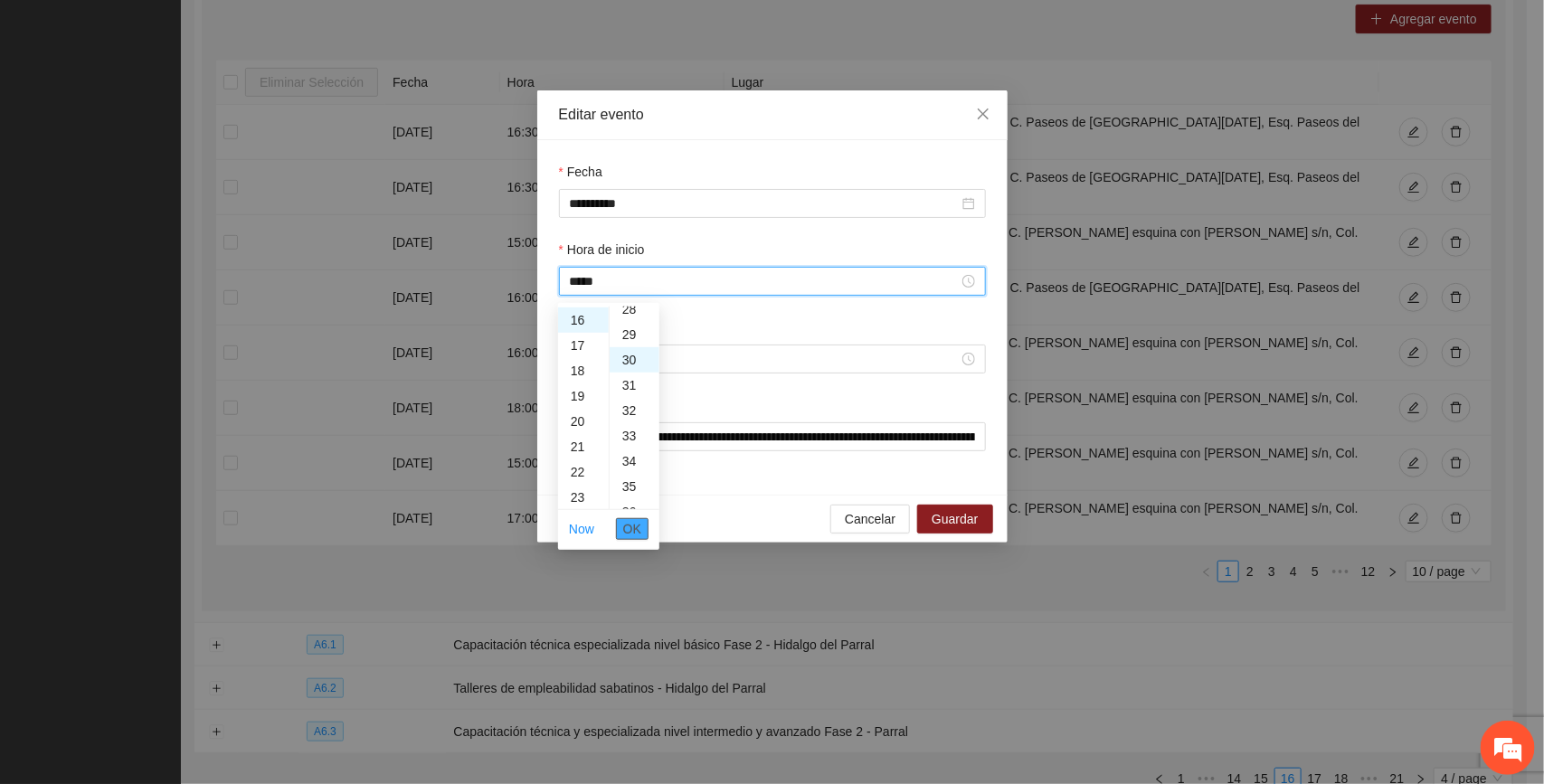 scroll, scrollTop: 760, scrollLeft: 0, axis: vertical 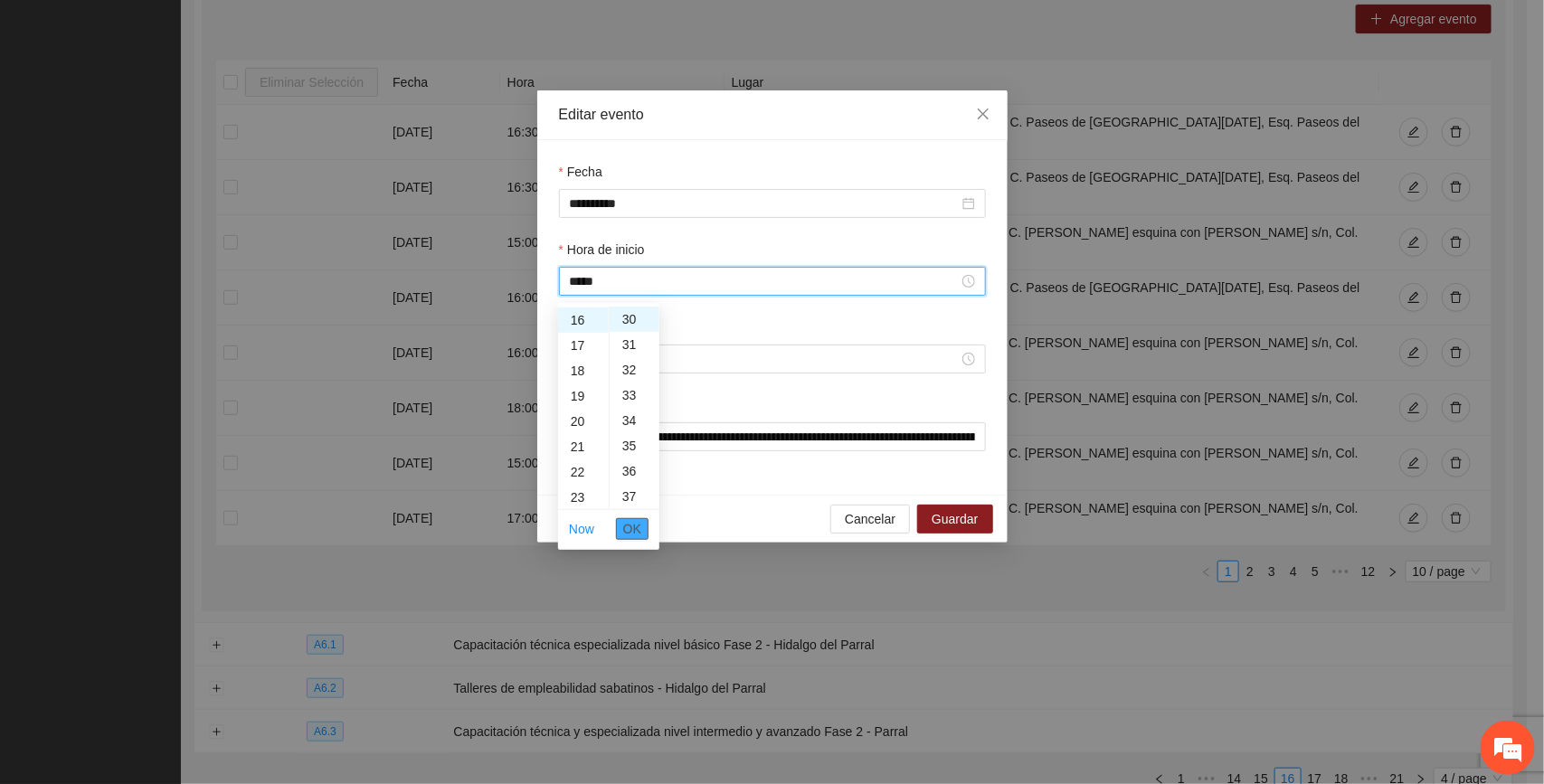 click on "OK" at bounding box center [632, 529] 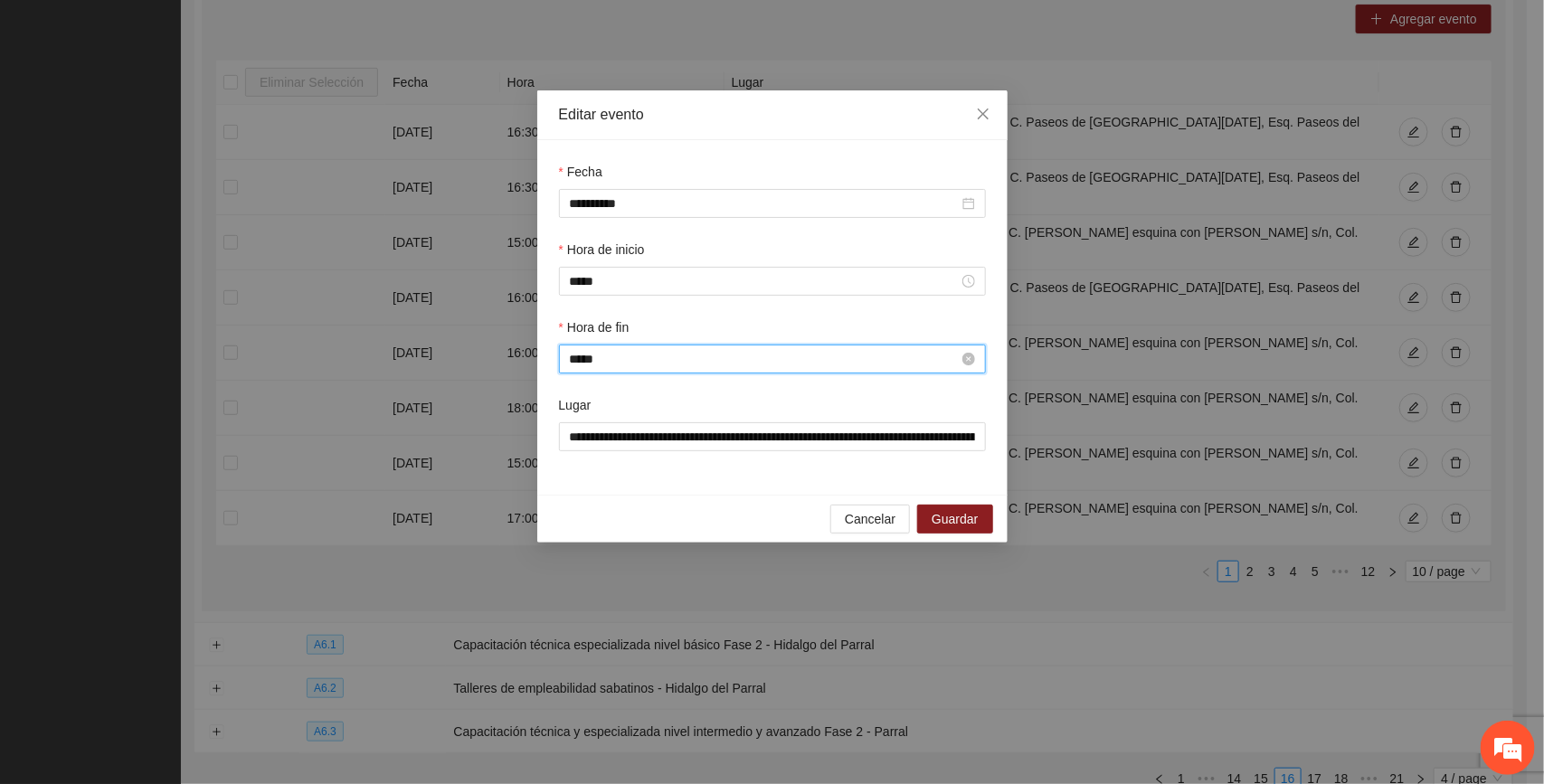 click on "*****" at bounding box center (764, 359) 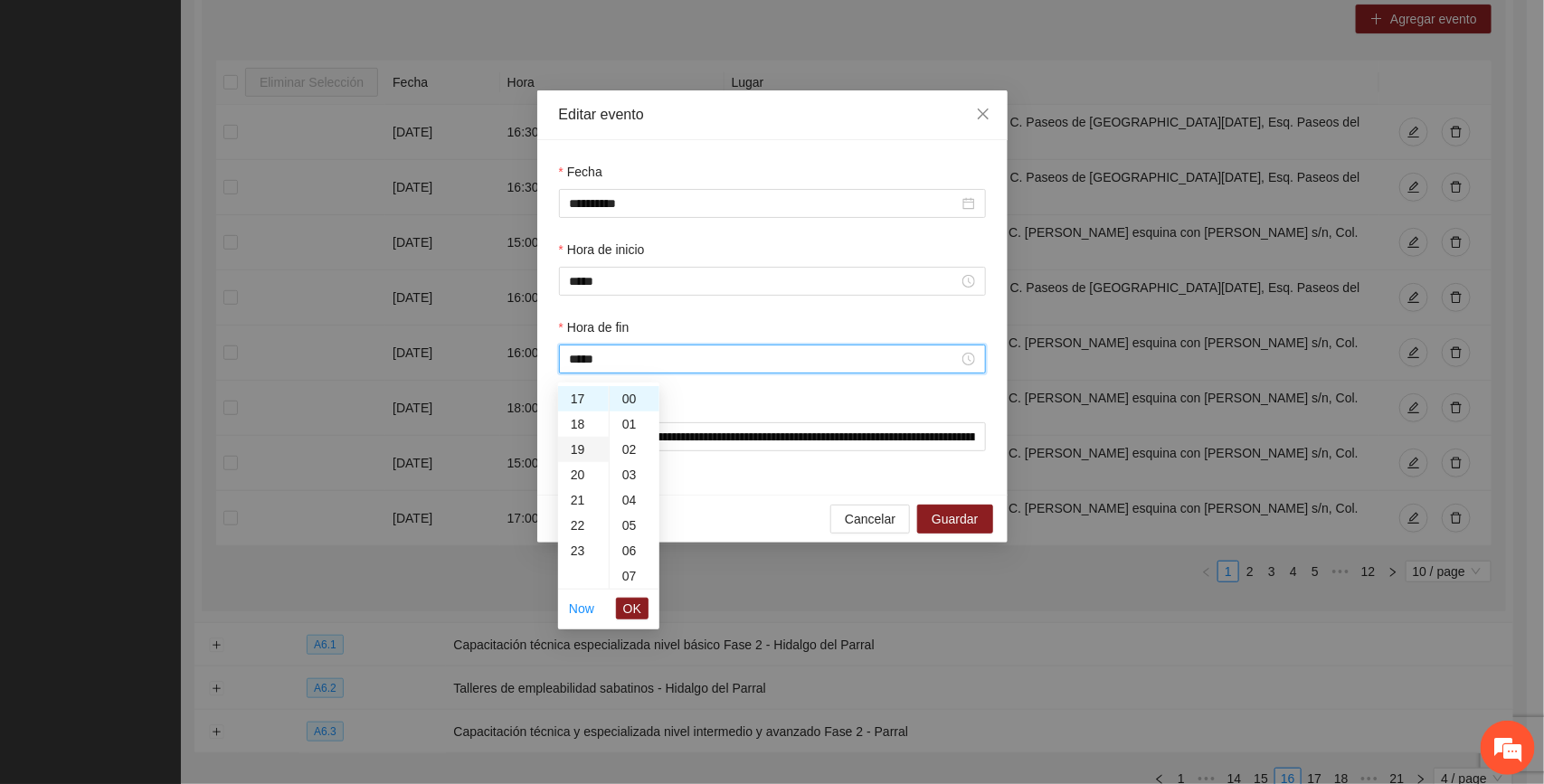 drag, startPoint x: 581, startPoint y: 444, endPoint x: 613, endPoint y: 471, distance: 41.8688 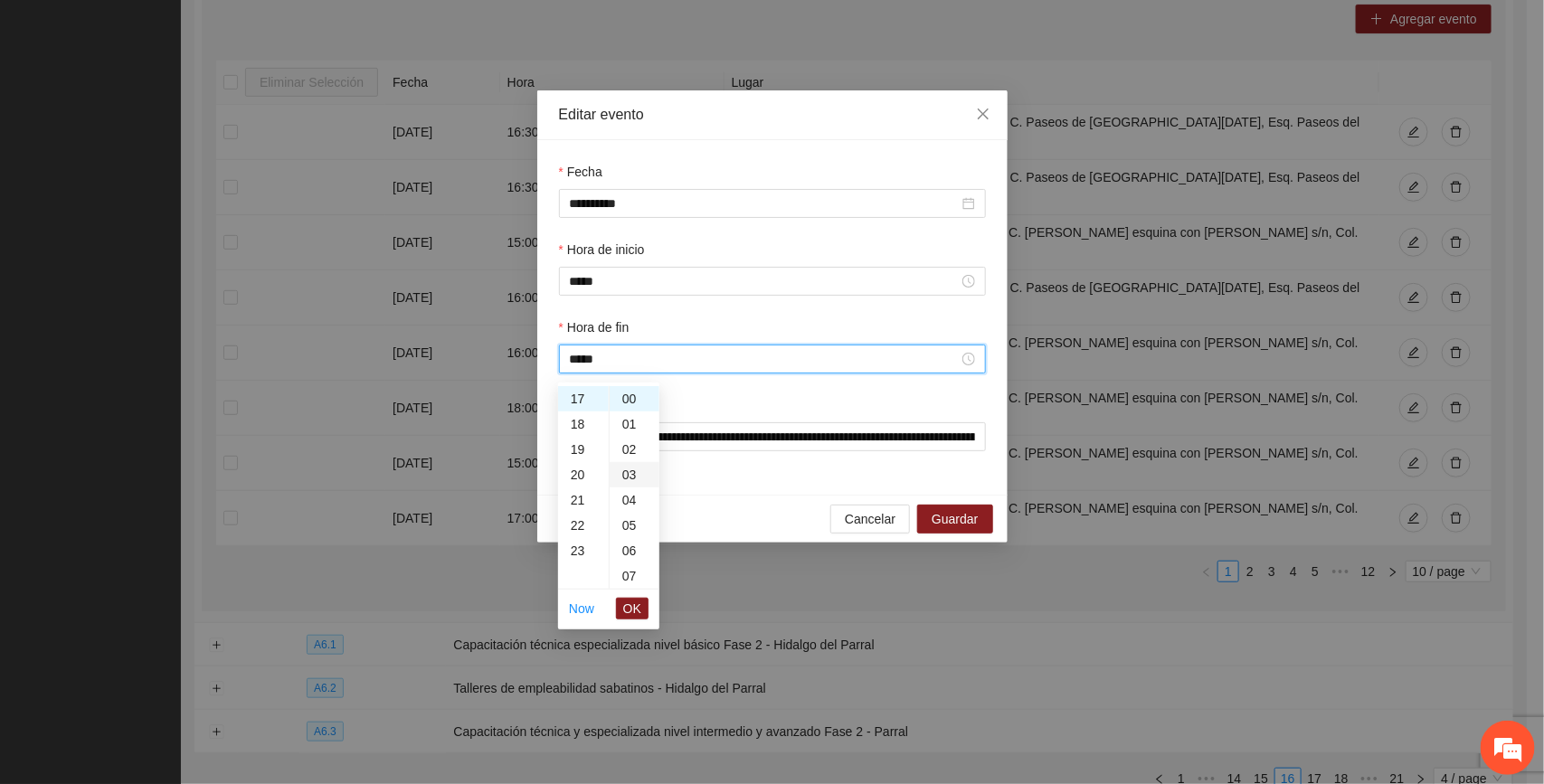 click on "19" at bounding box center (583, 449) 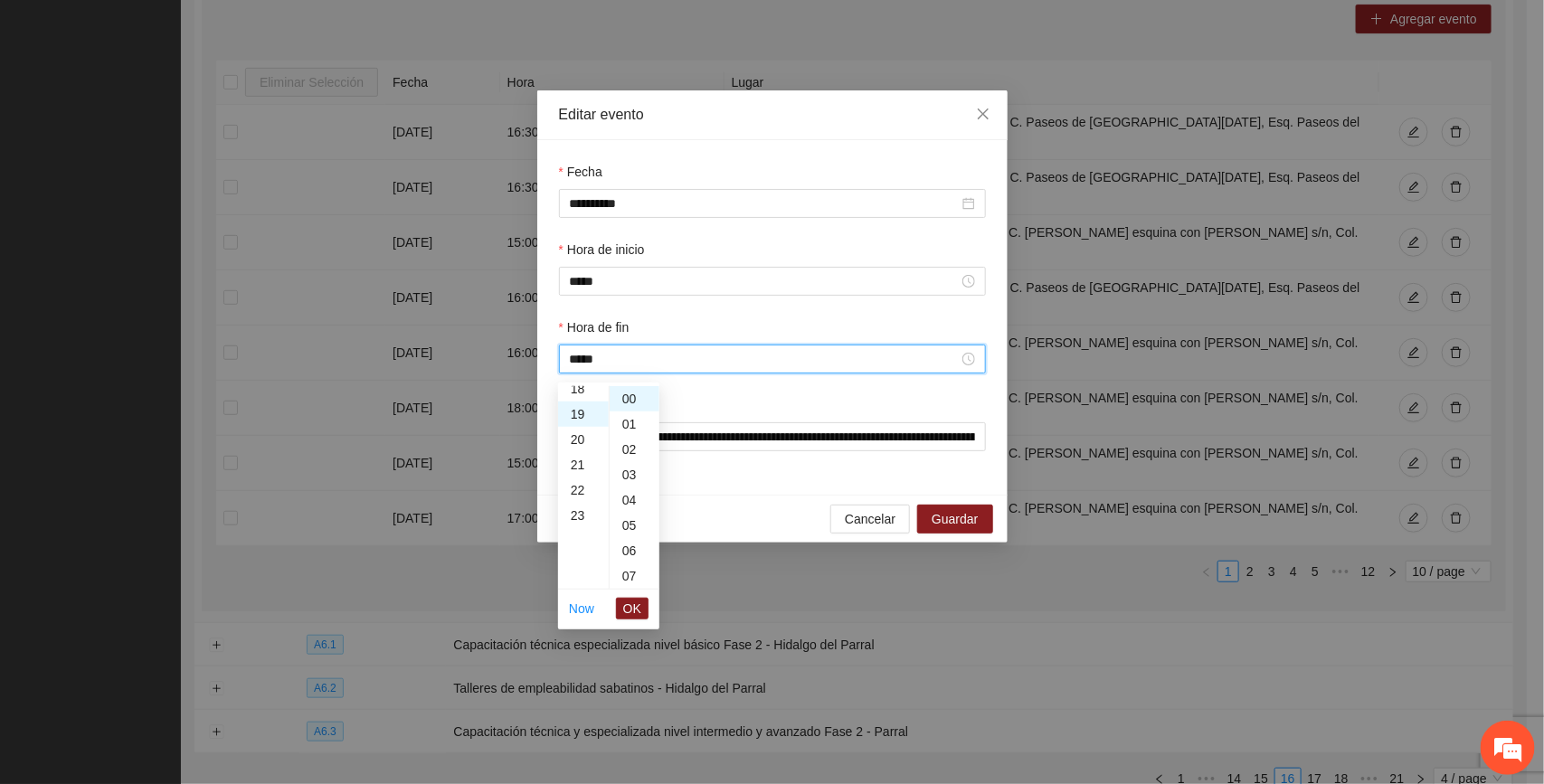 scroll, scrollTop: 481, scrollLeft: 0, axis: vertical 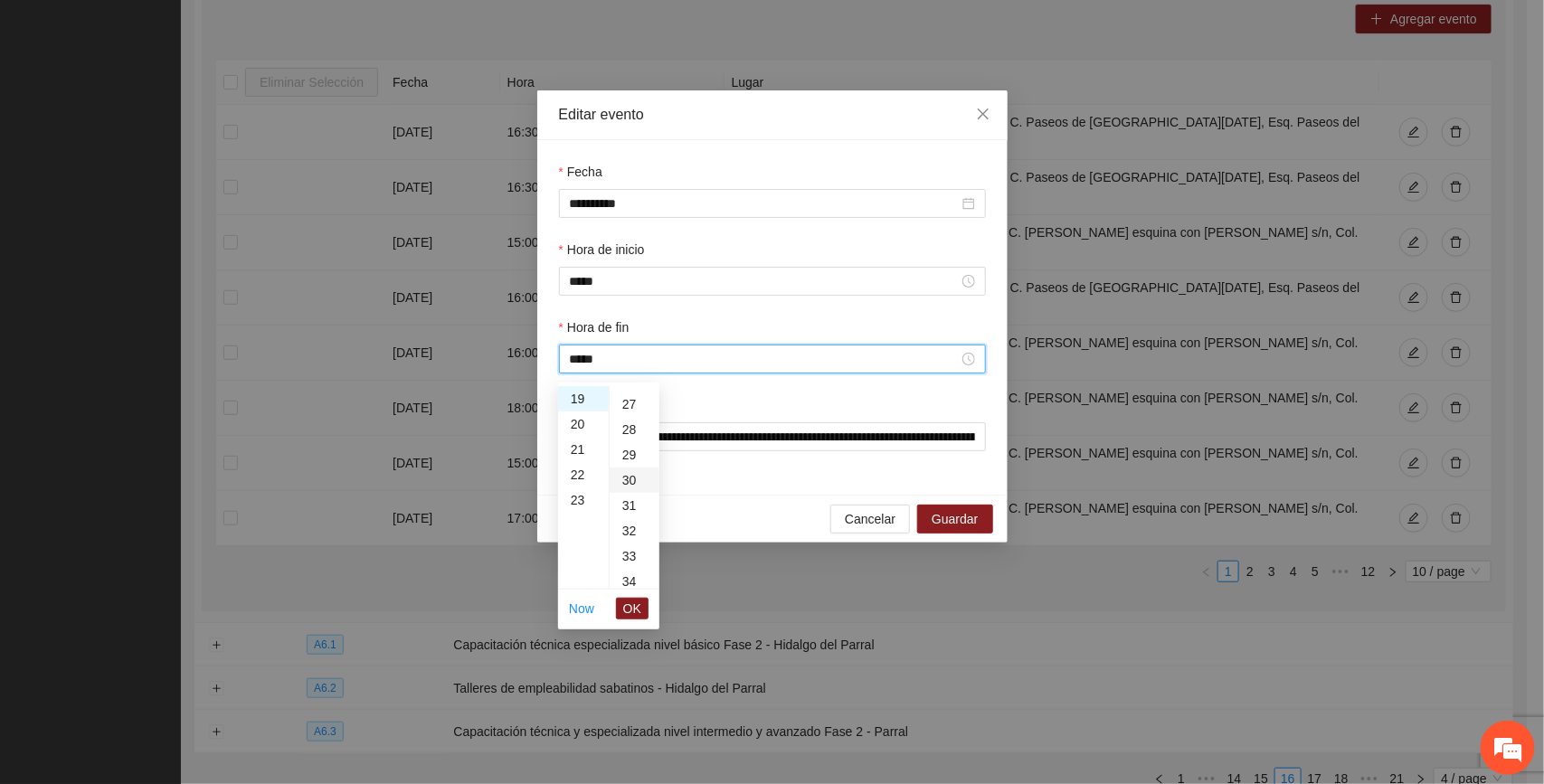 click on "30" at bounding box center (634, 480) 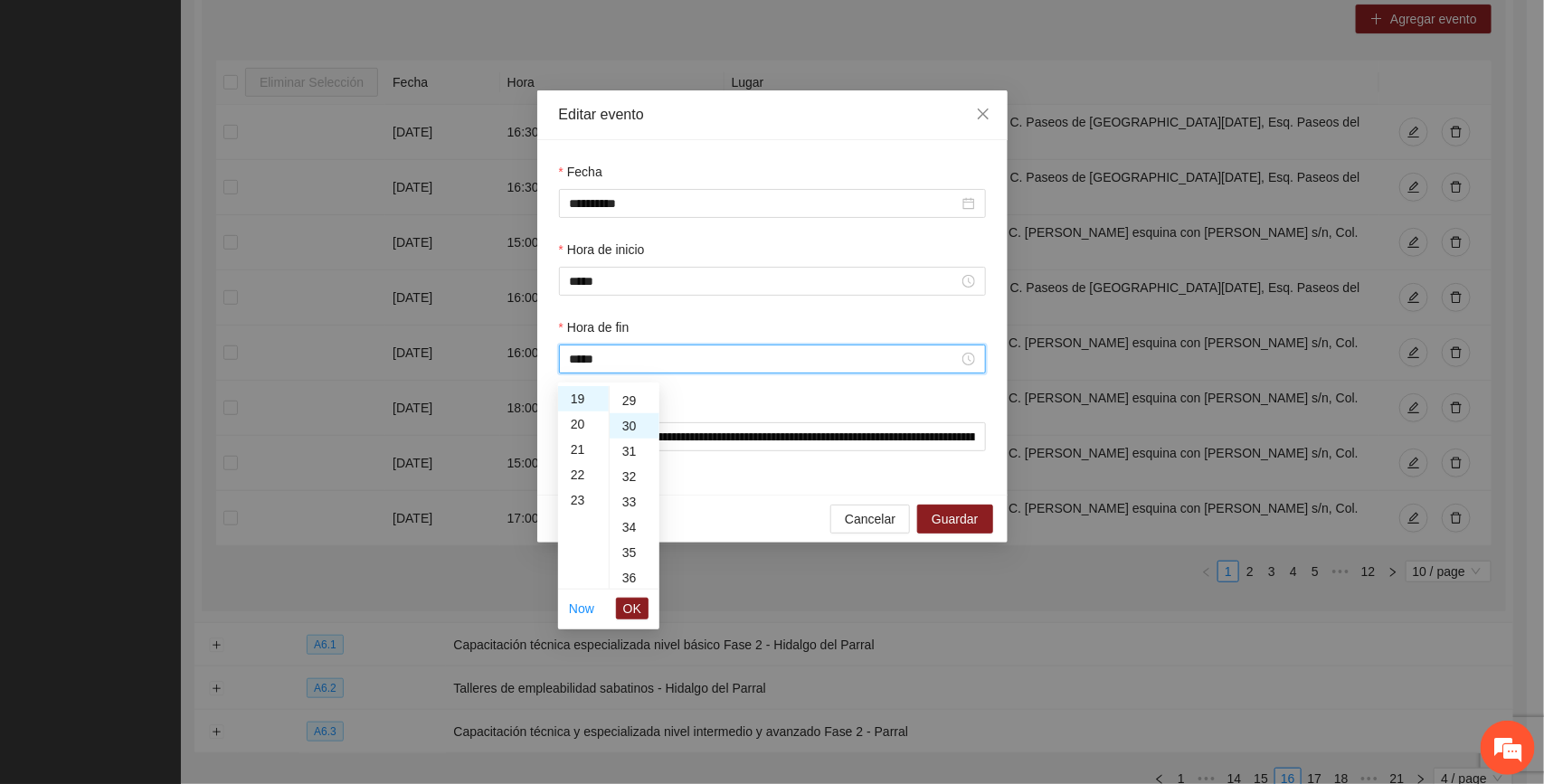 scroll, scrollTop: 760, scrollLeft: 0, axis: vertical 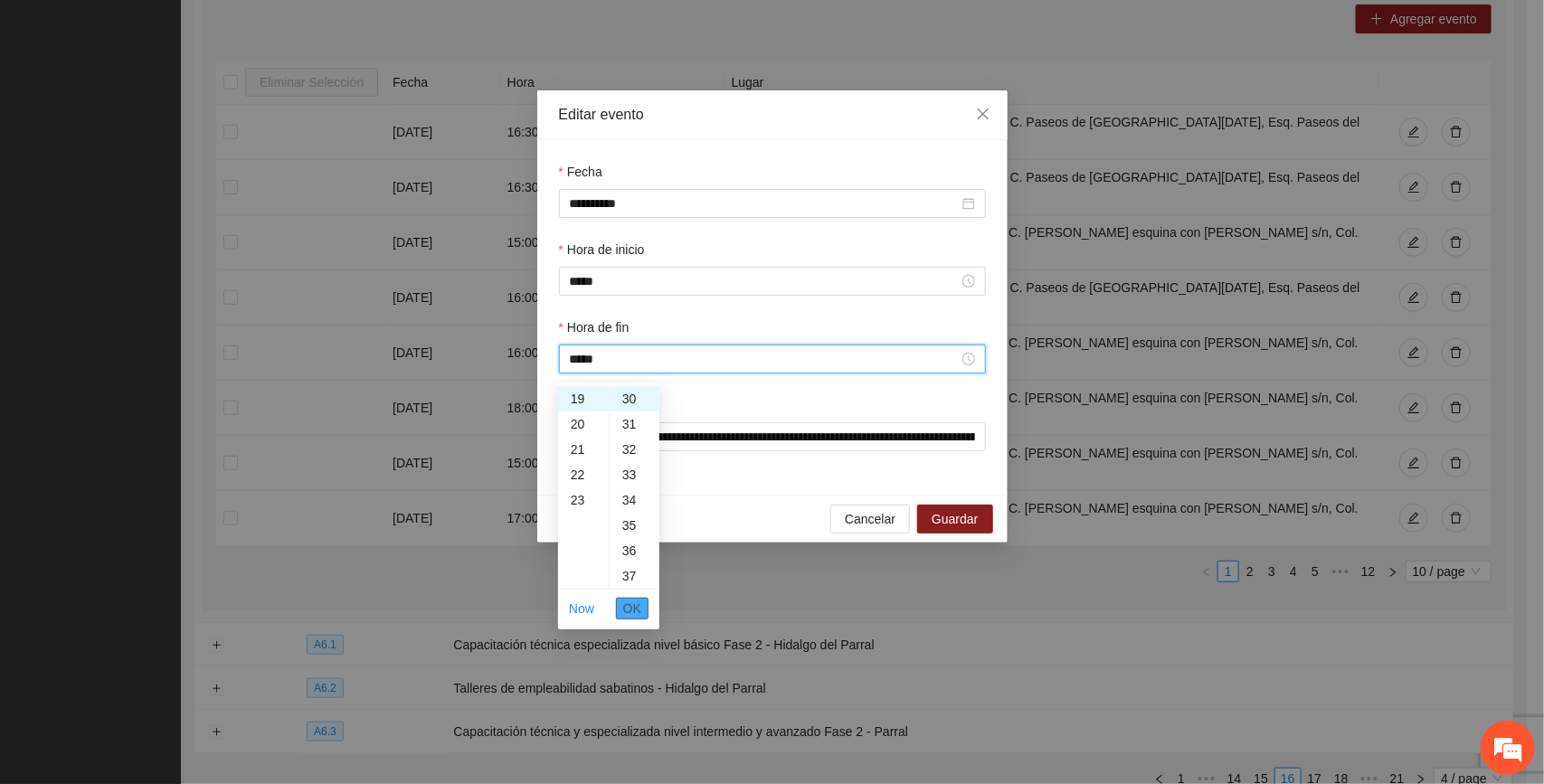 click on "OK" at bounding box center [632, 609] 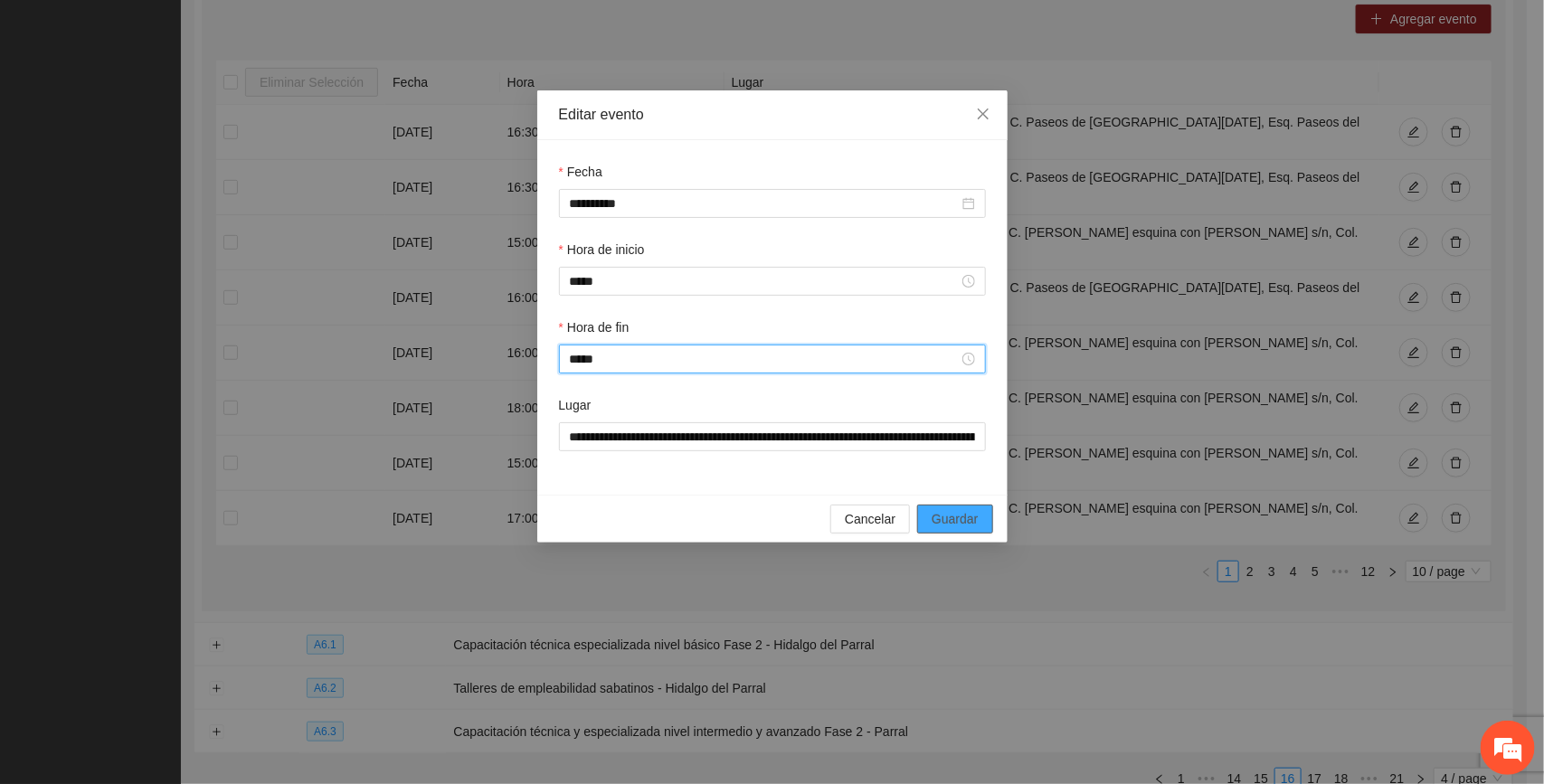 click on "Guardar" at bounding box center (954, 519) 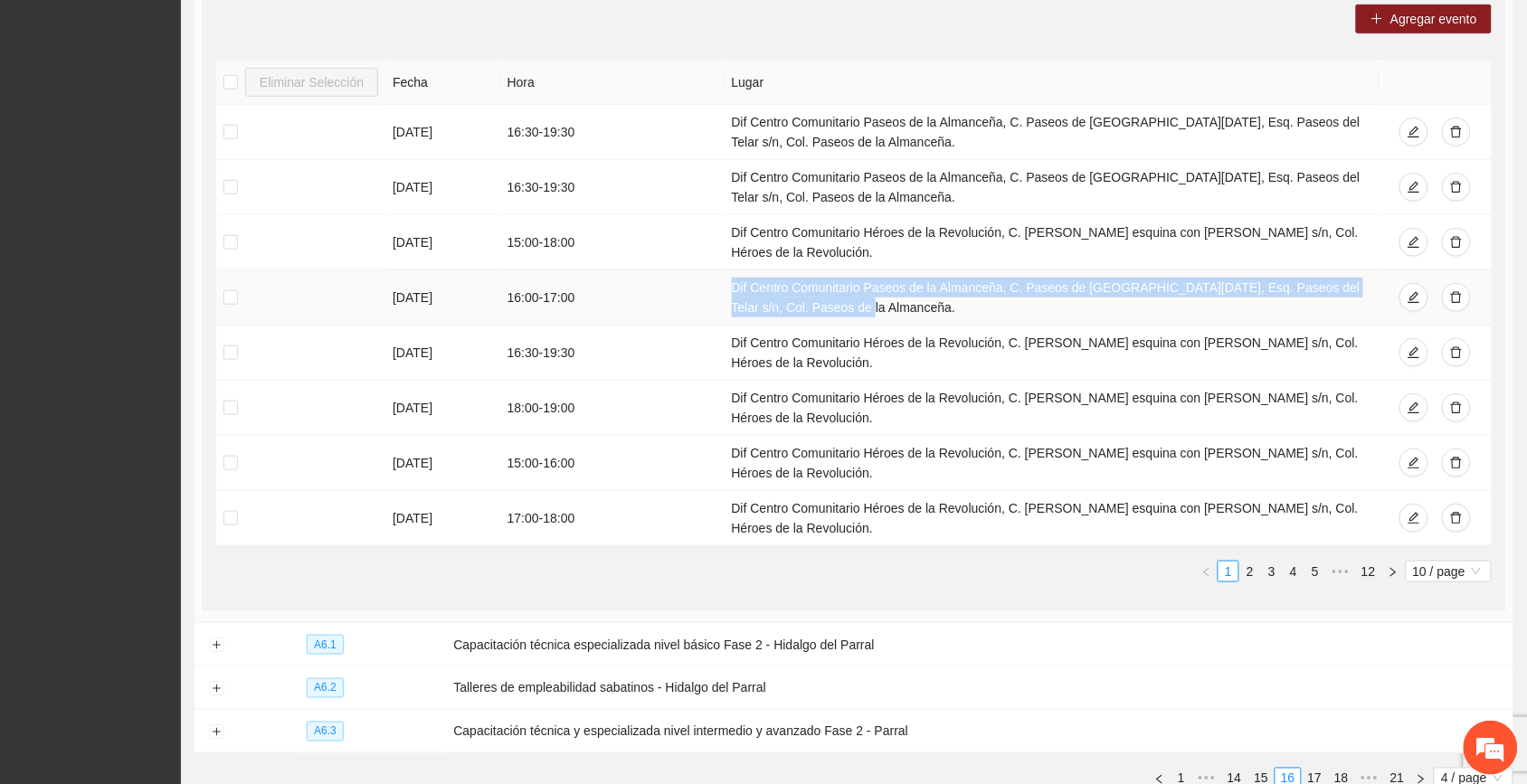 drag, startPoint x: 731, startPoint y: 287, endPoint x: 806, endPoint y: 307, distance: 77.620873 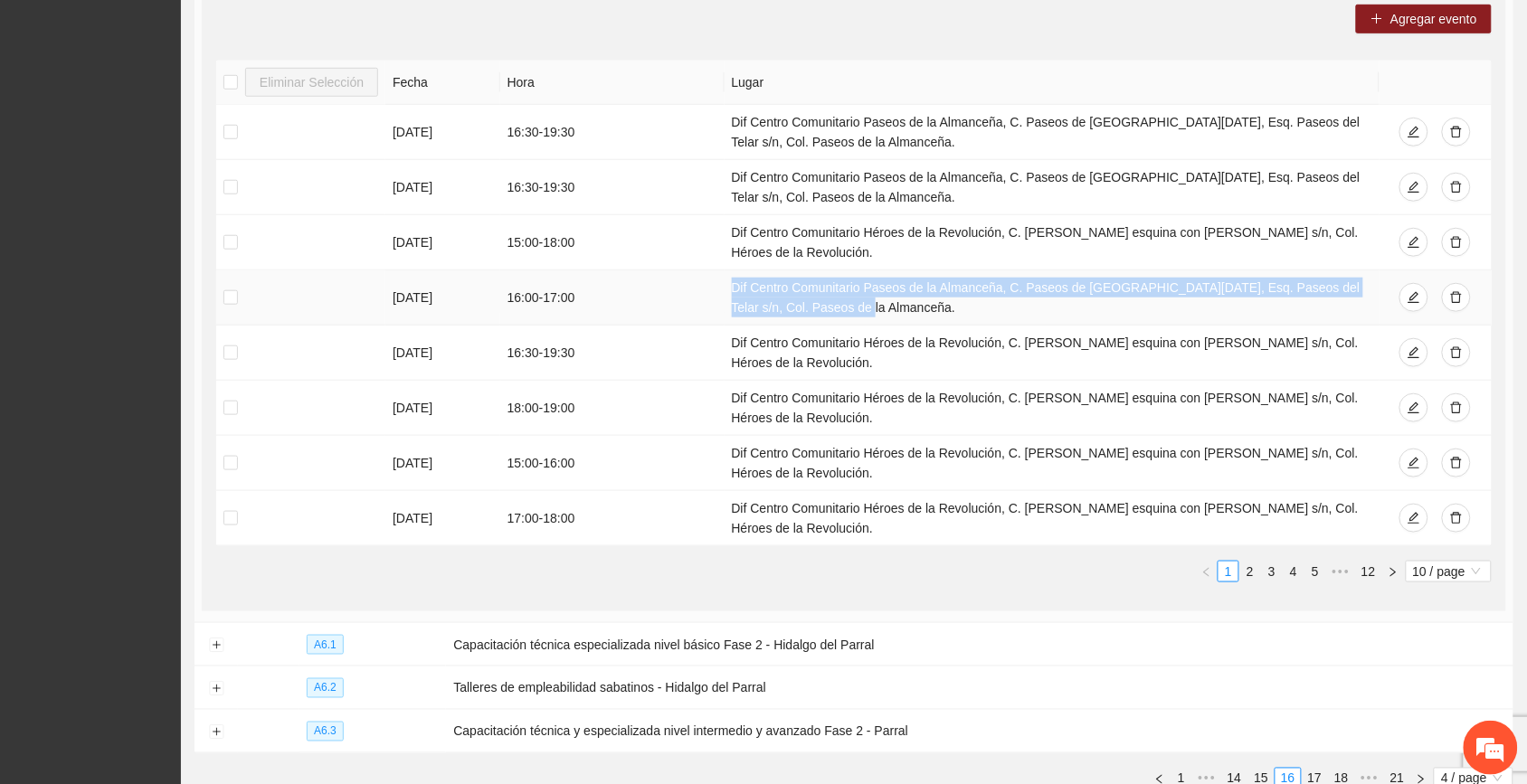 copy on "Dif Centro Comunitario Paseos de la Almanceña, C. Paseos de Santa Lucia, Esq. Paseos del Telar s/n, Col. Paseos de la Almanceña" 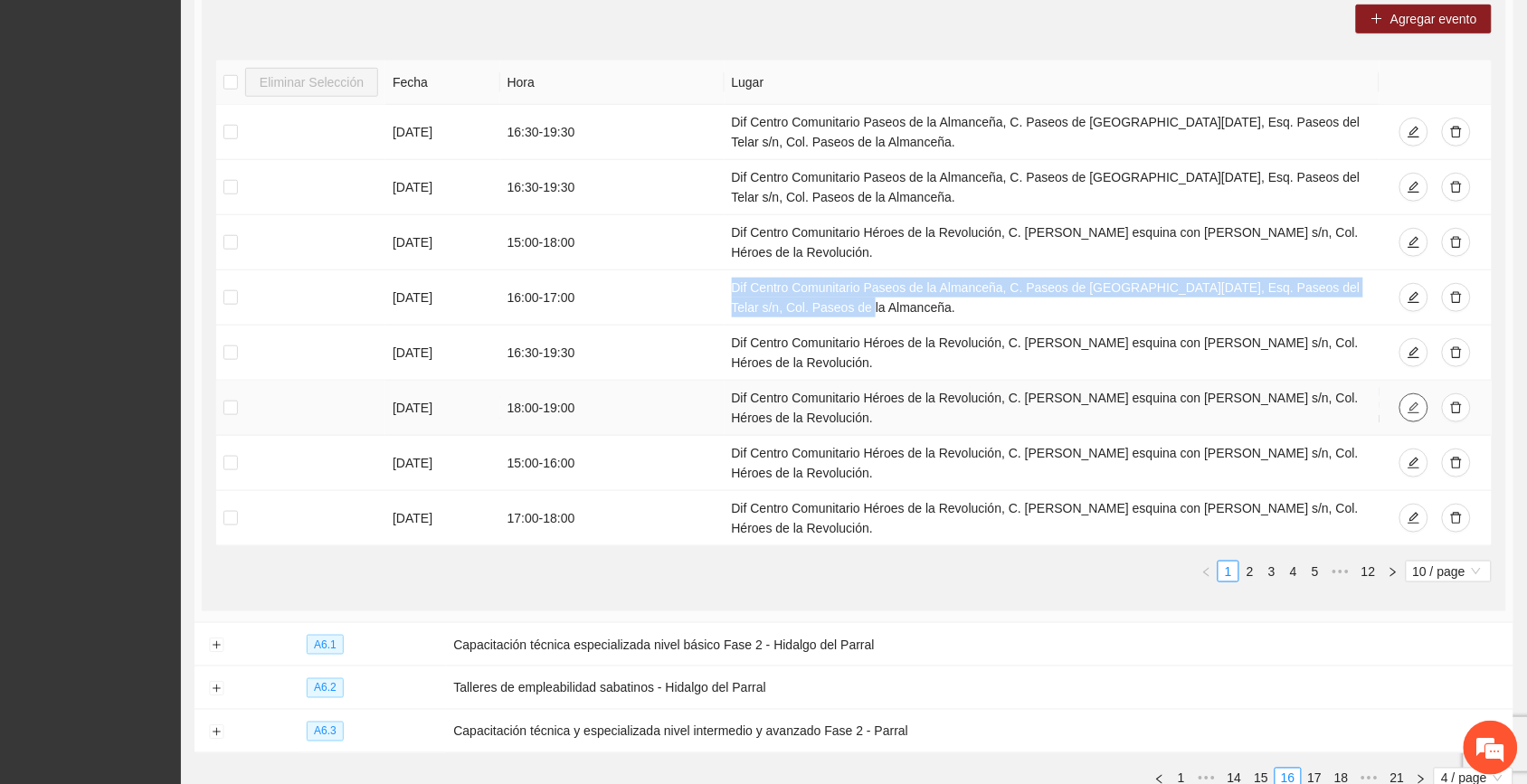 click 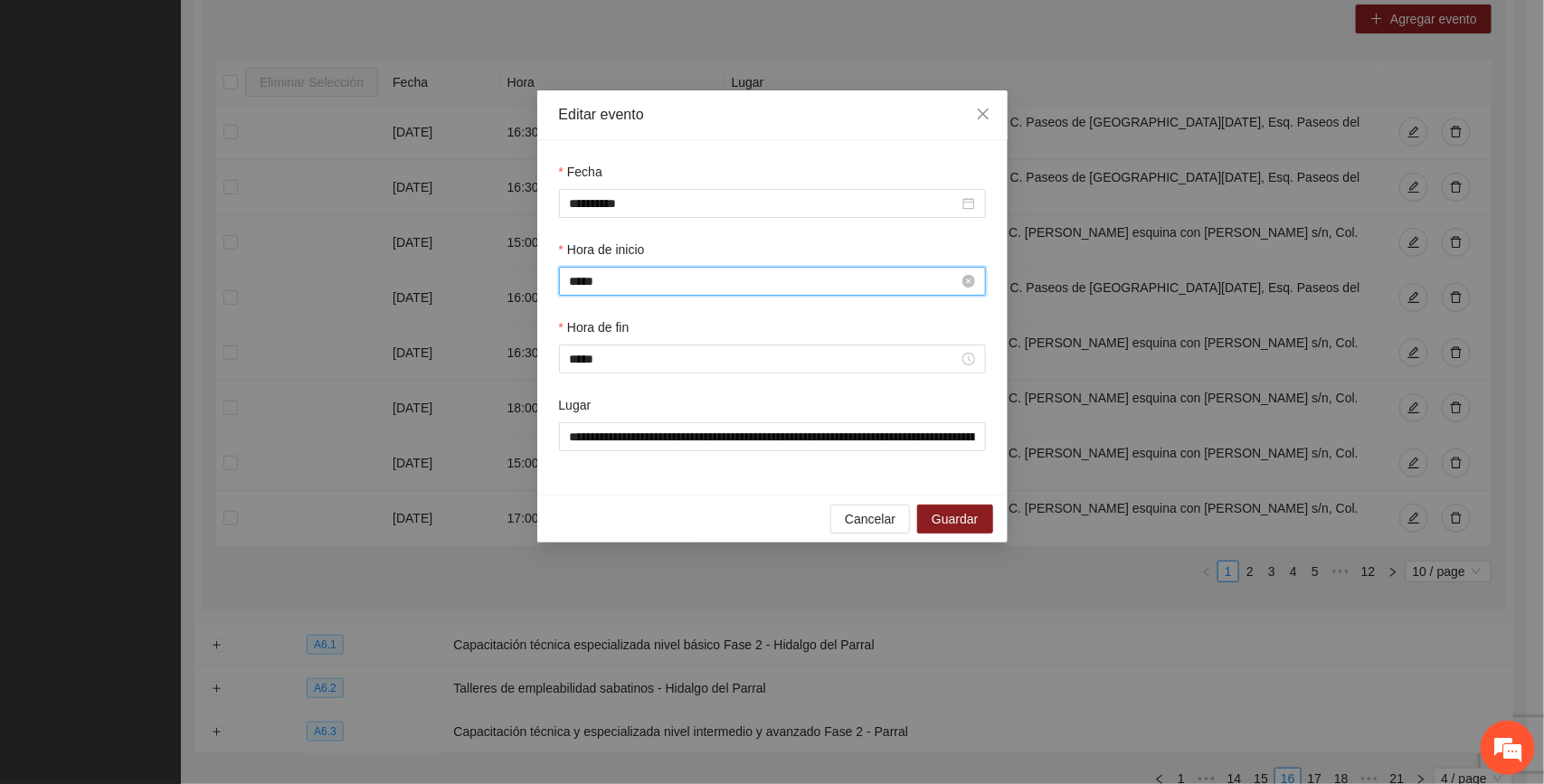 click on "*****" at bounding box center (764, 281) 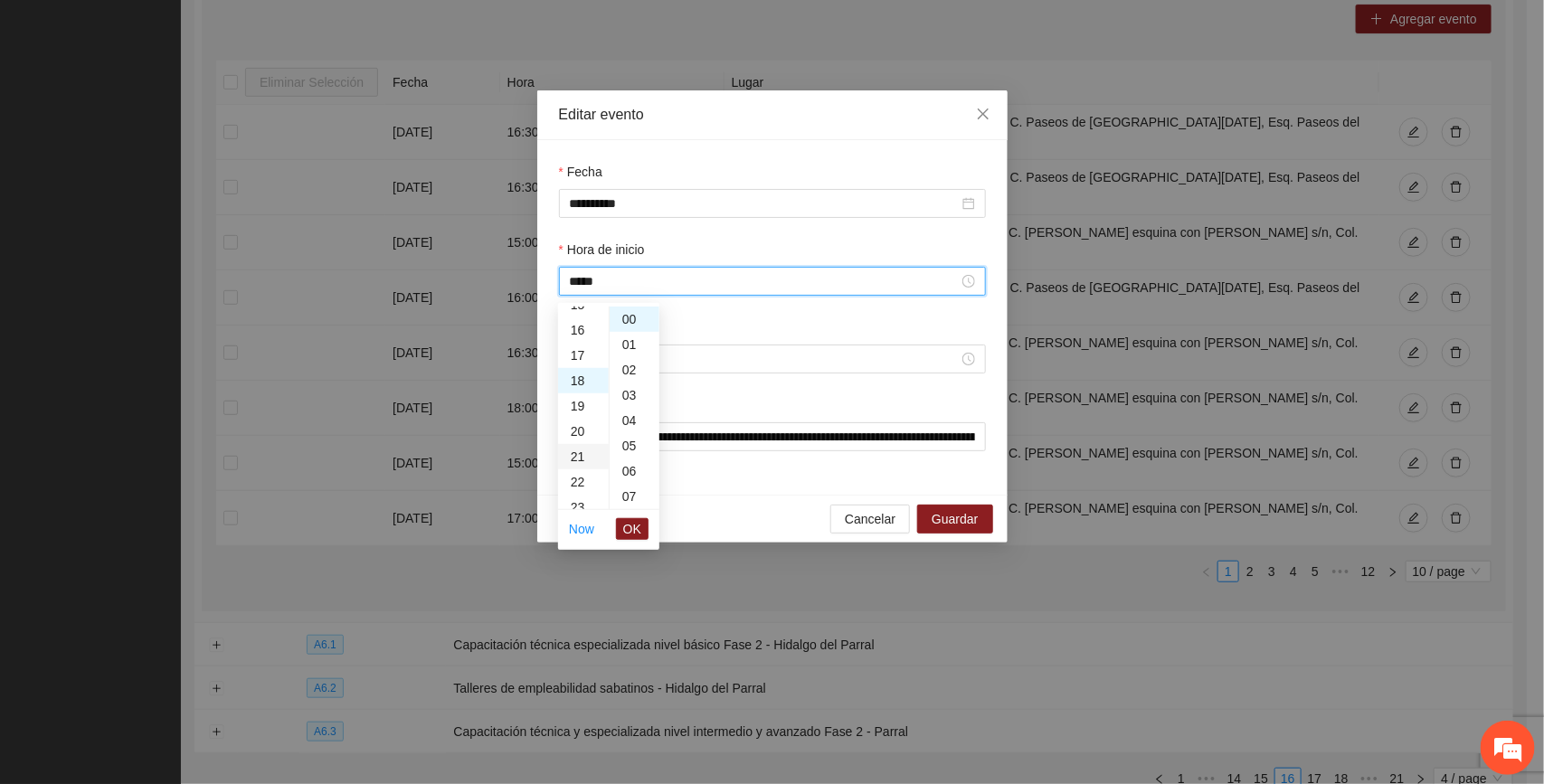 scroll, scrollTop: 342, scrollLeft: 0, axis: vertical 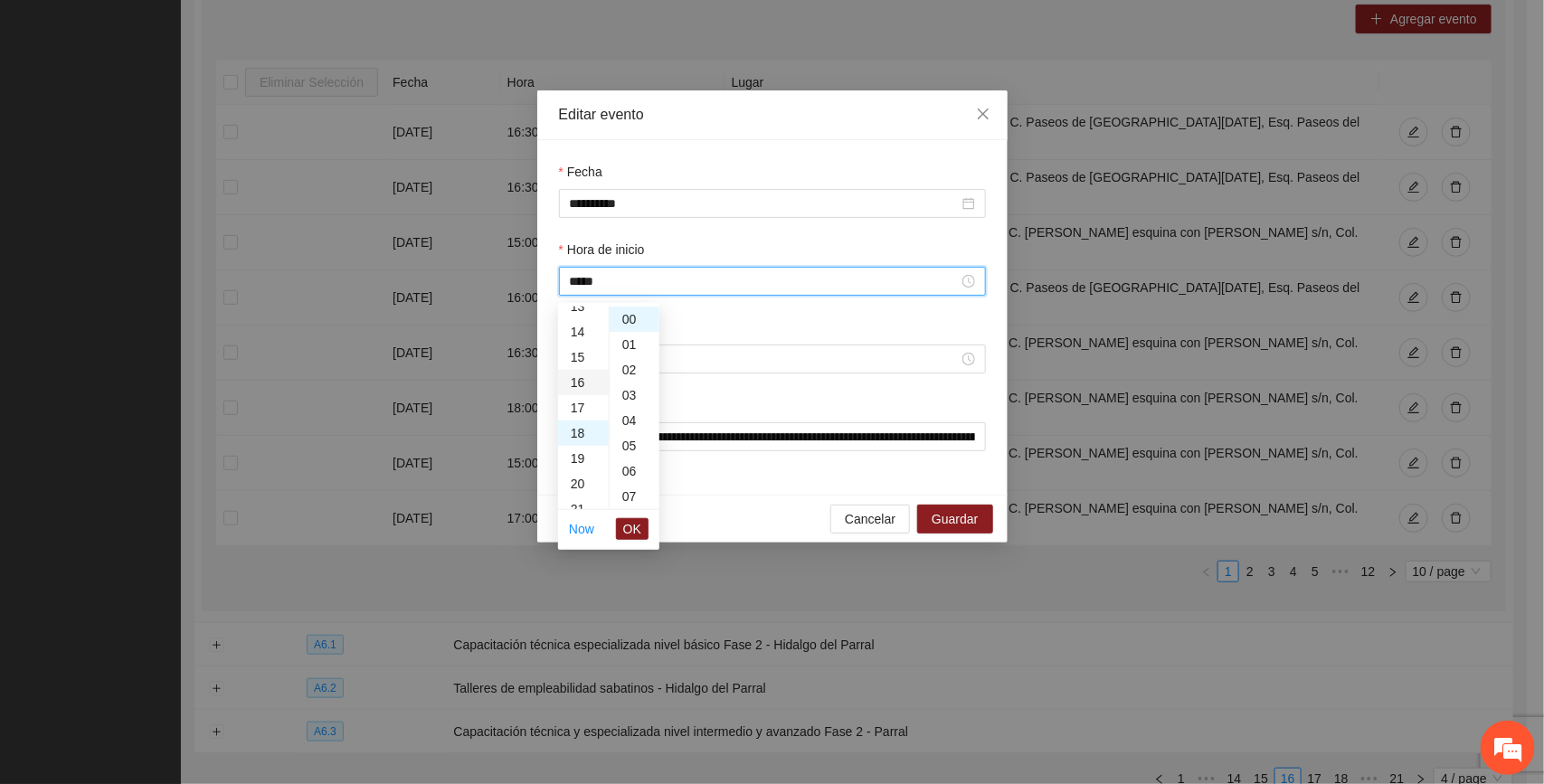 click on "16" at bounding box center [583, 383] 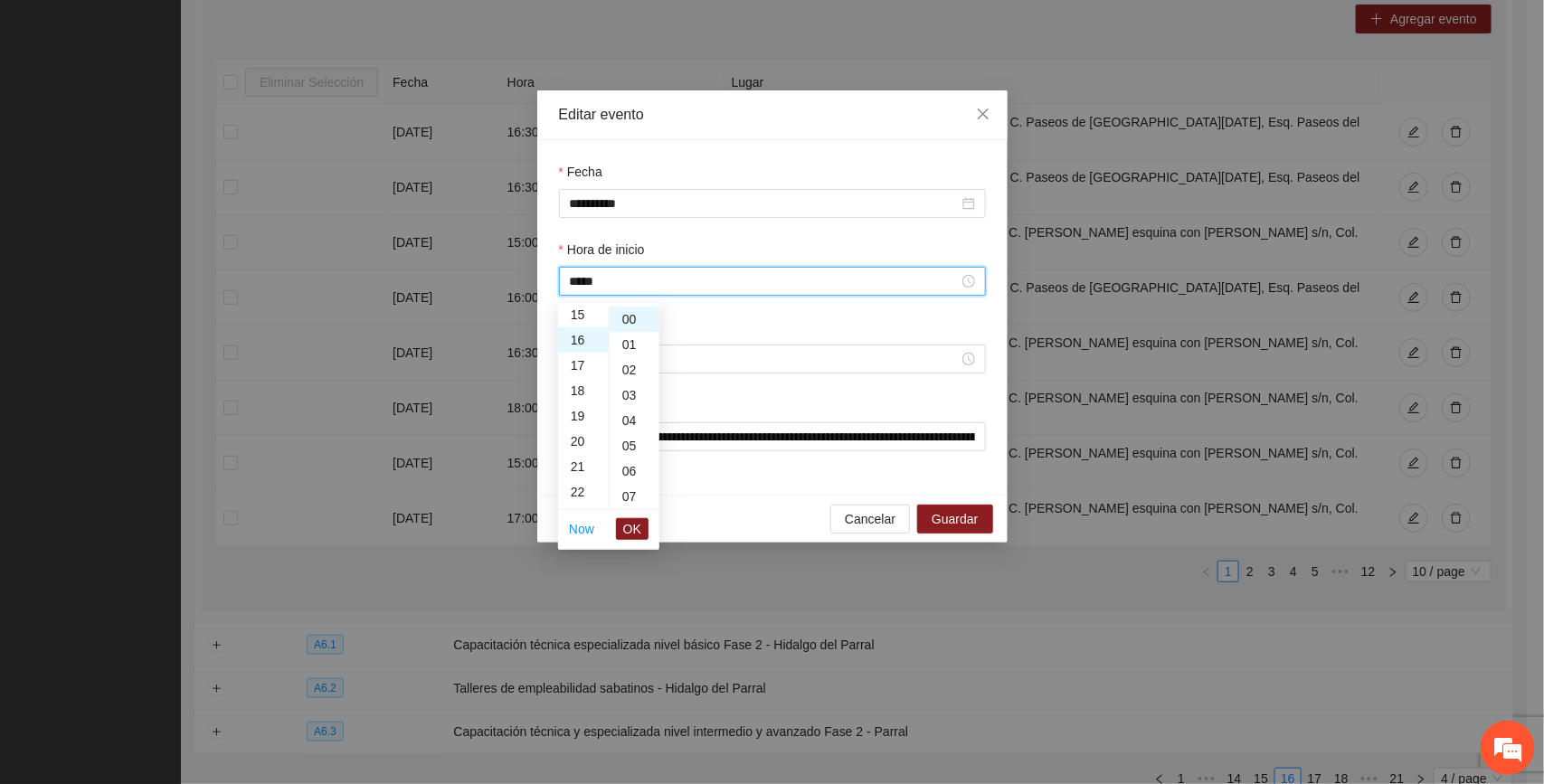 scroll, scrollTop: 404, scrollLeft: 0, axis: vertical 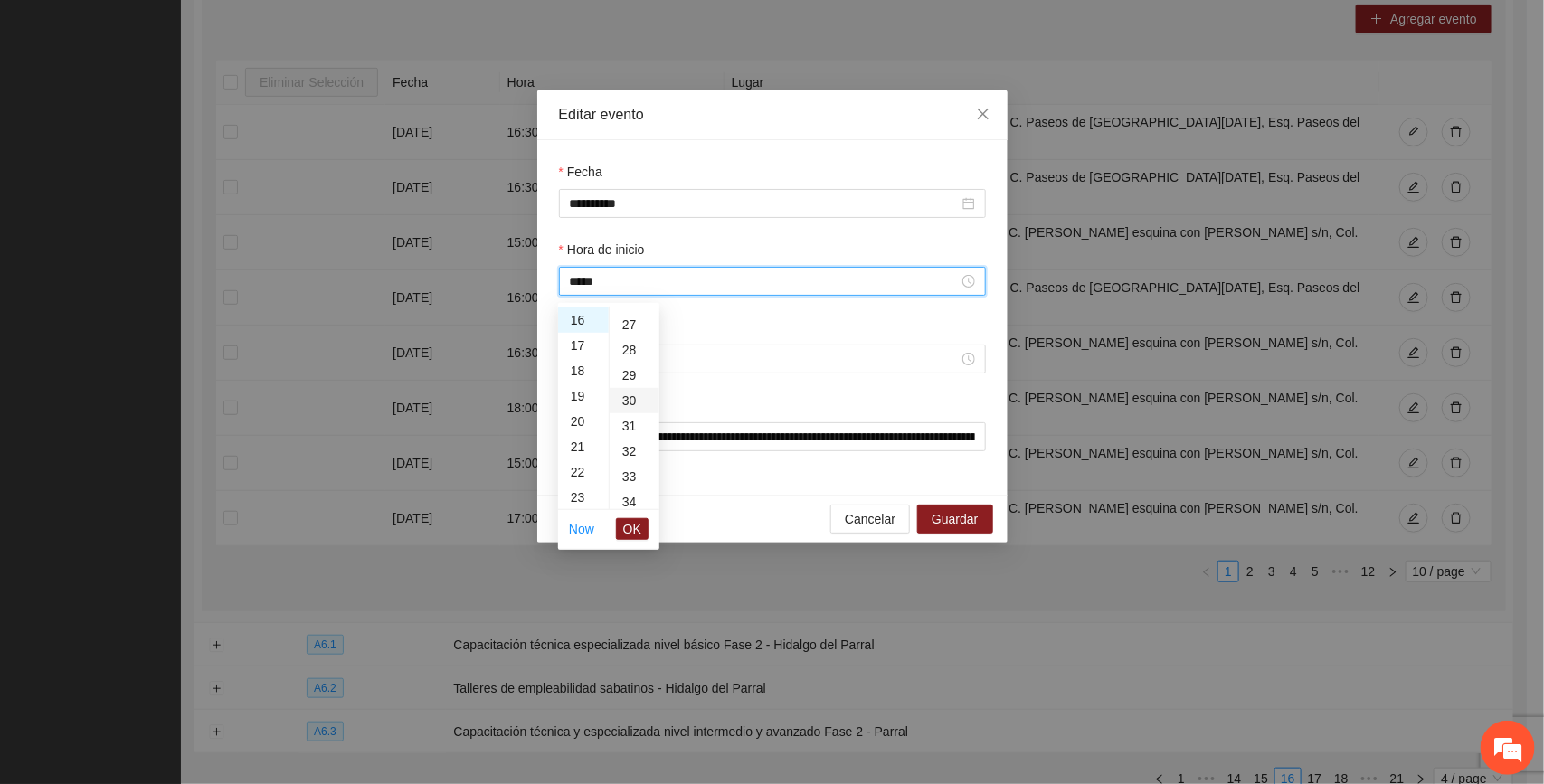 click on "30" at bounding box center (634, 401) 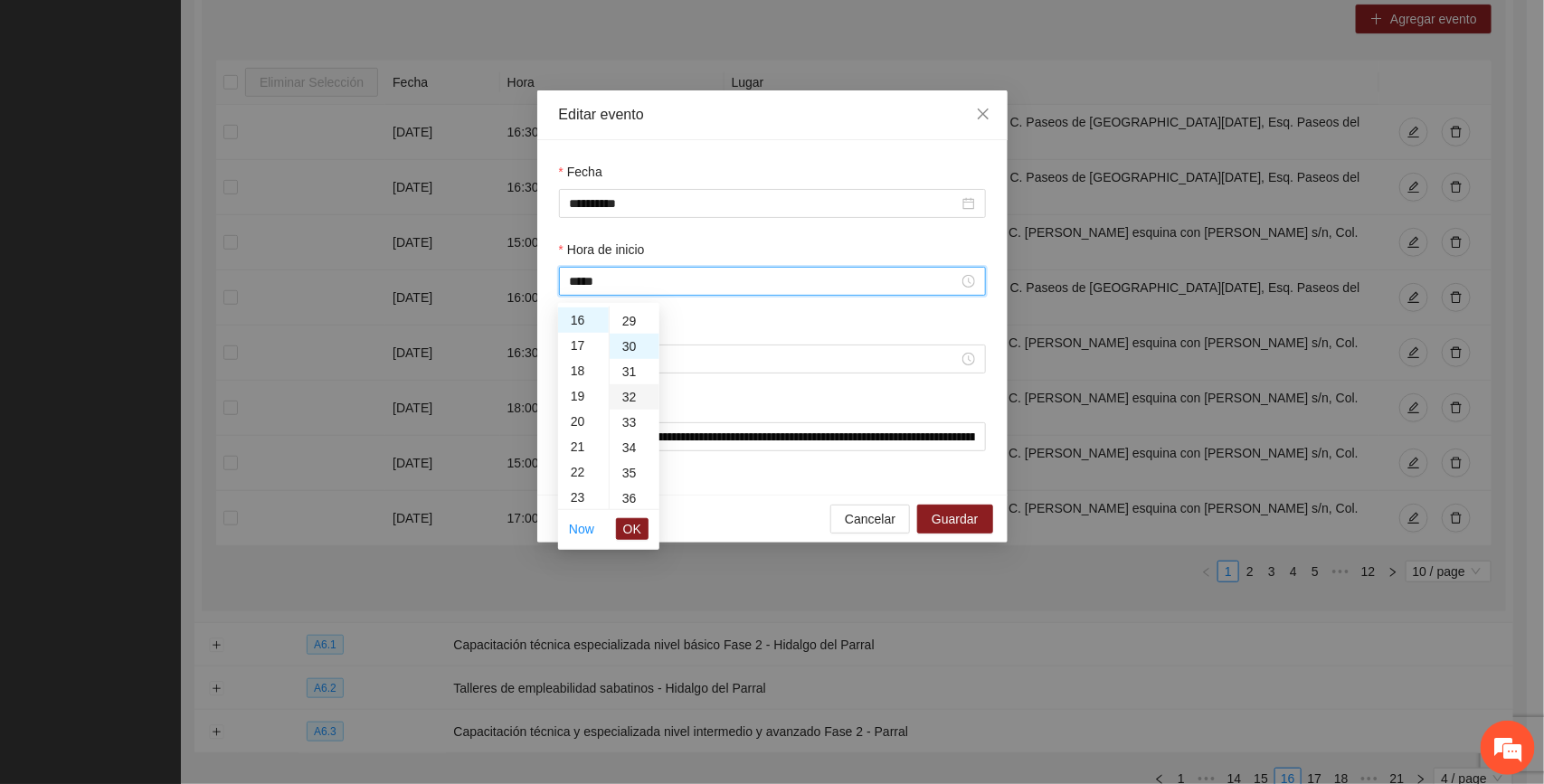 scroll, scrollTop: 760, scrollLeft: 0, axis: vertical 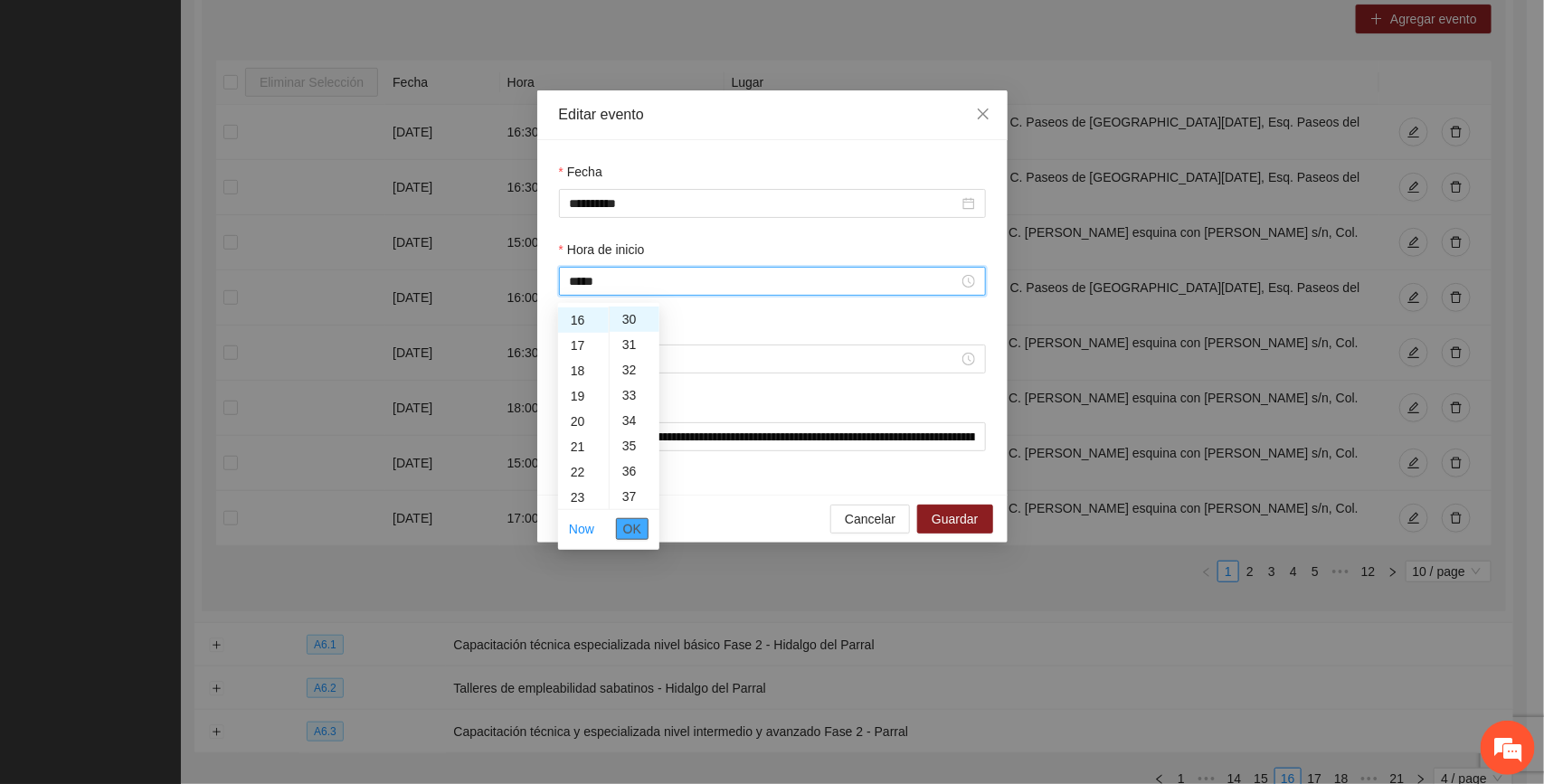 click on "OK" at bounding box center (632, 529) 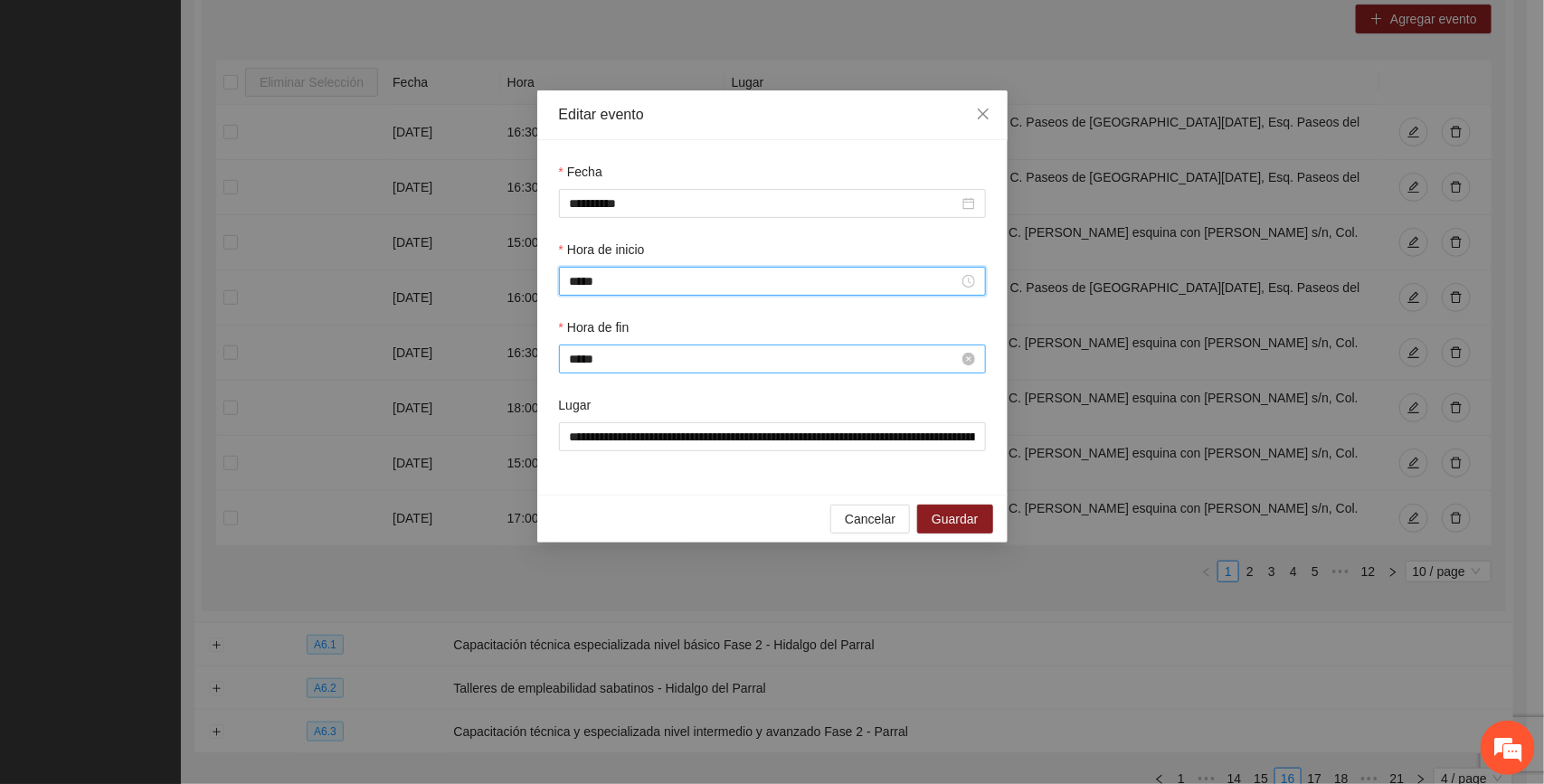 click on "*****" at bounding box center [764, 359] 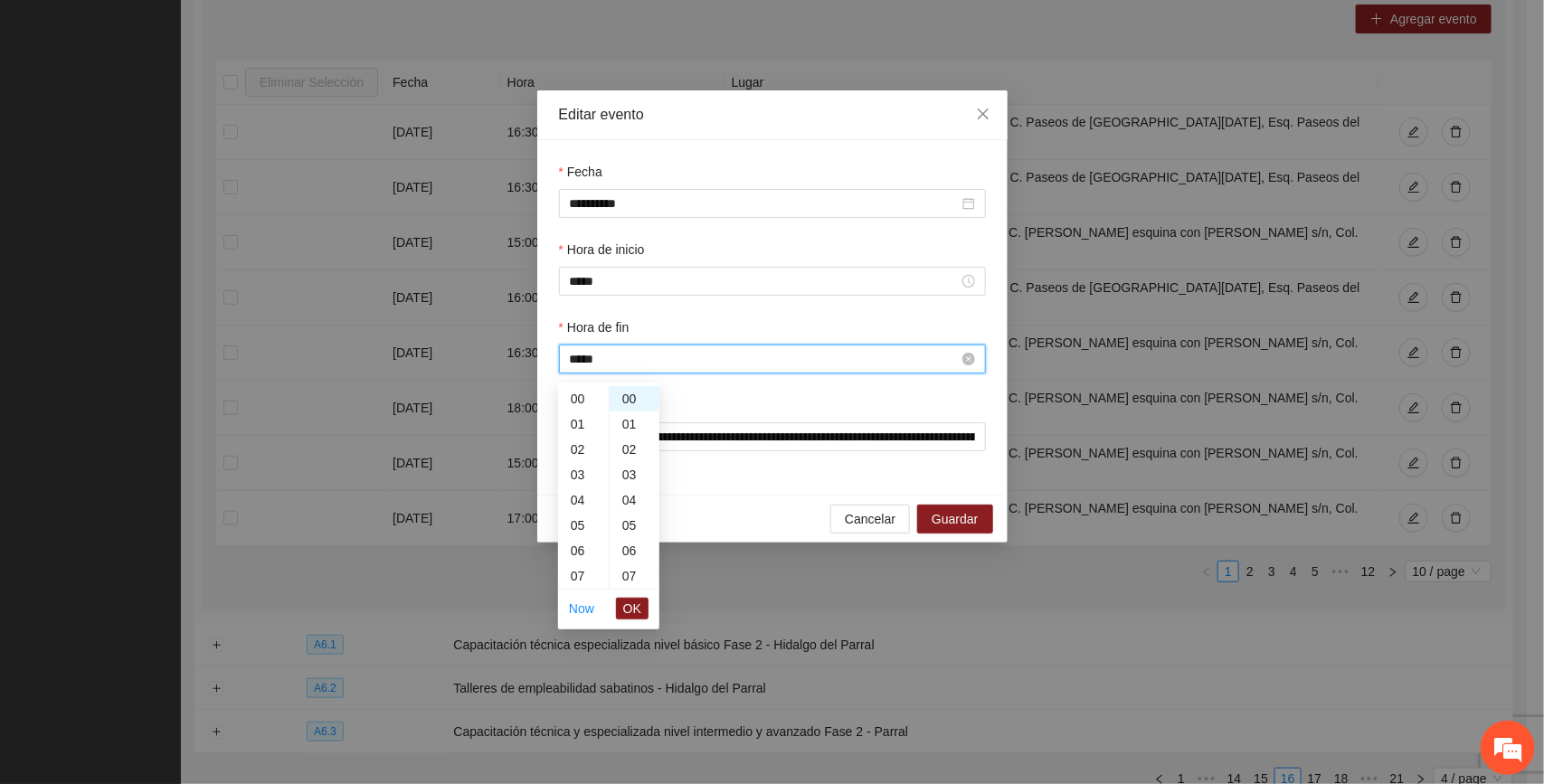 scroll, scrollTop: 481, scrollLeft: 0, axis: vertical 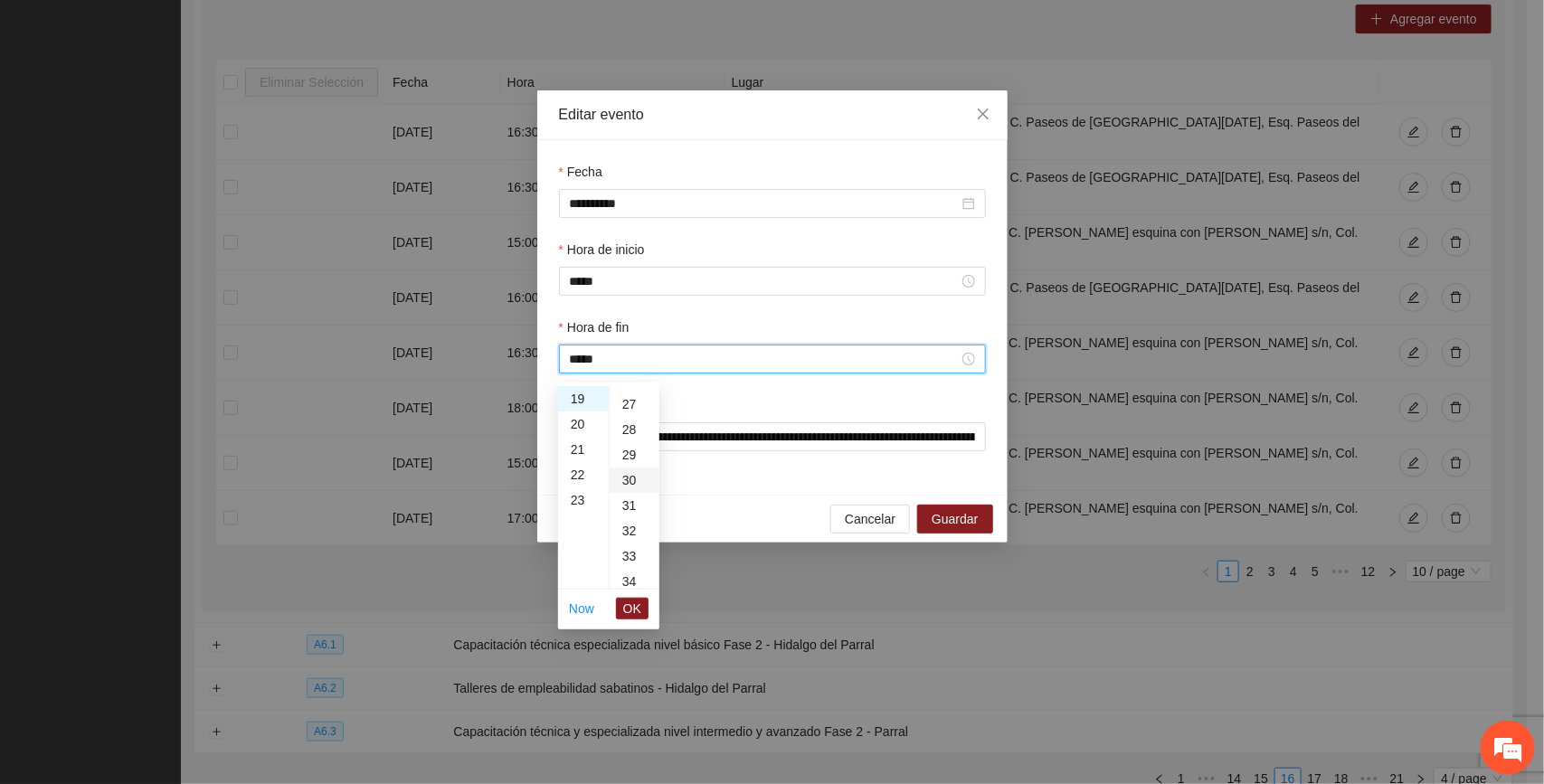 click on "30" at bounding box center (634, 480) 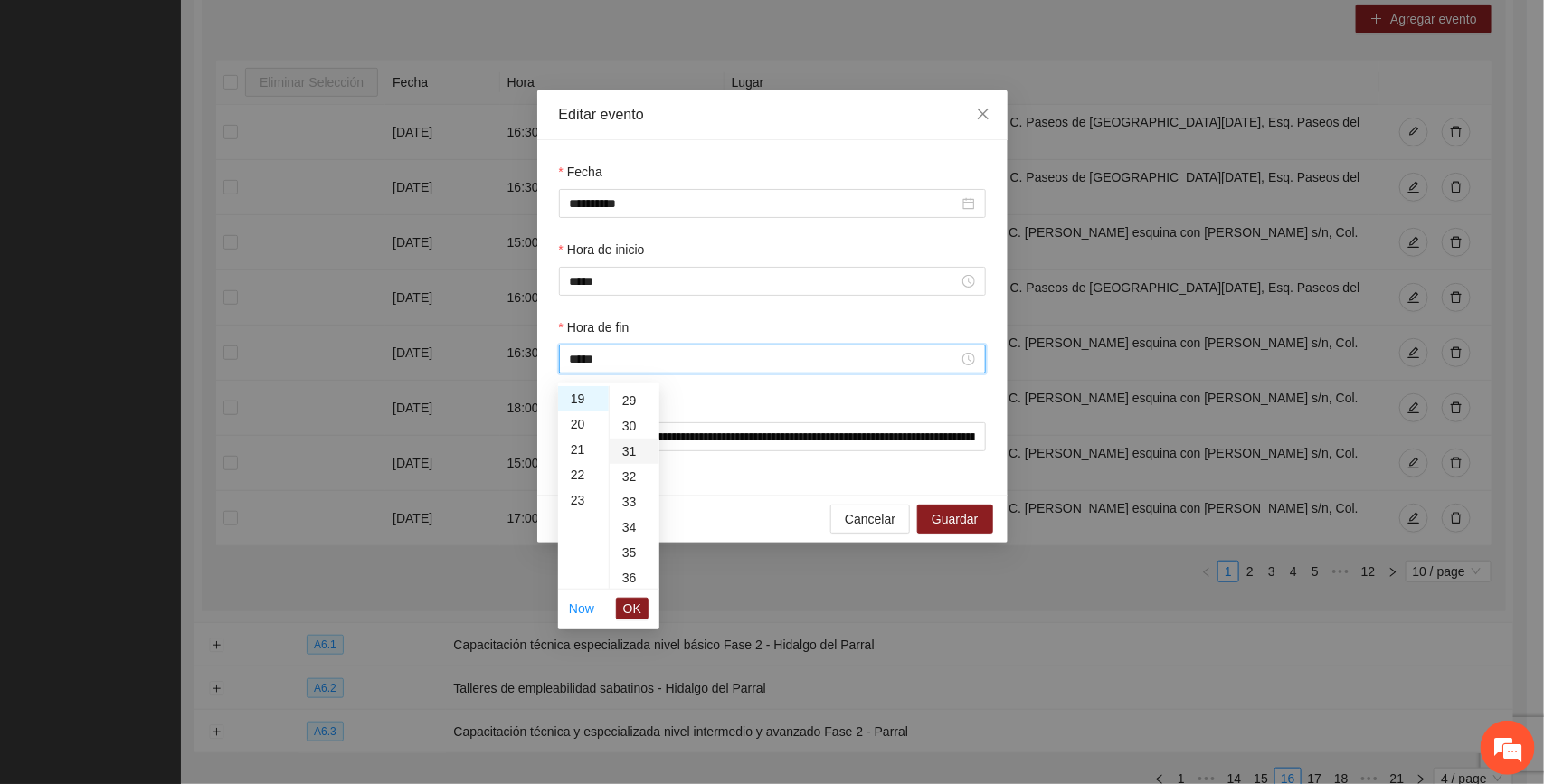 scroll, scrollTop: 760, scrollLeft: 0, axis: vertical 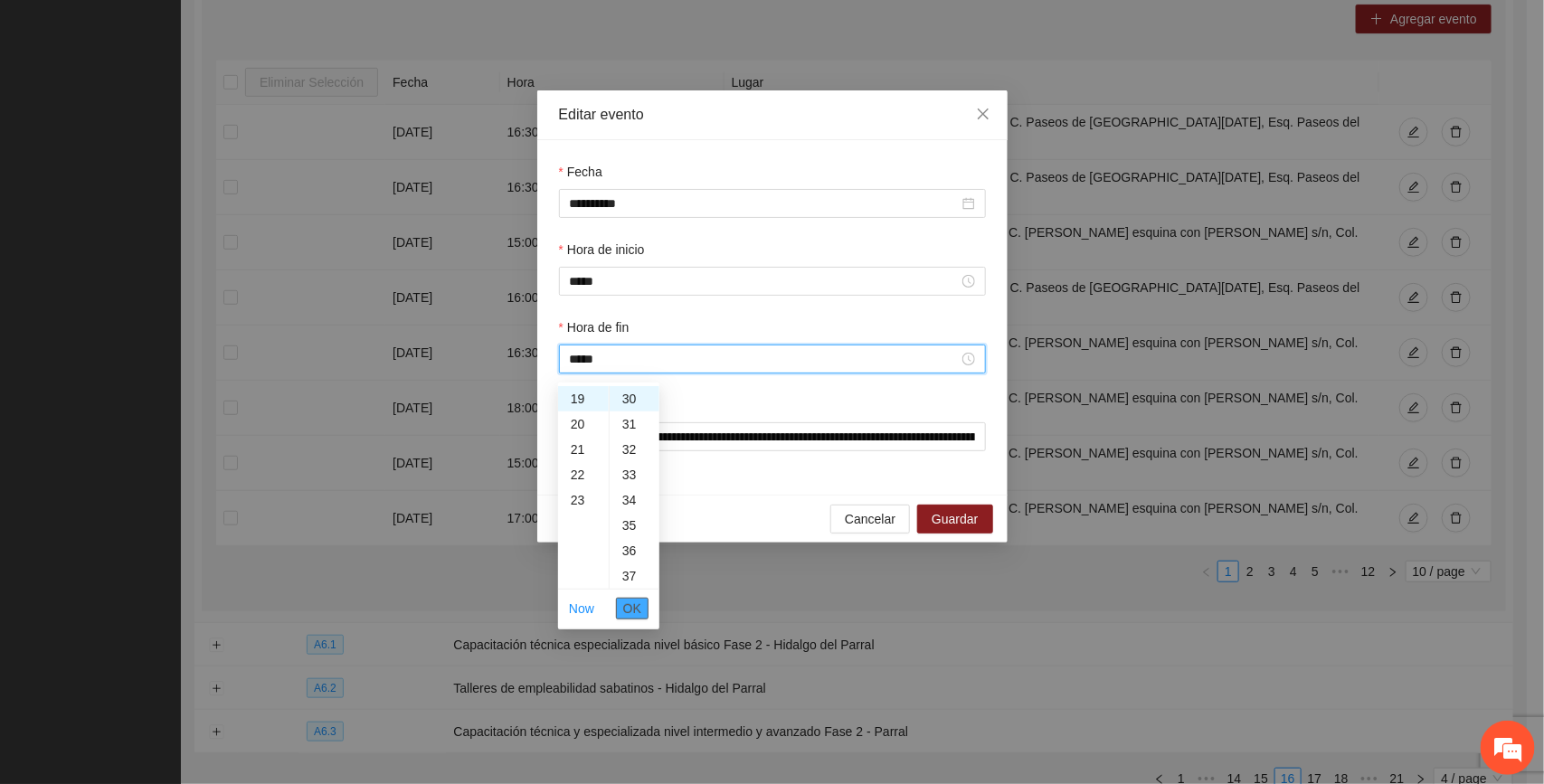 click on "OK" at bounding box center [632, 609] 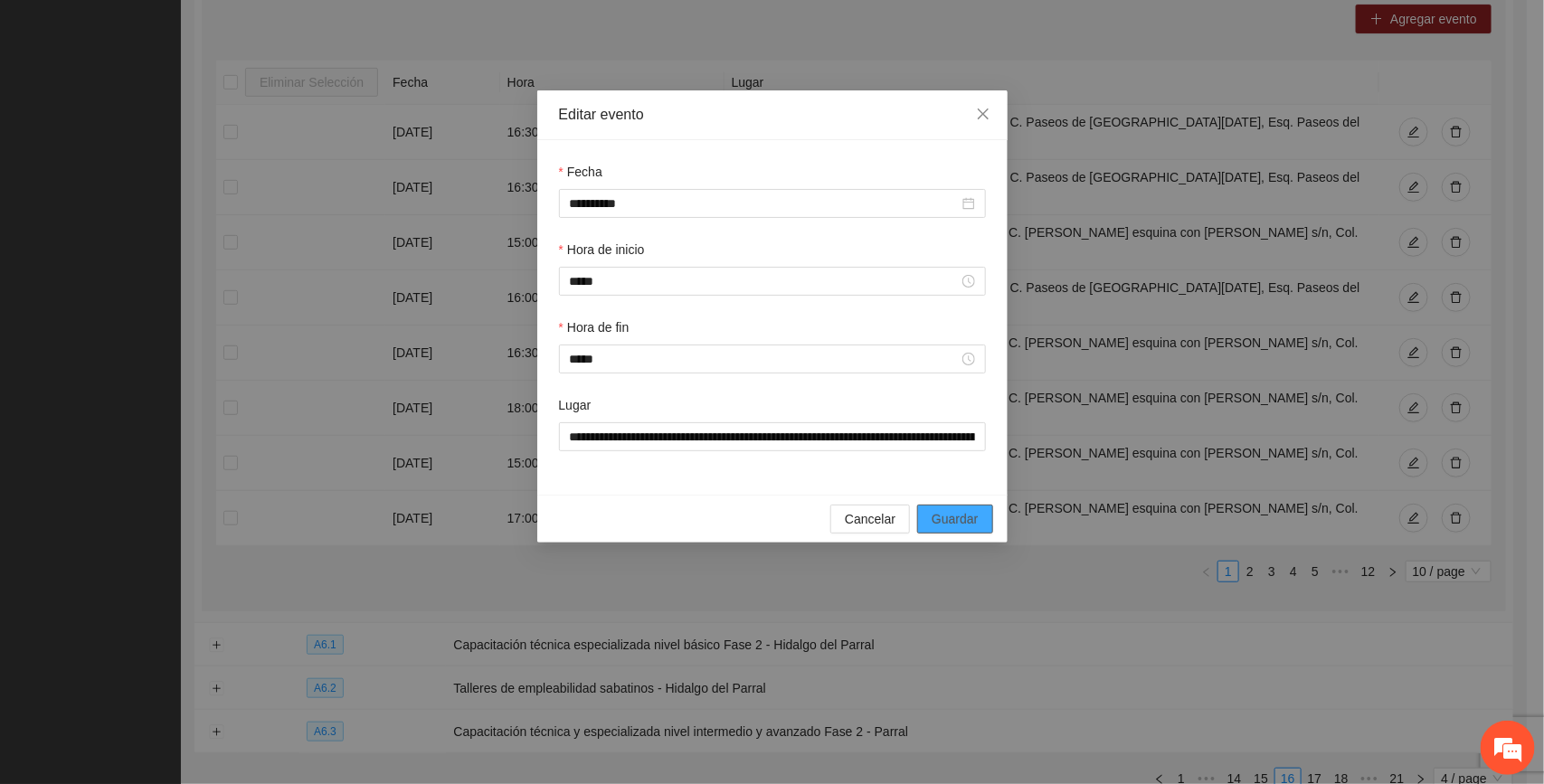 click on "Guardar" at bounding box center (954, 519) 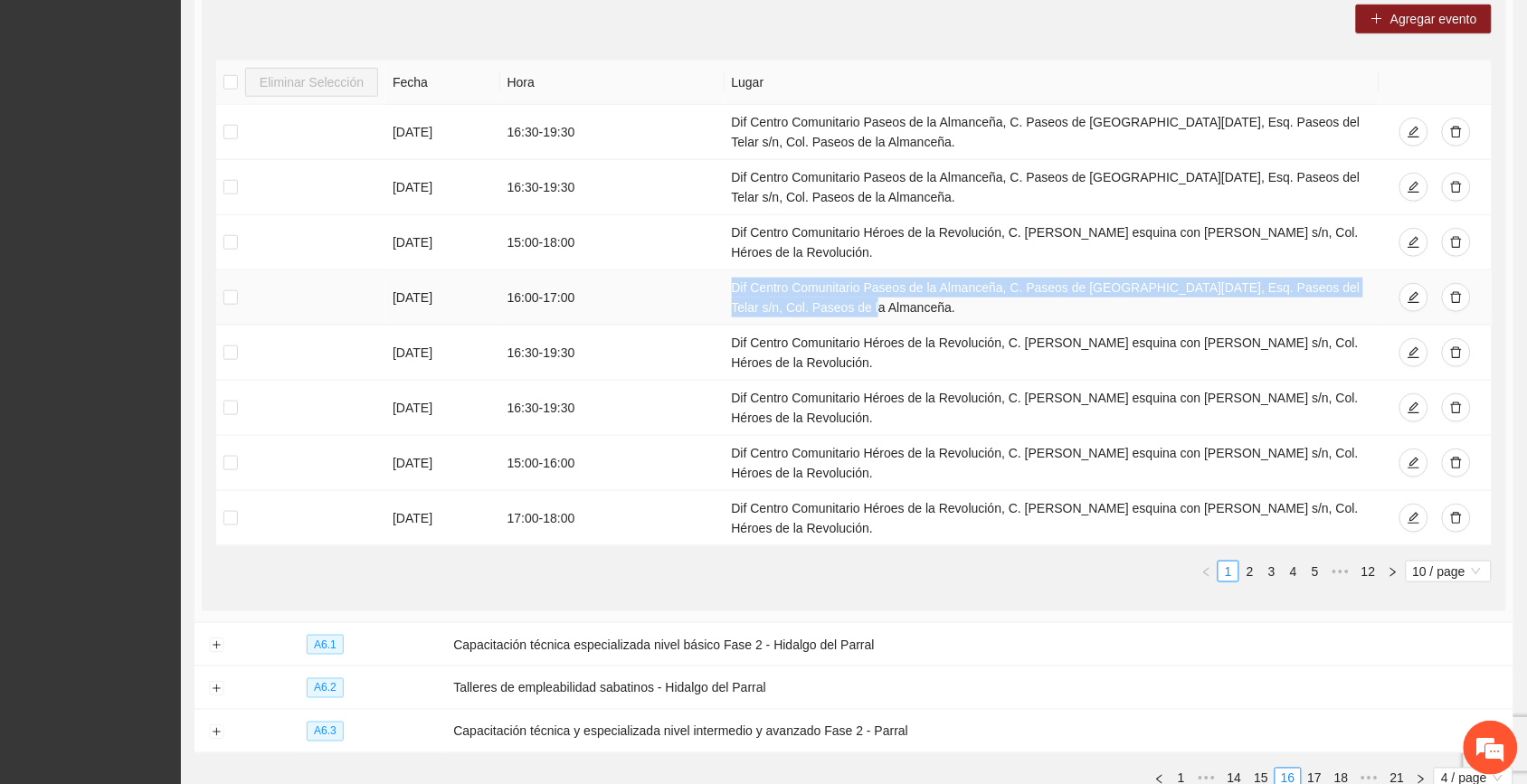 drag, startPoint x: 730, startPoint y: 288, endPoint x: 833, endPoint y: 307, distance: 104.7378 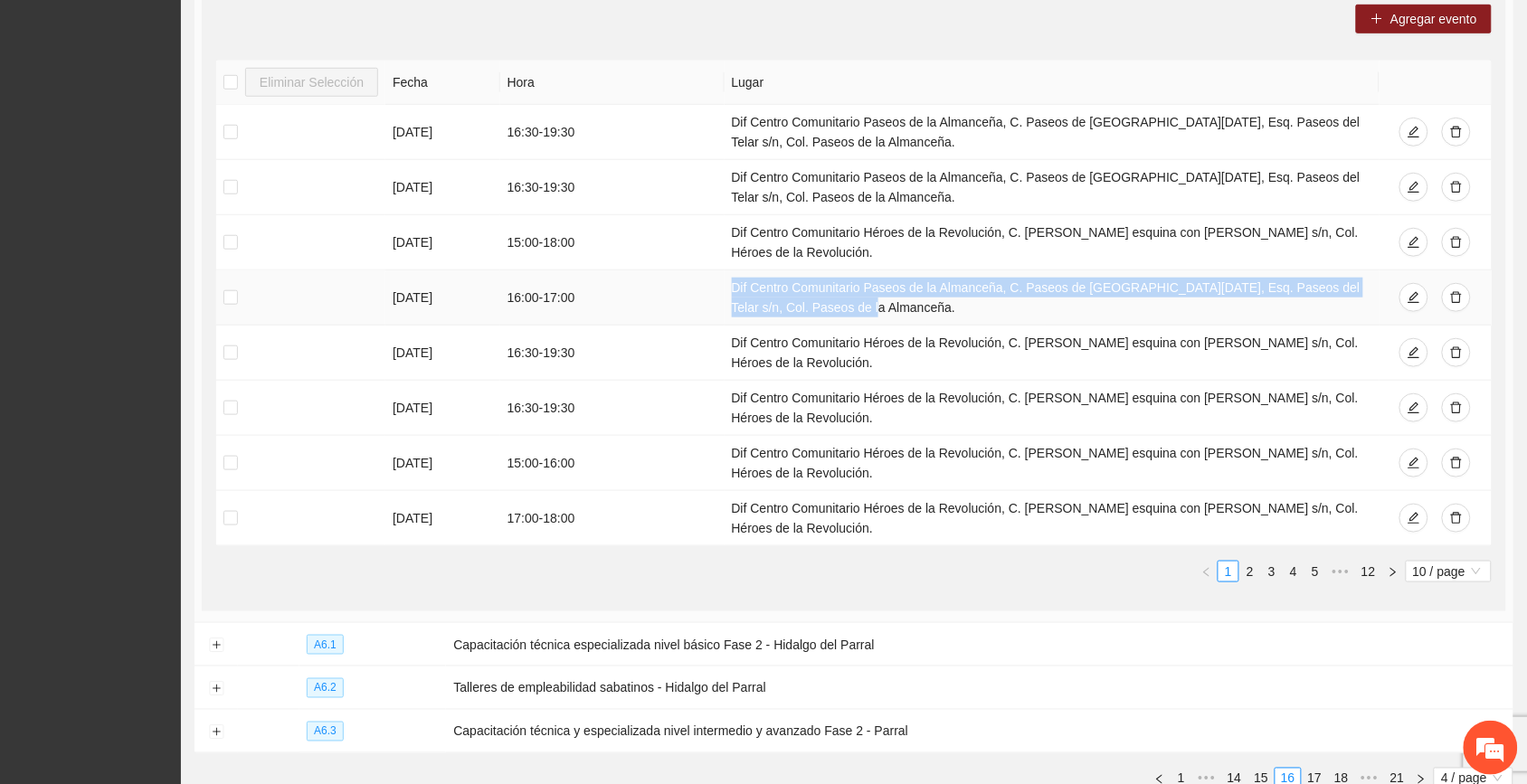 copy on "Dif Centro Comunitario Paseos de la Almanceña, C. Paseos de Santa Lucia, Esq. Paseos del Telar s/n, Col. Paseos de la Almanceña." 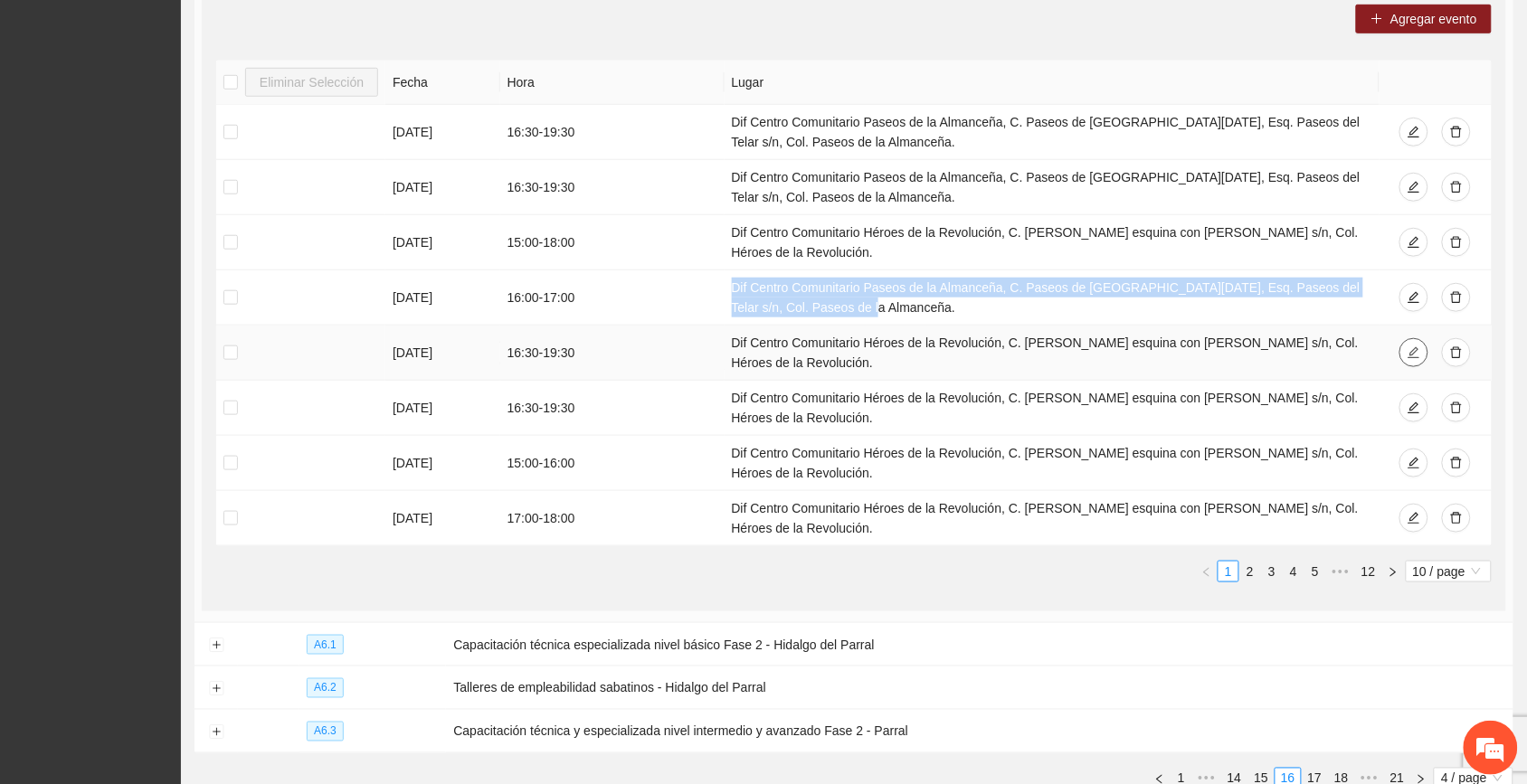 click 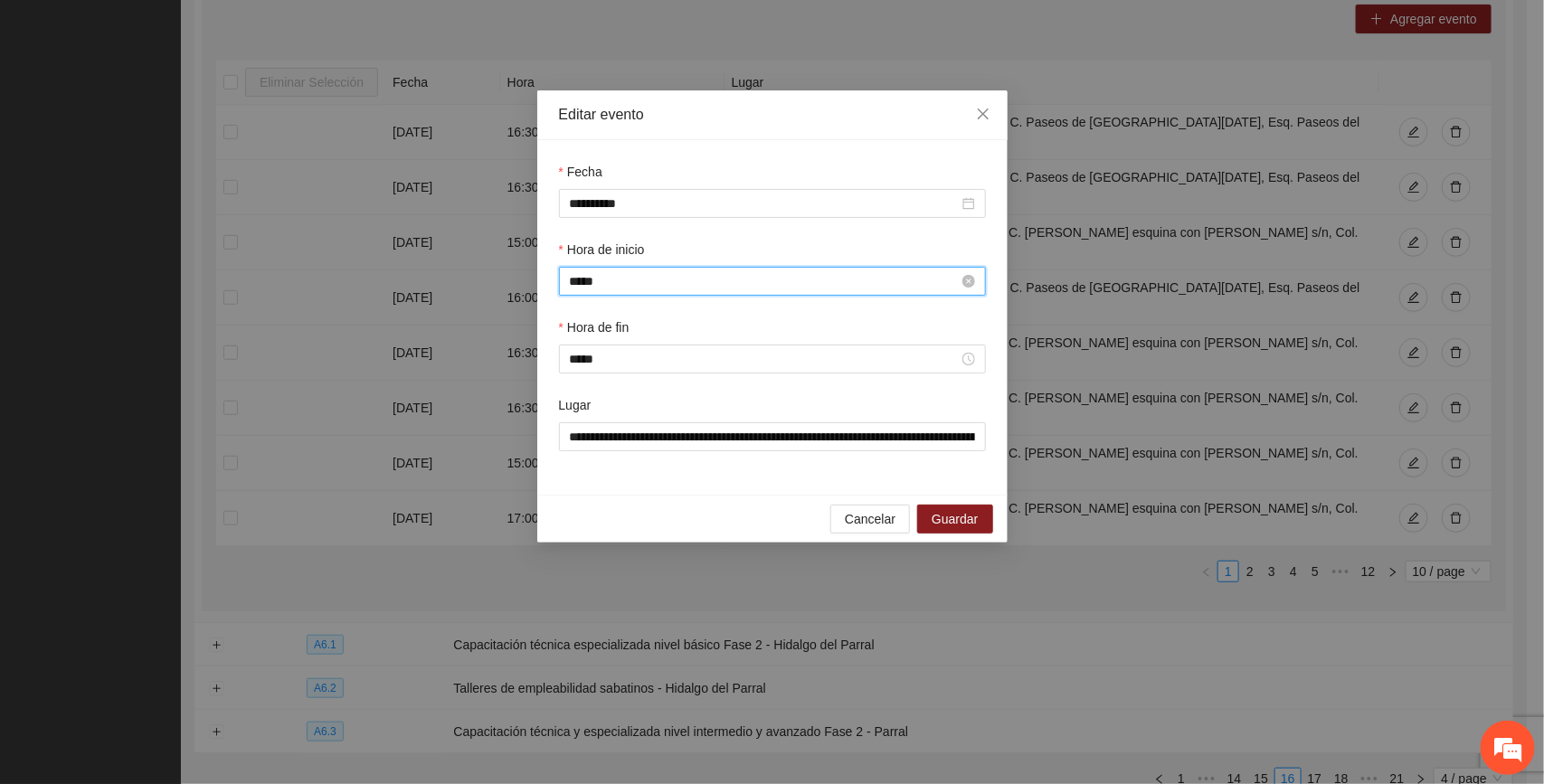 click on "*****" at bounding box center (764, 281) 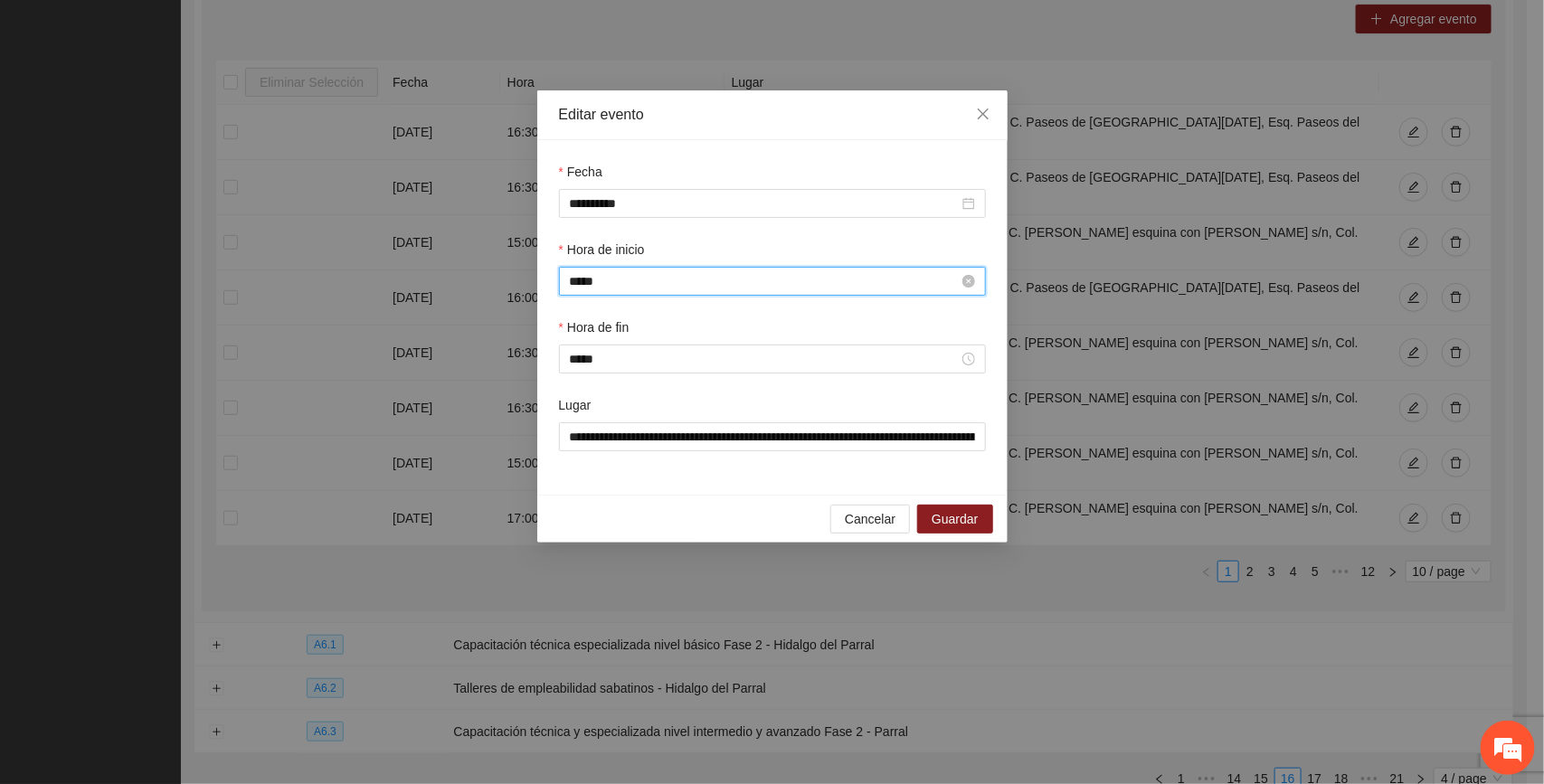 scroll, scrollTop: 404, scrollLeft: 0, axis: vertical 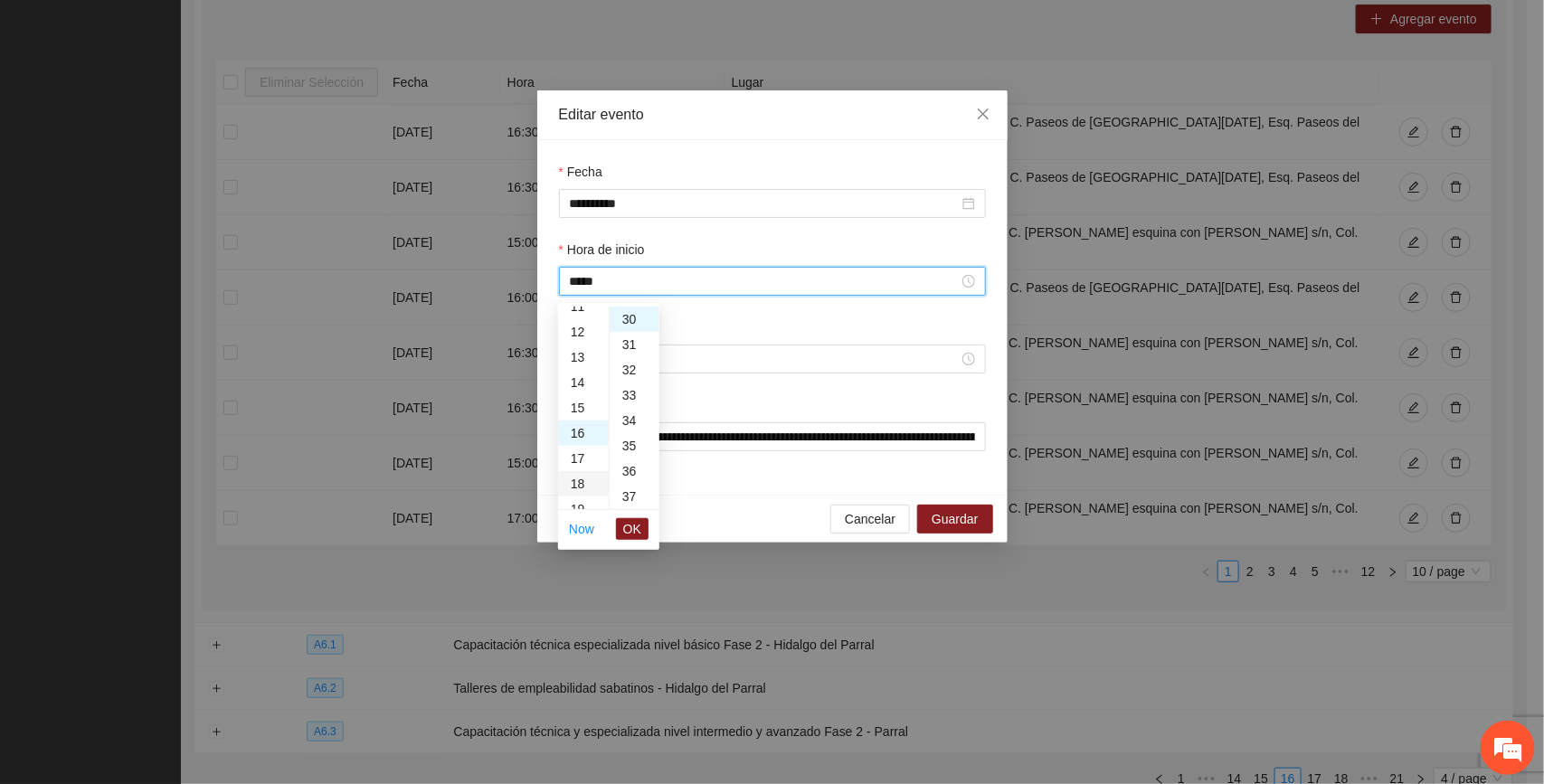 drag, startPoint x: 580, startPoint y: 402, endPoint x: 588, endPoint y: 436, distance: 34.928498 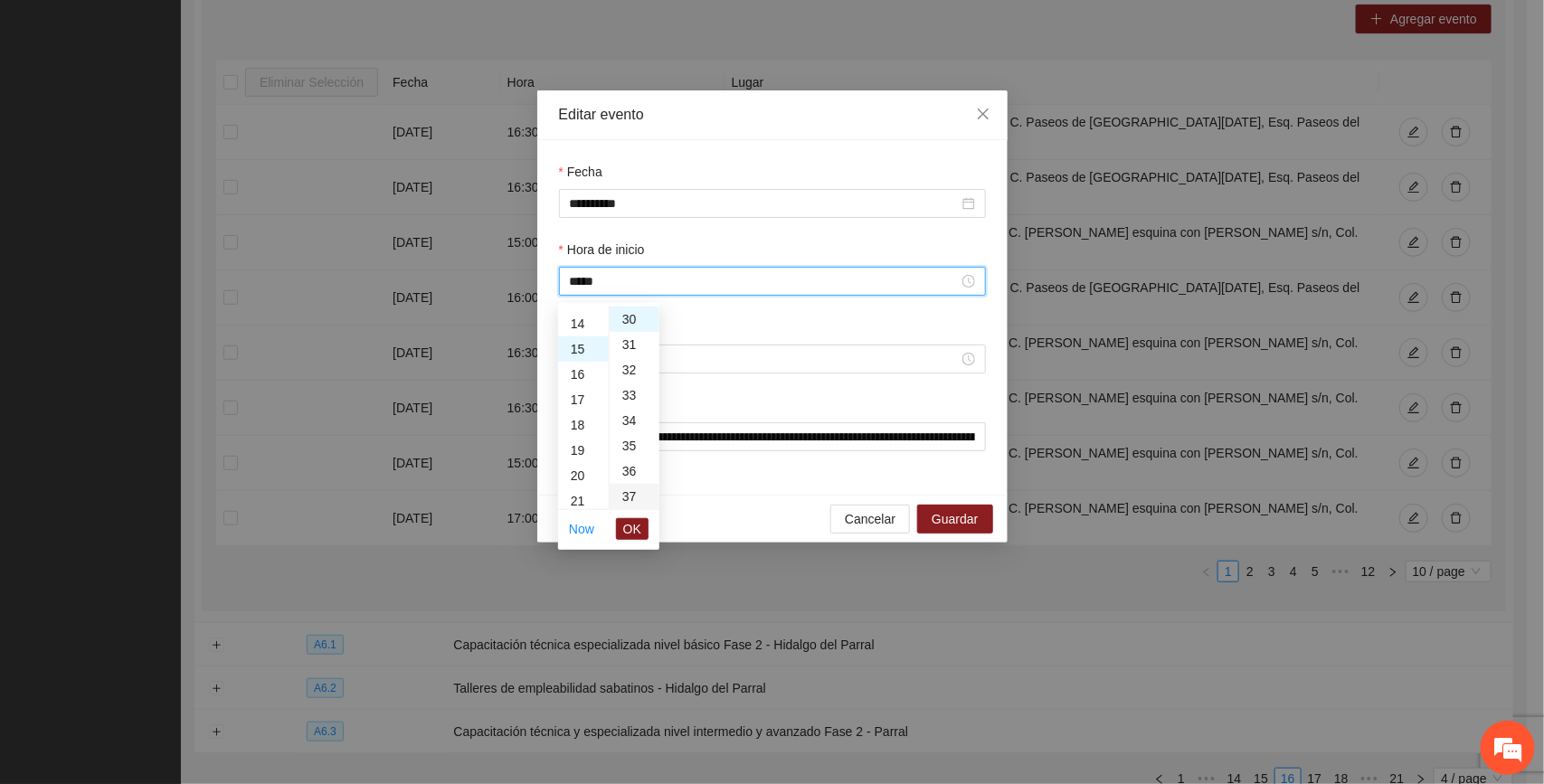scroll, scrollTop: 380, scrollLeft: 0, axis: vertical 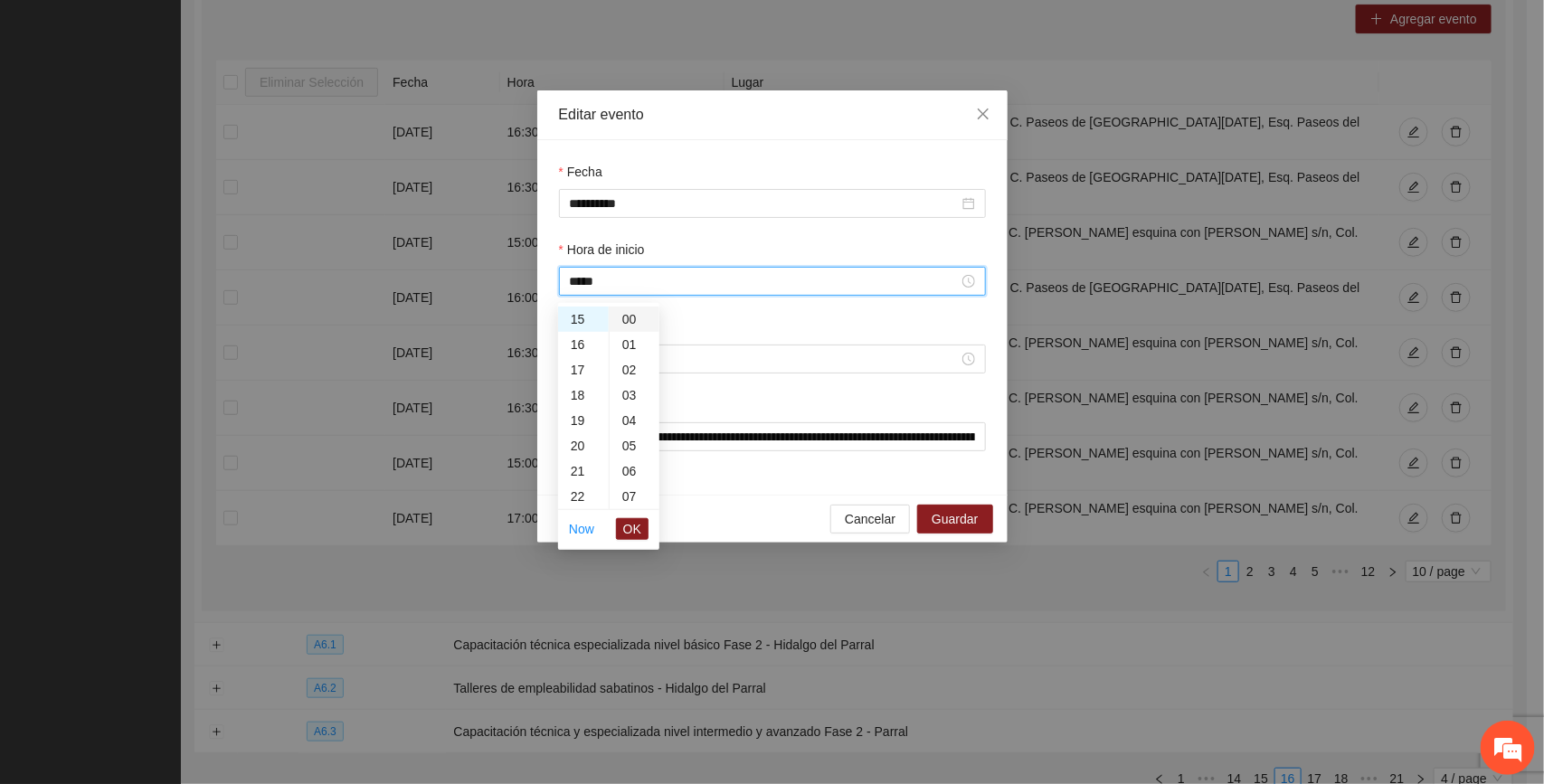 click on "00" at bounding box center (634, 319) 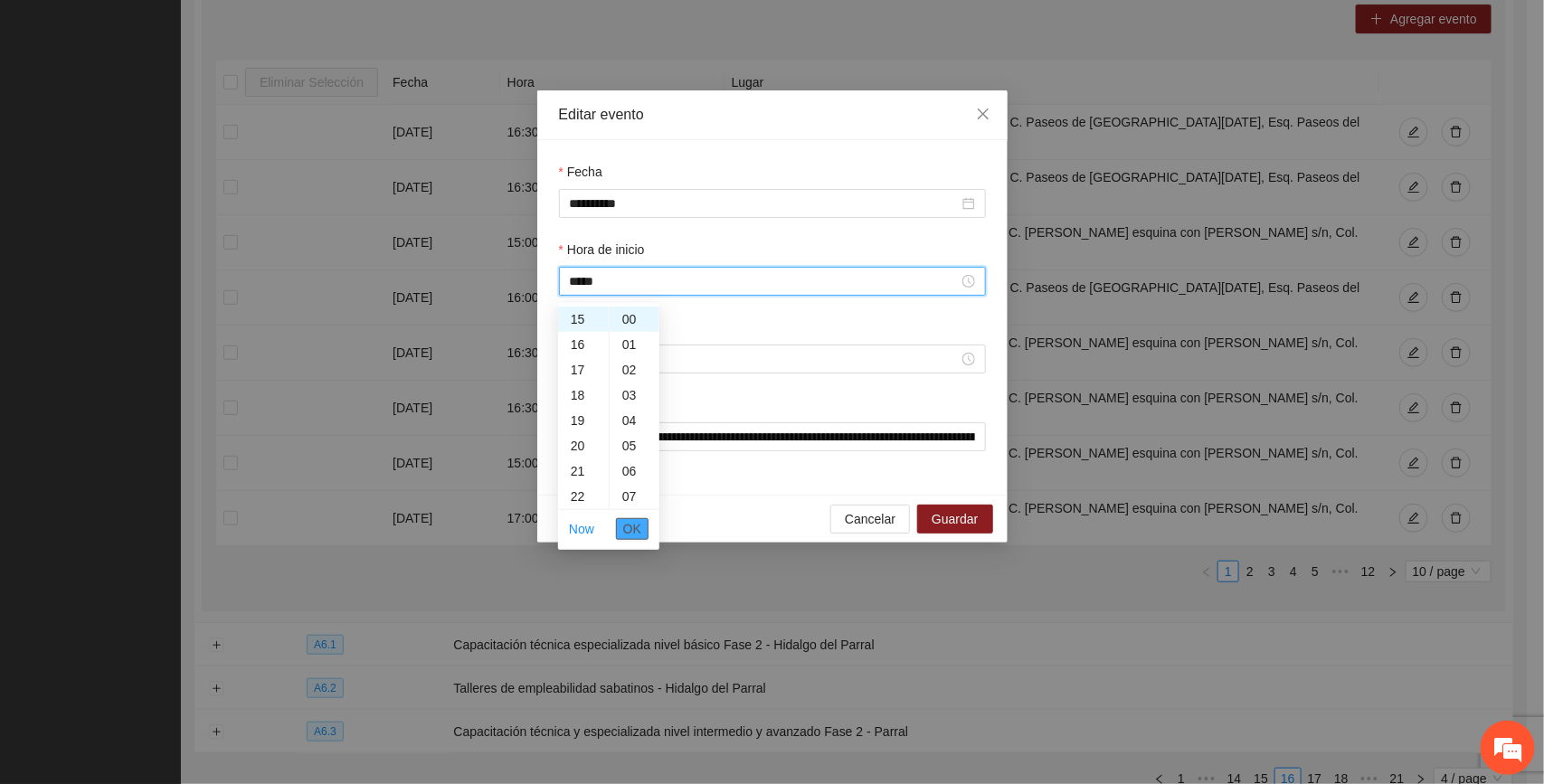 click on "OK" at bounding box center [632, 529] 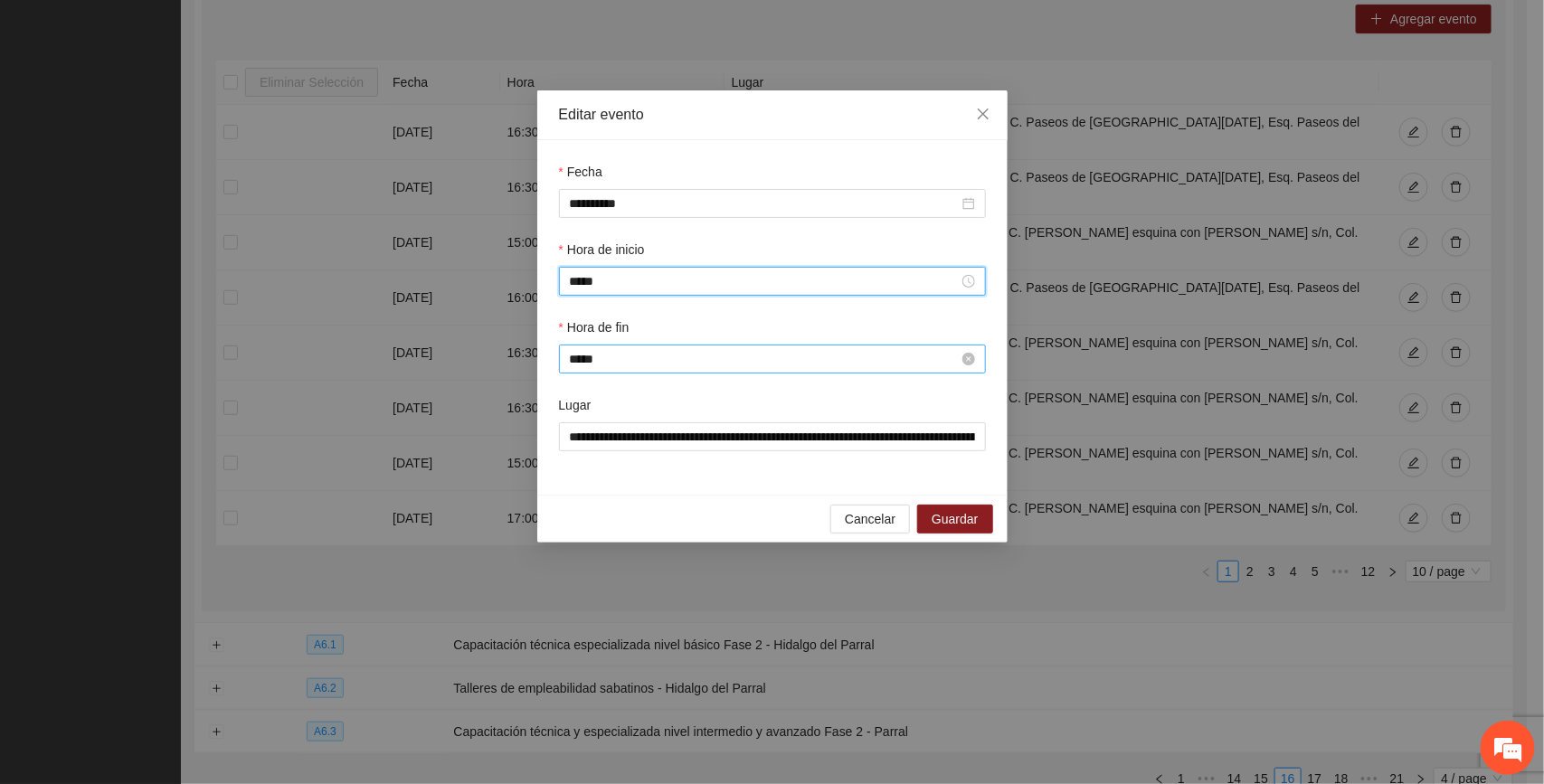 click on "*****" at bounding box center (764, 359) 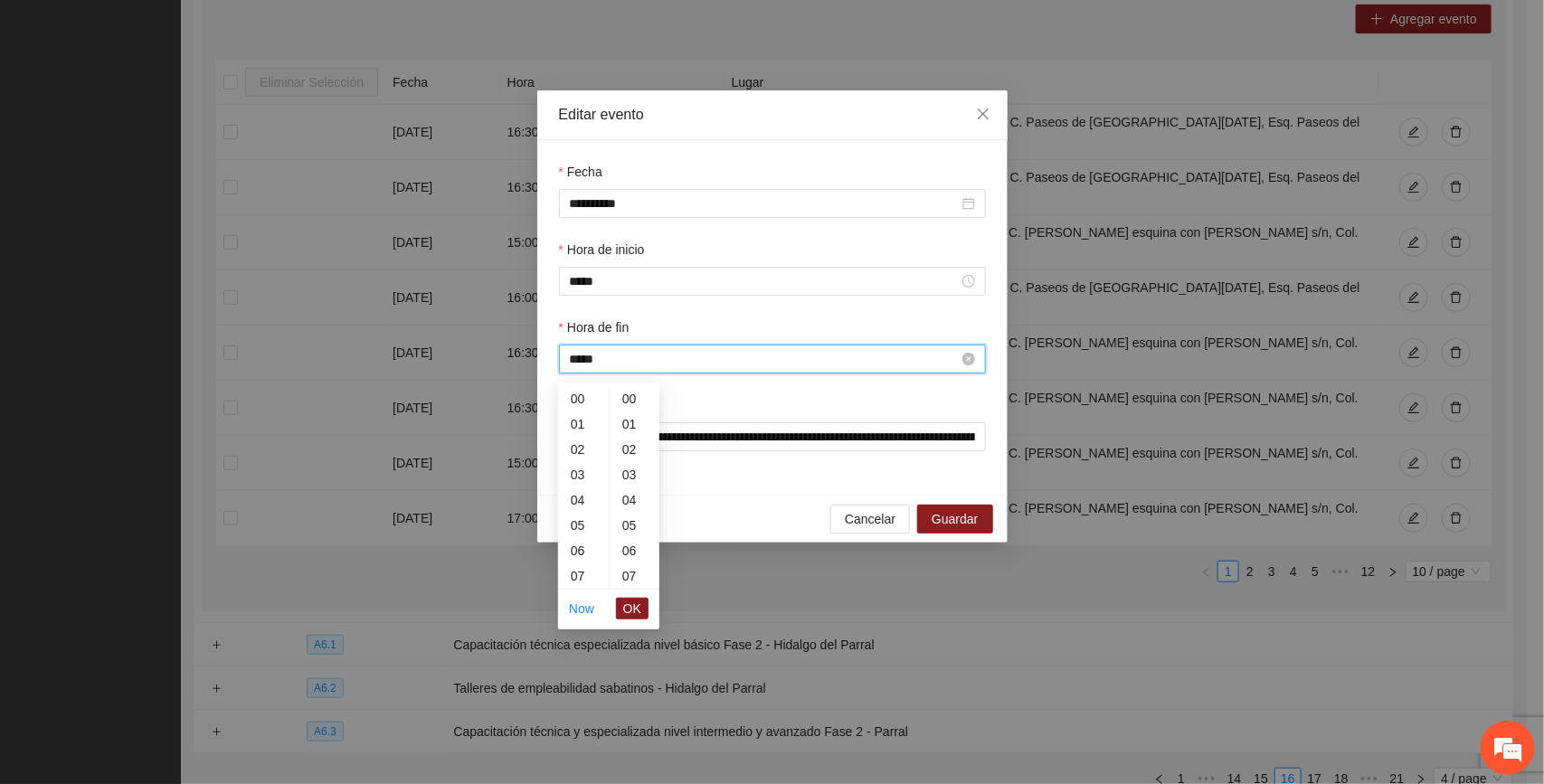 scroll, scrollTop: 481, scrollLeft: 0, axis: vertical 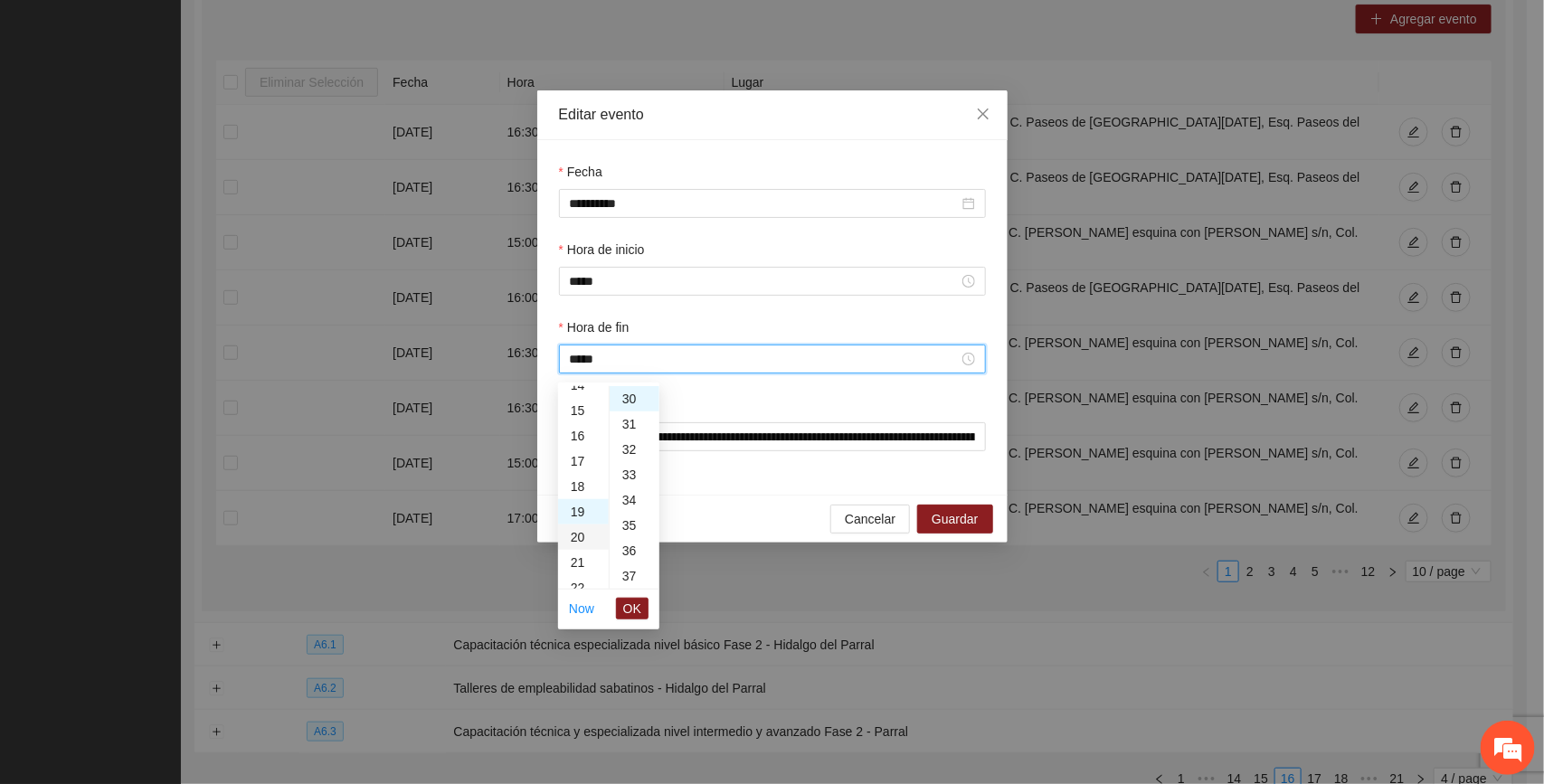 click on "18" at bounding box center [583, 486] 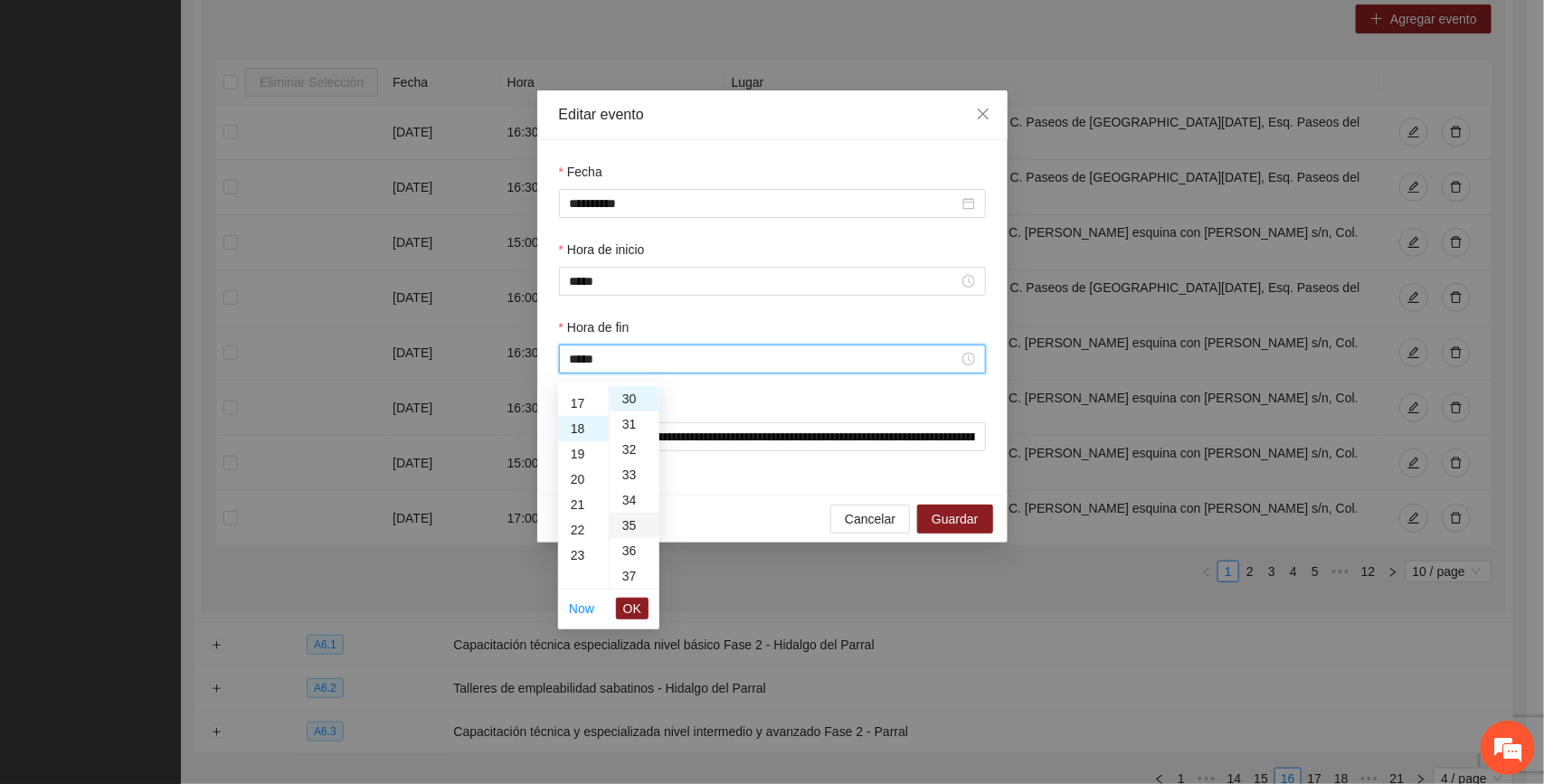 scroll, scrollTop: 455, scrollLeft: 0, axis: vertical 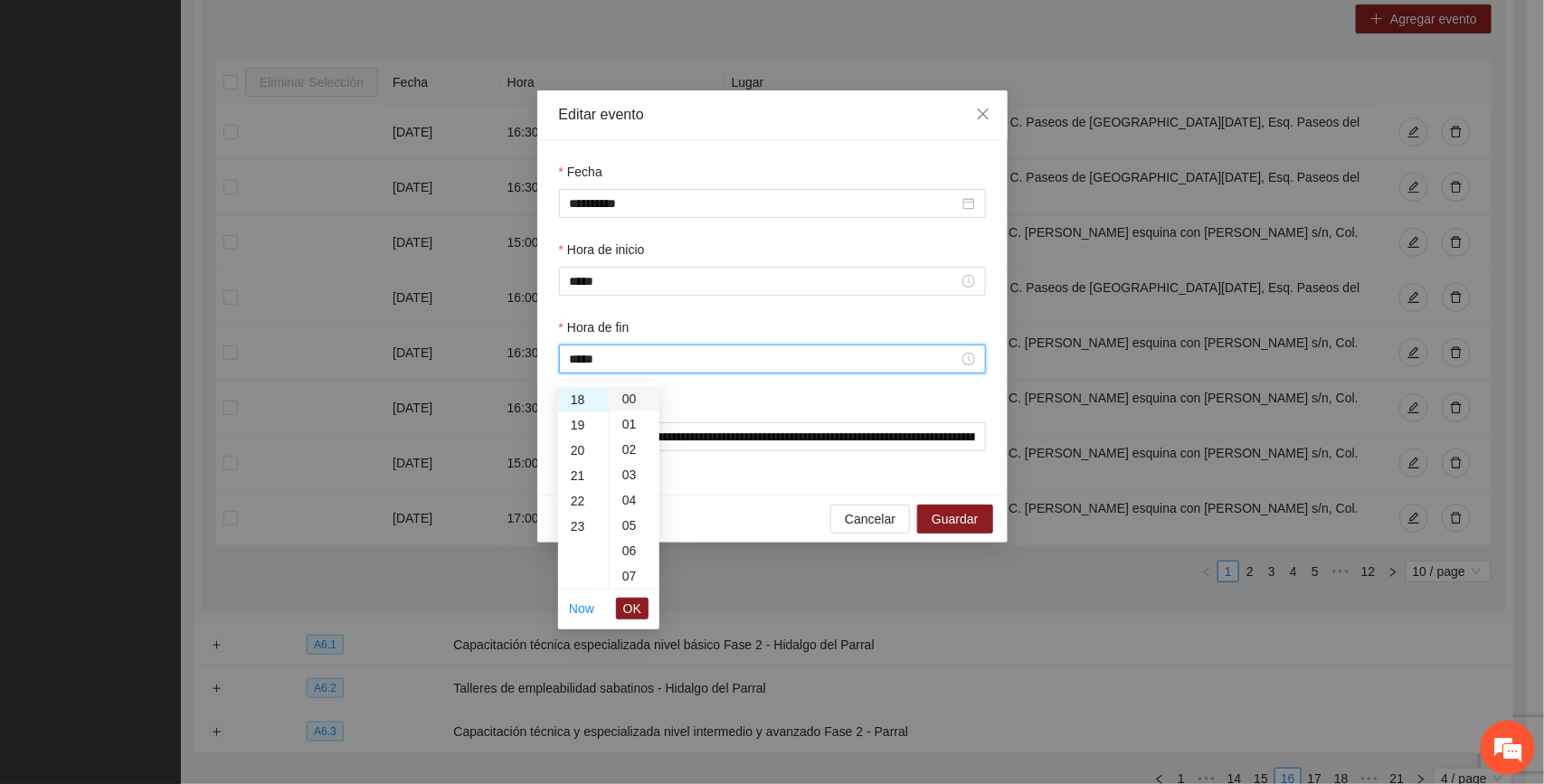 click on "00" at bounding box center (634, 399) 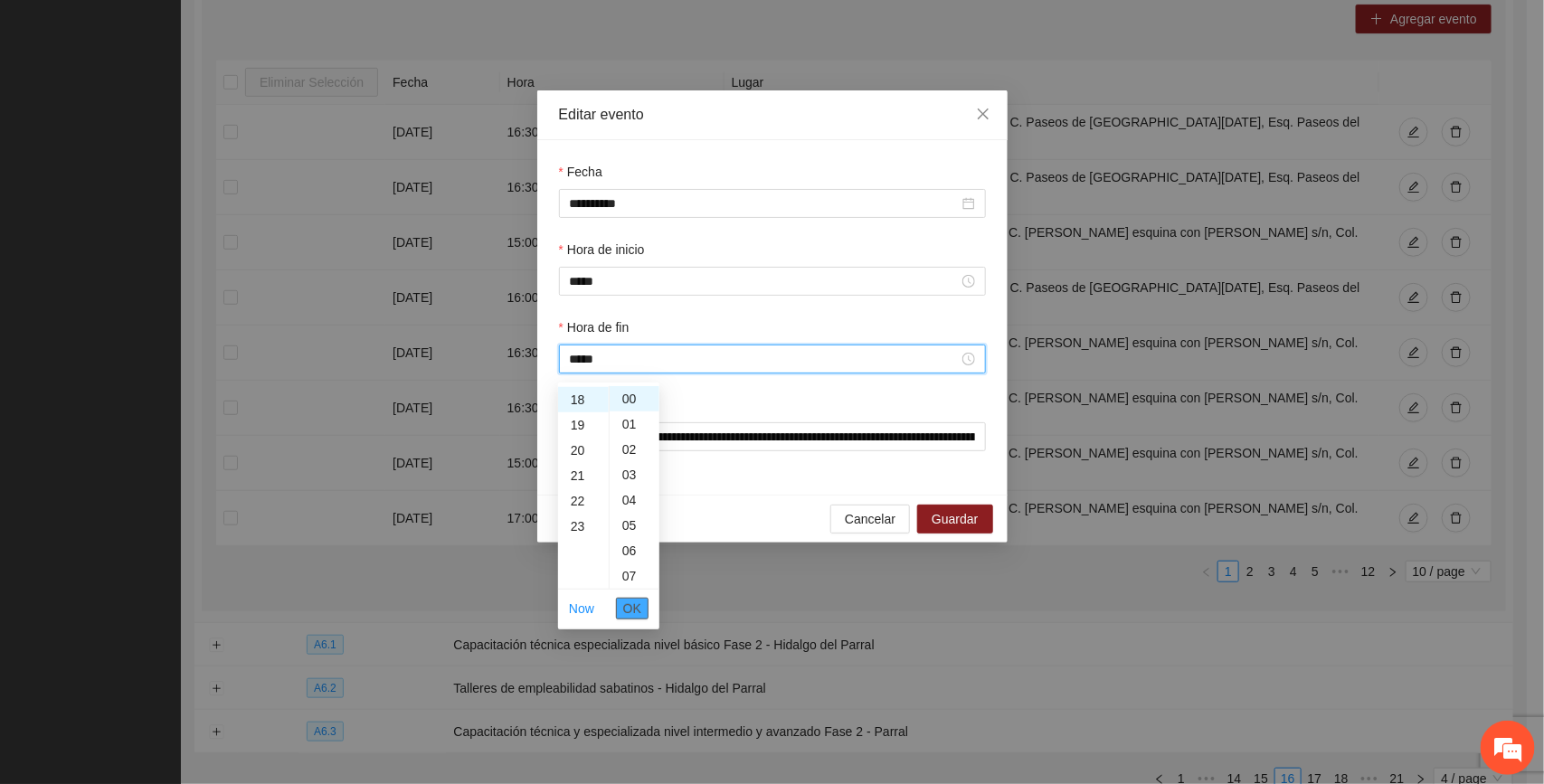 click on "OK" at bounding box center [632, 609] 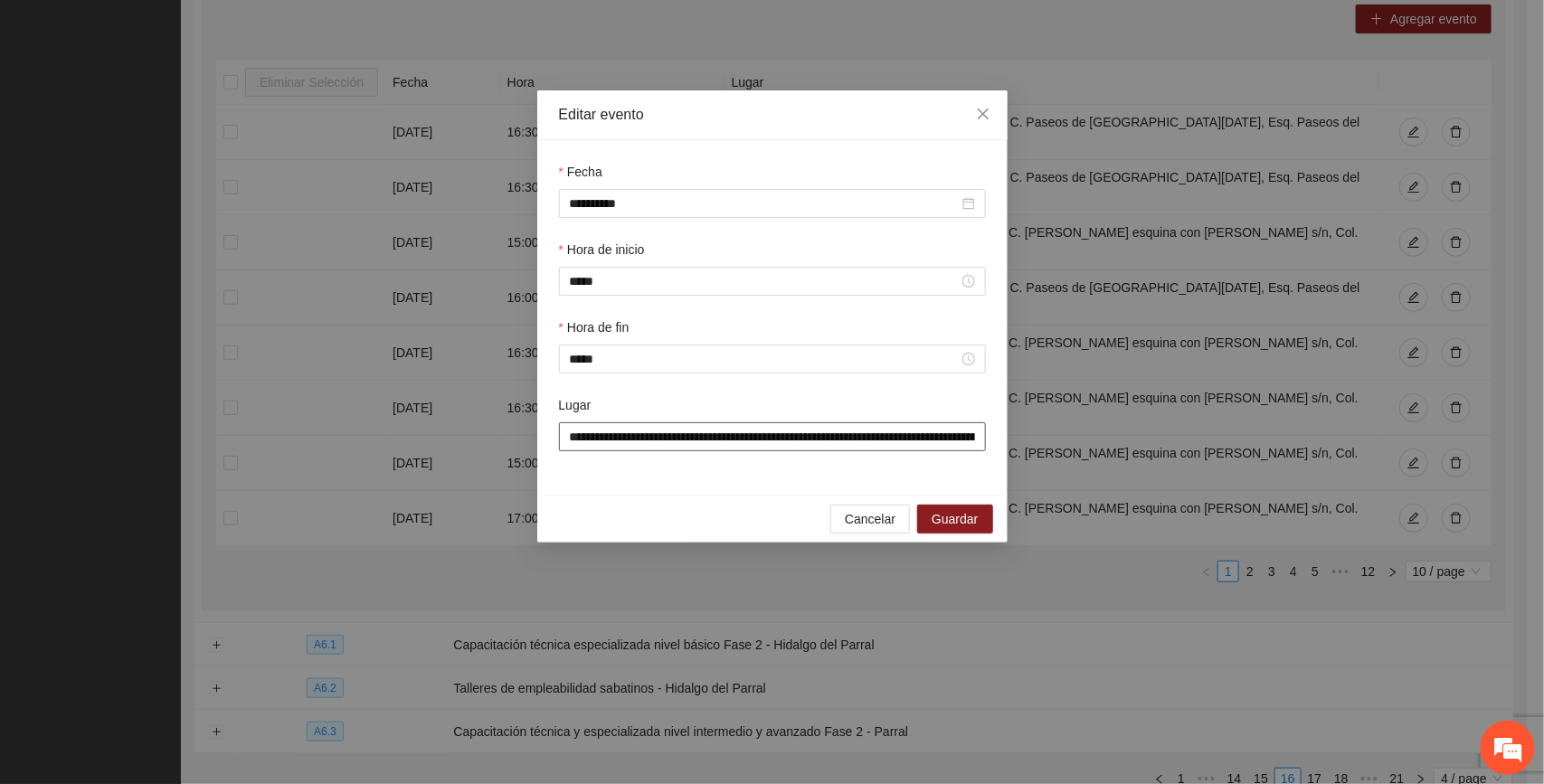 scroll, scrollTop: 0, scrollLeft: 332, axis: horizontal 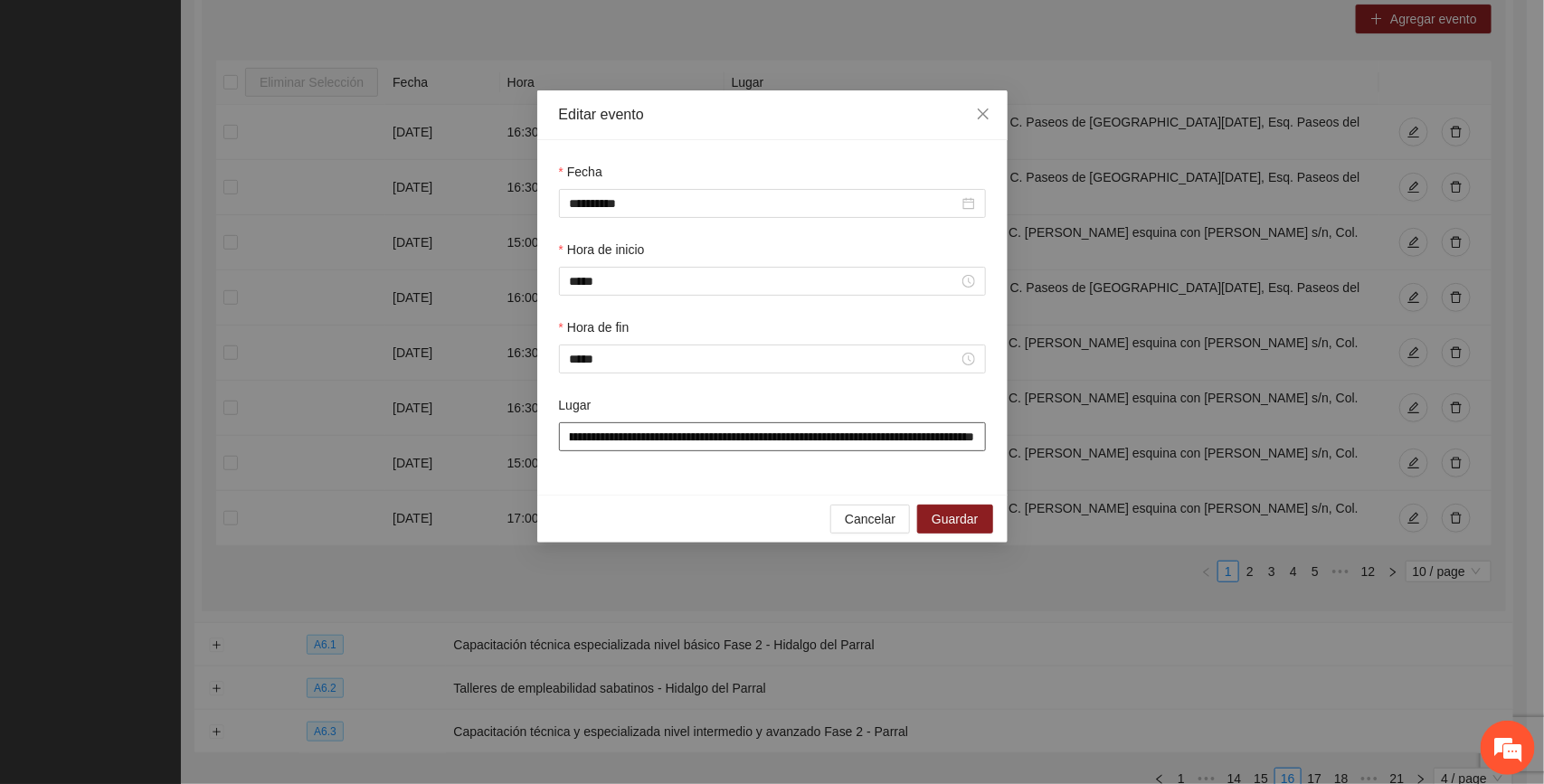drag, startPoint x: 565, startPoint y: 435, endPoint x: 1210, endPoint y: 446, distance: 645.09379 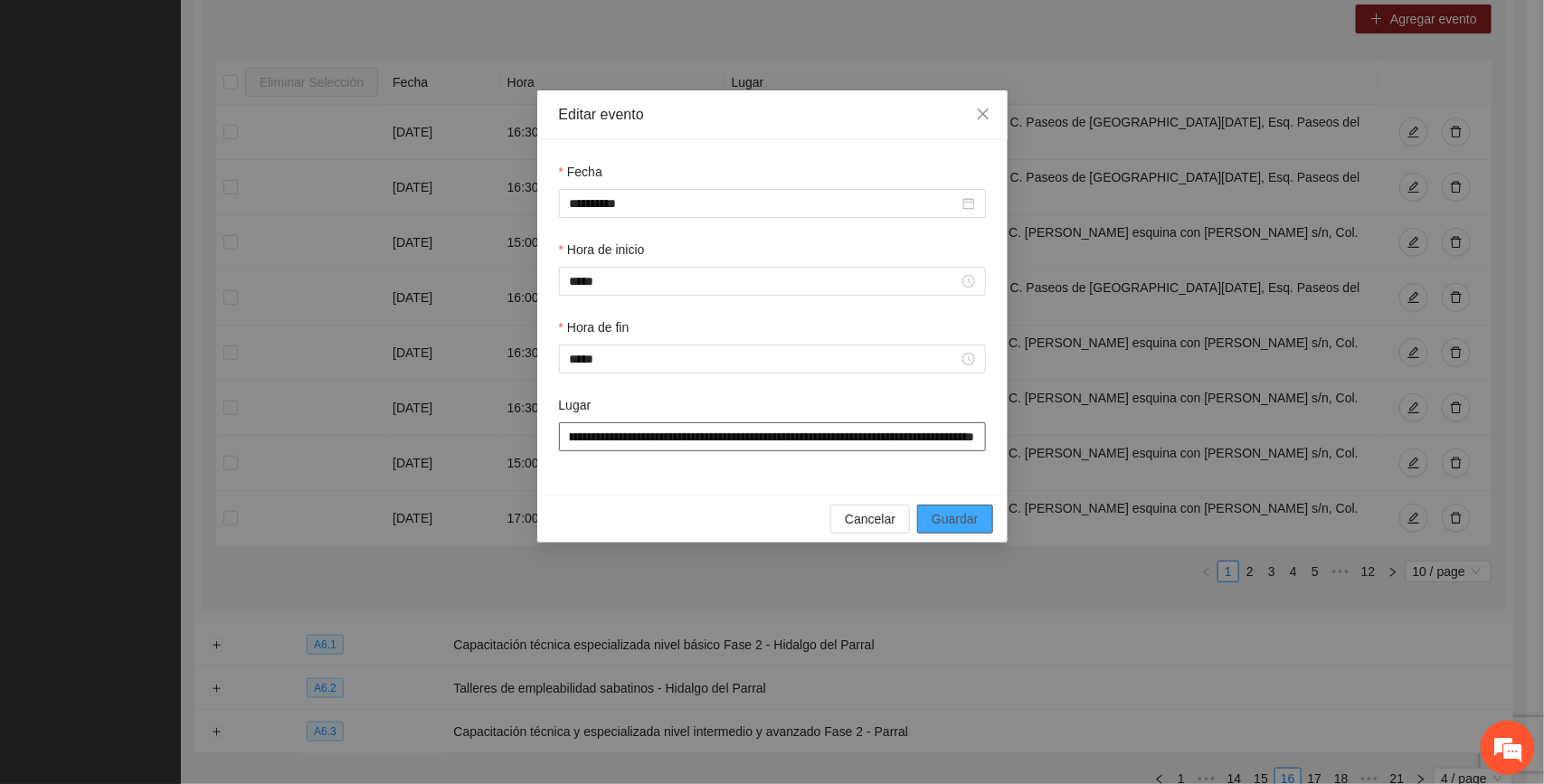 type on "**********" 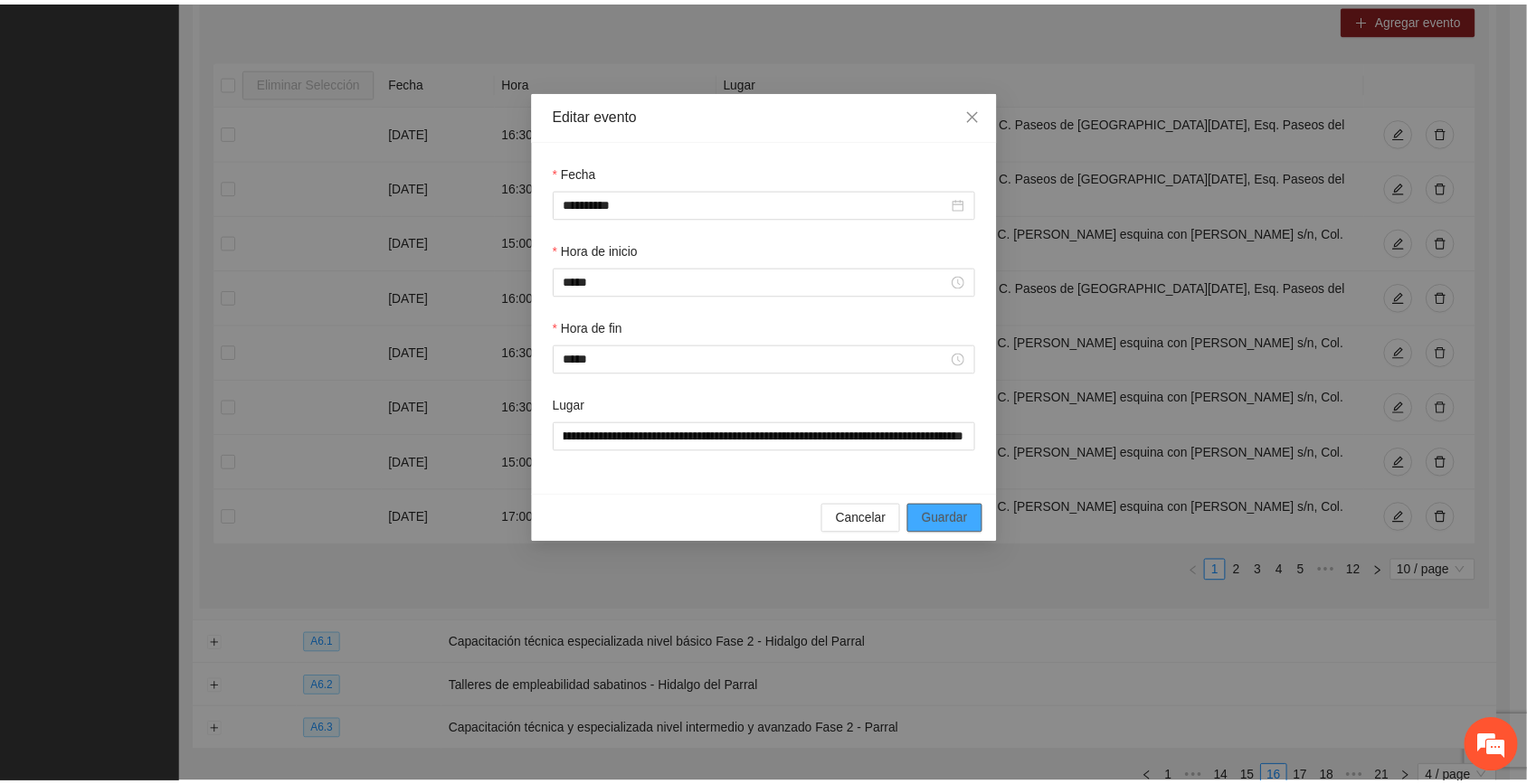 scroll, scrollTop: 0, scrollLeft: 0, axis: both 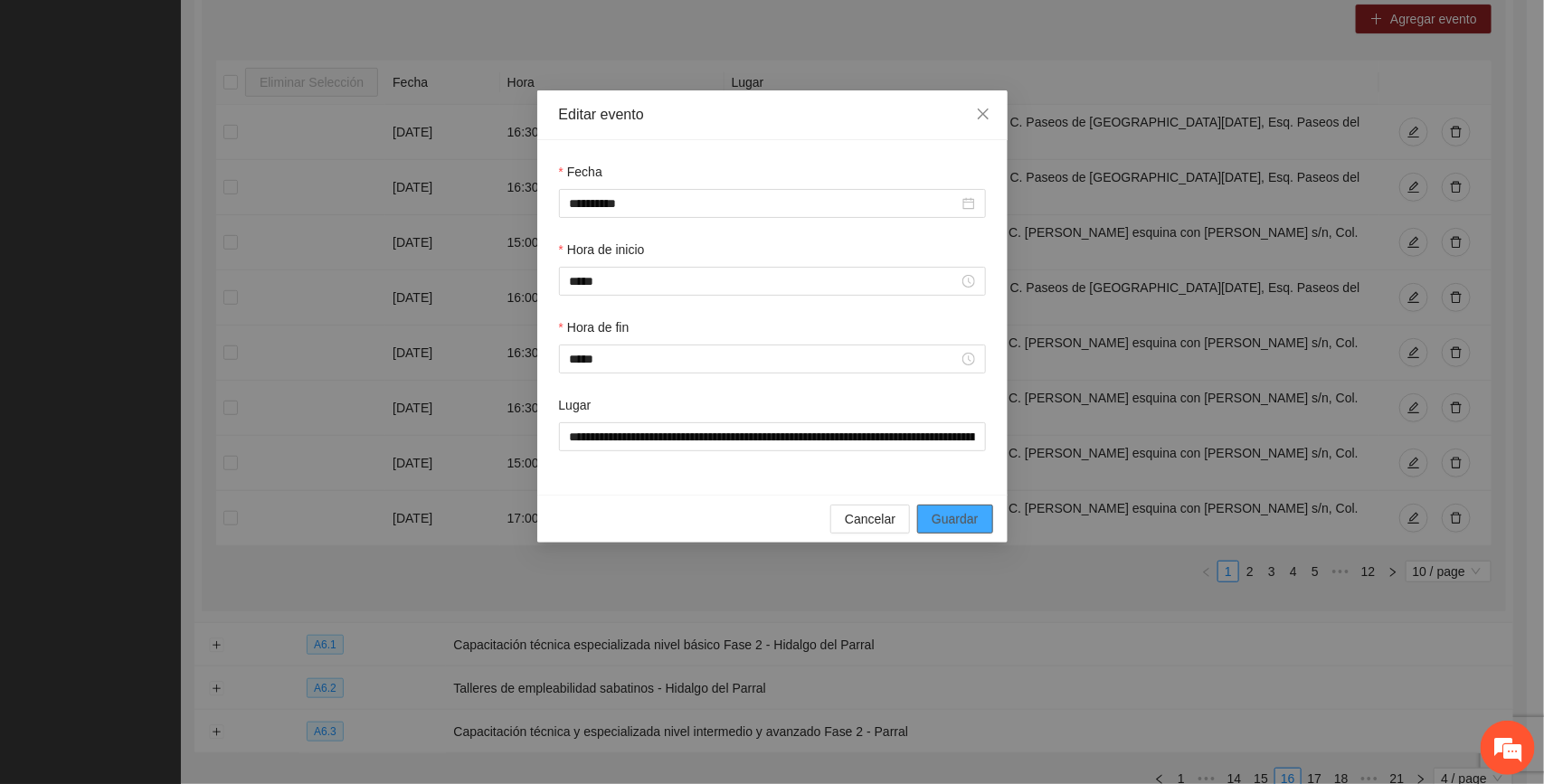 click on "Guardar" at bounding box center (954, 519) 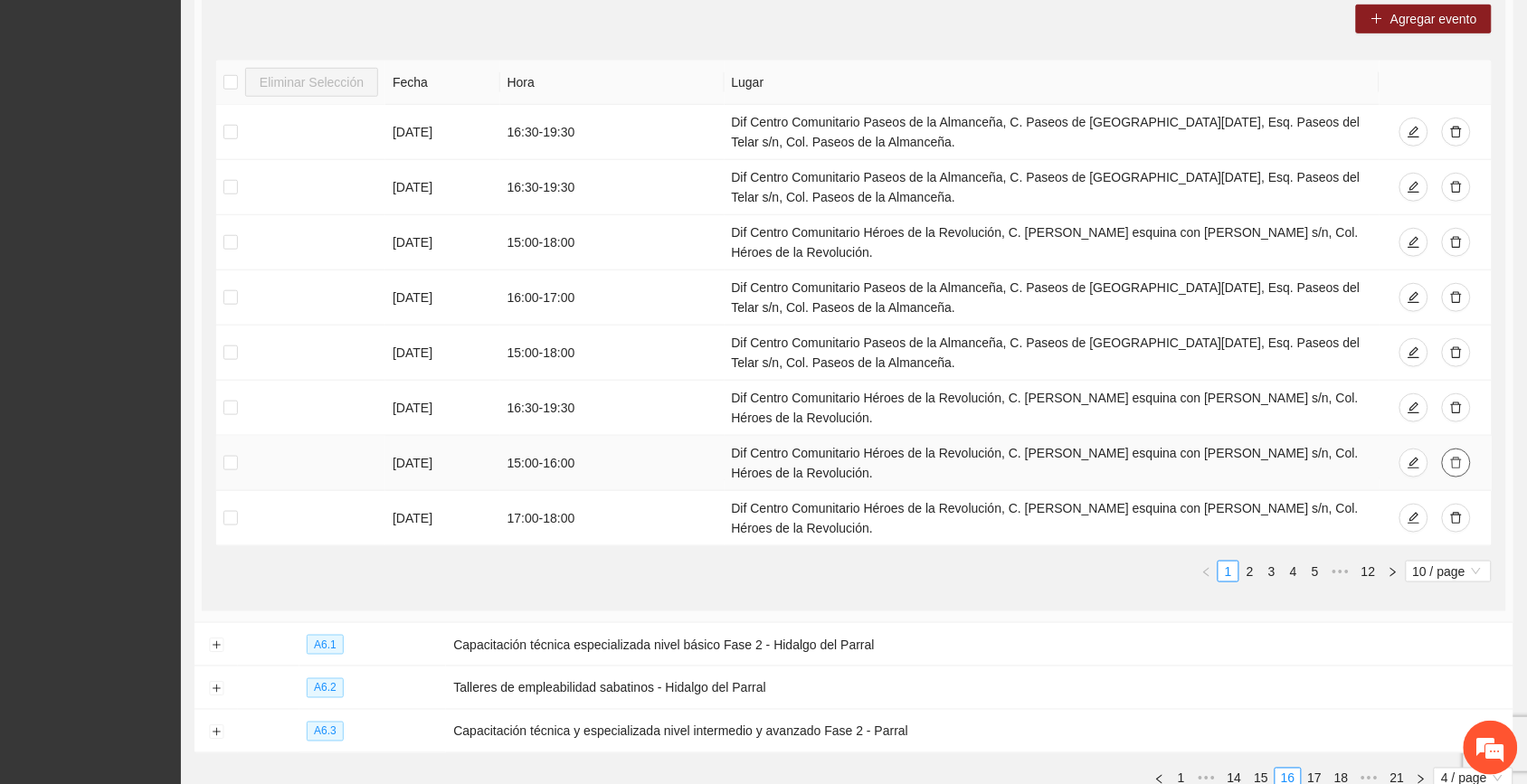 click 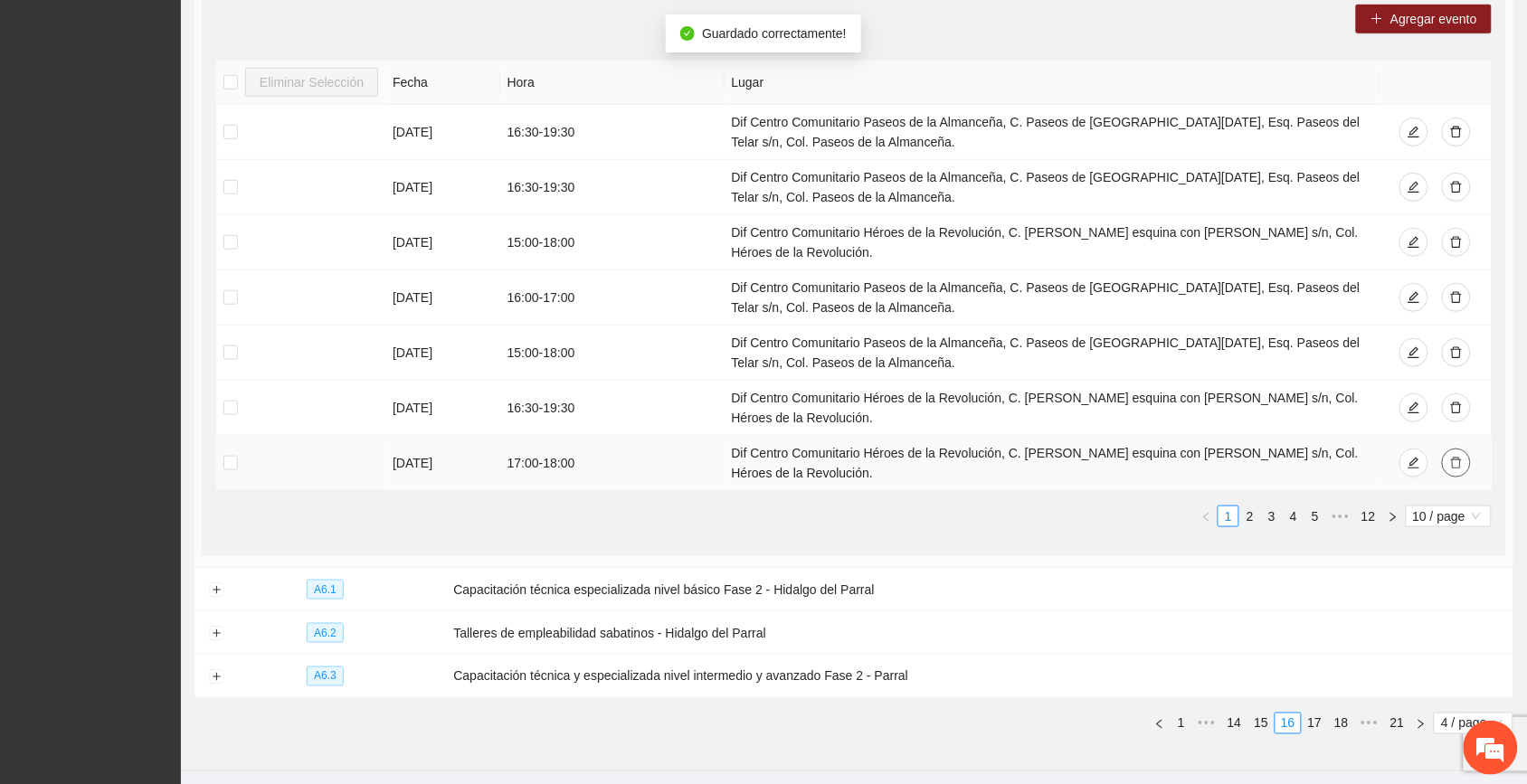 click 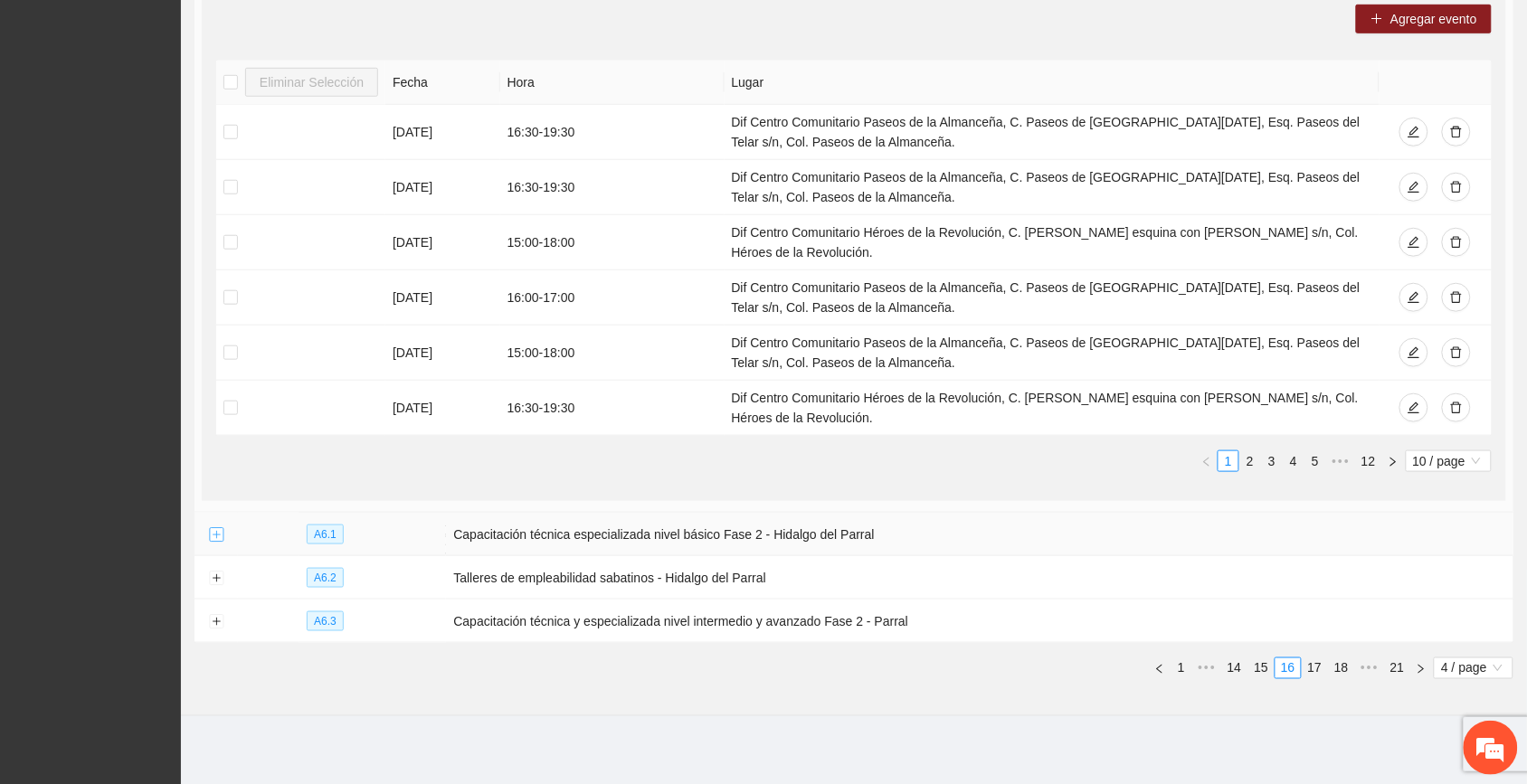 click at bounding box center (216, 535) 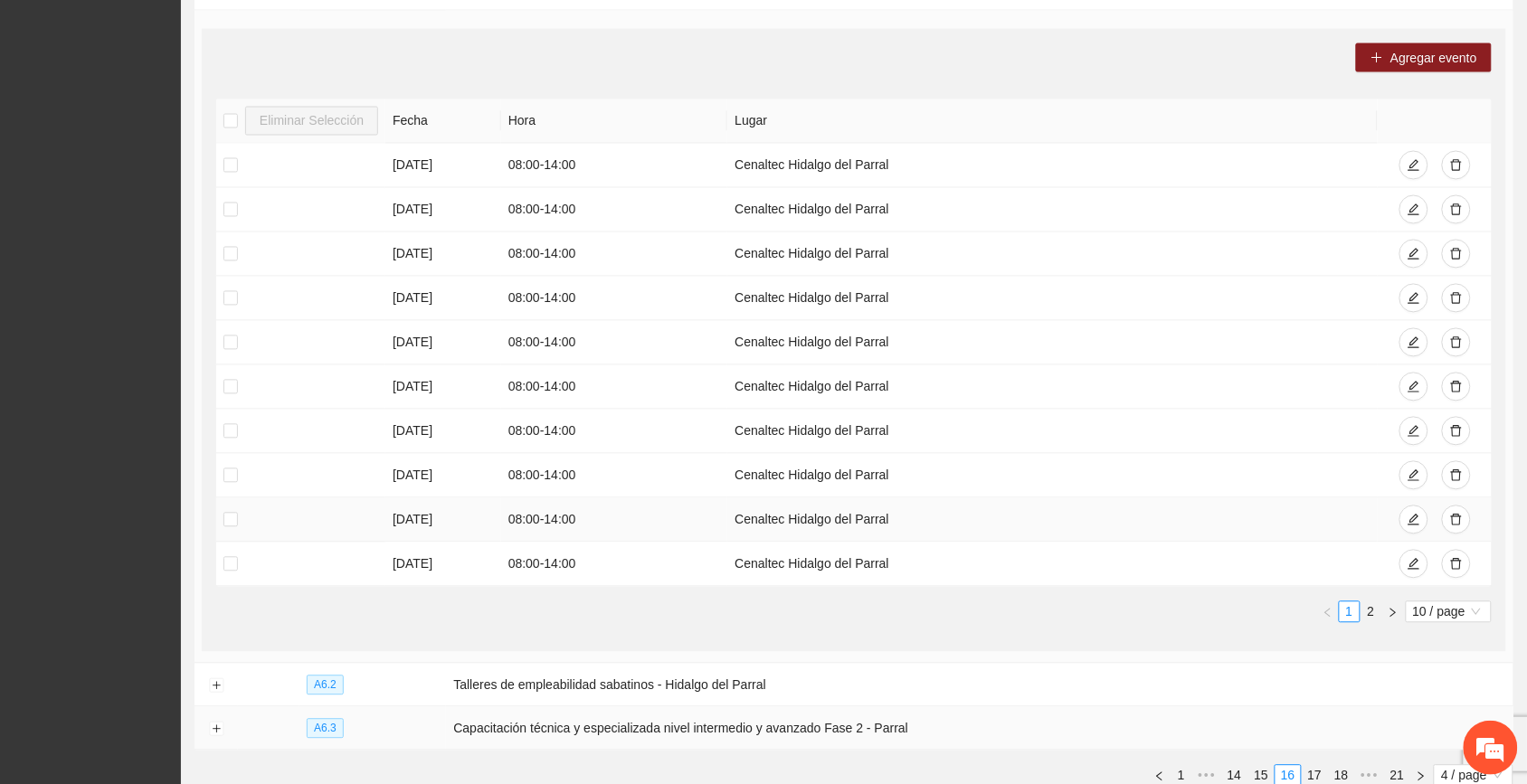 scroll, scrollTop: 1010, scrollLeft: 0, axis: vertical 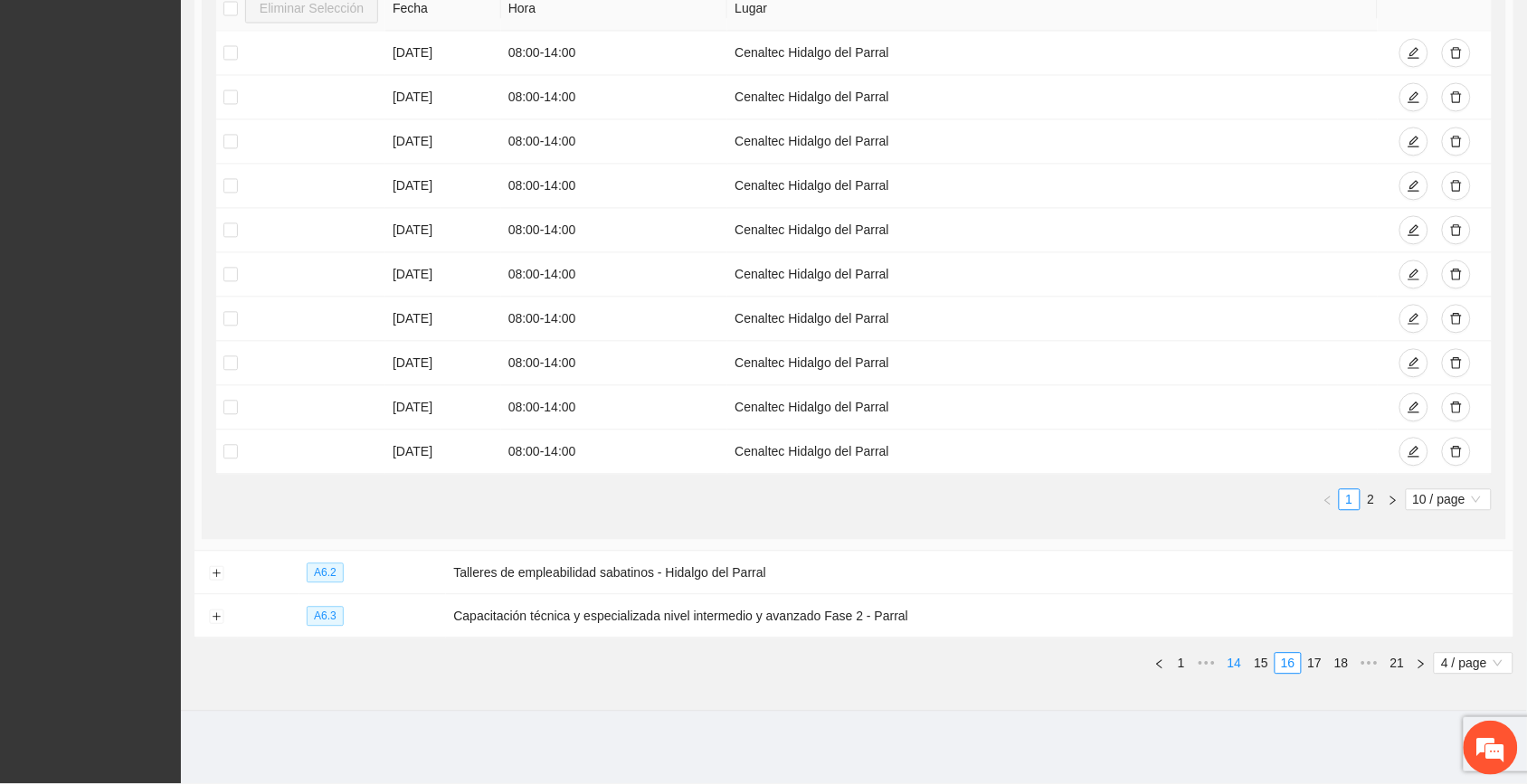 click on "14" at bounding box center [1235, 664] 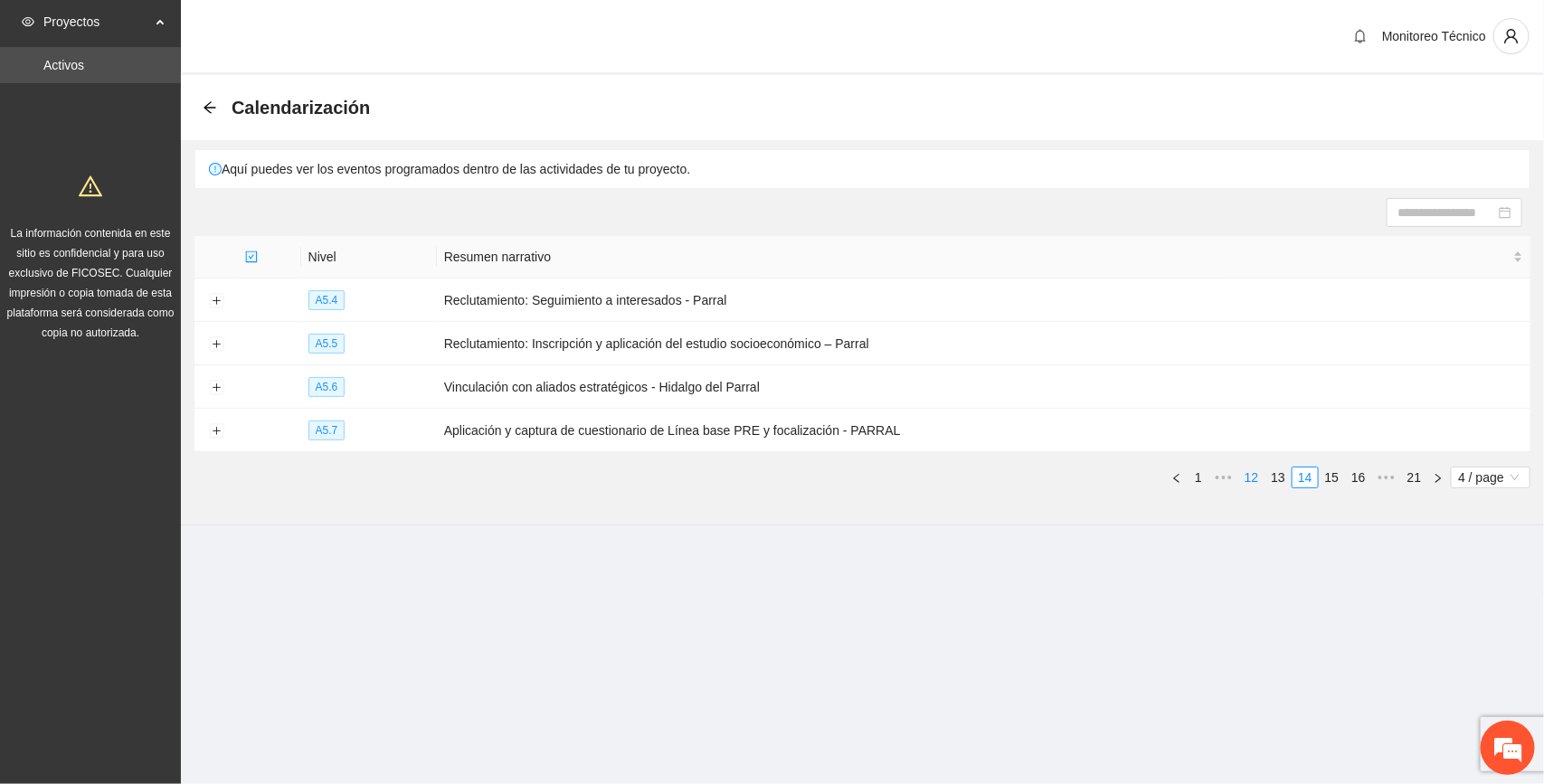 click on "12" at bounding box center (1252, 477) 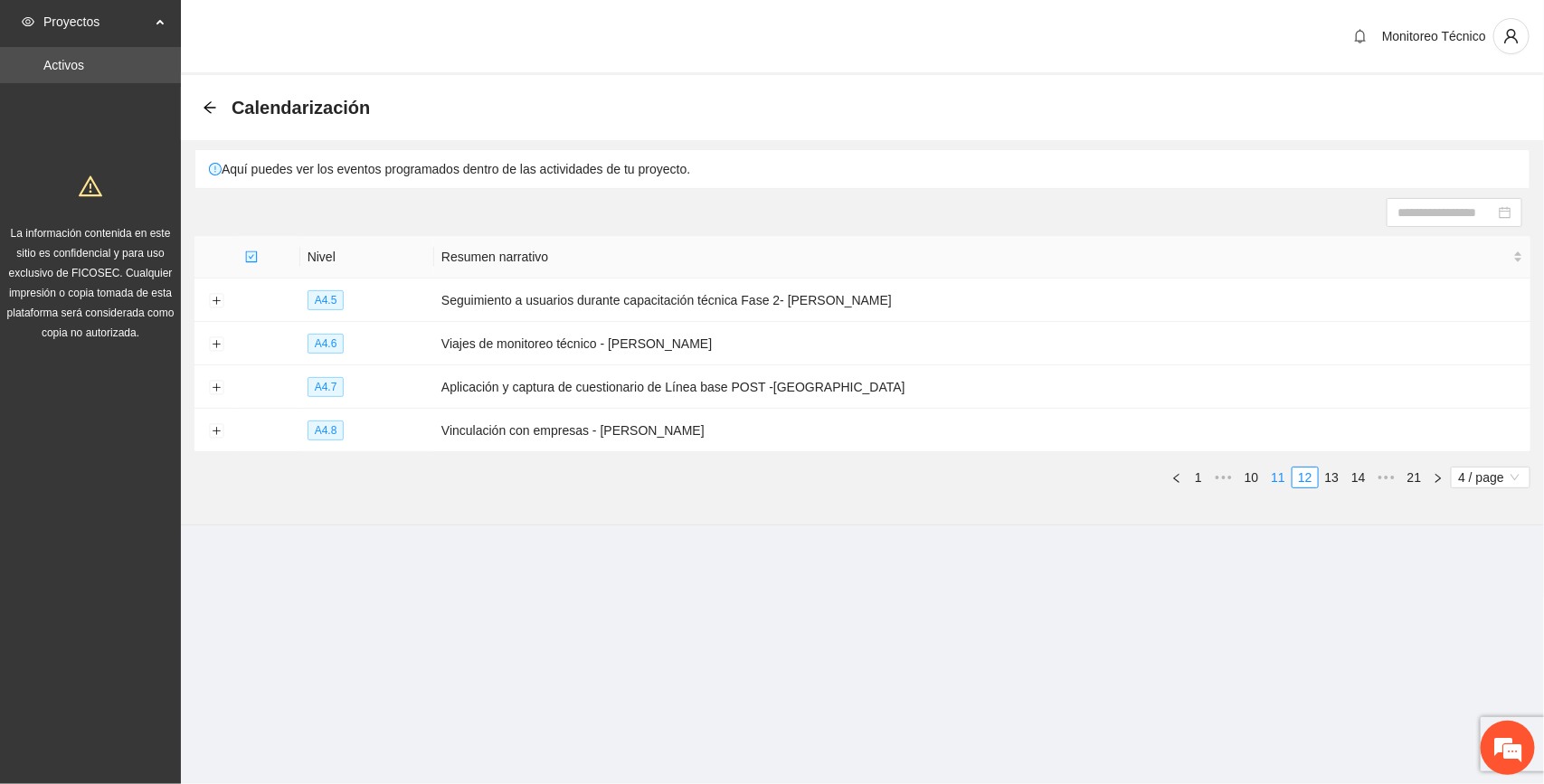 click on "11" at bounding box center (1279, 477) 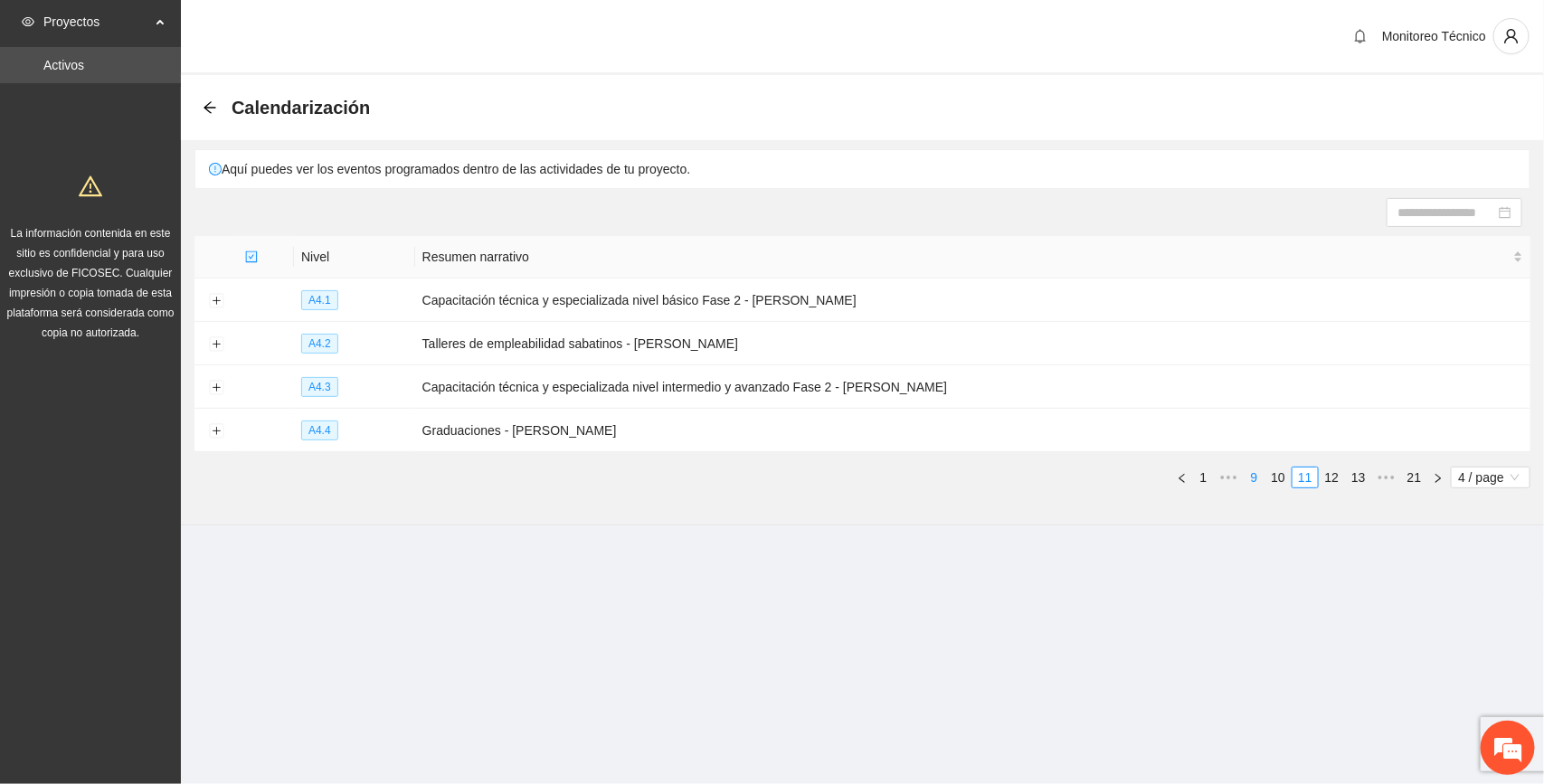 click on "9" at bounding box center (1255, 477) 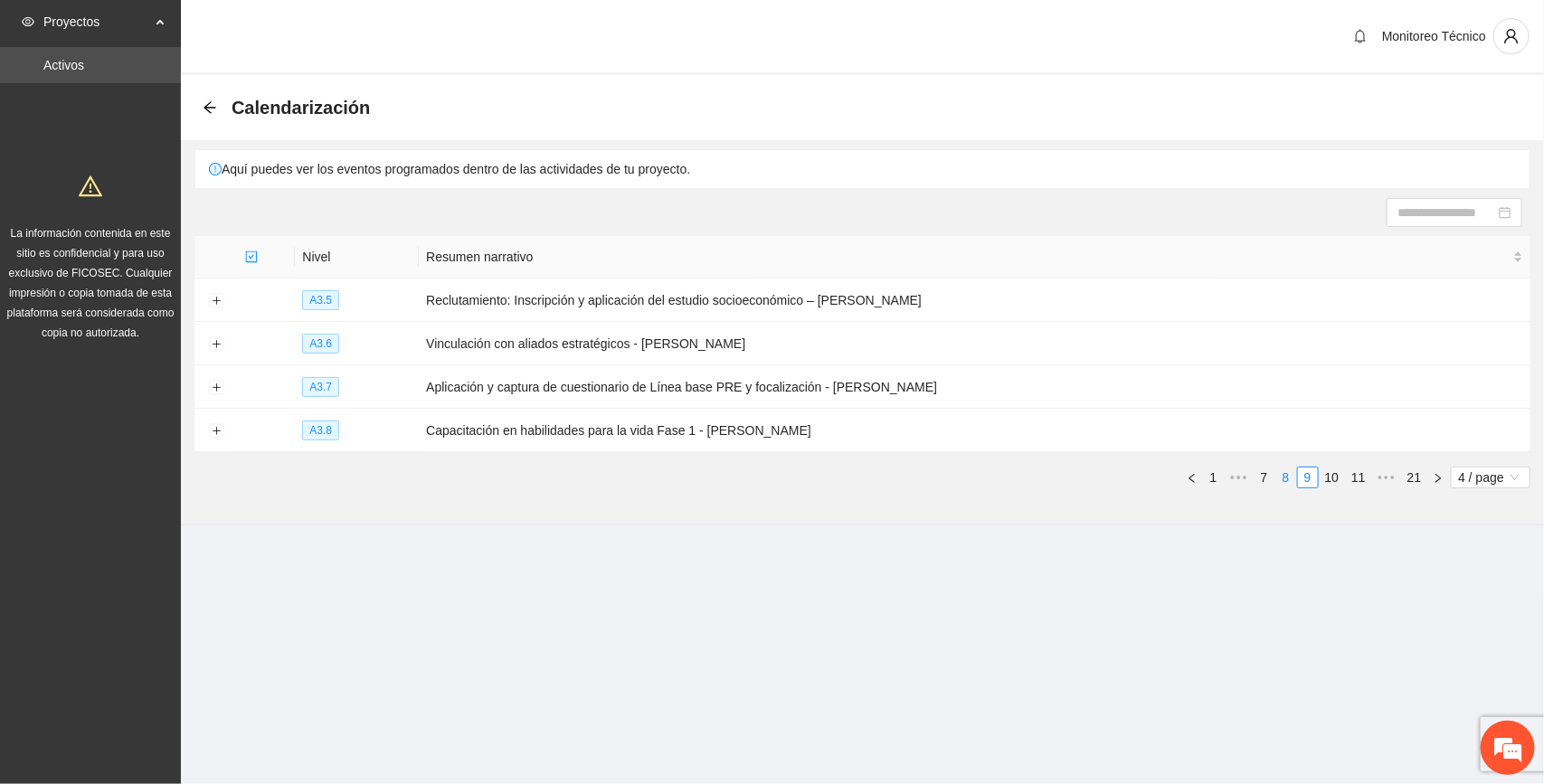 click on "8" at bounding box center [1286, 477] 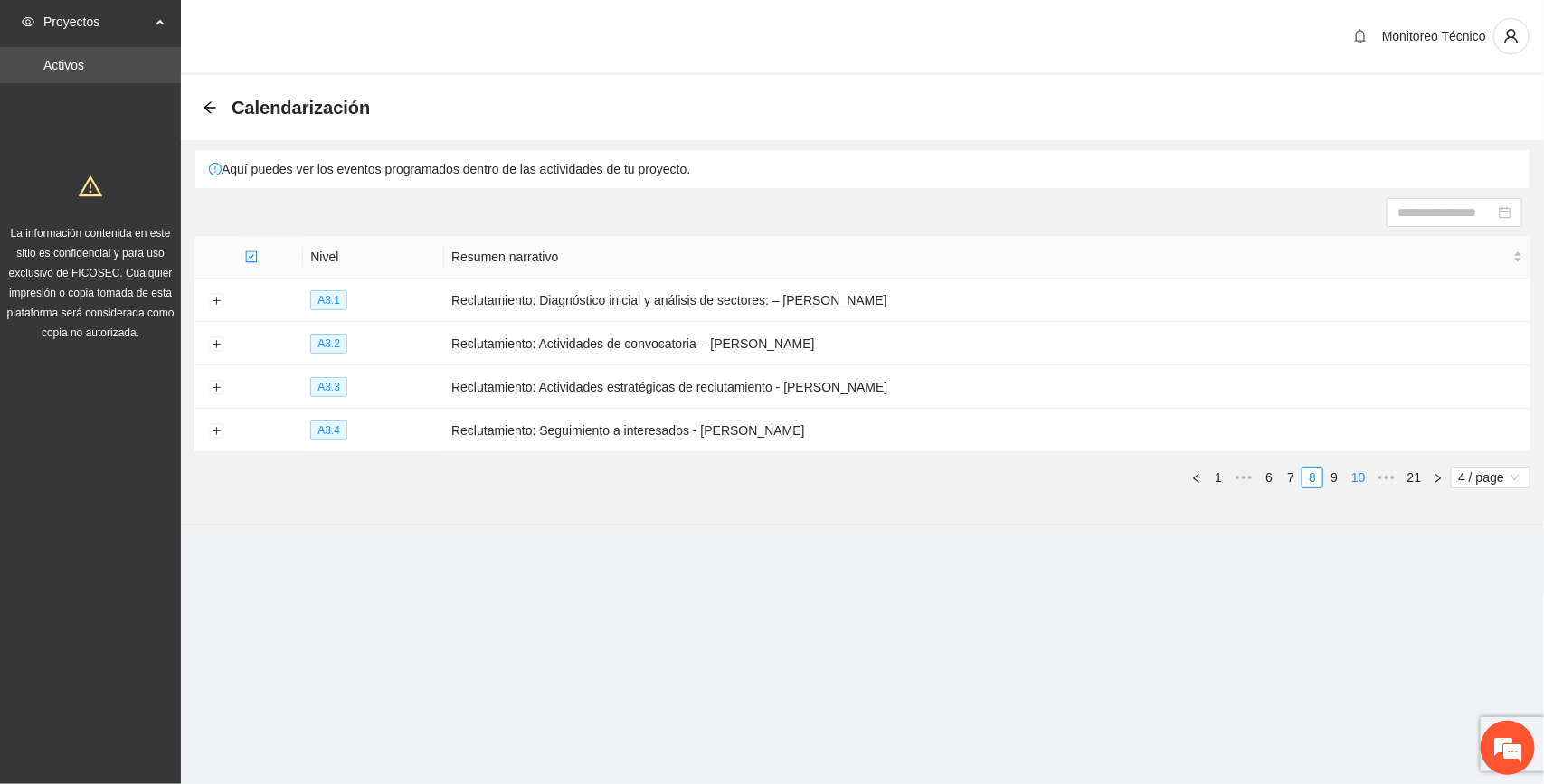 click on "9" at bounding box center (1334, 477) 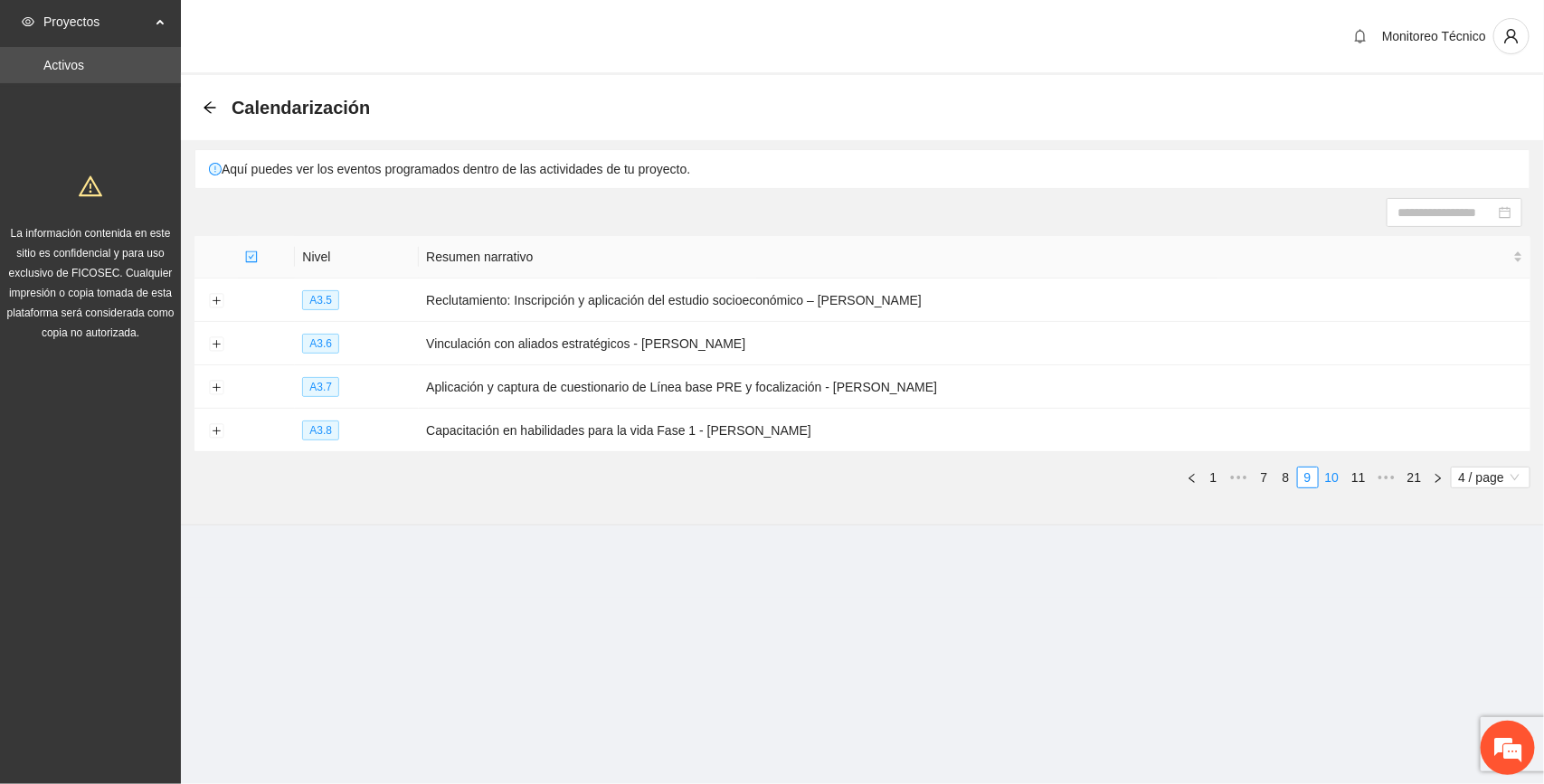 click on "10" at bounding box center [1332, 477] 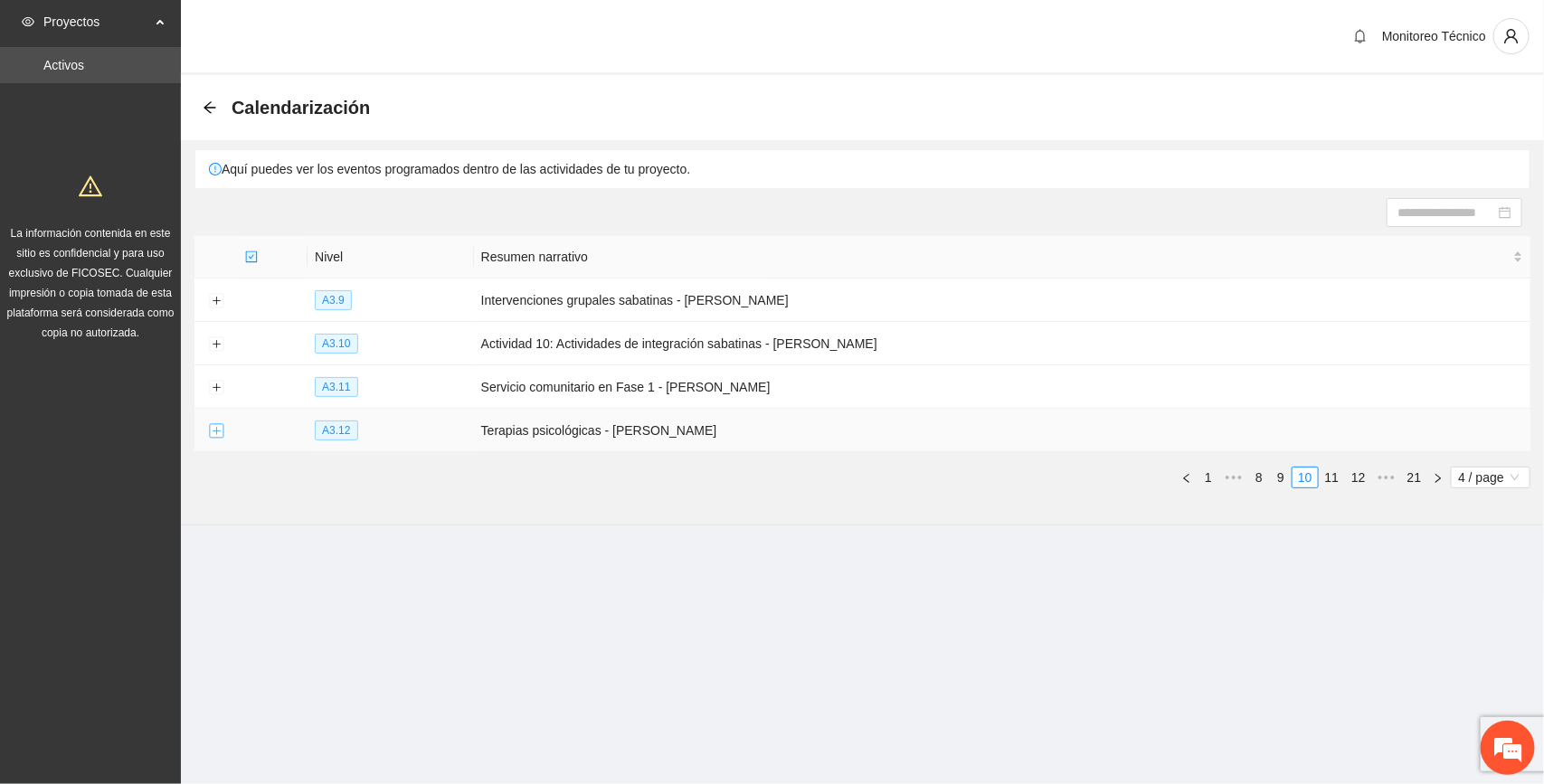 click at bounding box center [216, 431] 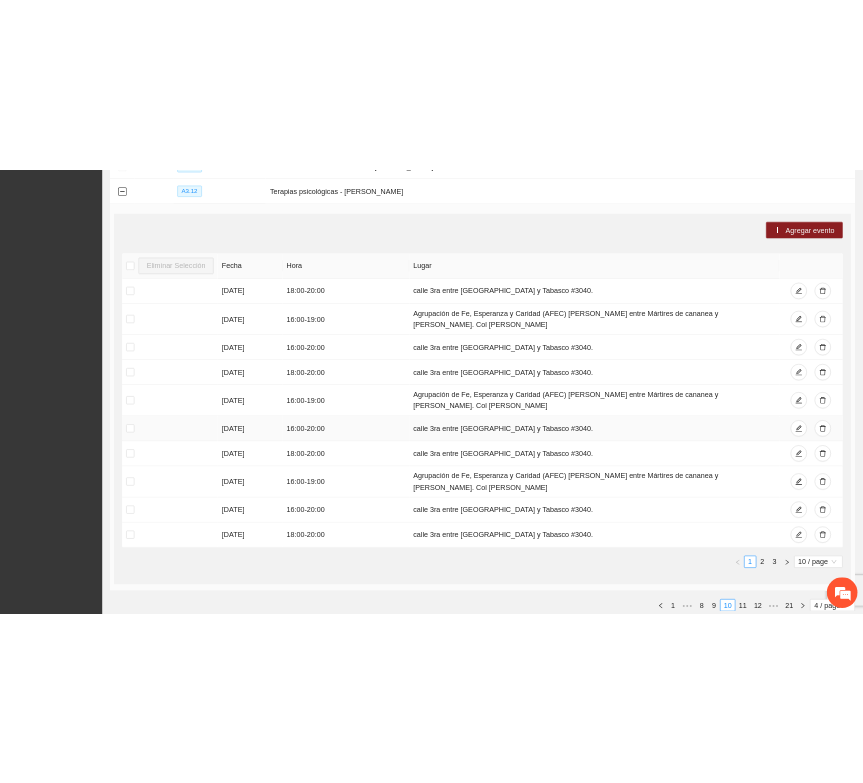 scroll, scrollTop: 496, scrollLeft: 0, axis: vertical 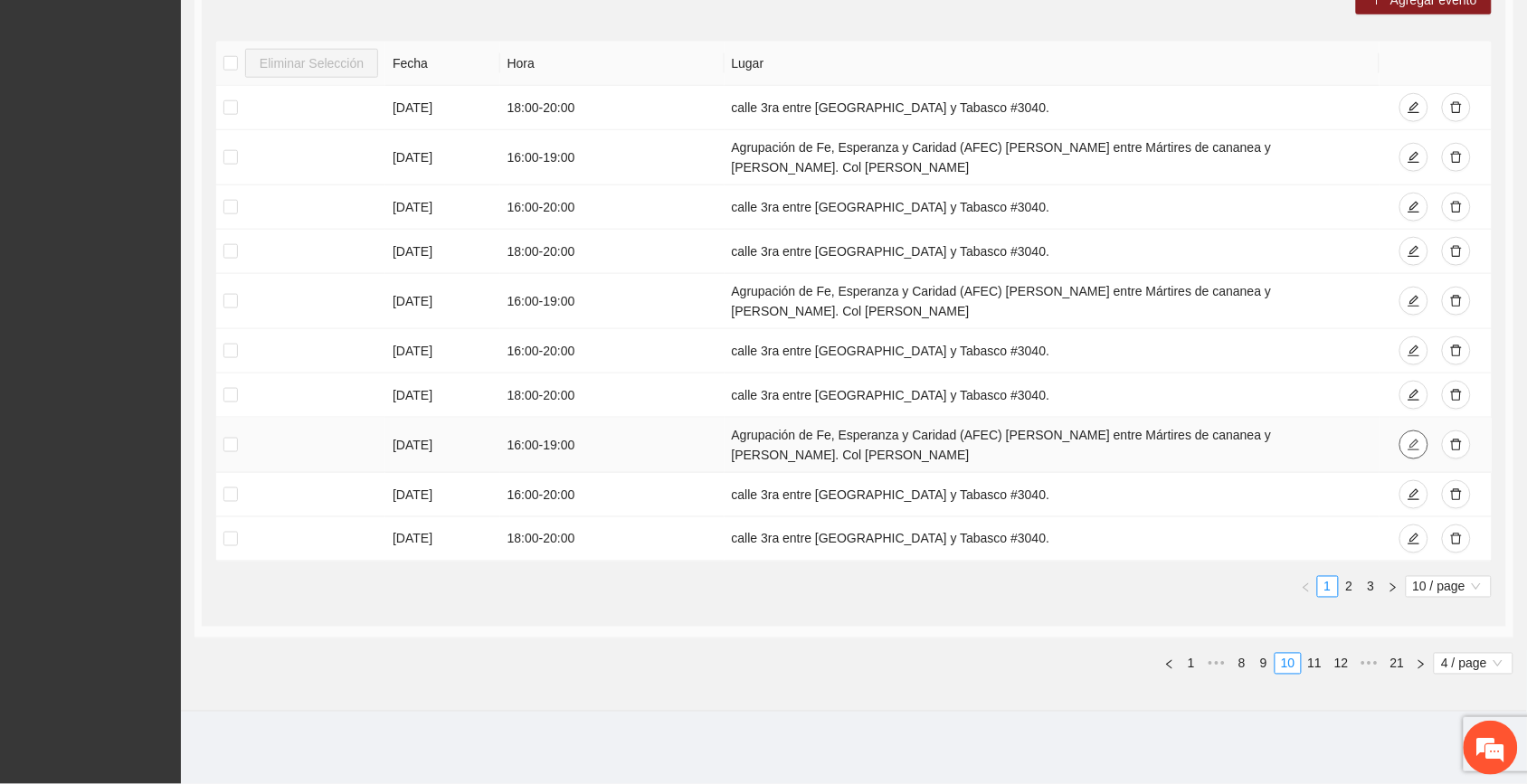 click 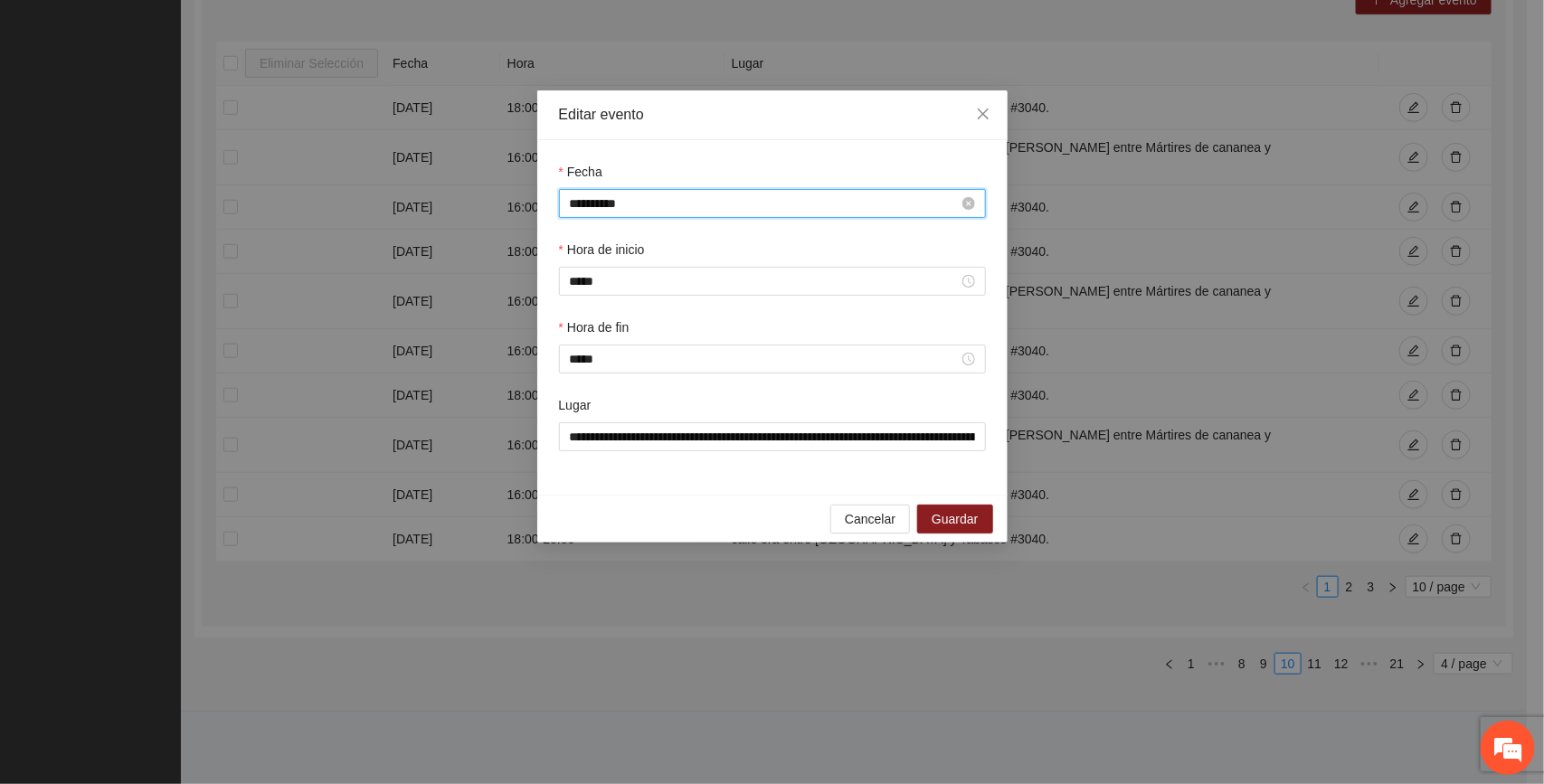 click on "**********" at bounding box center [764, 203] 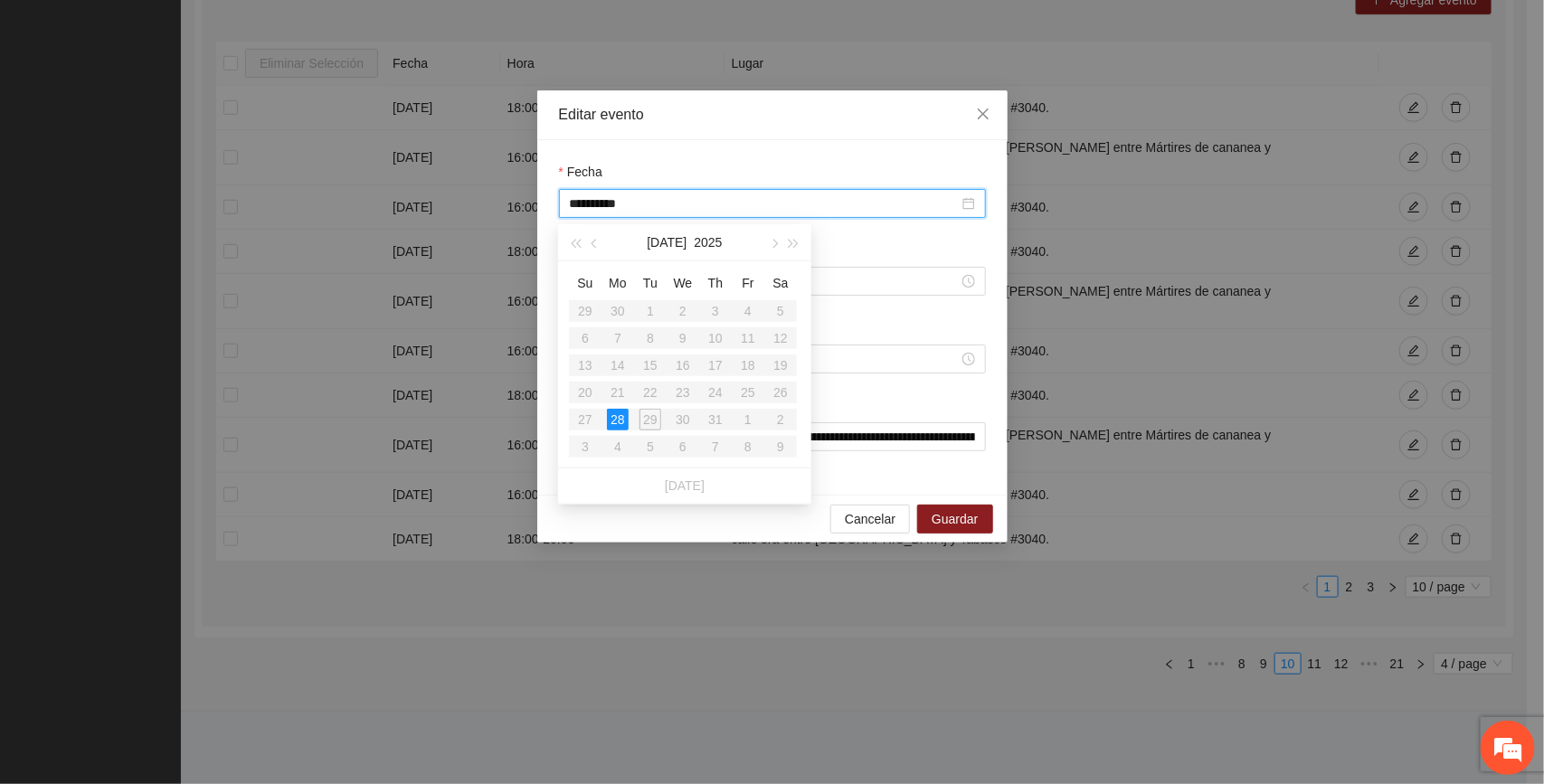 click on "Su Mo Tu We Th Fr Sa 29 30 1 2 3 4 5 6 7 8 9 10 11 12 13 14 15 16 17 18 19 20 21 22 23 24 25 26 27 28 29 30 31 1 2 3 4 5 6 7 8 9" at bounding box center (683, 364) 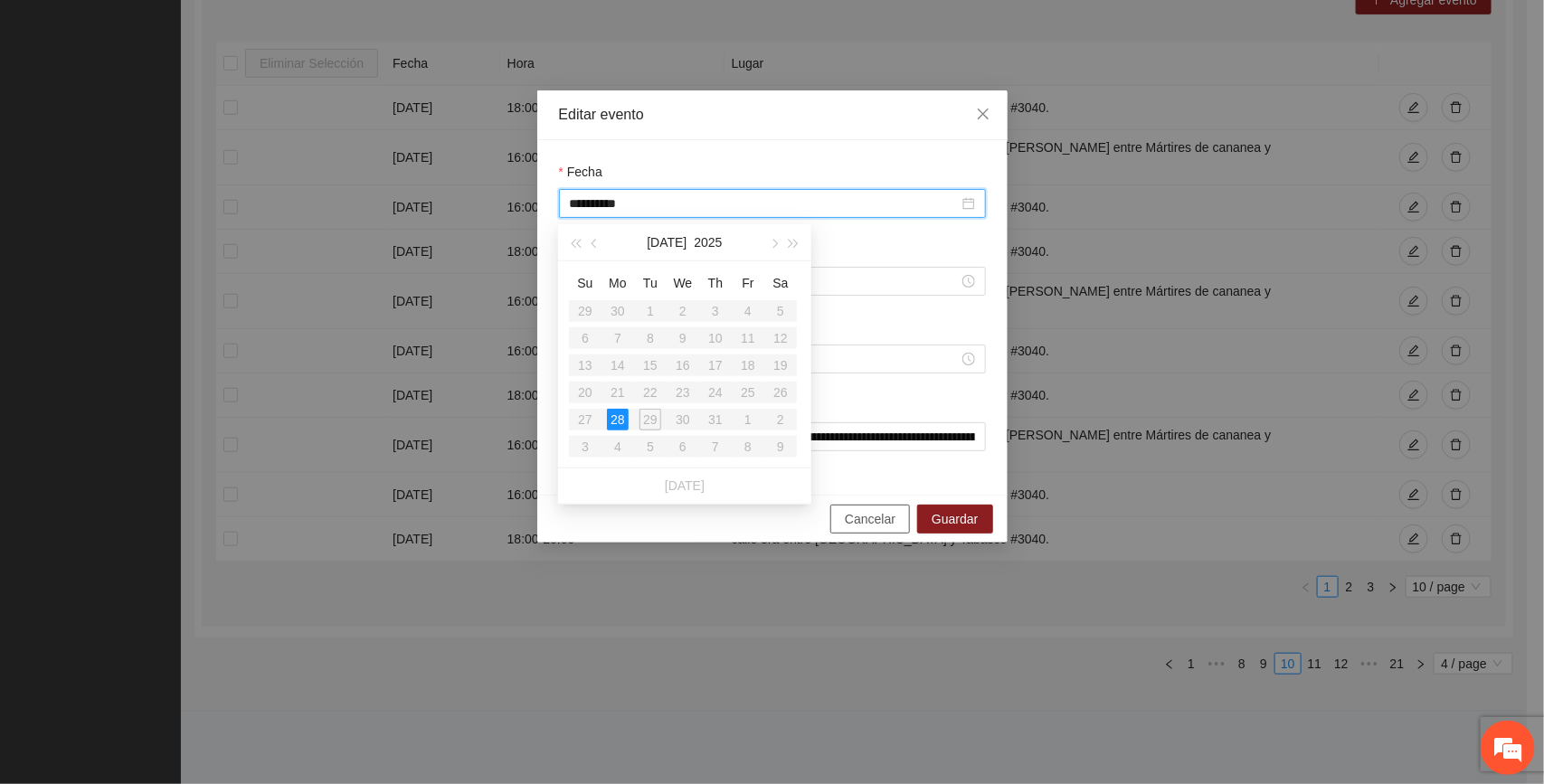 click on "Cancelar" at bounding box center (870, 519) 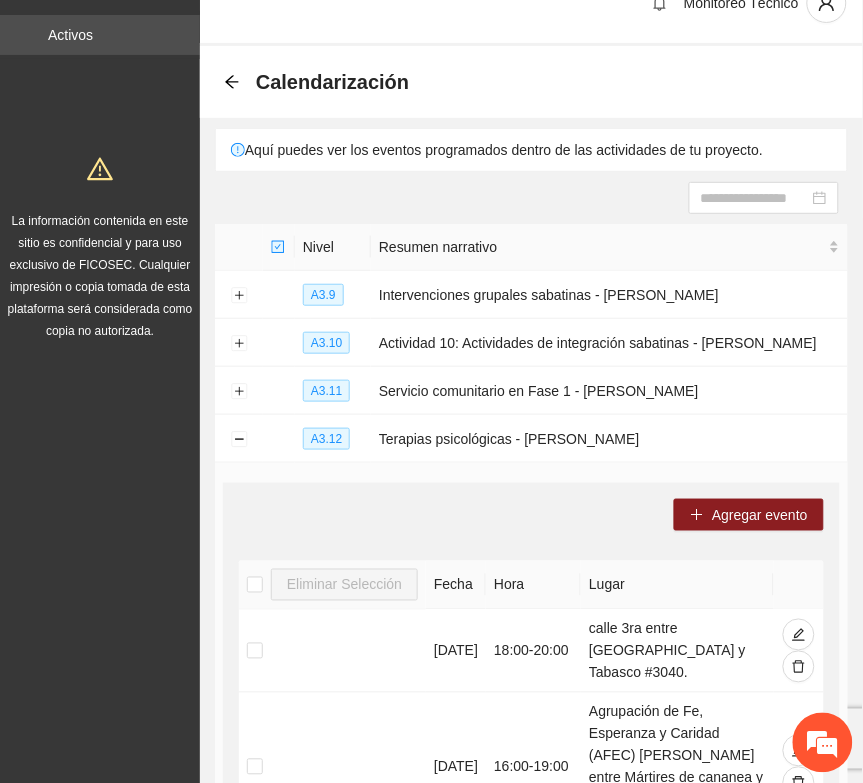 scroll, scrollTop: 0, scrollLeft: 0, axis: both 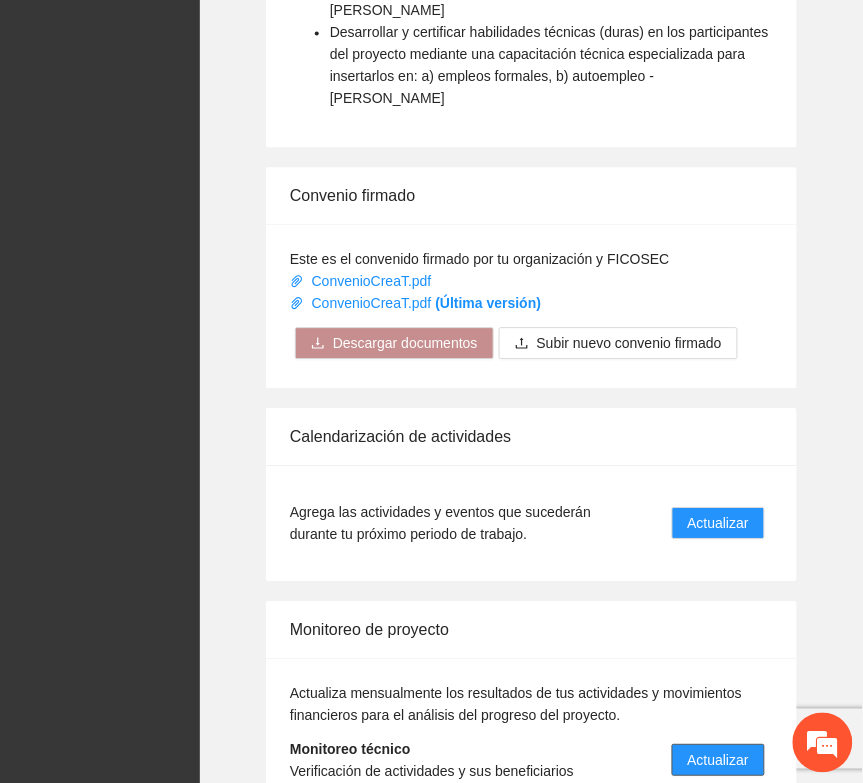 click on "Actualizar" at bounding box center (718, 760) 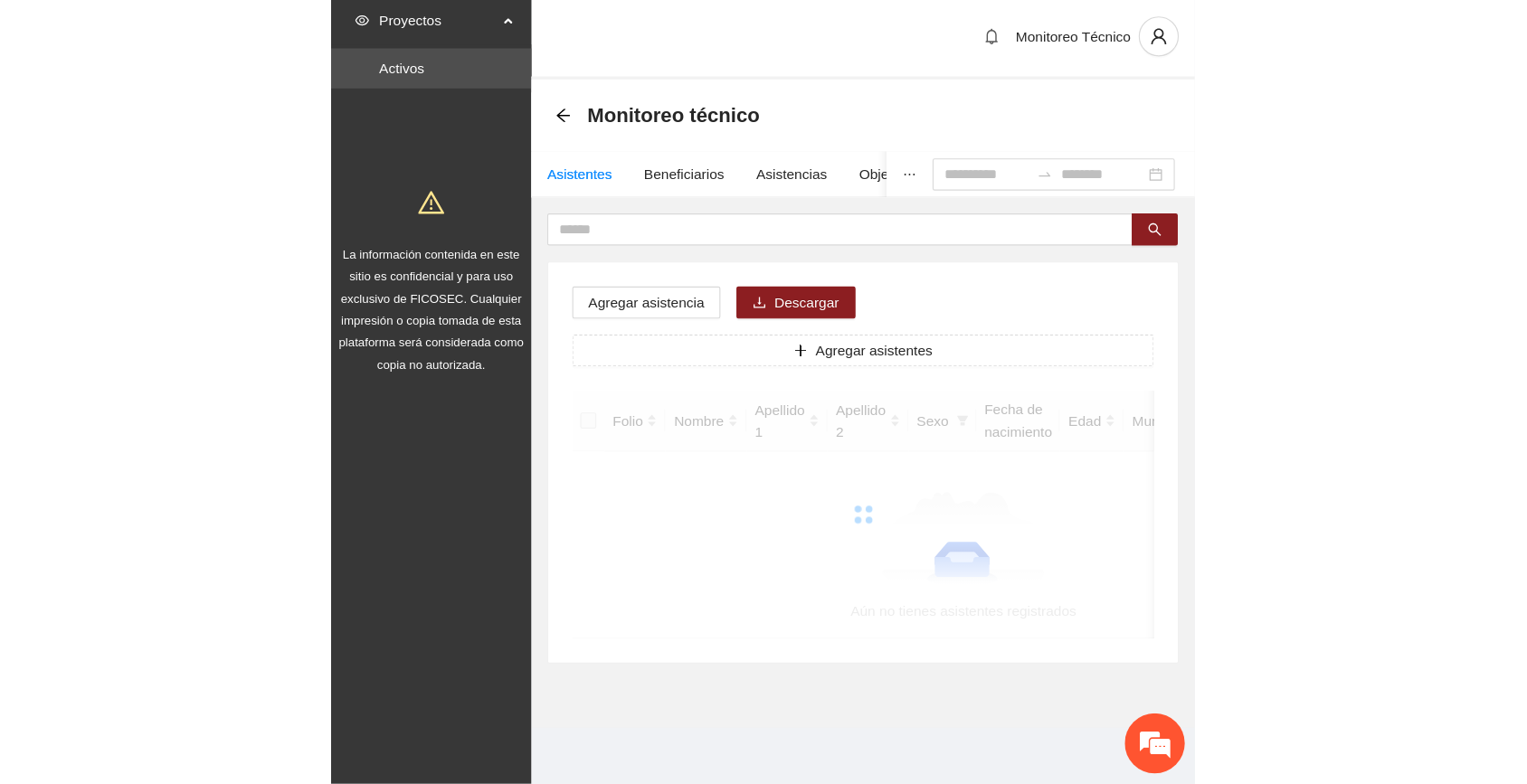 scroll, scrollTop: 0, scrollLeft: 0, axis: both 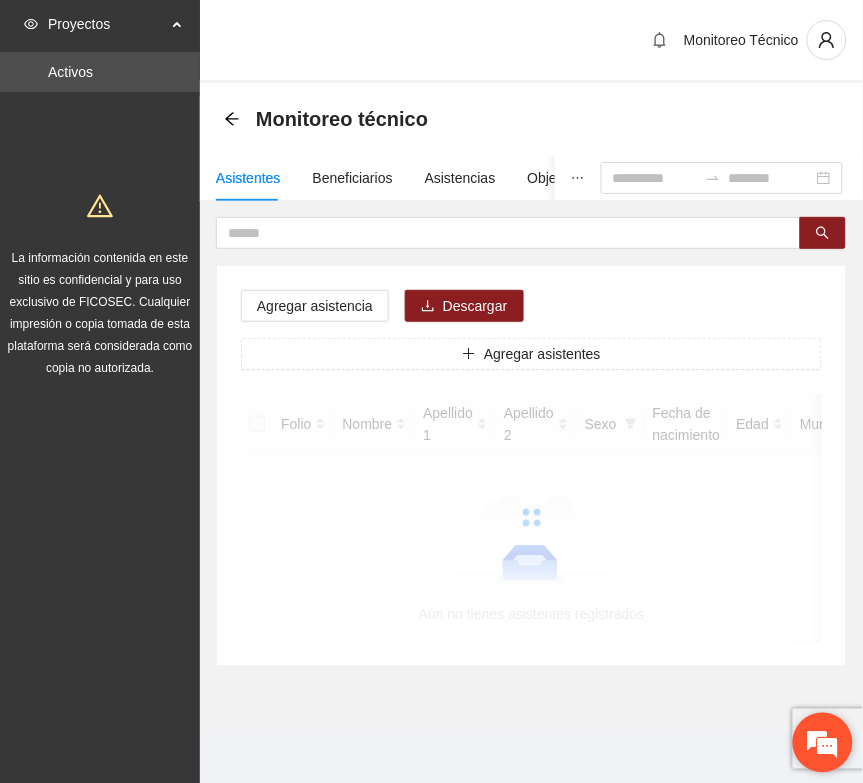 click at bounding box center [823, 743] 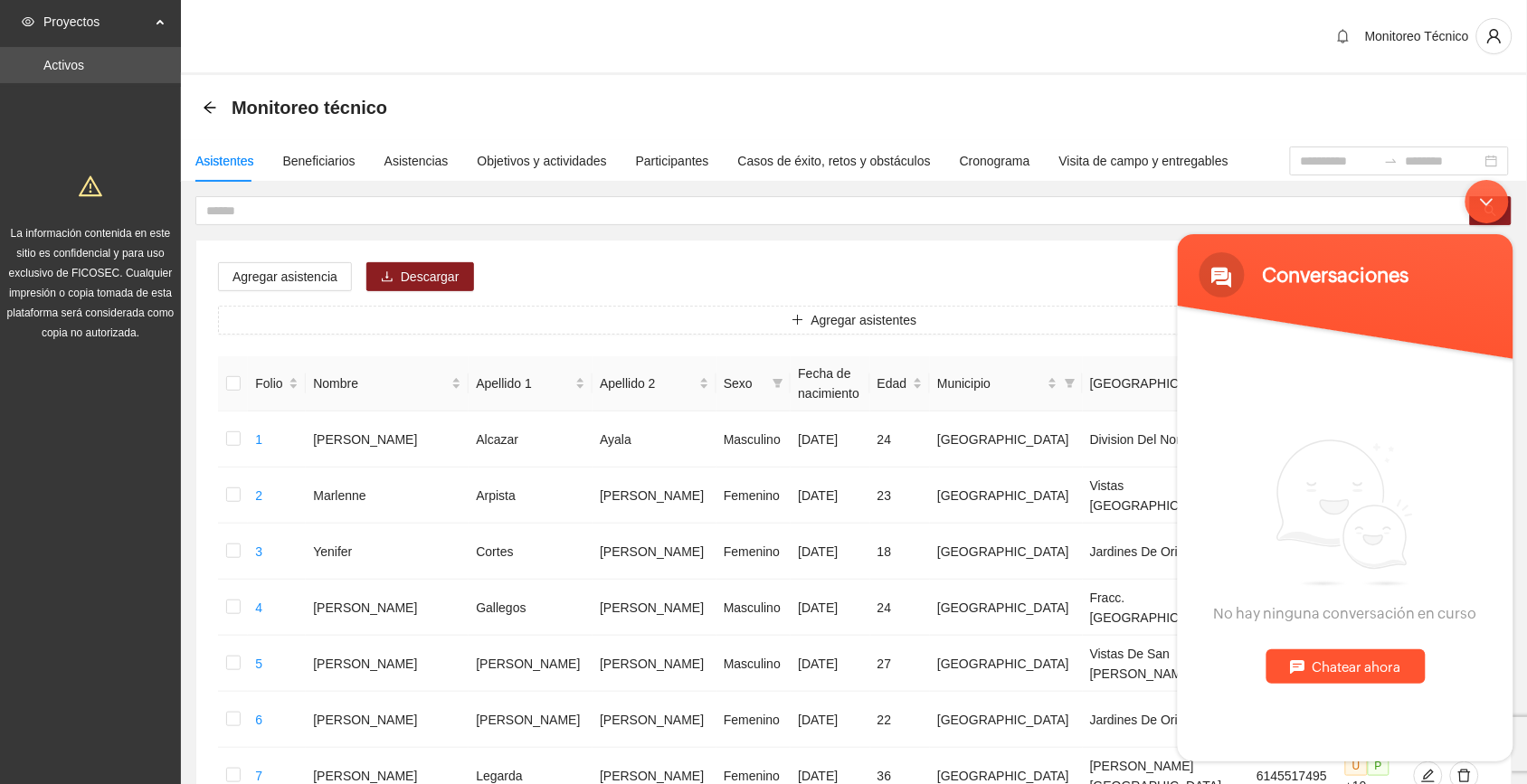 click on "Chatear ahora" at bounding box center (1345, 666) 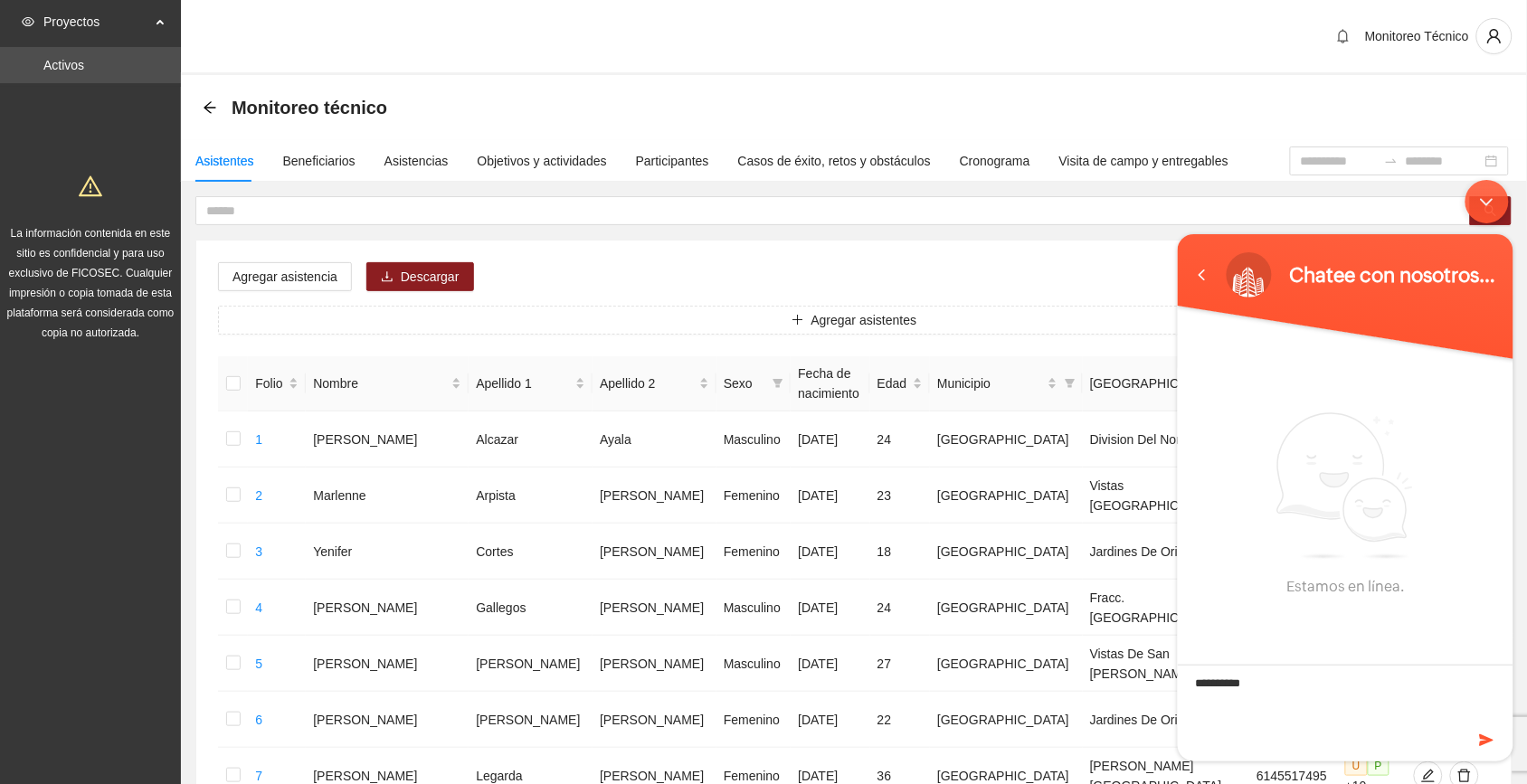 type on "**********" 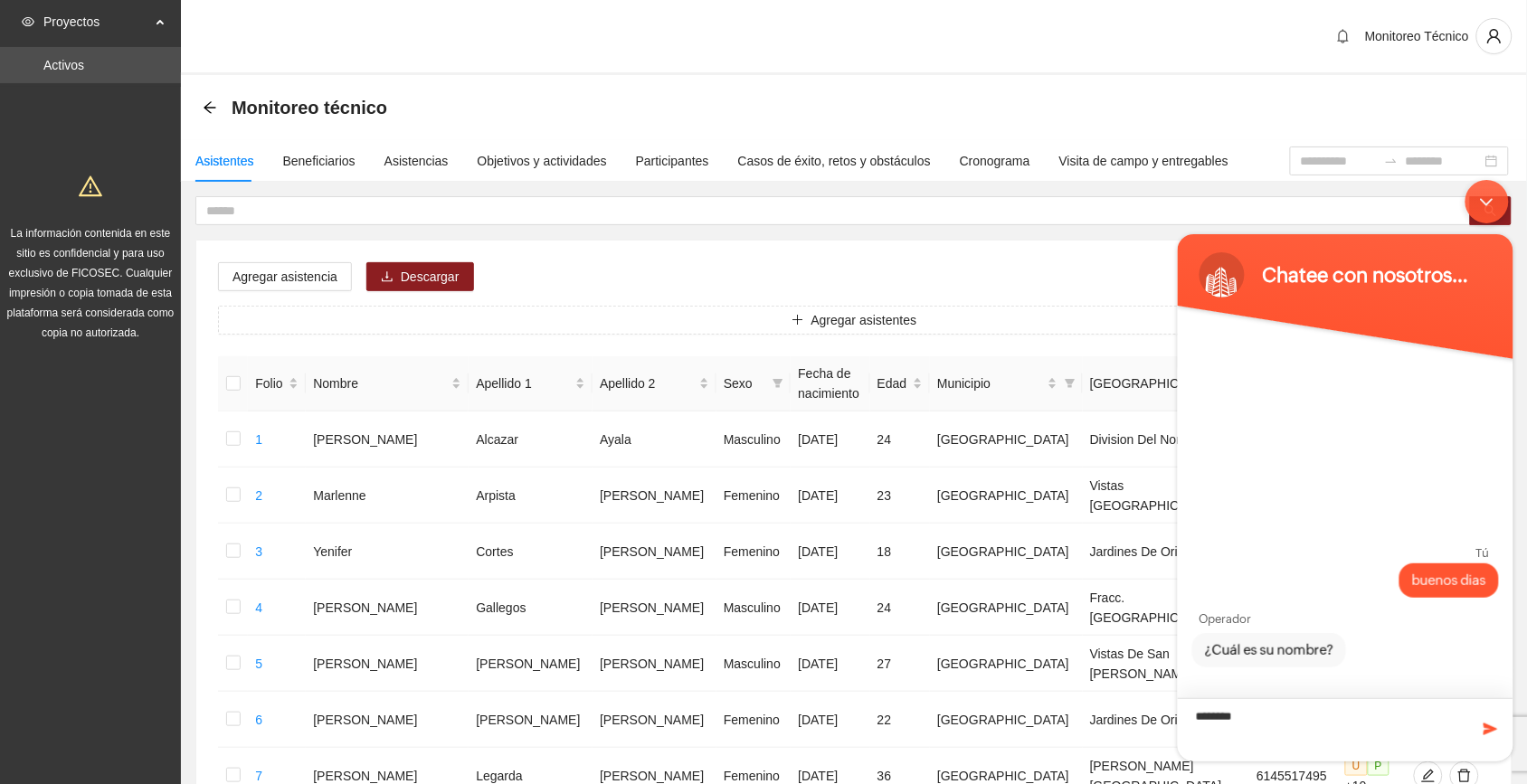type on "*********" 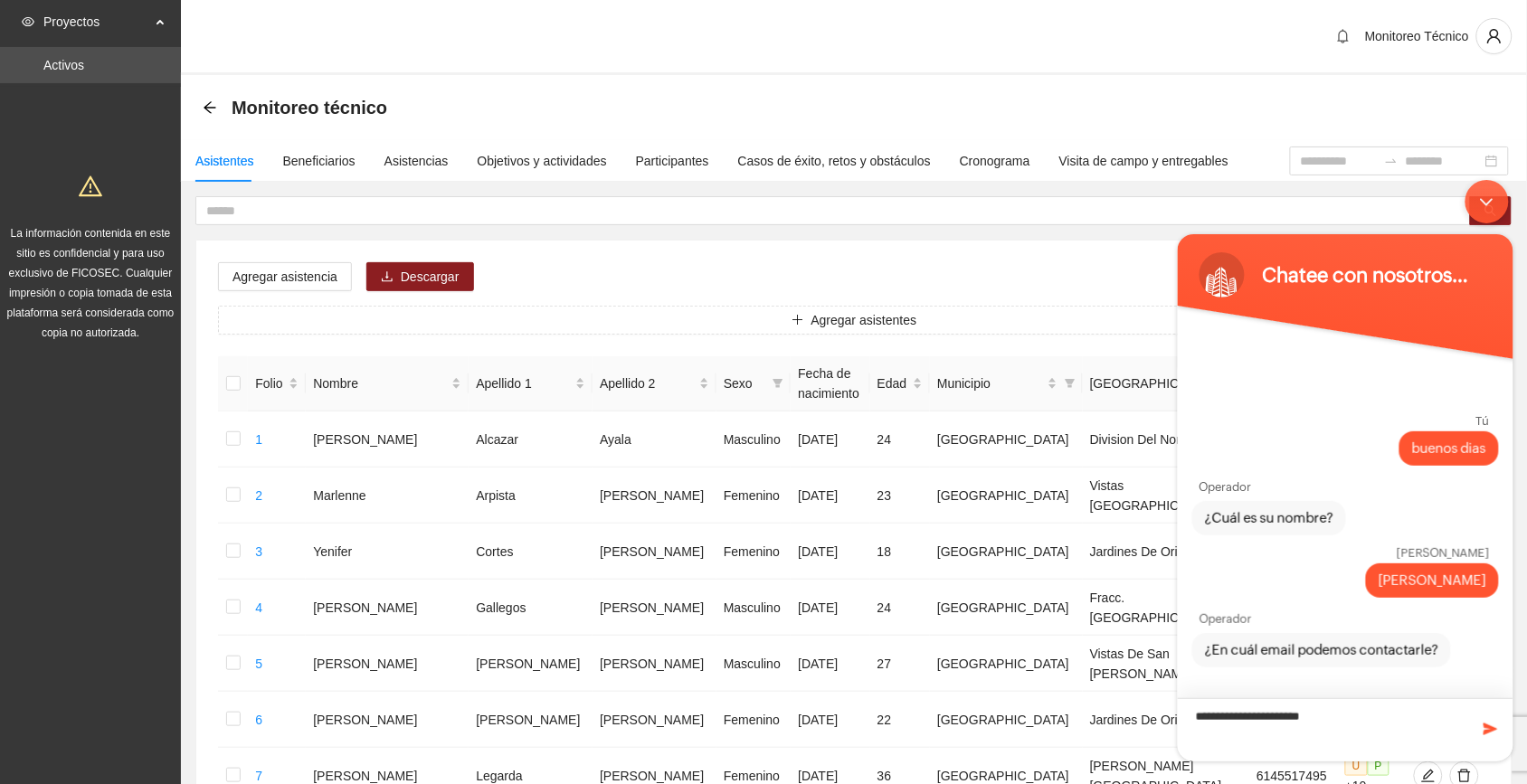 type on "**********" 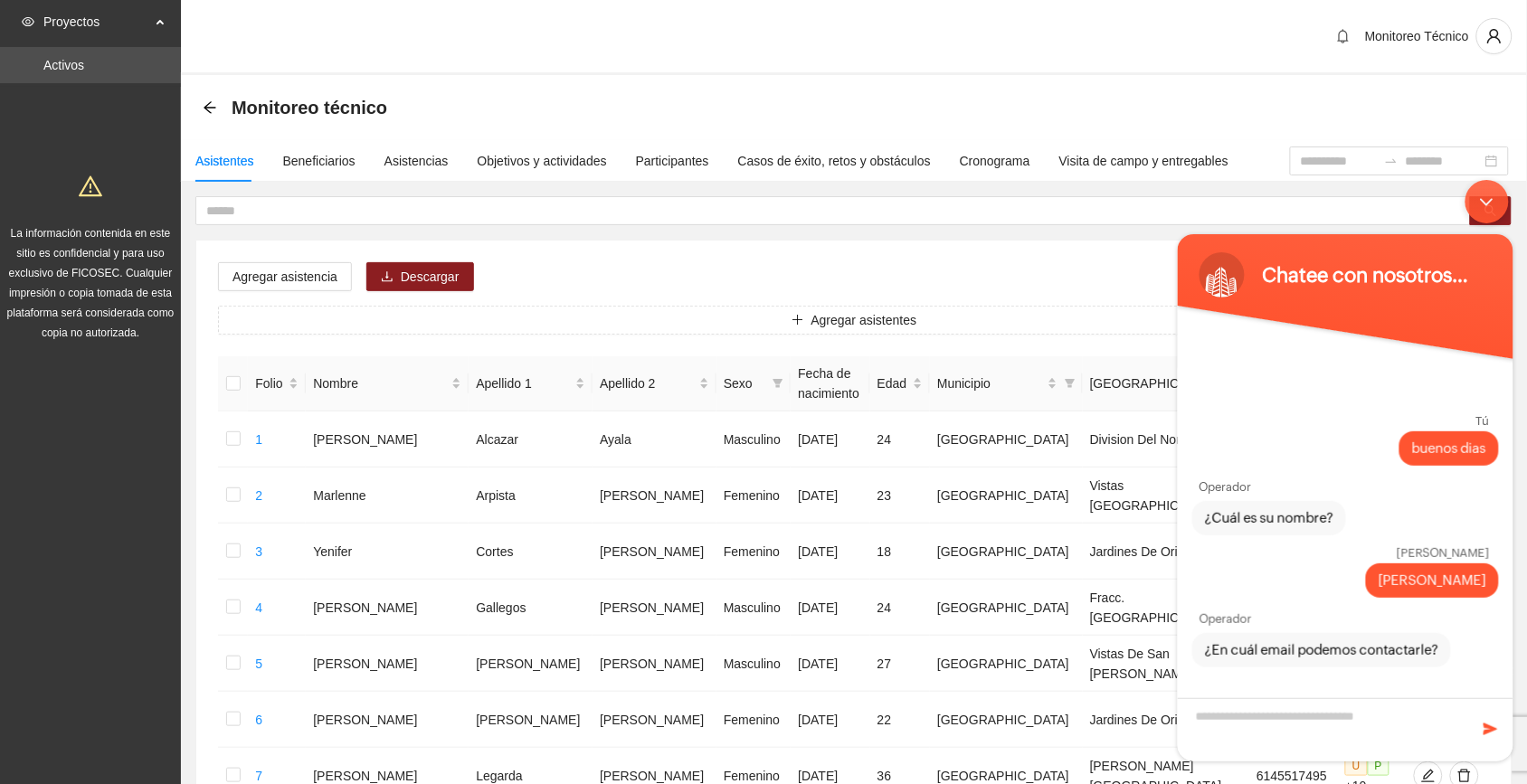 scroll, scrollTop: 38, scrollLeft: 0, axis: vertical 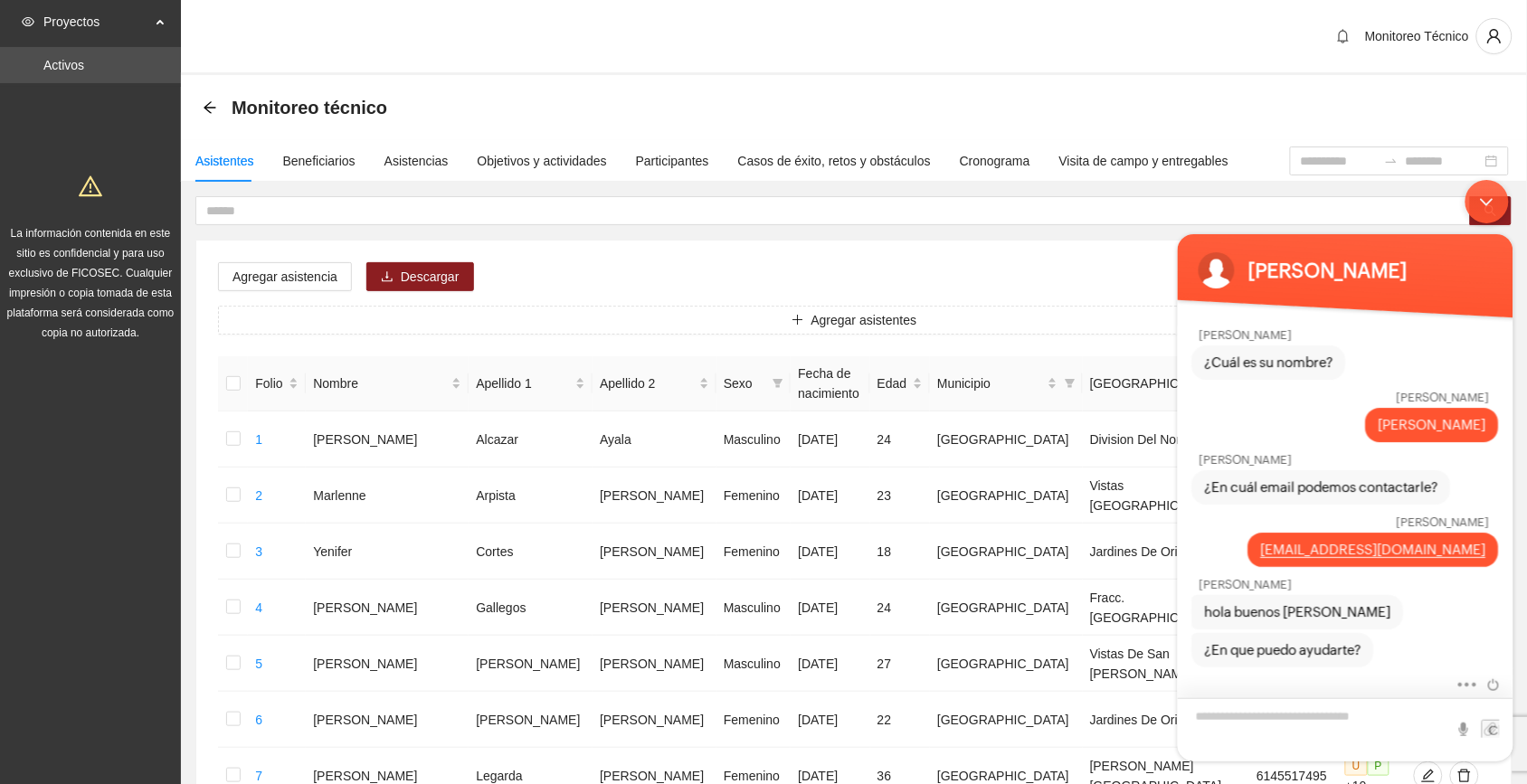 click at bounding box center [1344, 729] 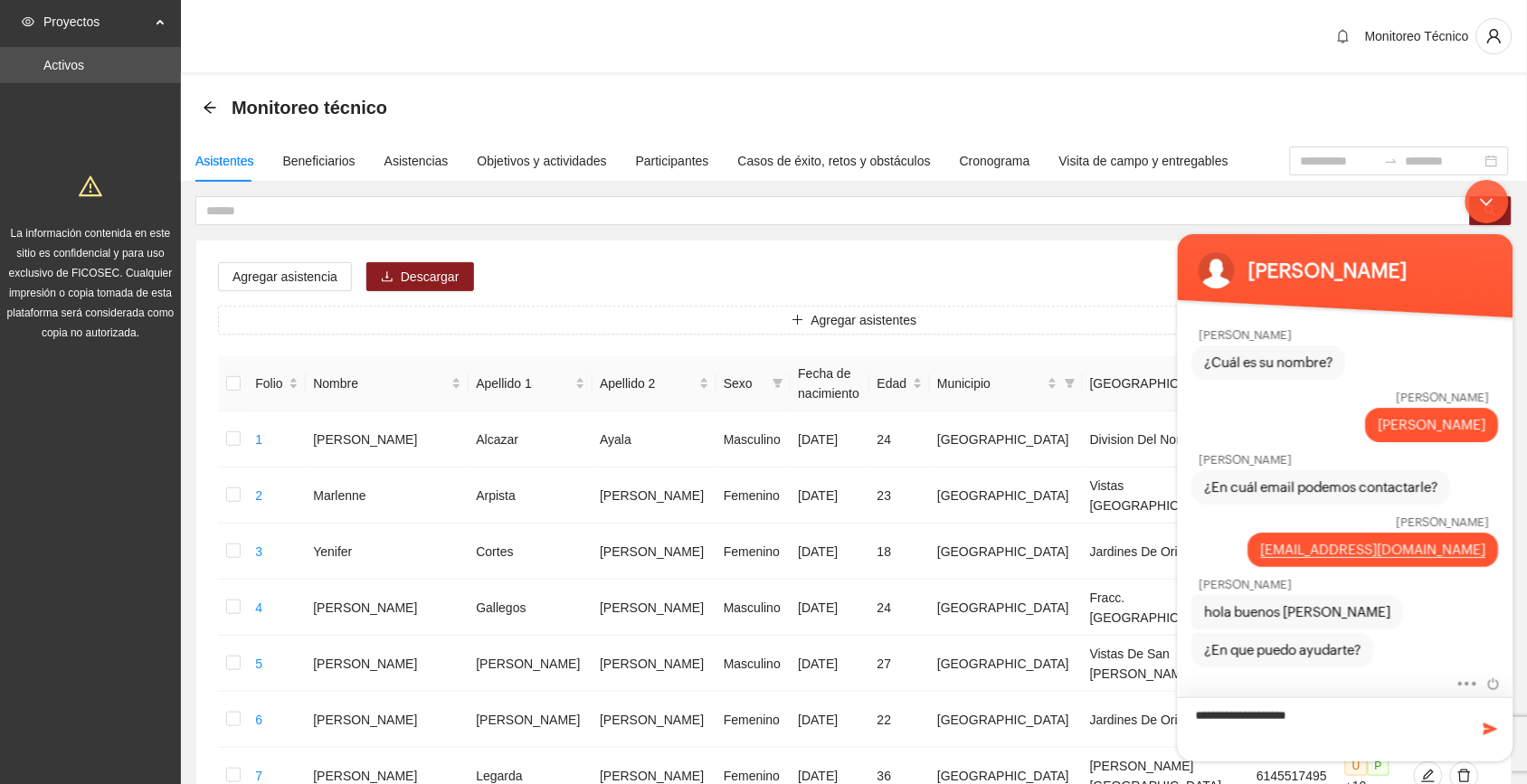 click on "**********" at bounding box center [1344, 728] 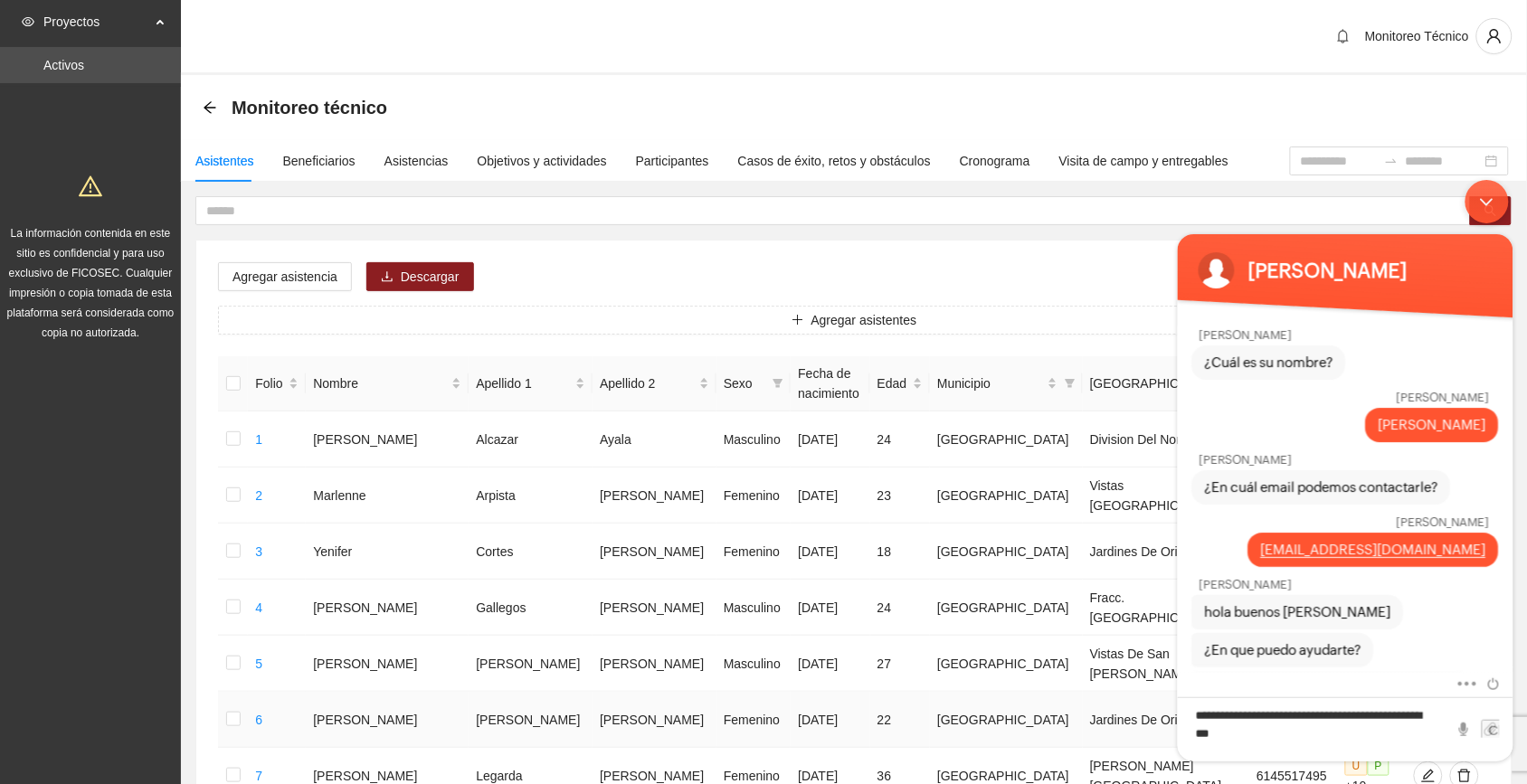 scroll, scrollTop: 163, scrollLeft: 0, axis: vertical 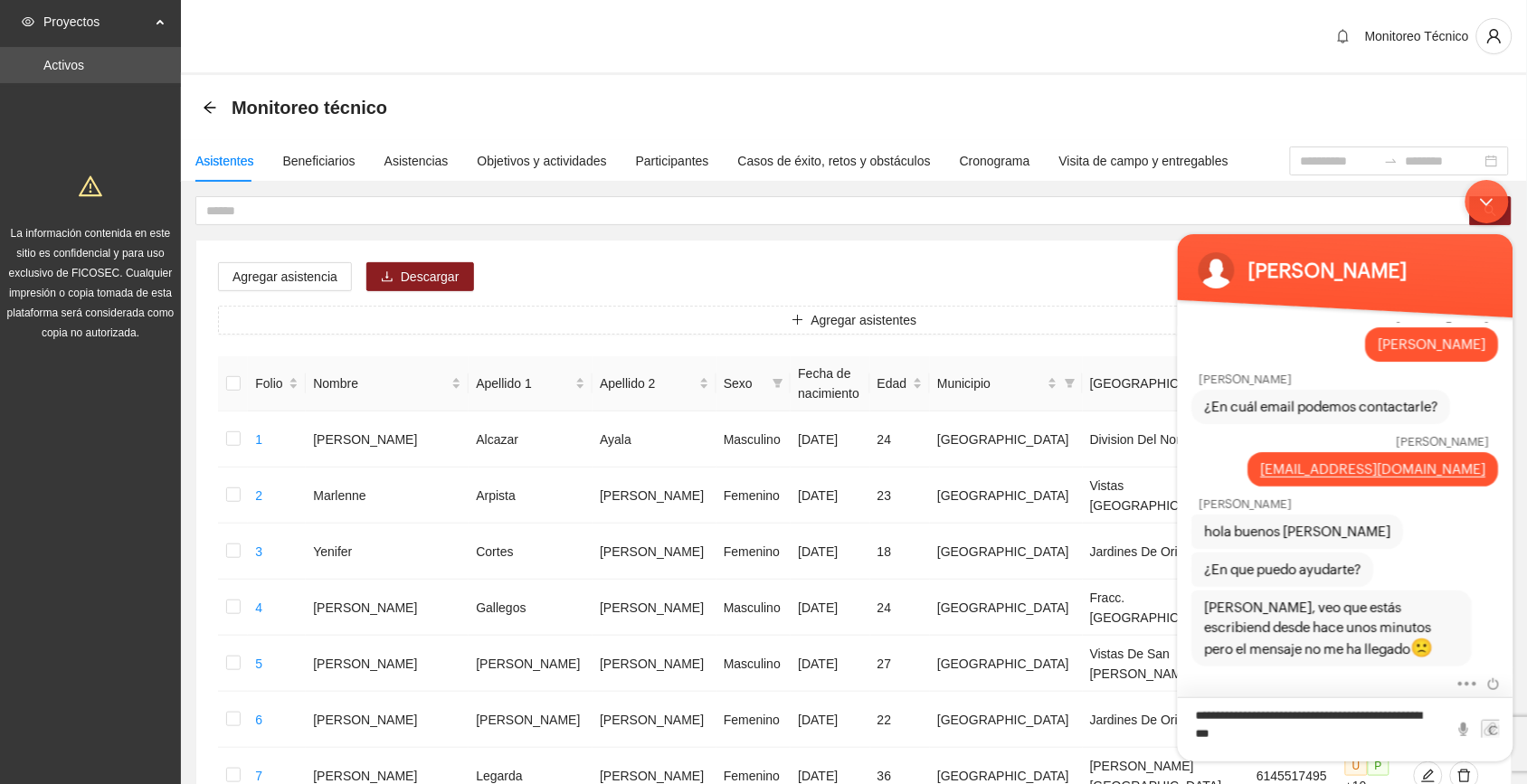 click on "**********" at bounding box center (1344, 728) 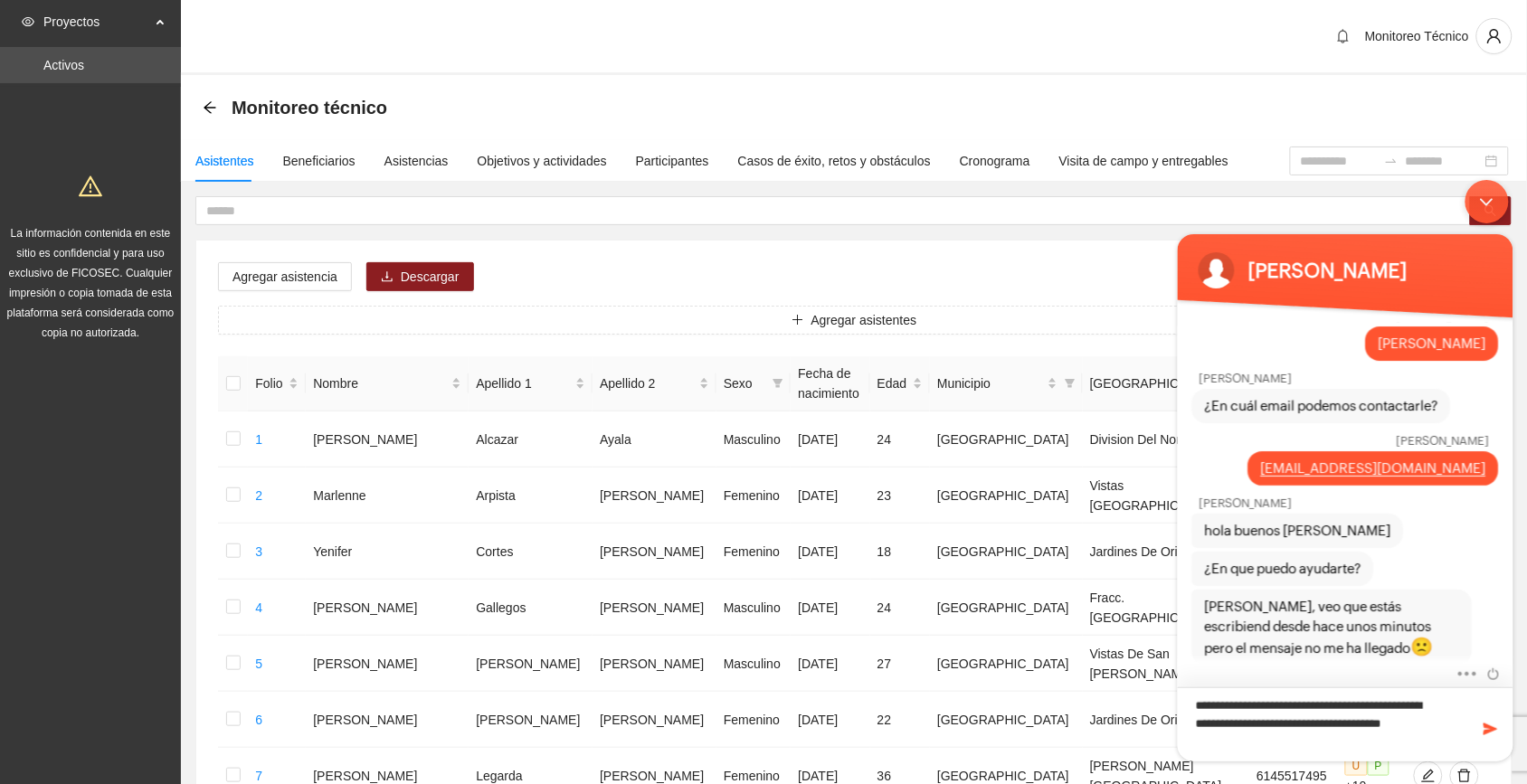 type on "**********" 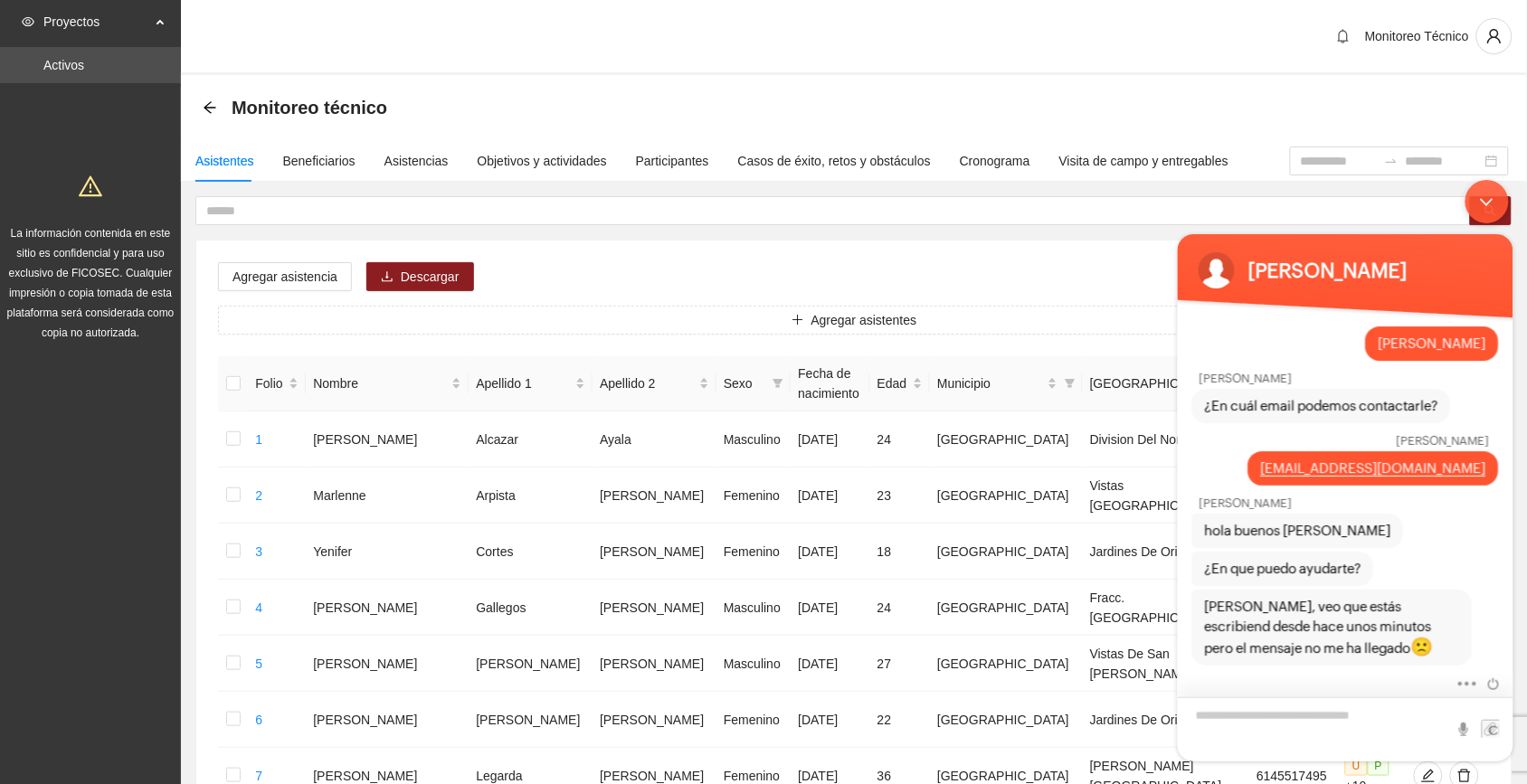 scroll, scrollTop: 263, scrollLeft: 0, axis: vertical 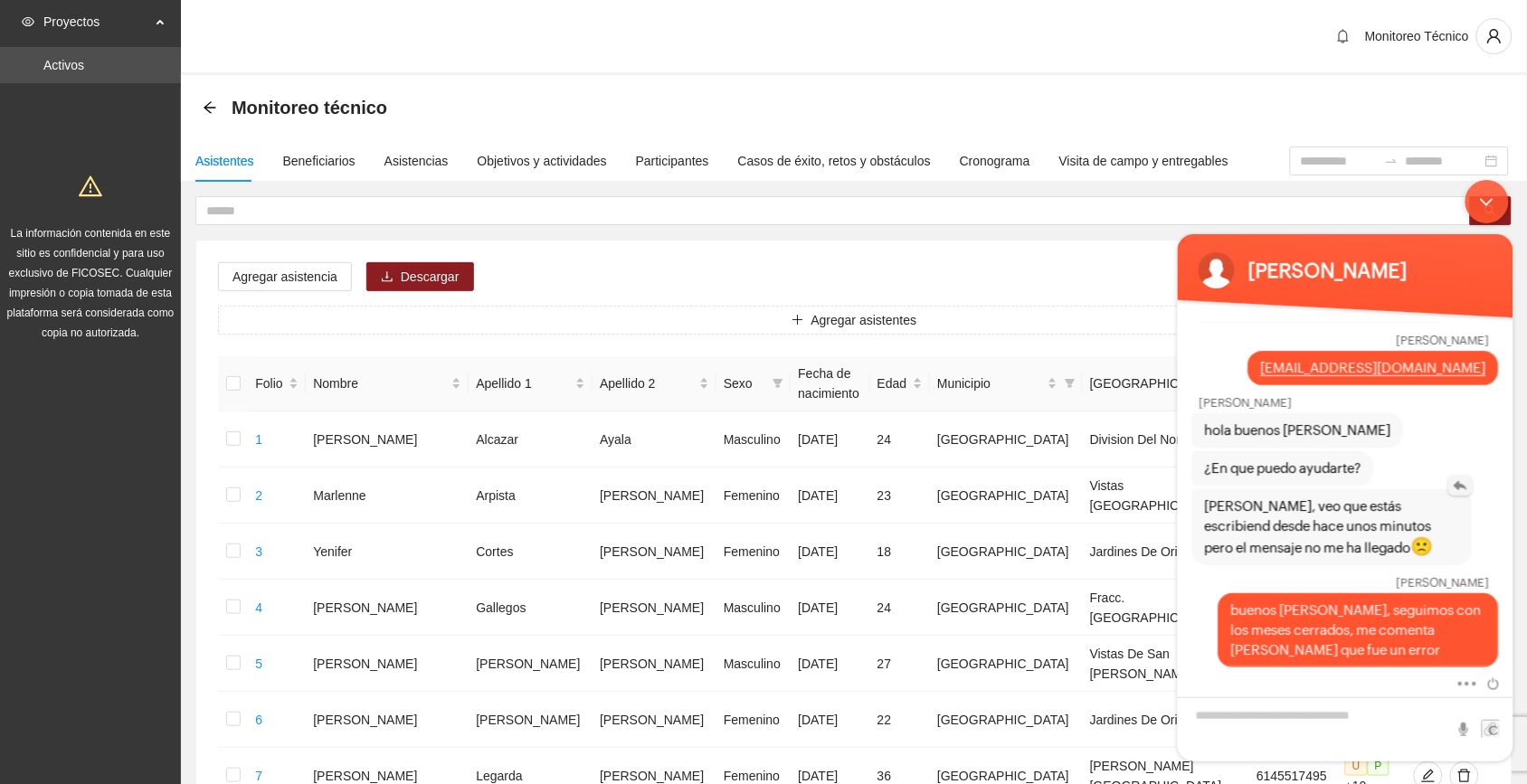 click at bounding box center (1460, 485) 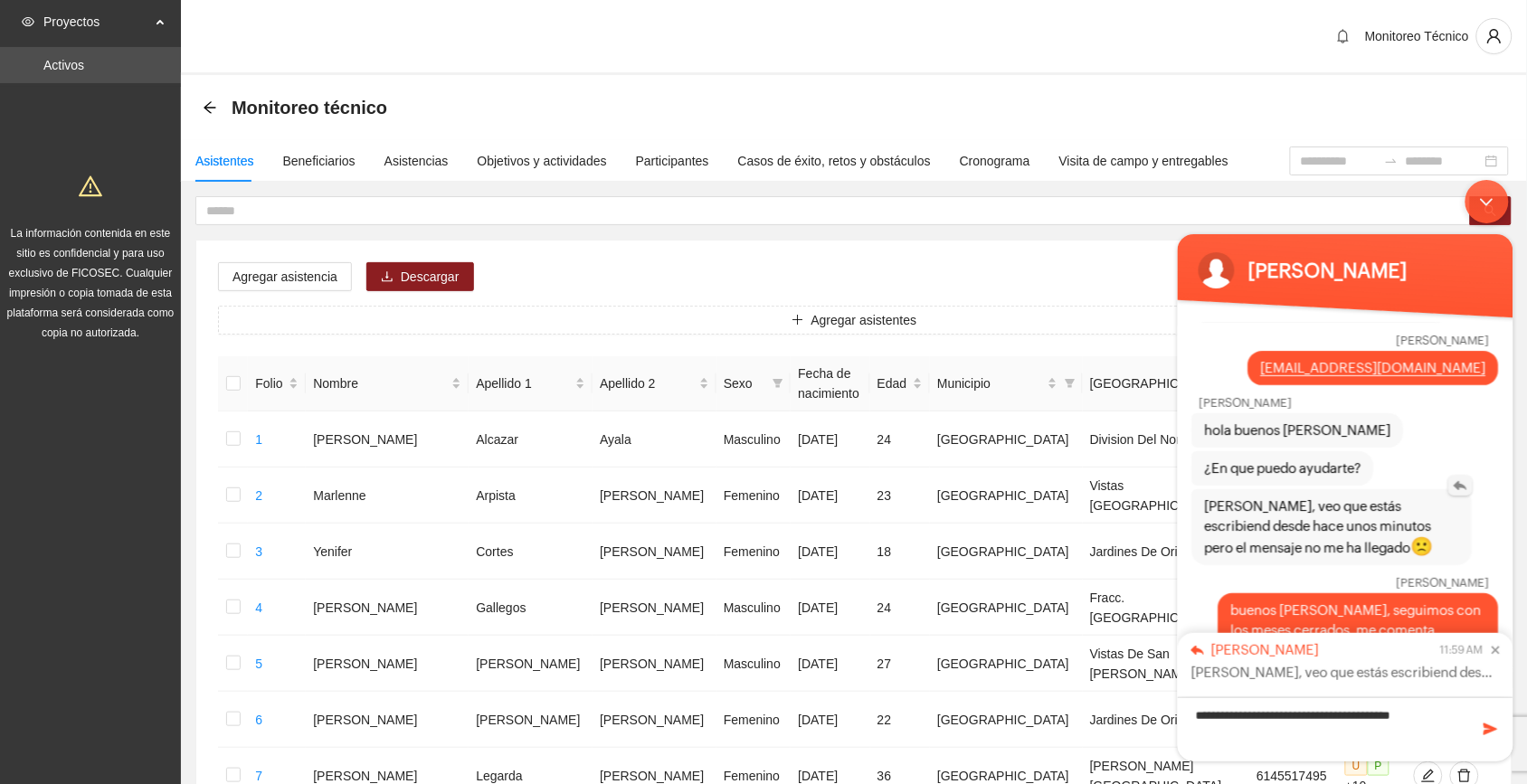 type on "**********" 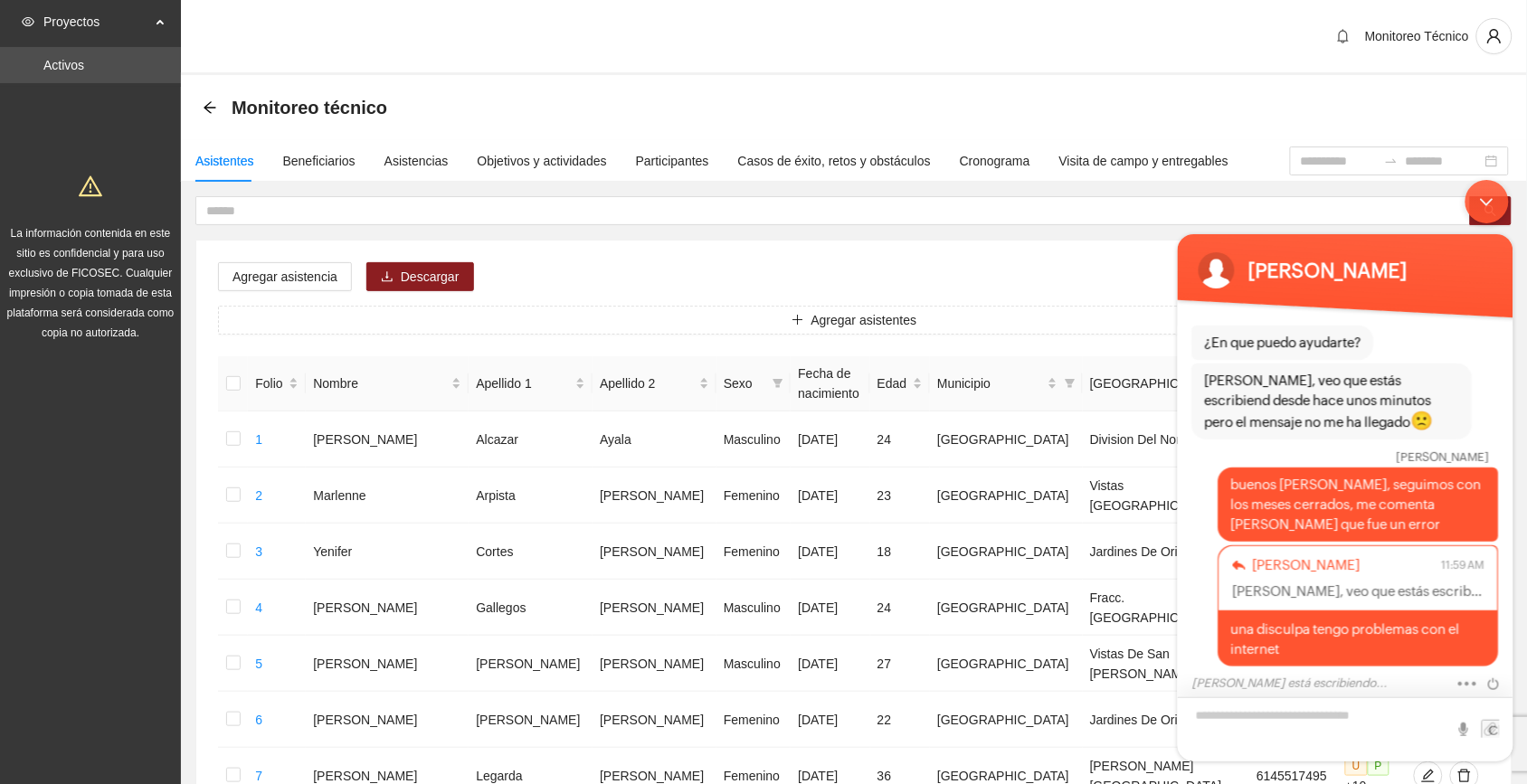 scroll, scrollTop: 452, scrollLeft: 0, axis: vertical 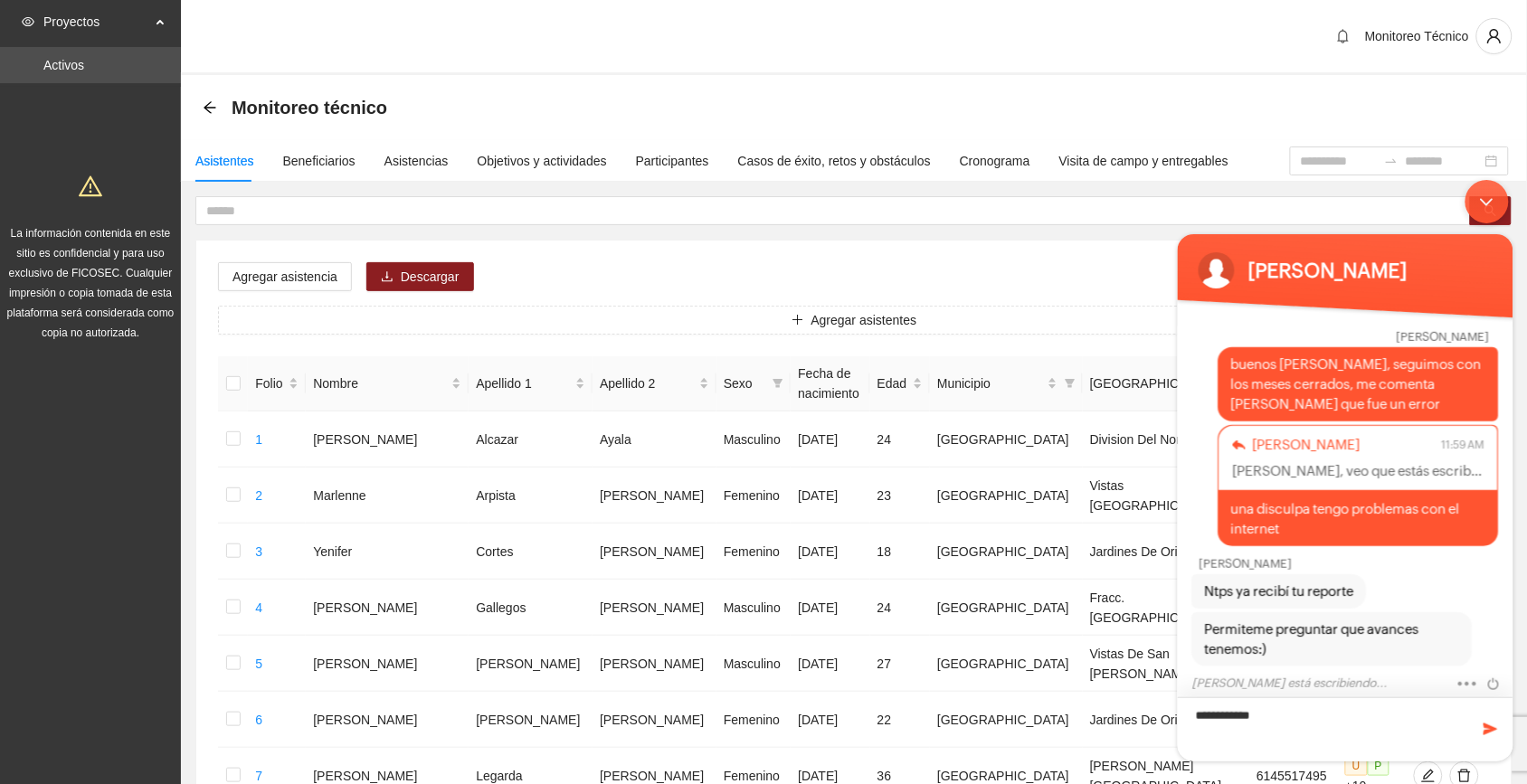 type on "**********" 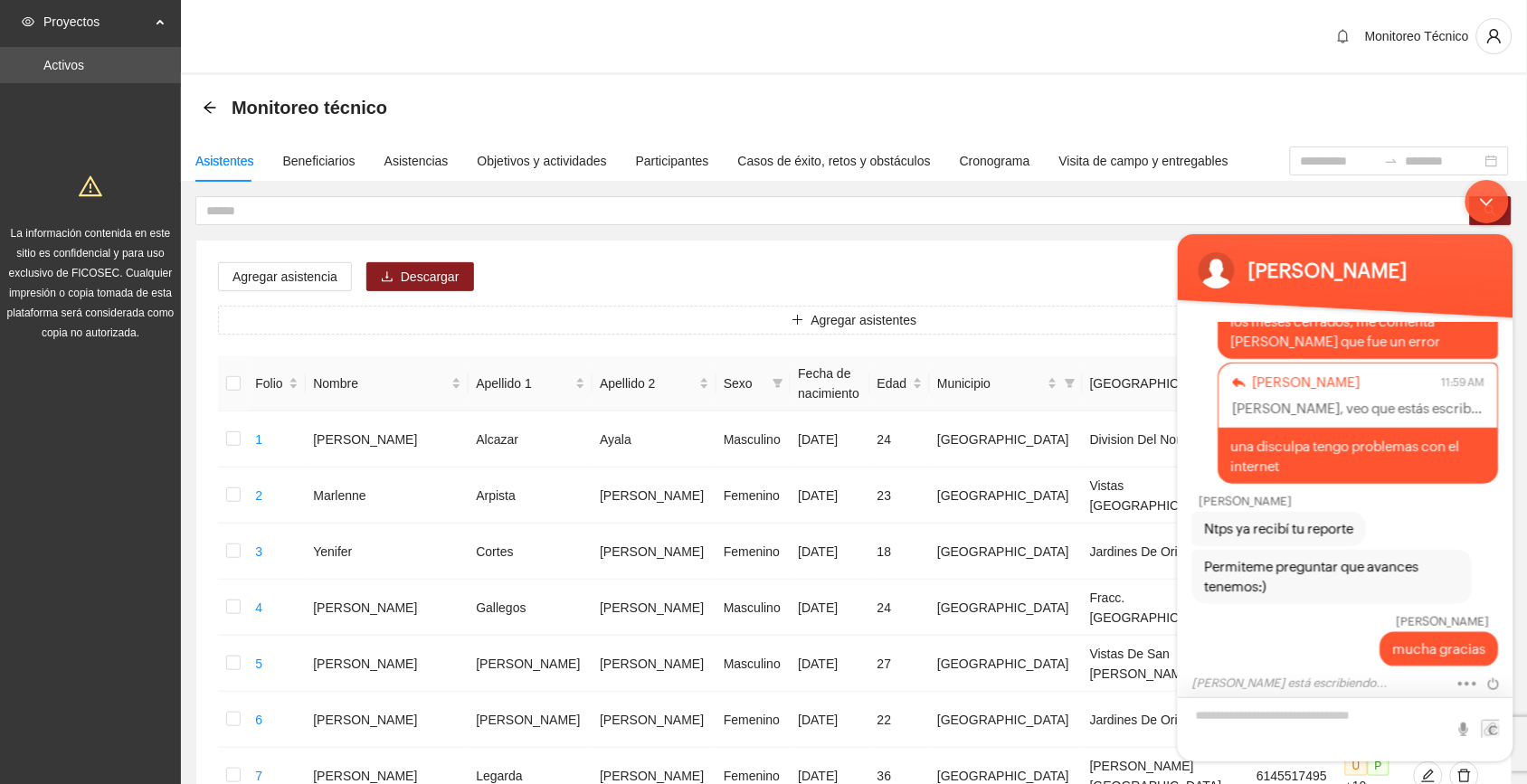 scroll, scrollTop: 634, scrollLeft: 0, axis: vertical 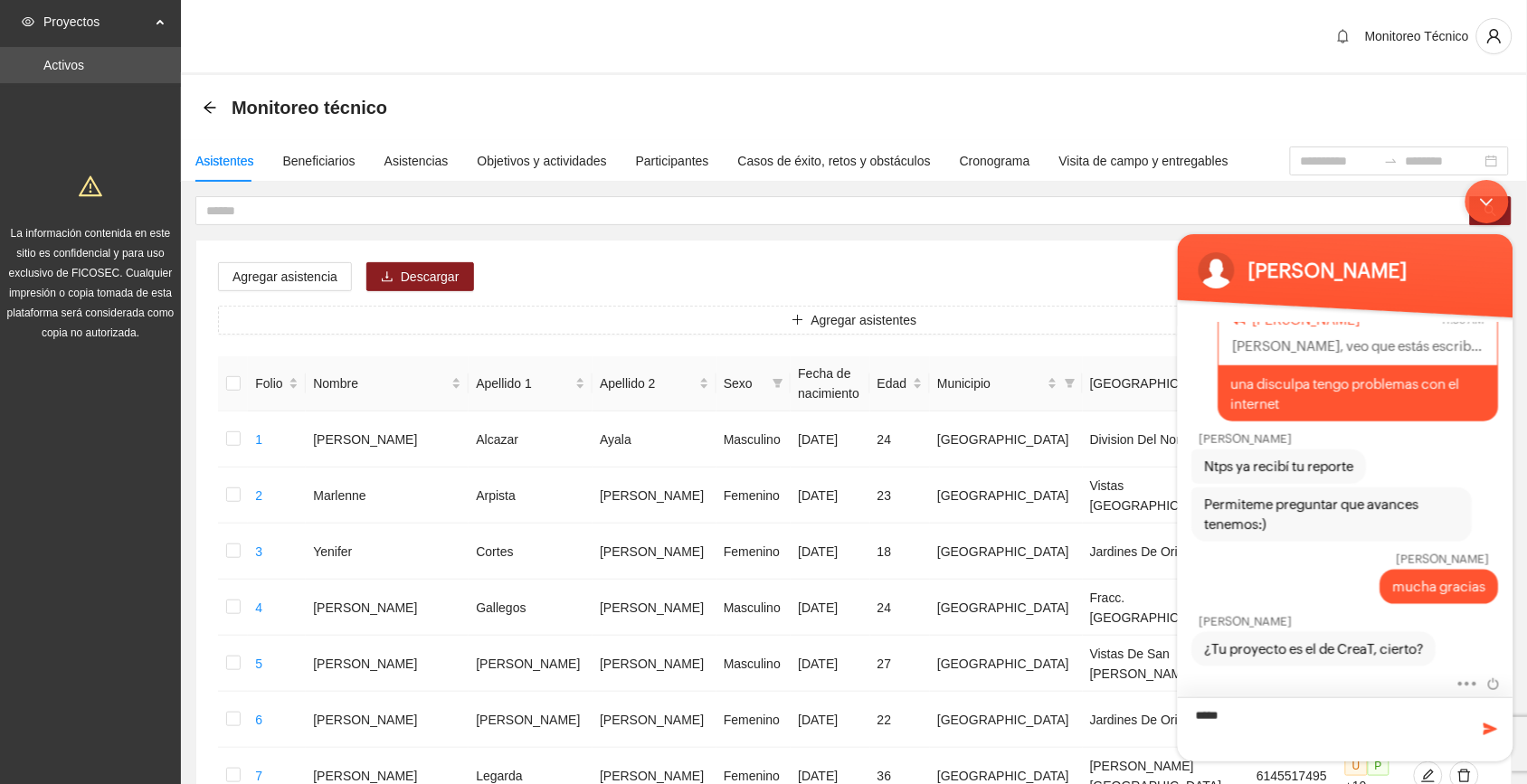 type on "******" 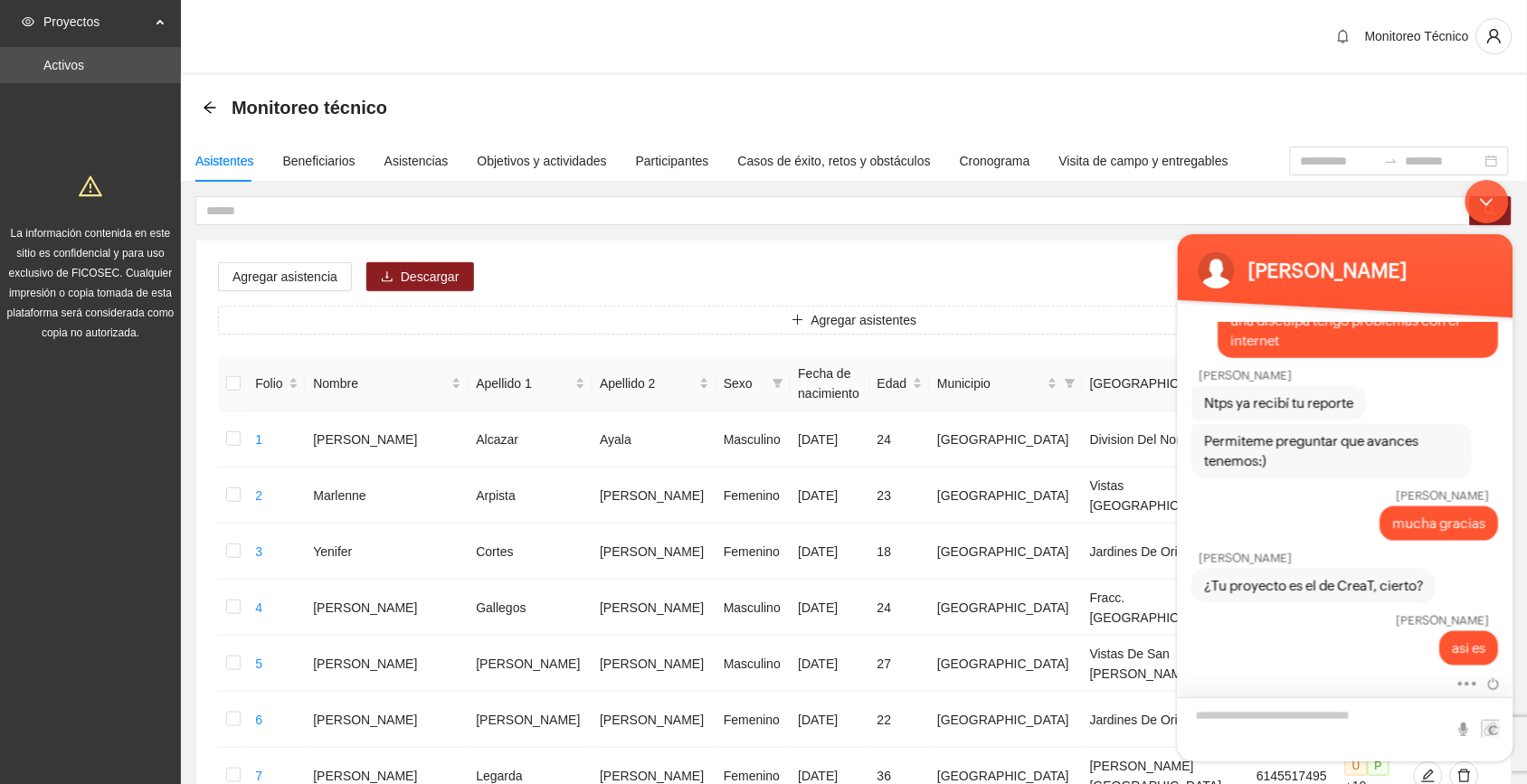 scroll, scrollTop: 838, scrollLeft: 0, axis: vertical 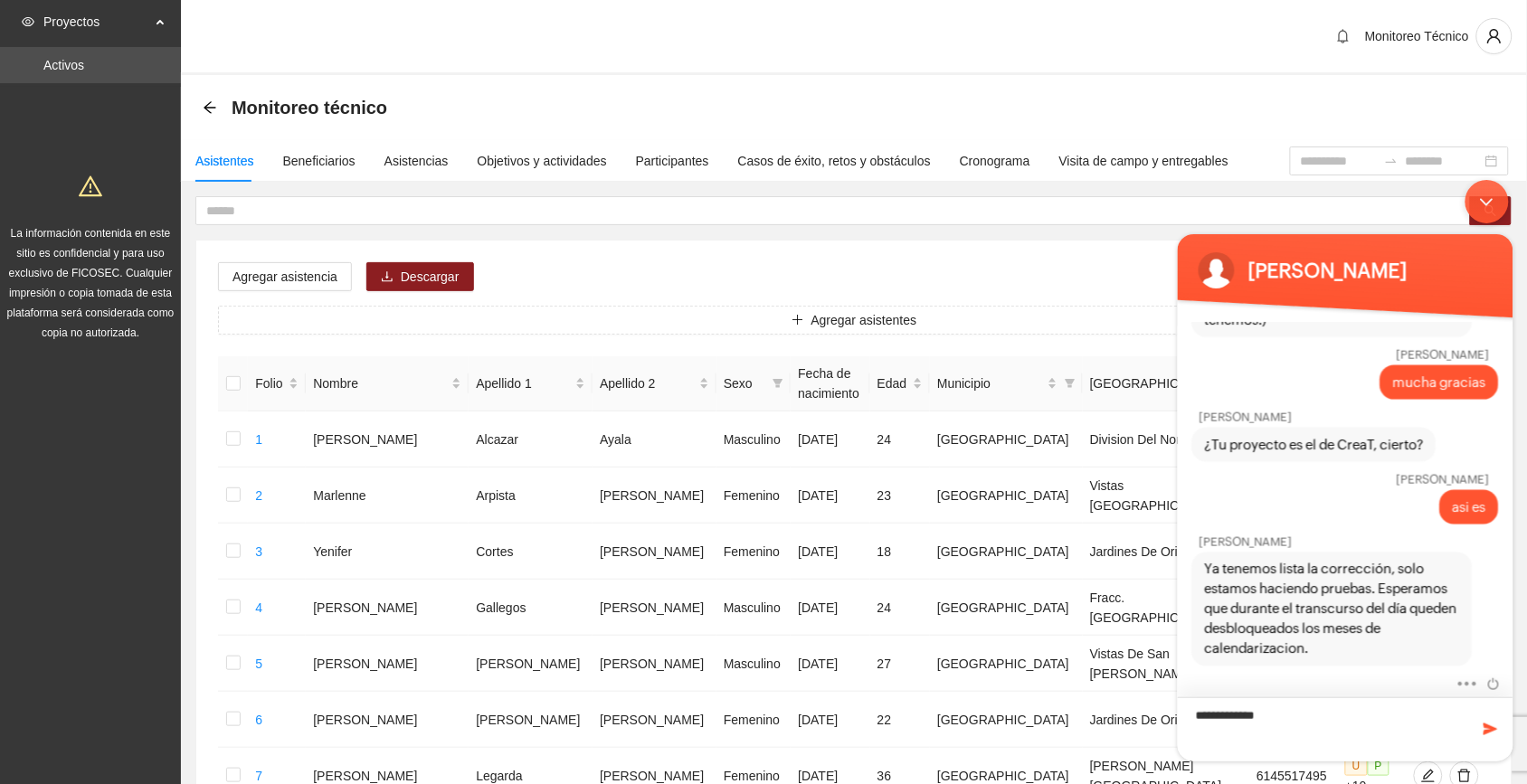 type on "**********" 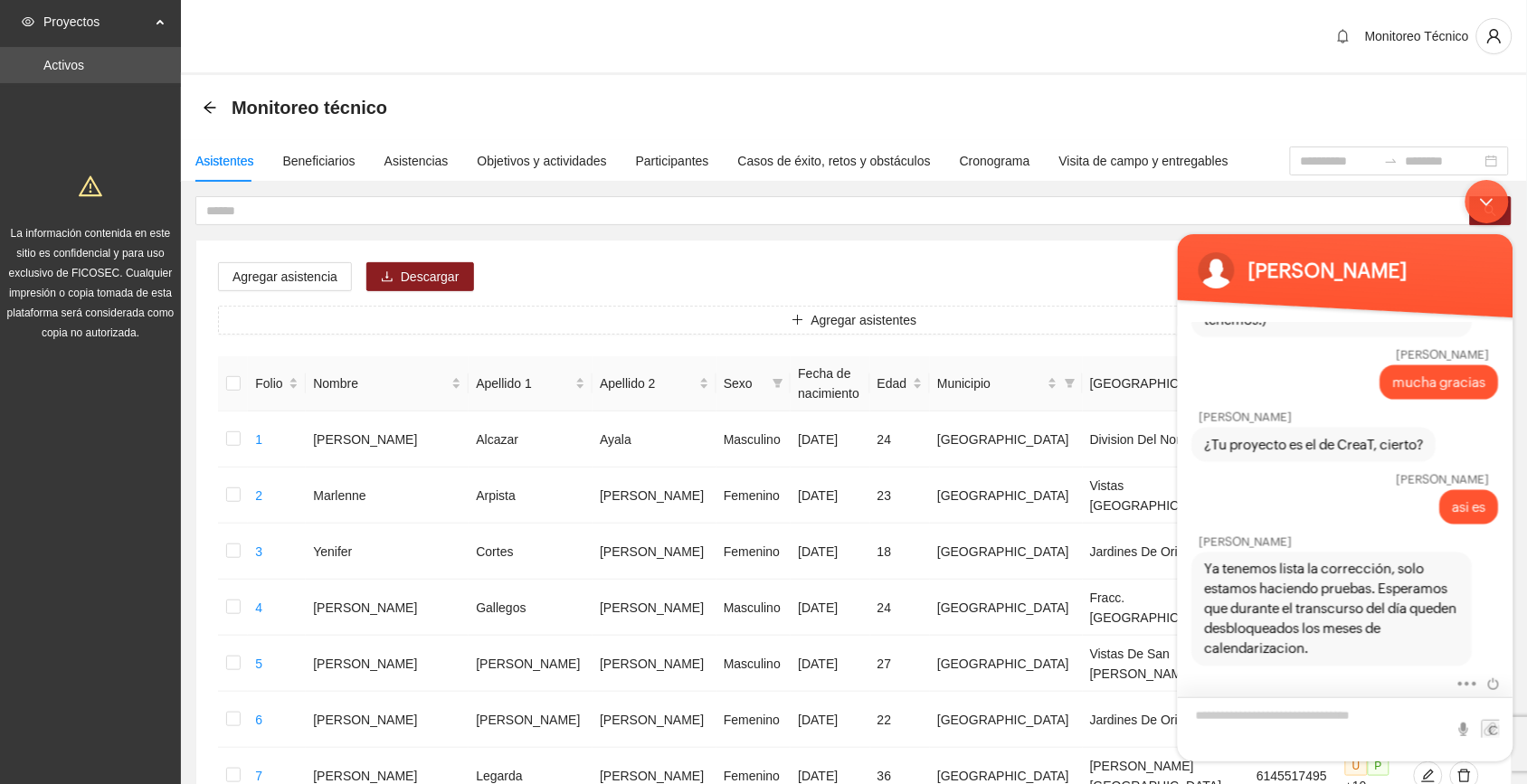 scroll, scrollTop: 901, scrollLeft: 0, axis: vertical 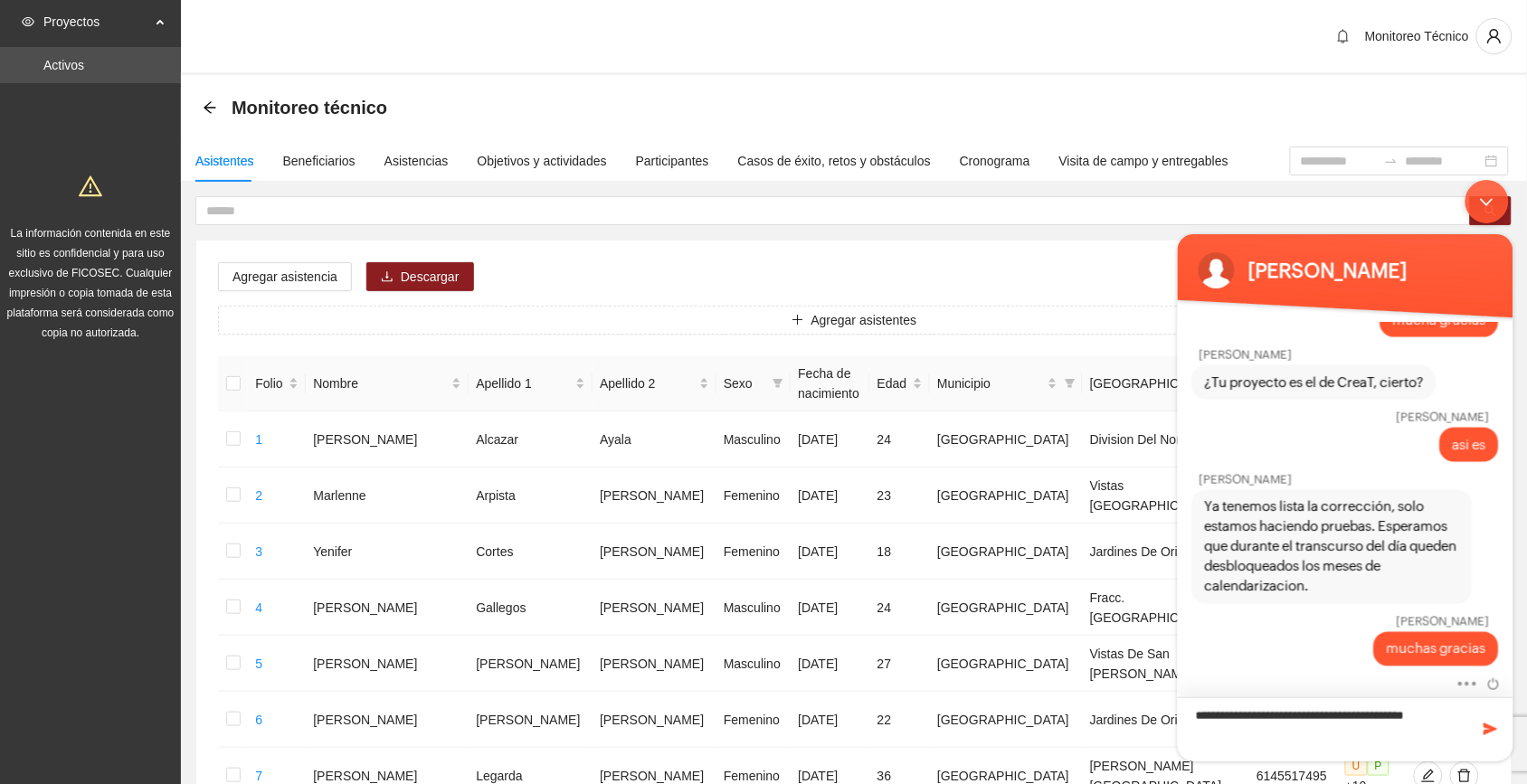type on "**********" 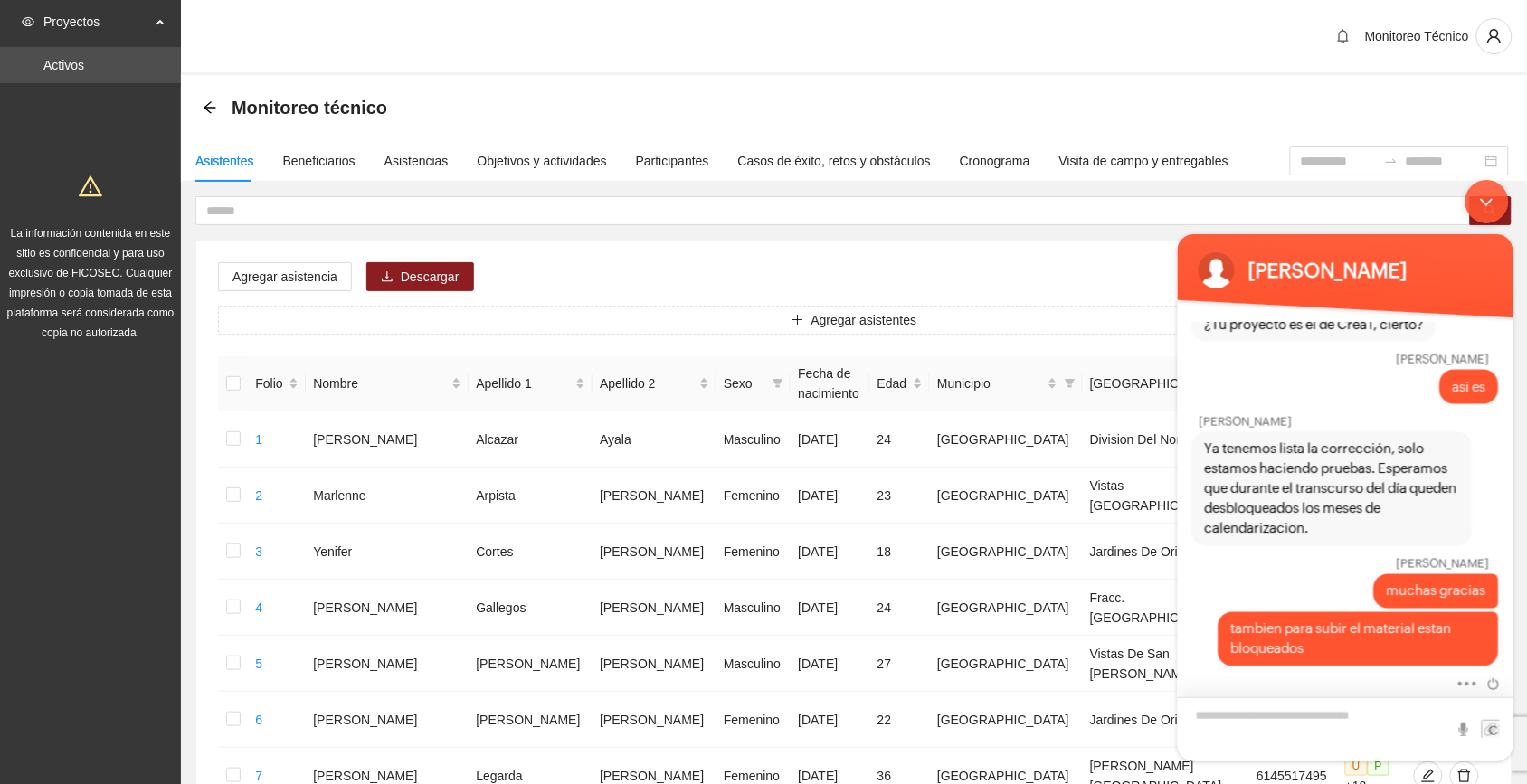 scroll, scrollTop: 1041, scrollLeft: 0, axis: vertical 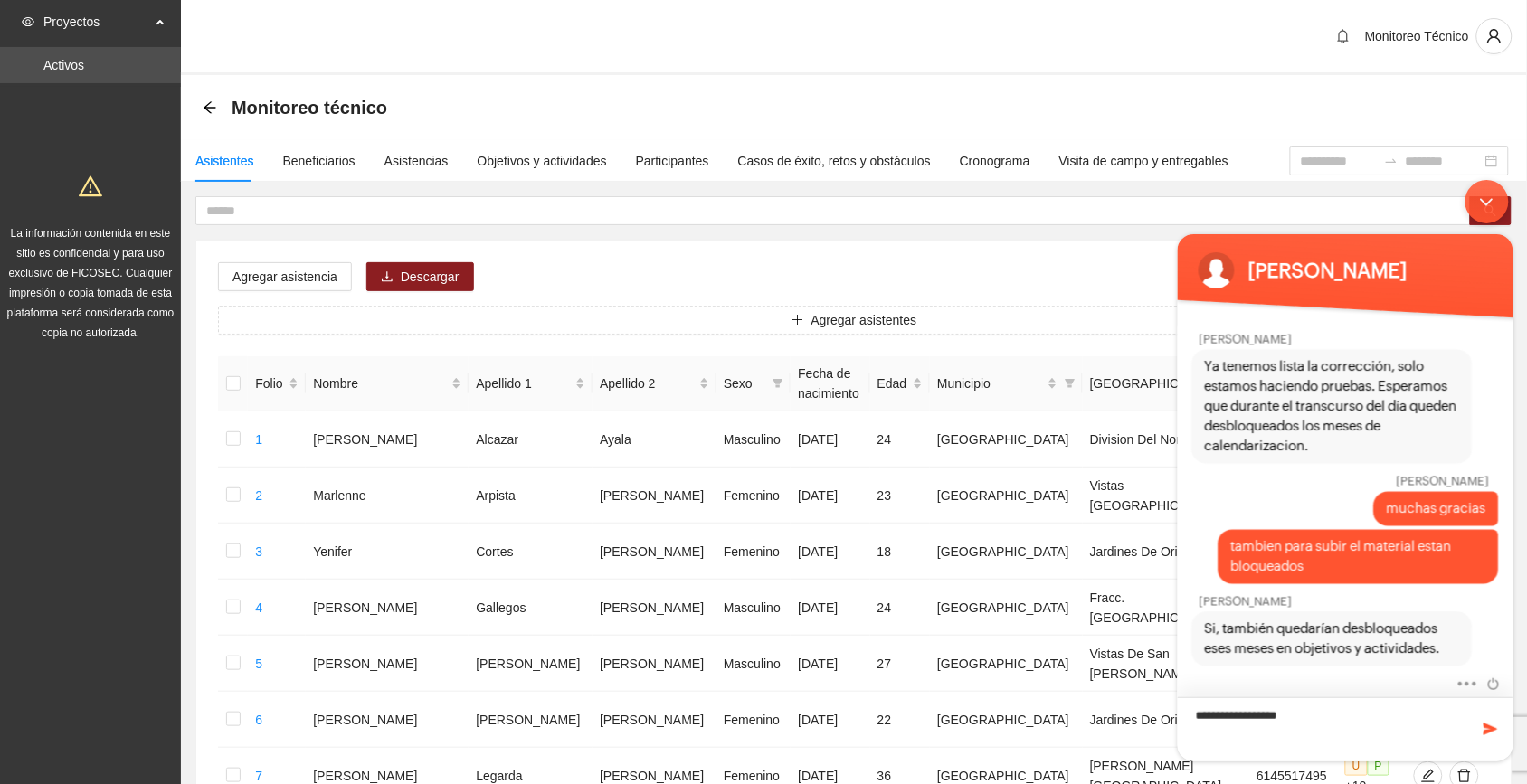 type on "**********" 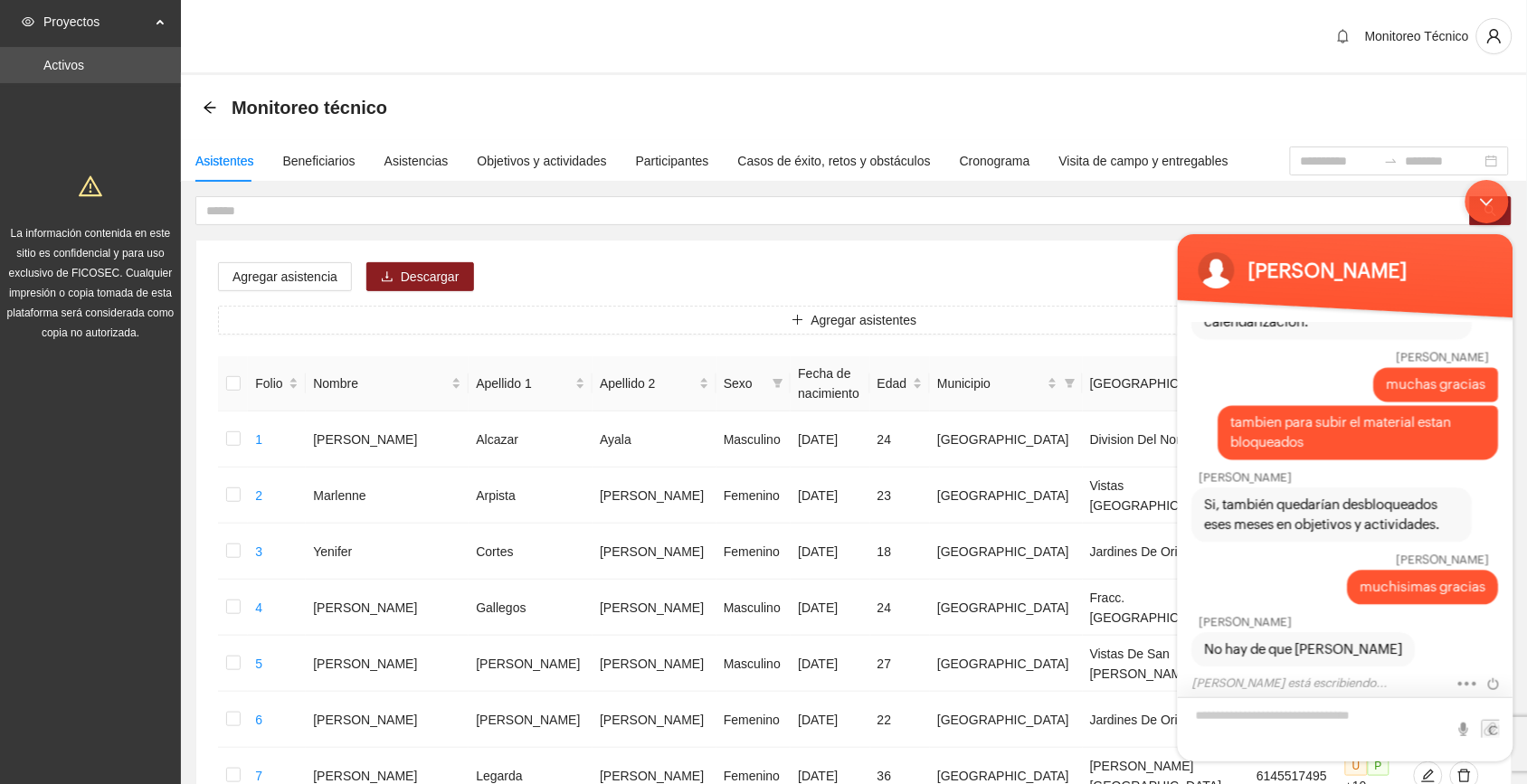 scroll, scrollTop: 1243, scrollLeft: 0, axis: vertical 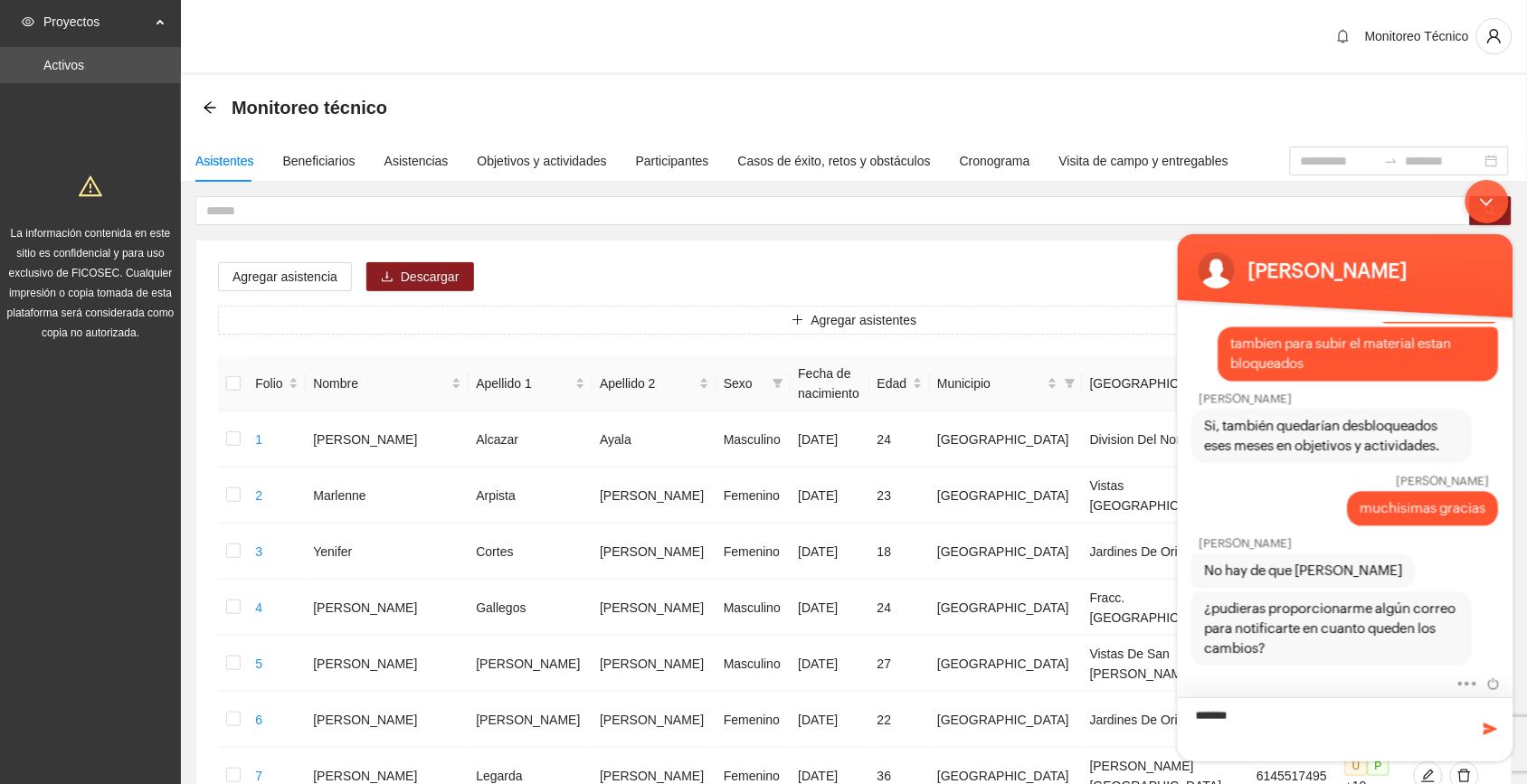 type on "********" 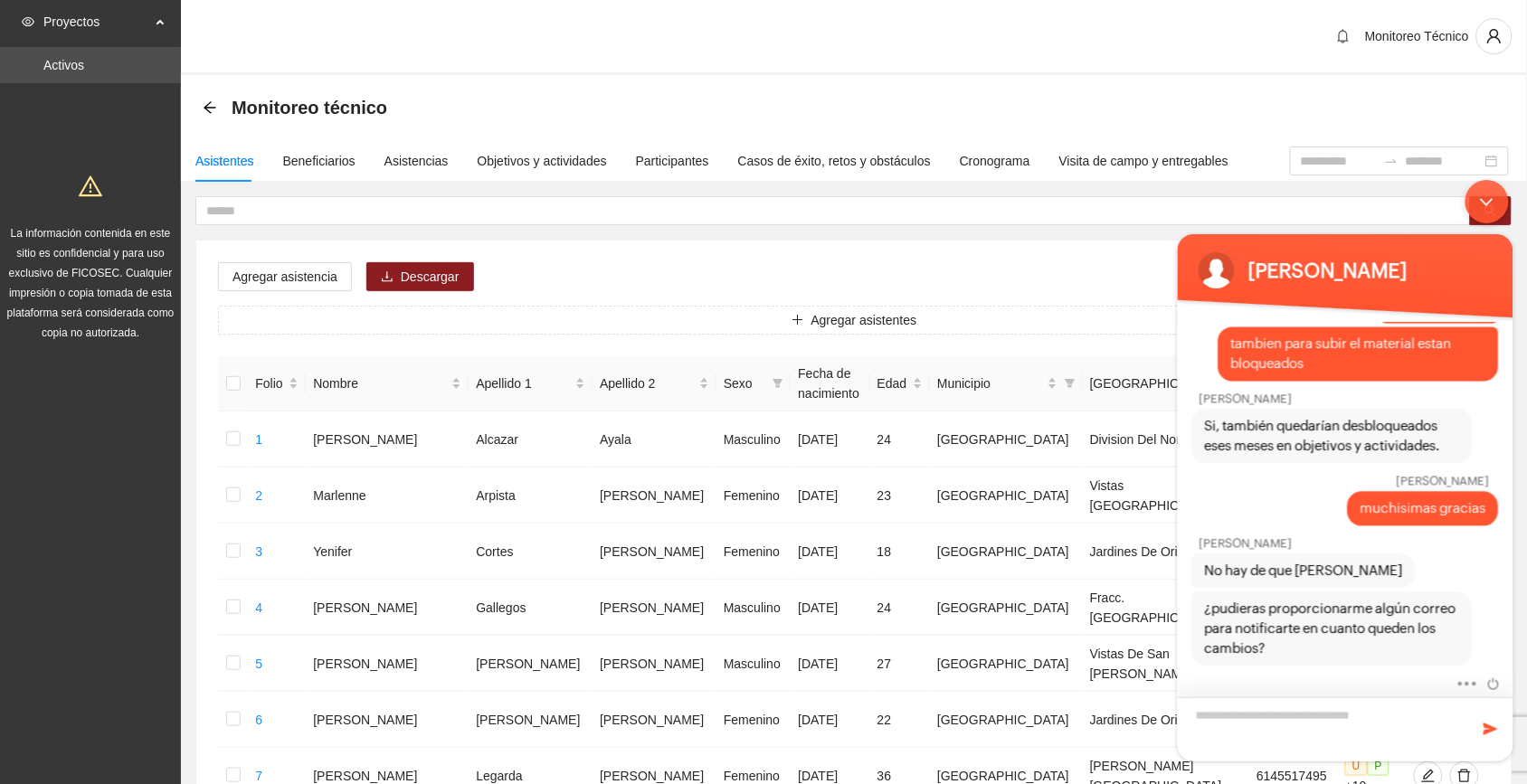 scroll, scrollTop: 1305, scrollLeft: 0, axis: vertical 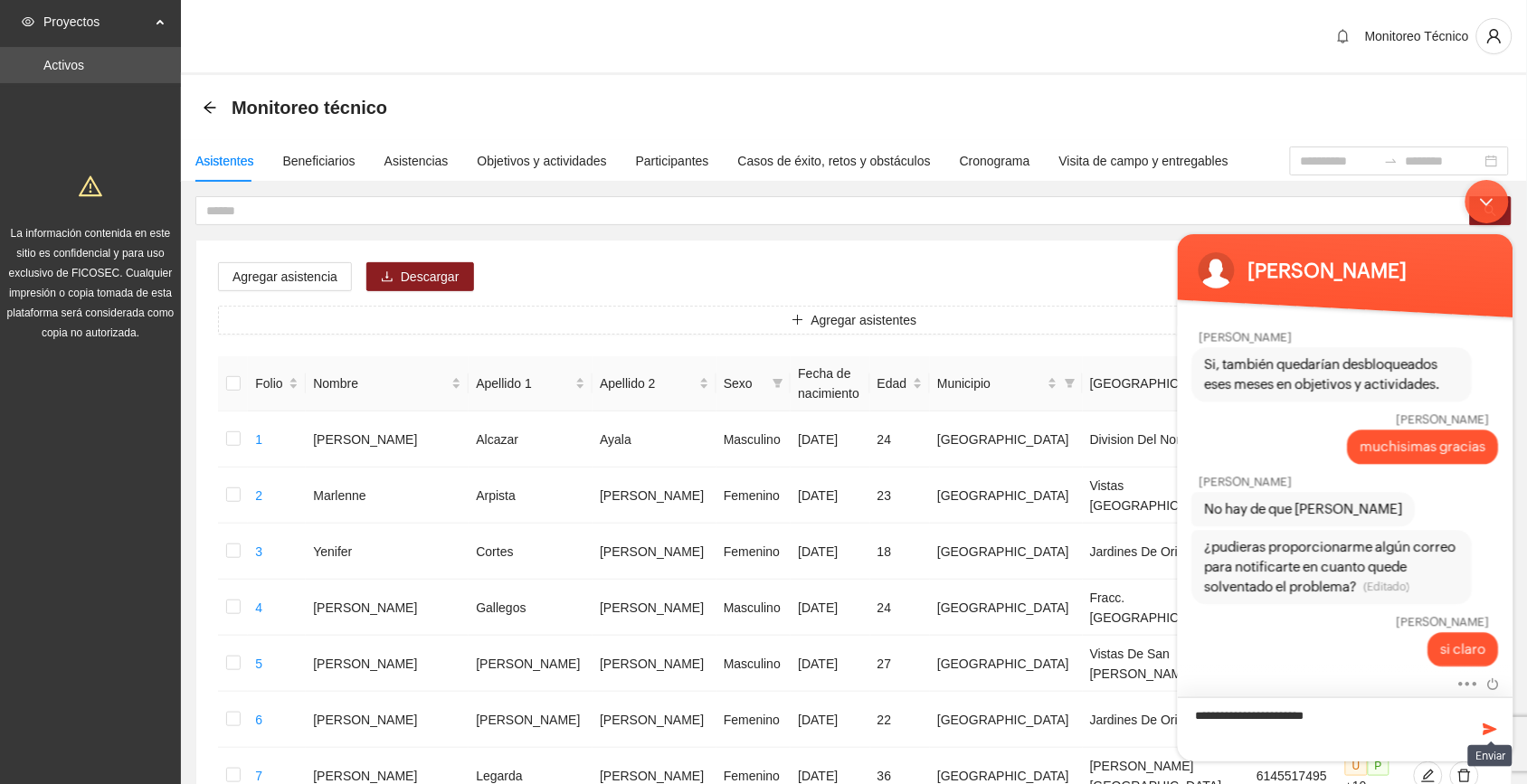 type on "**********" 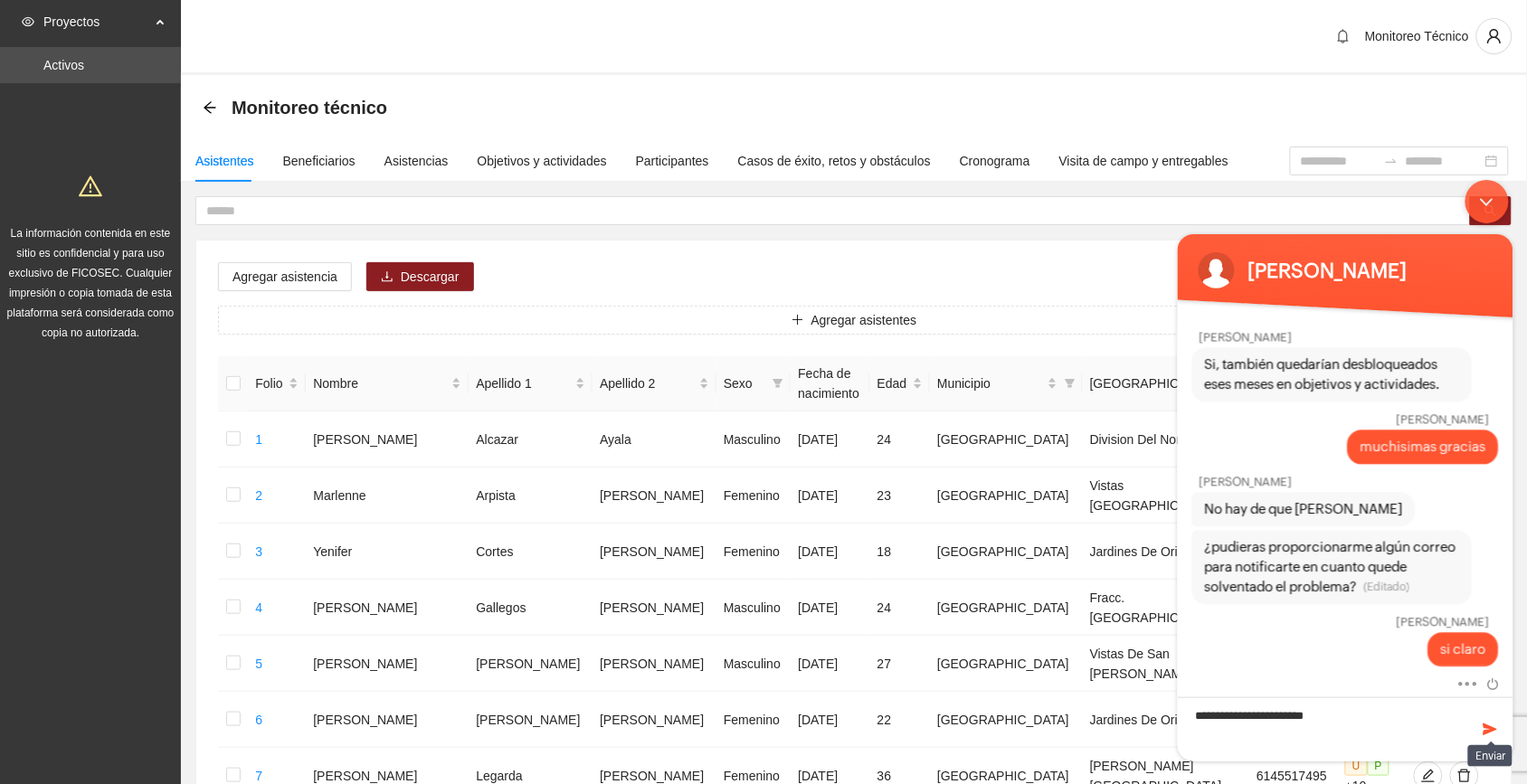 click at bounding box center [1490, 728] 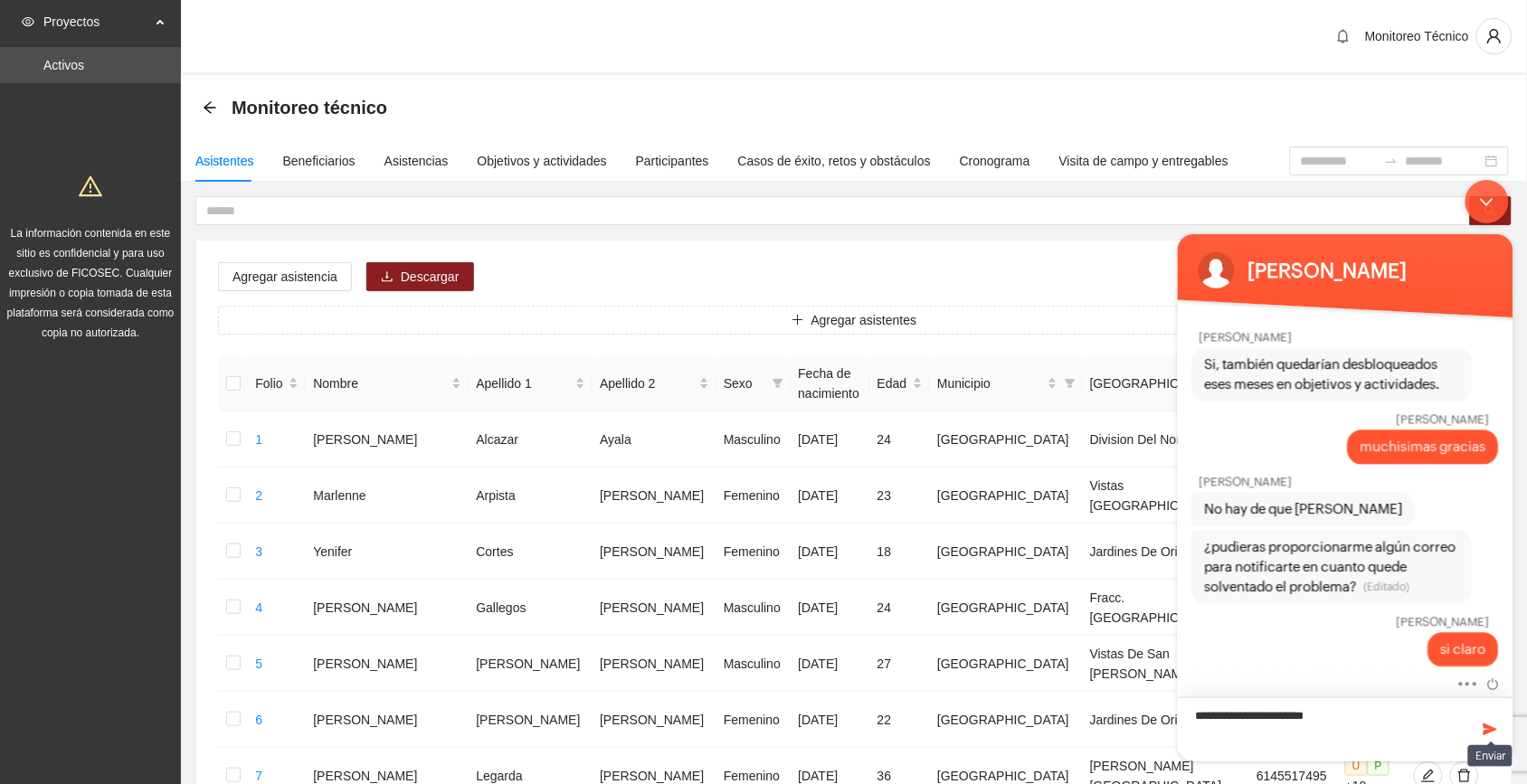 type 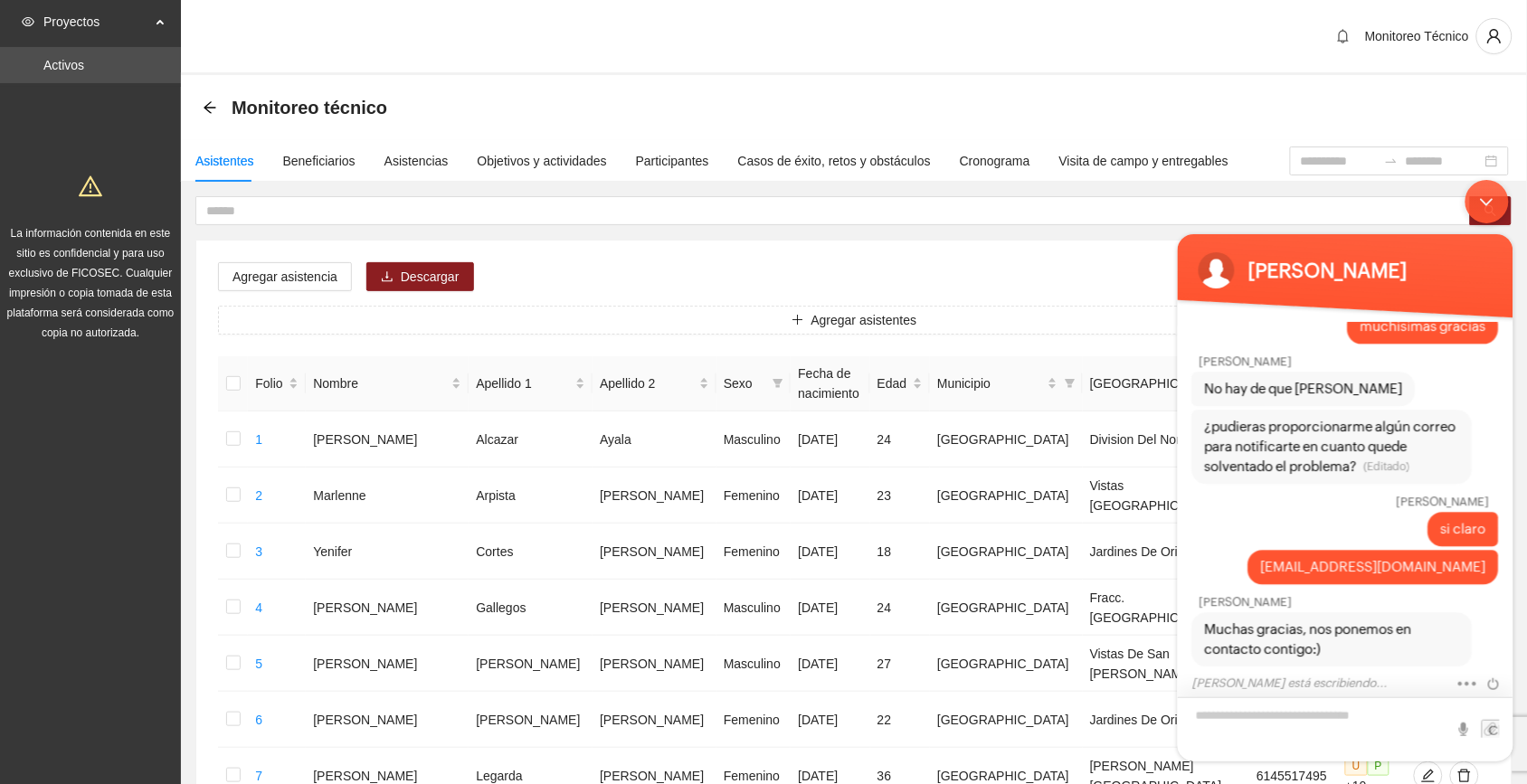 scroll, scrollTop: 1463, scrollLeft: 0, axis: vertical 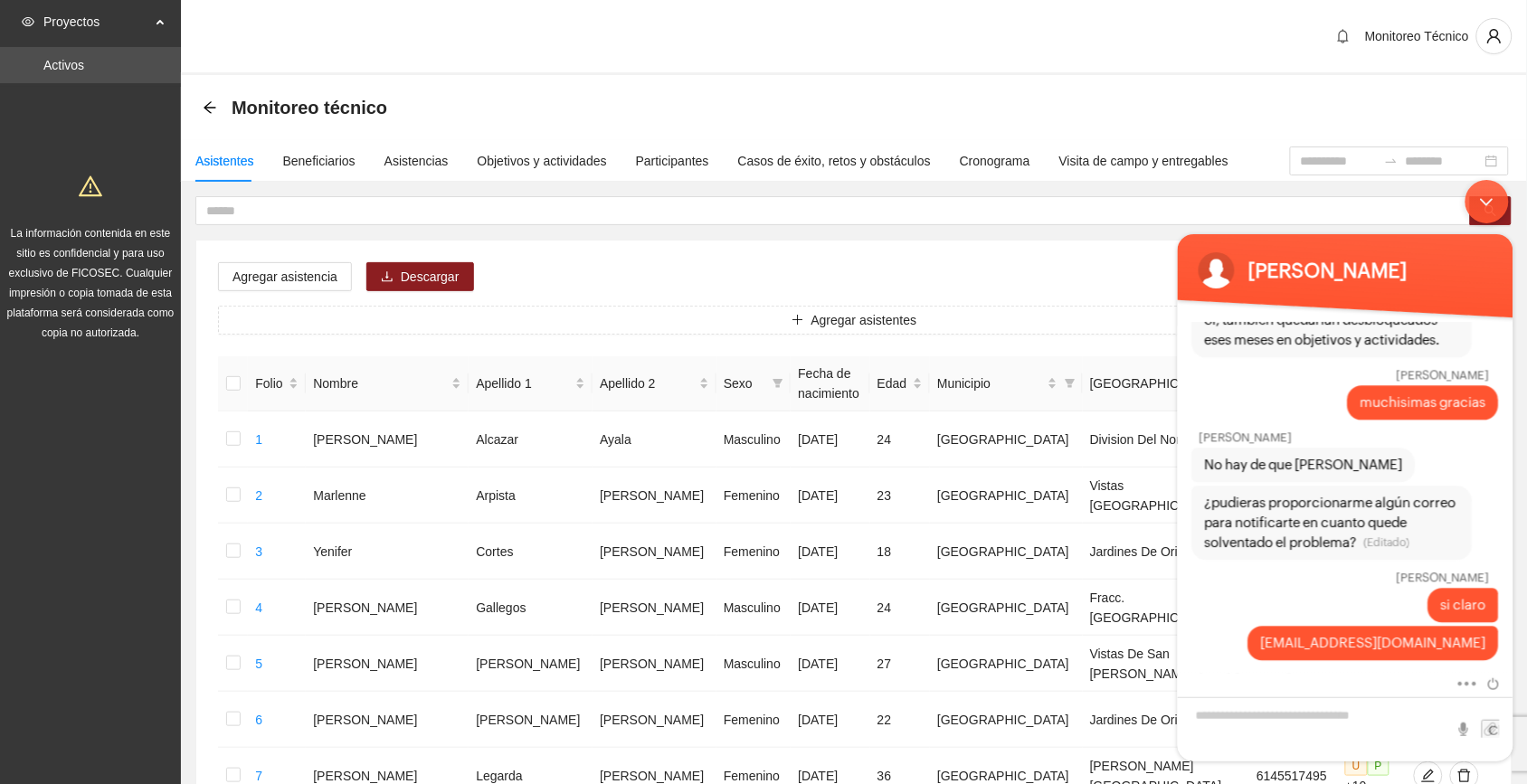 click at bounding box center (1486, 201) 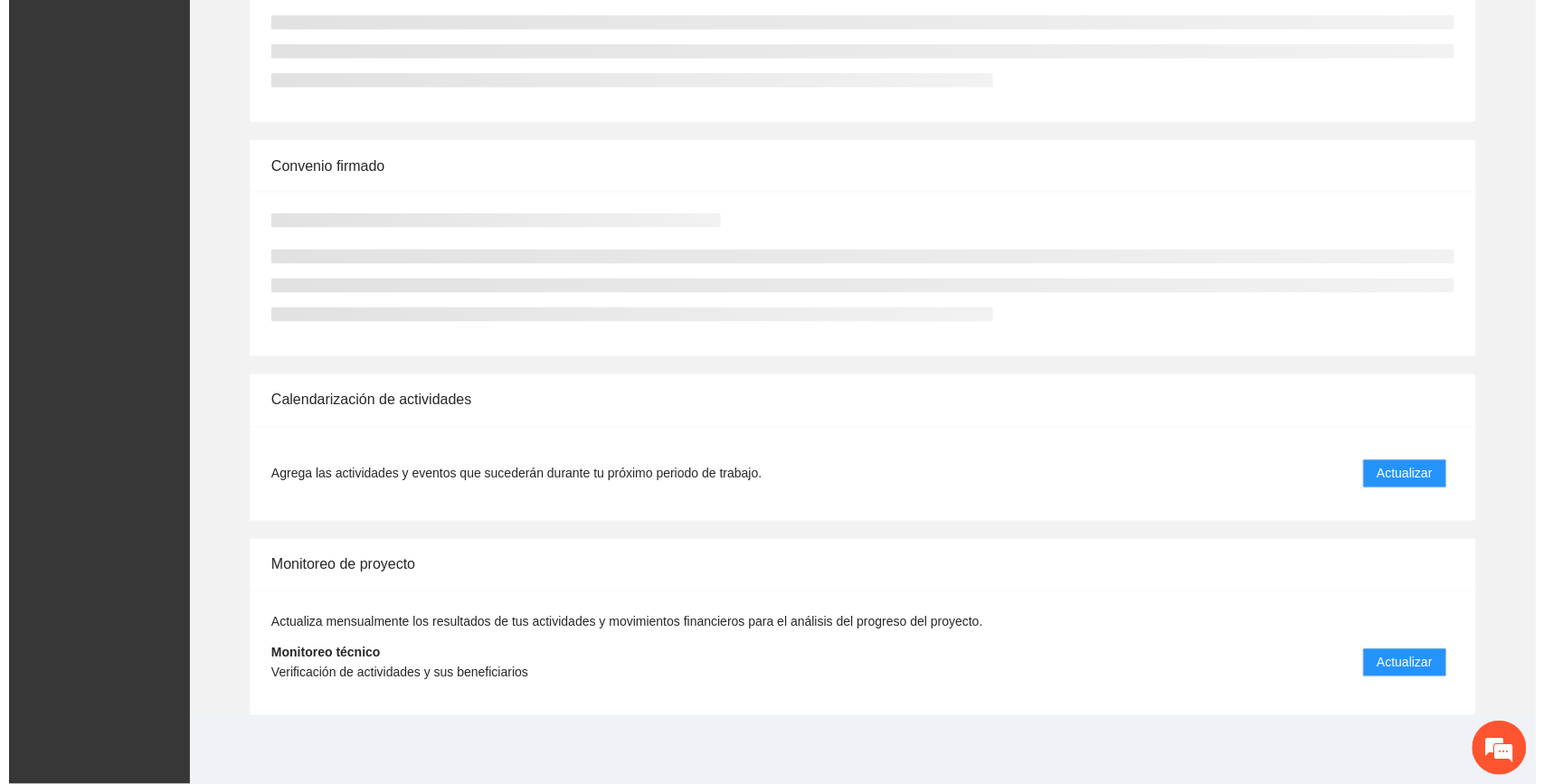 scroll, scrollTop: 0, scrollLeft: 0, axis: both 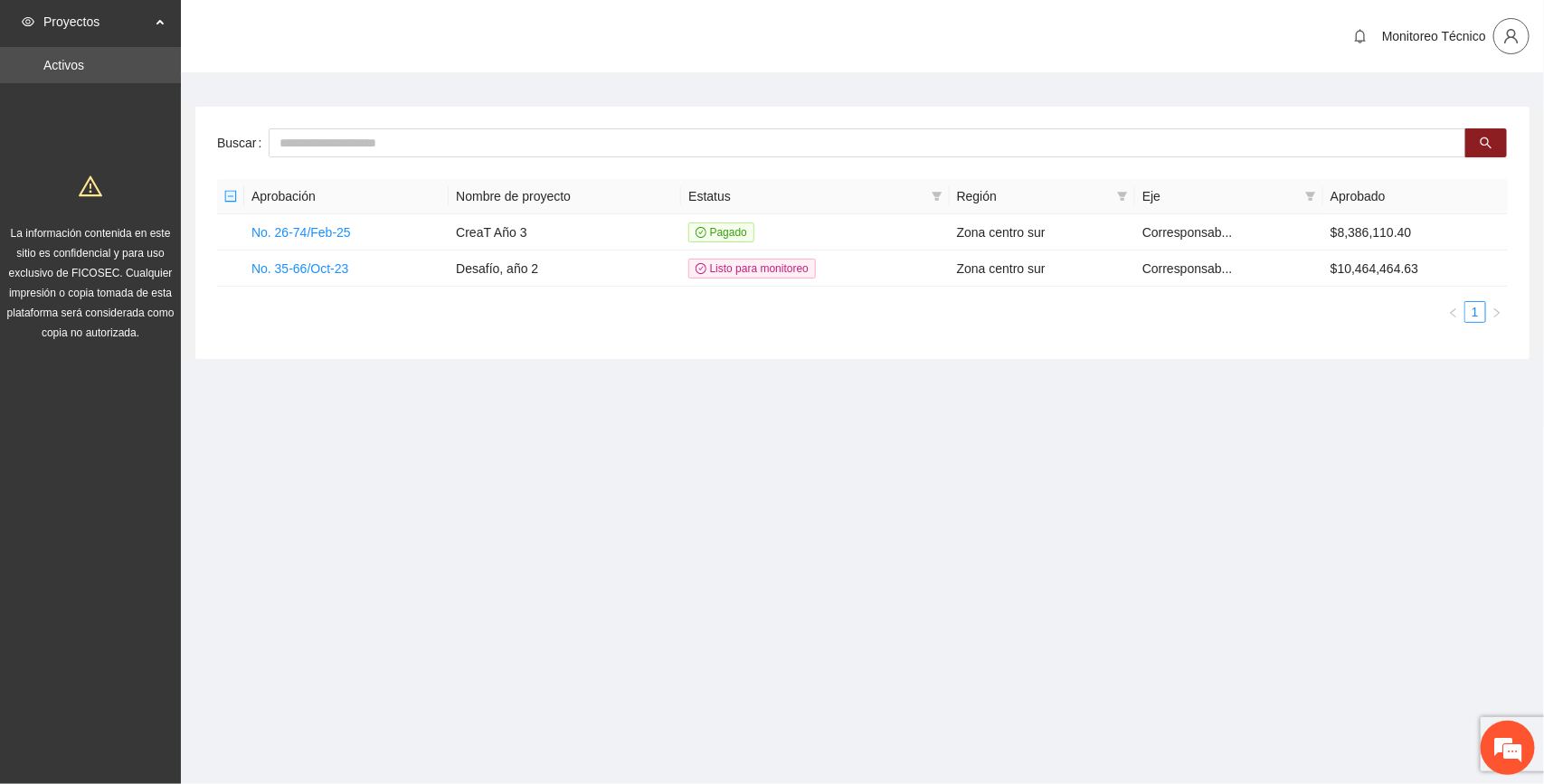 click 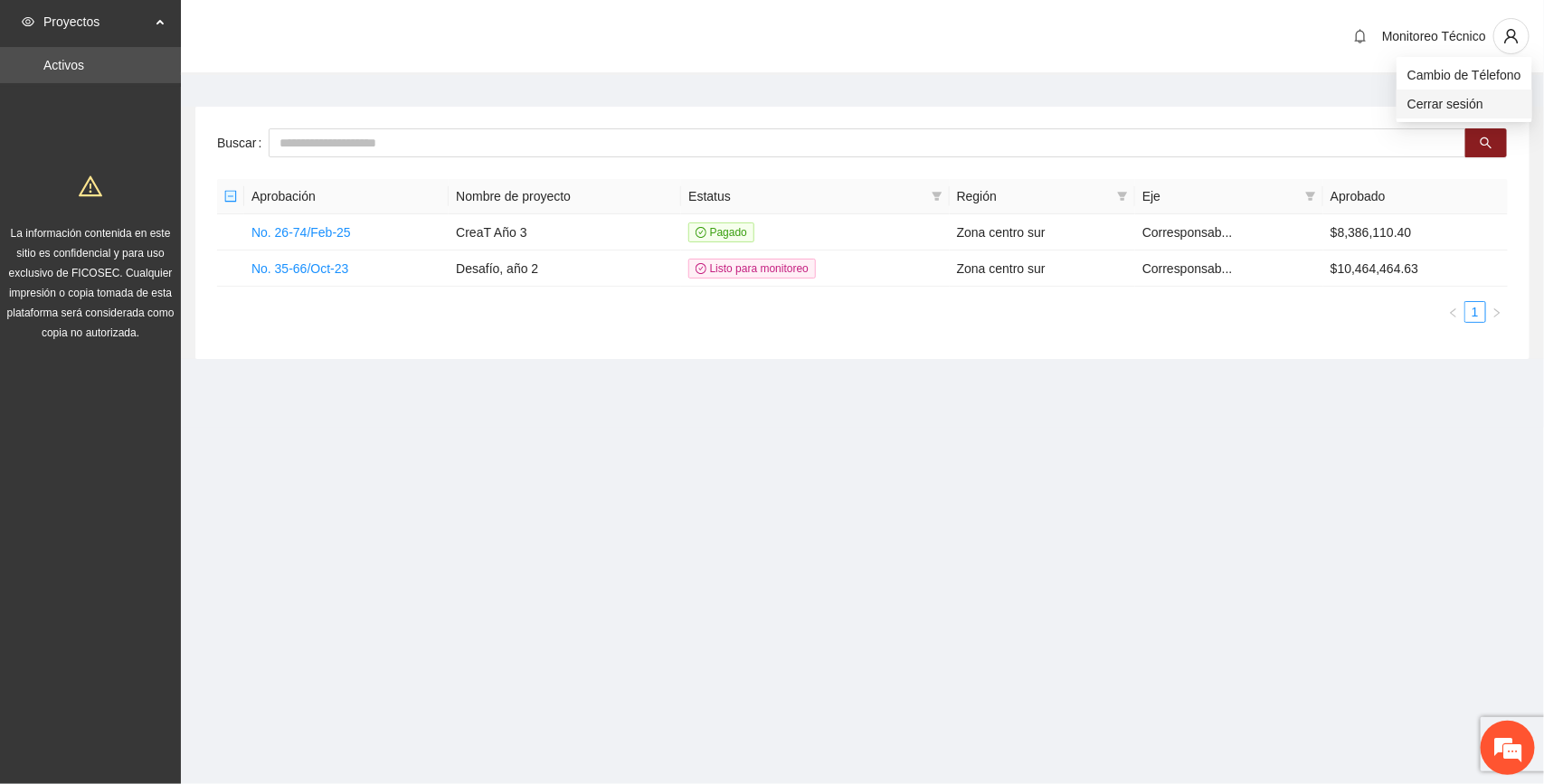 click on "Cerrar sesión" at bounding box center [1464, 104] 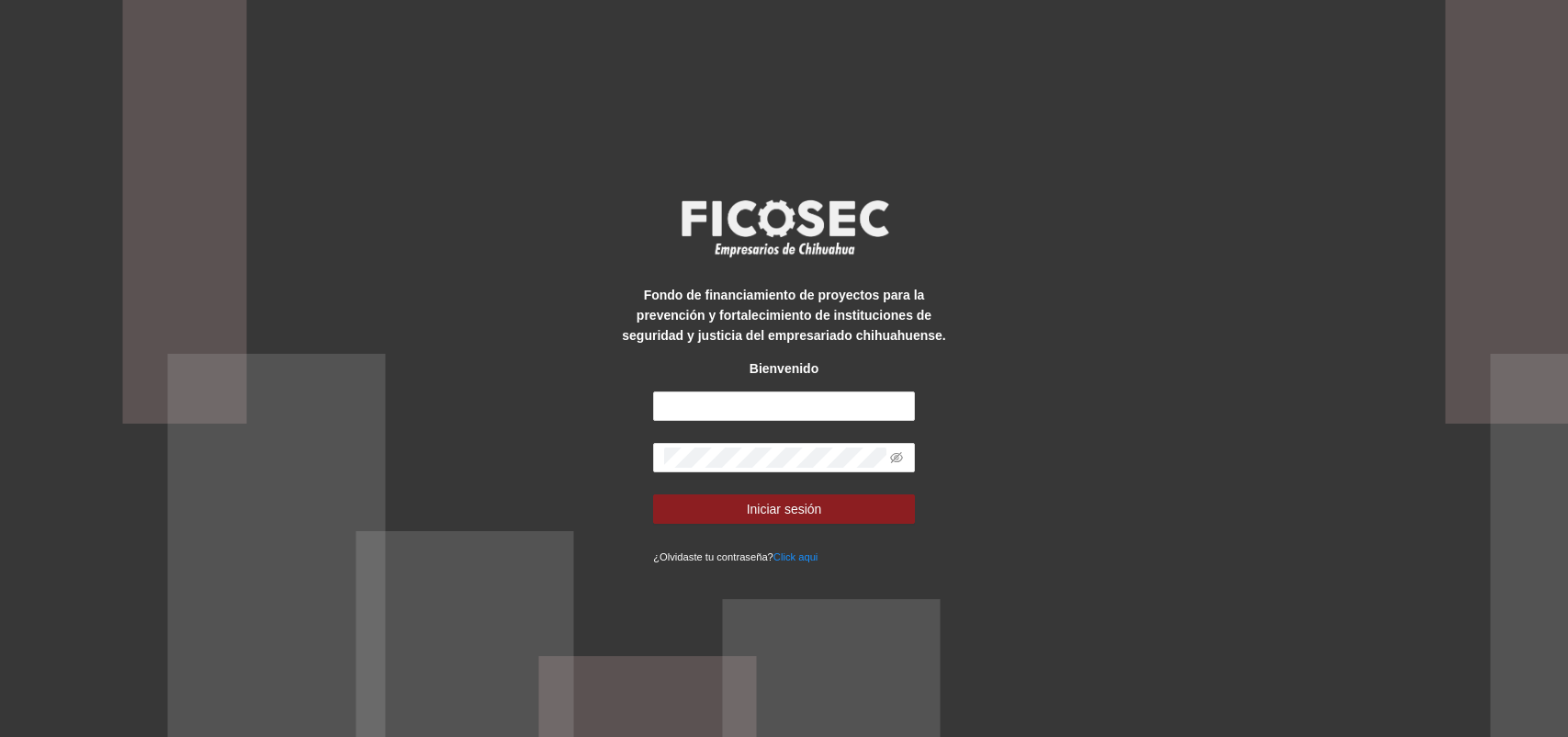 scroll, scrollTop: 0, scrollLeft: 0, axis: both 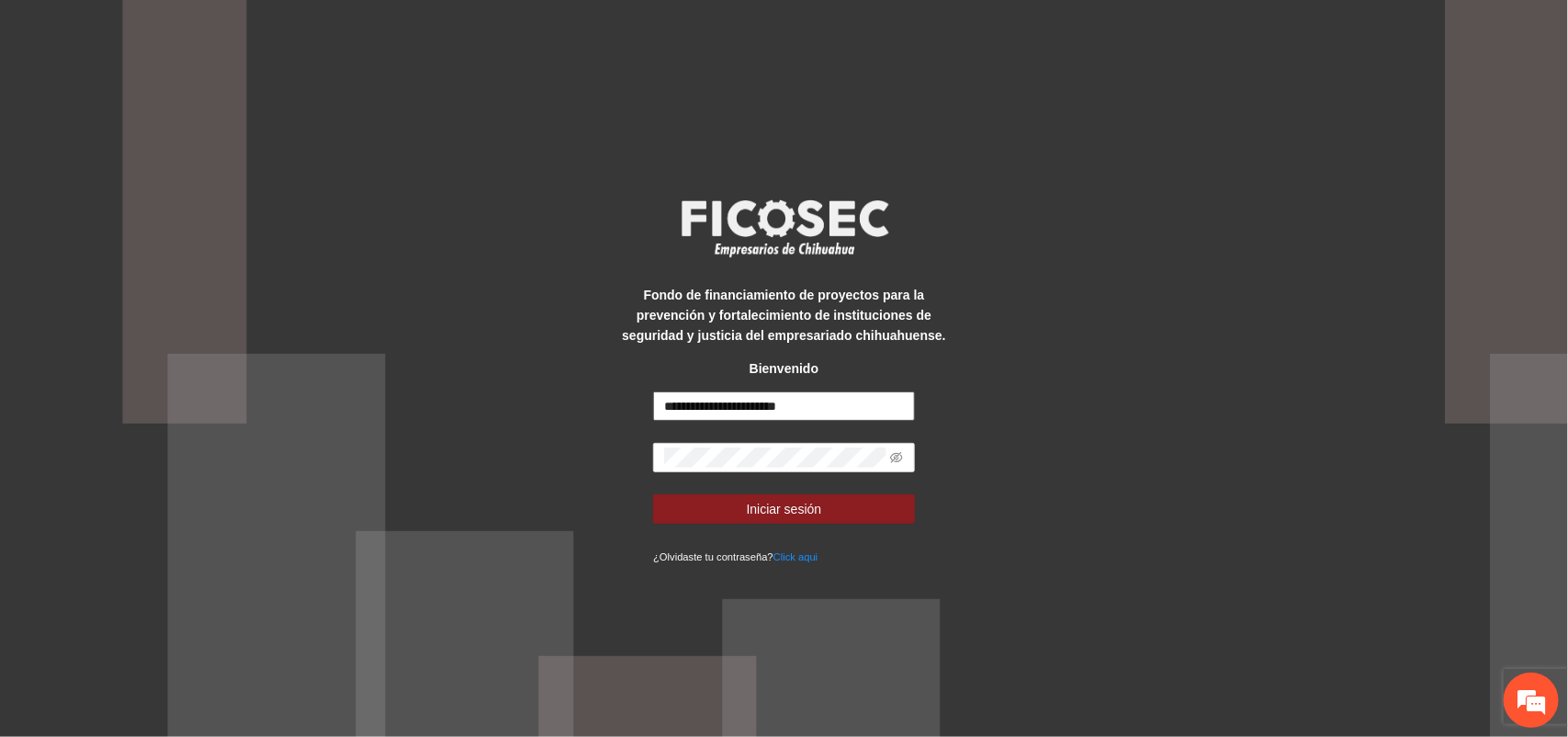 click on "**********" at bounding box center (784, 406) 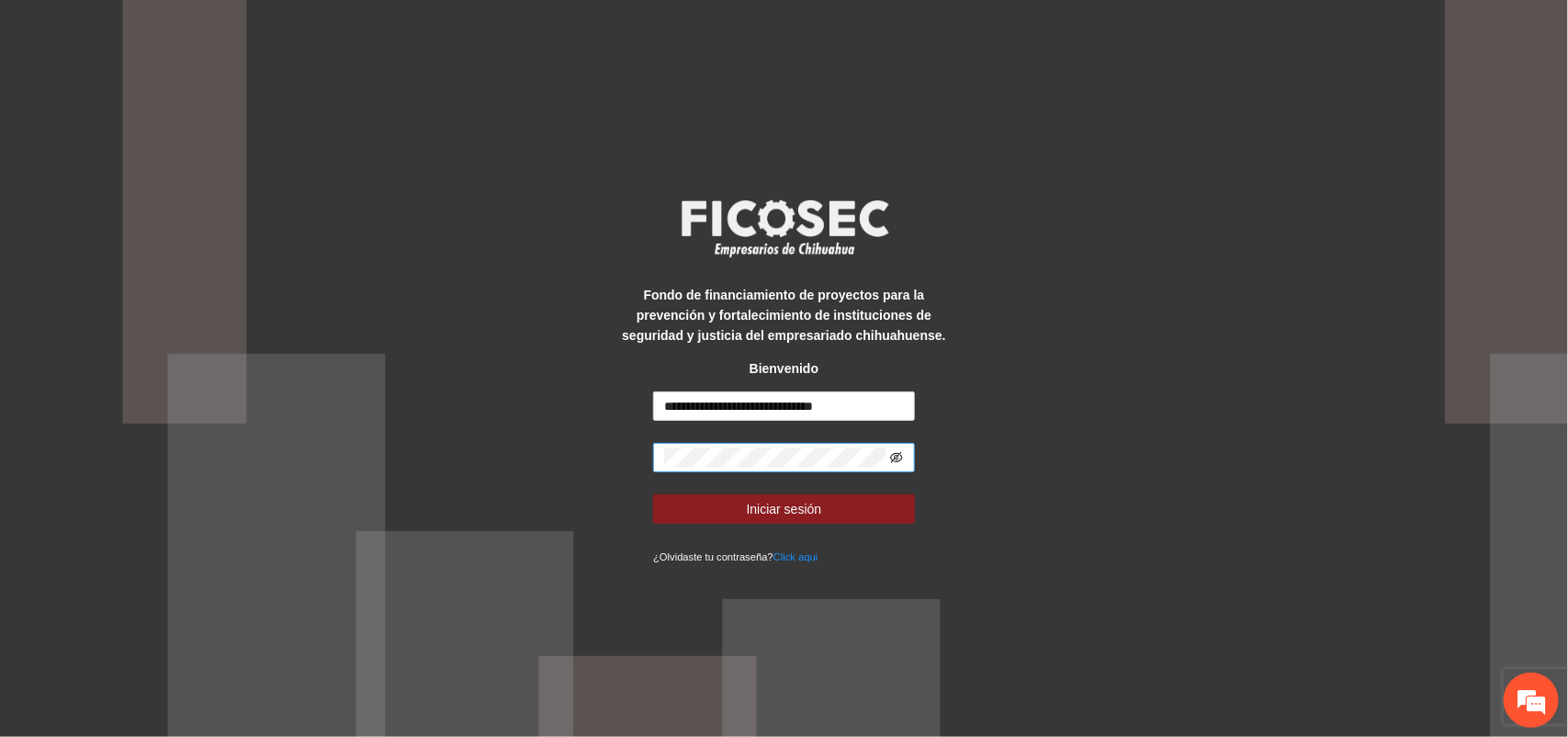 click 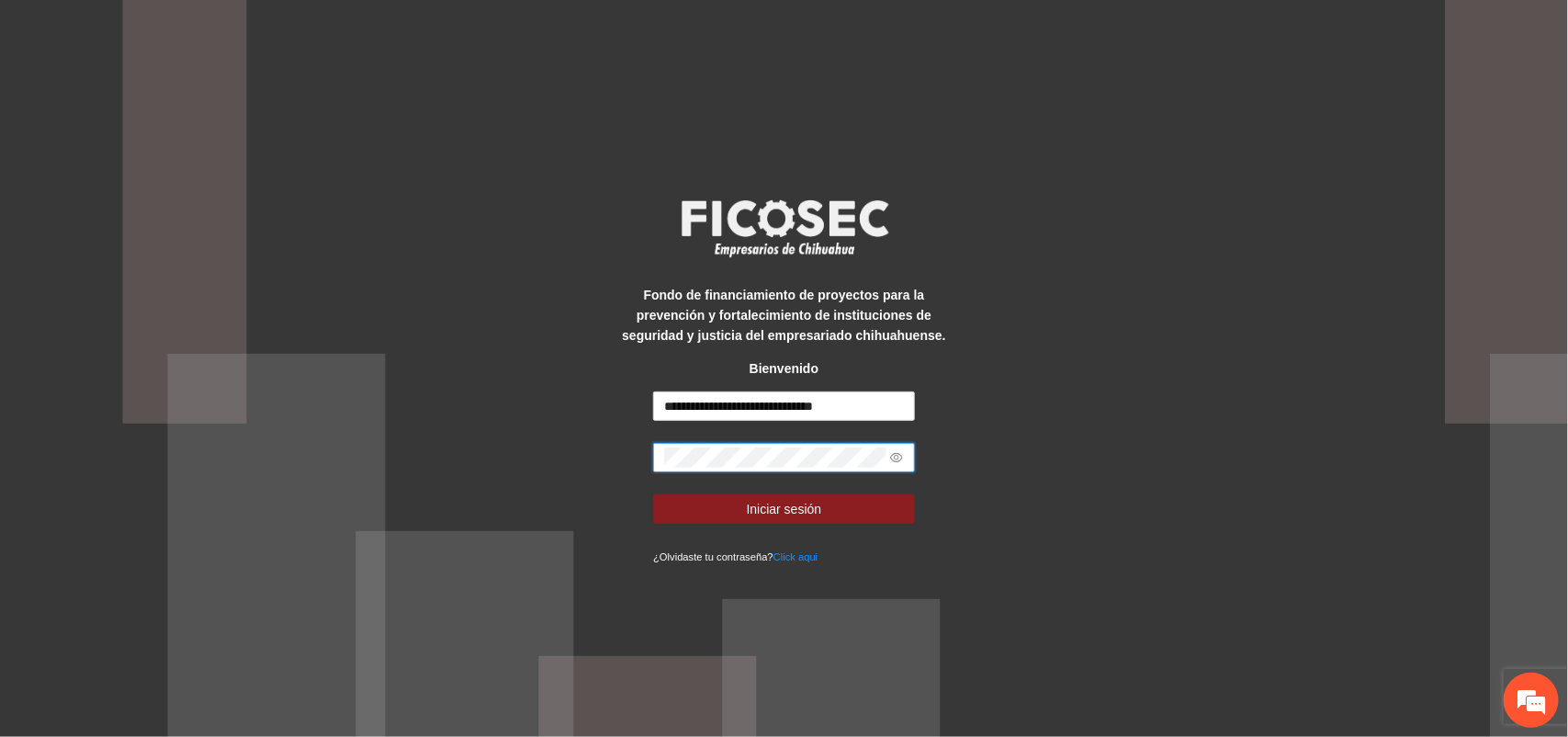 click on "**********" at bounding box center [784, 368] 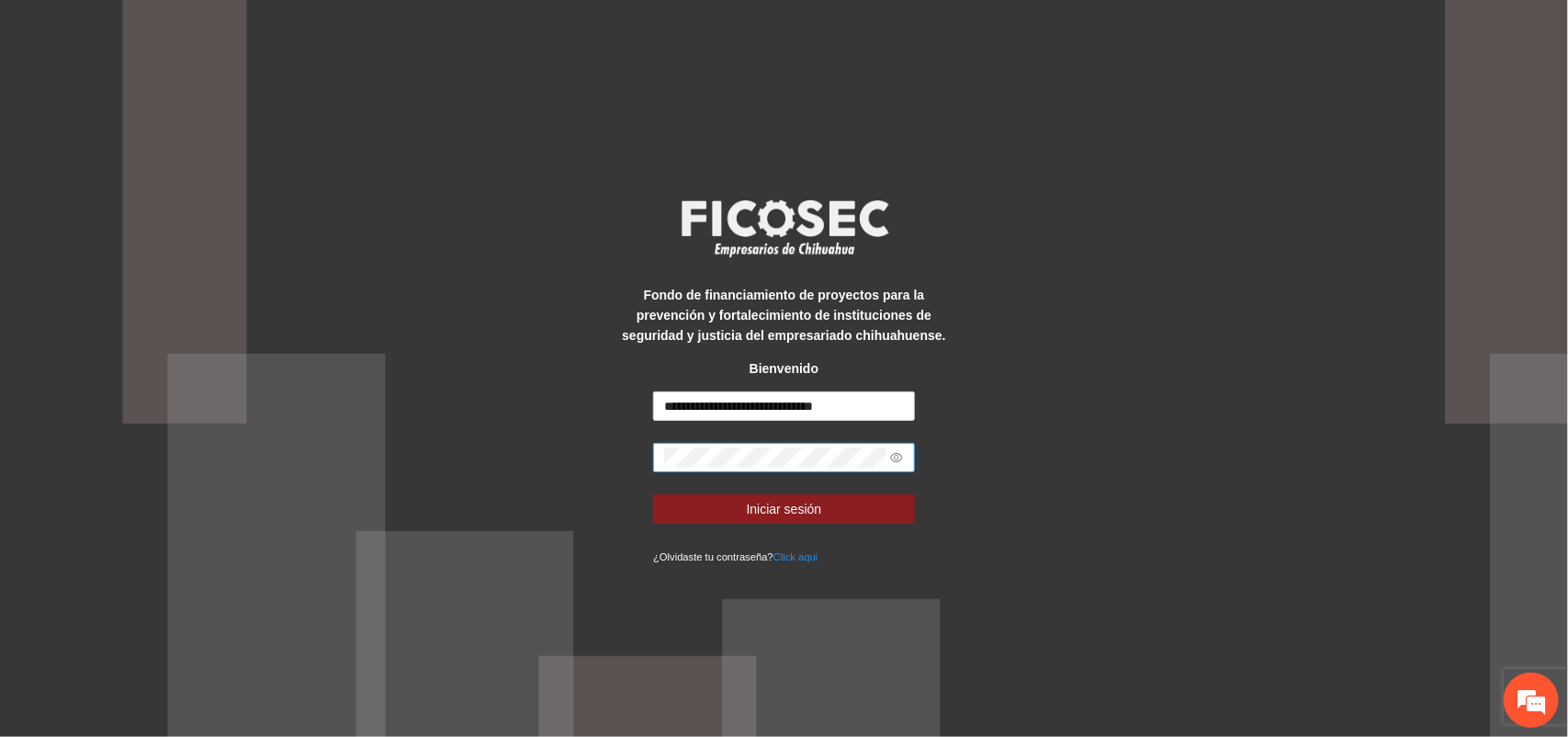 click on "**********" at bounding box center (784, 368) 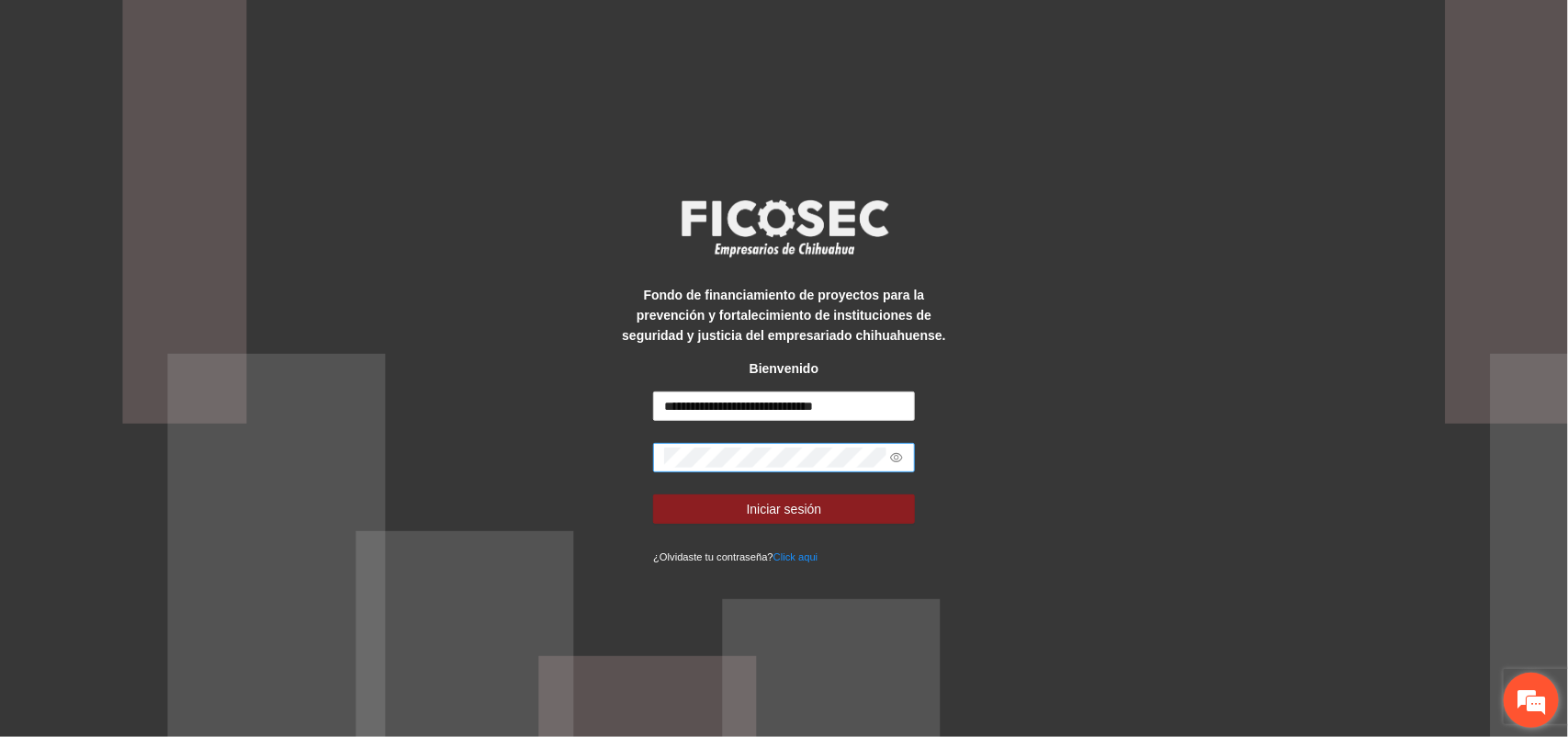 click at bounding box center (1531, 700) 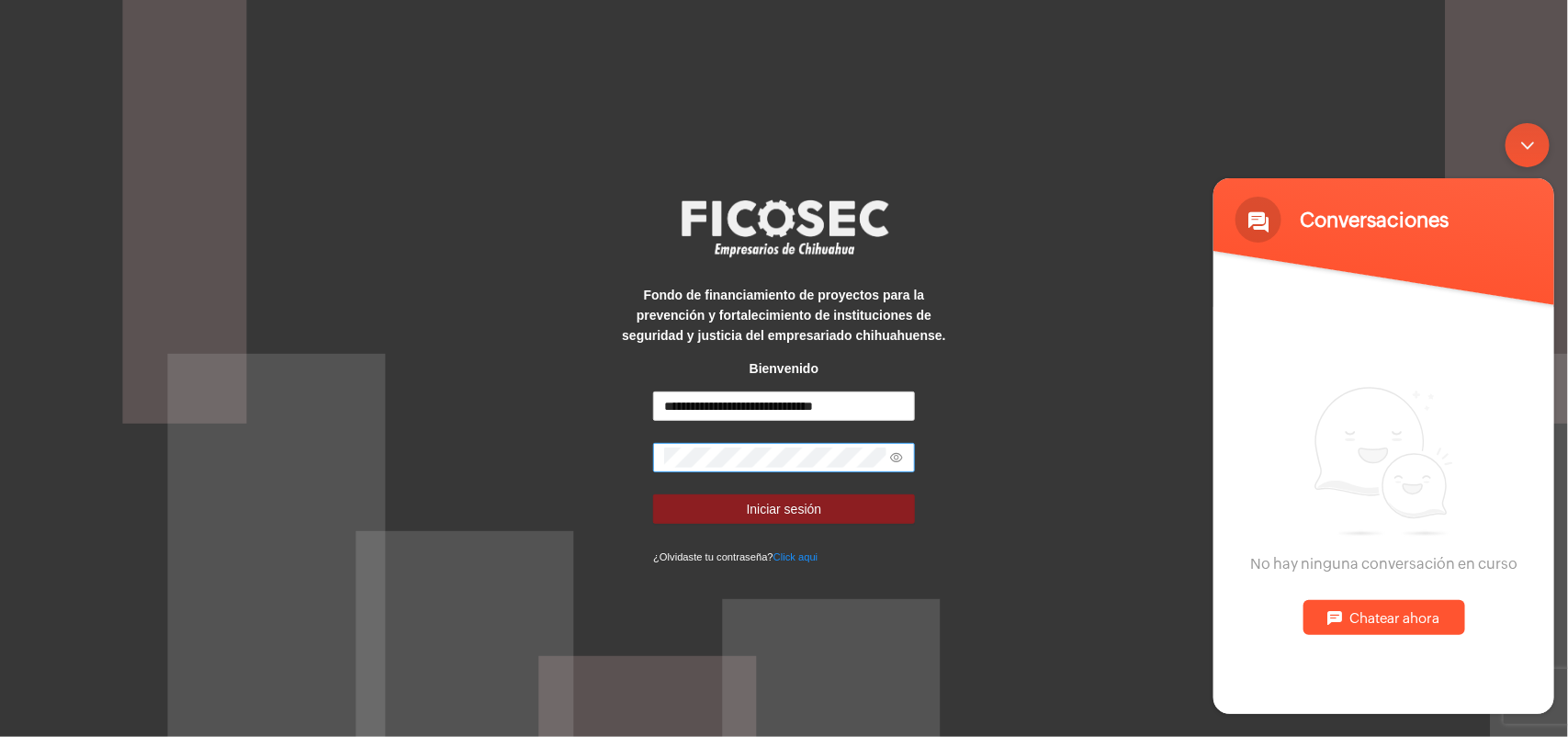drag, startPoint x: 1532, startPoint y: 142, endPoint x: 2737, endPoint y: 258, distance: 1210.5705 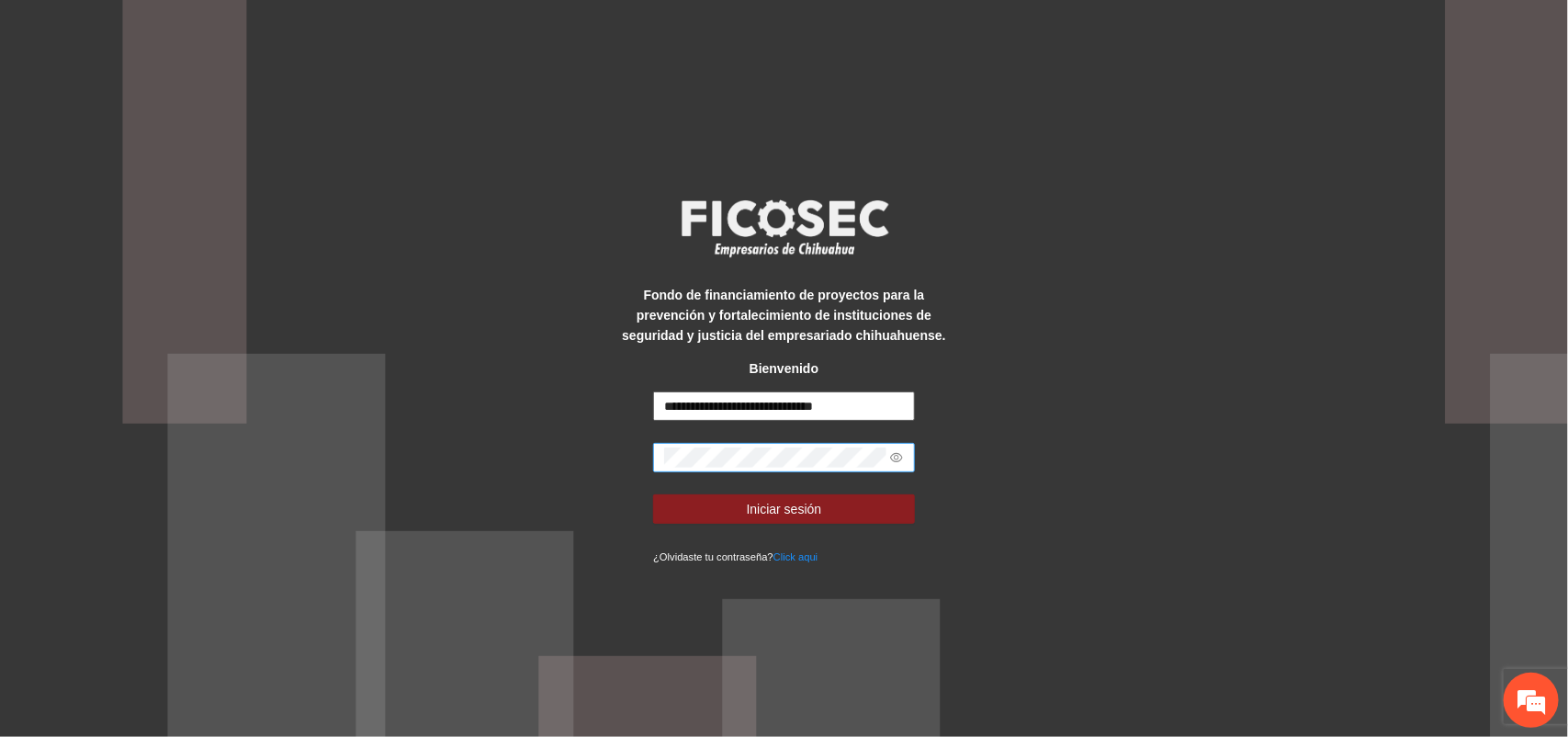 click on "**********" at bounding box center (784, 406) 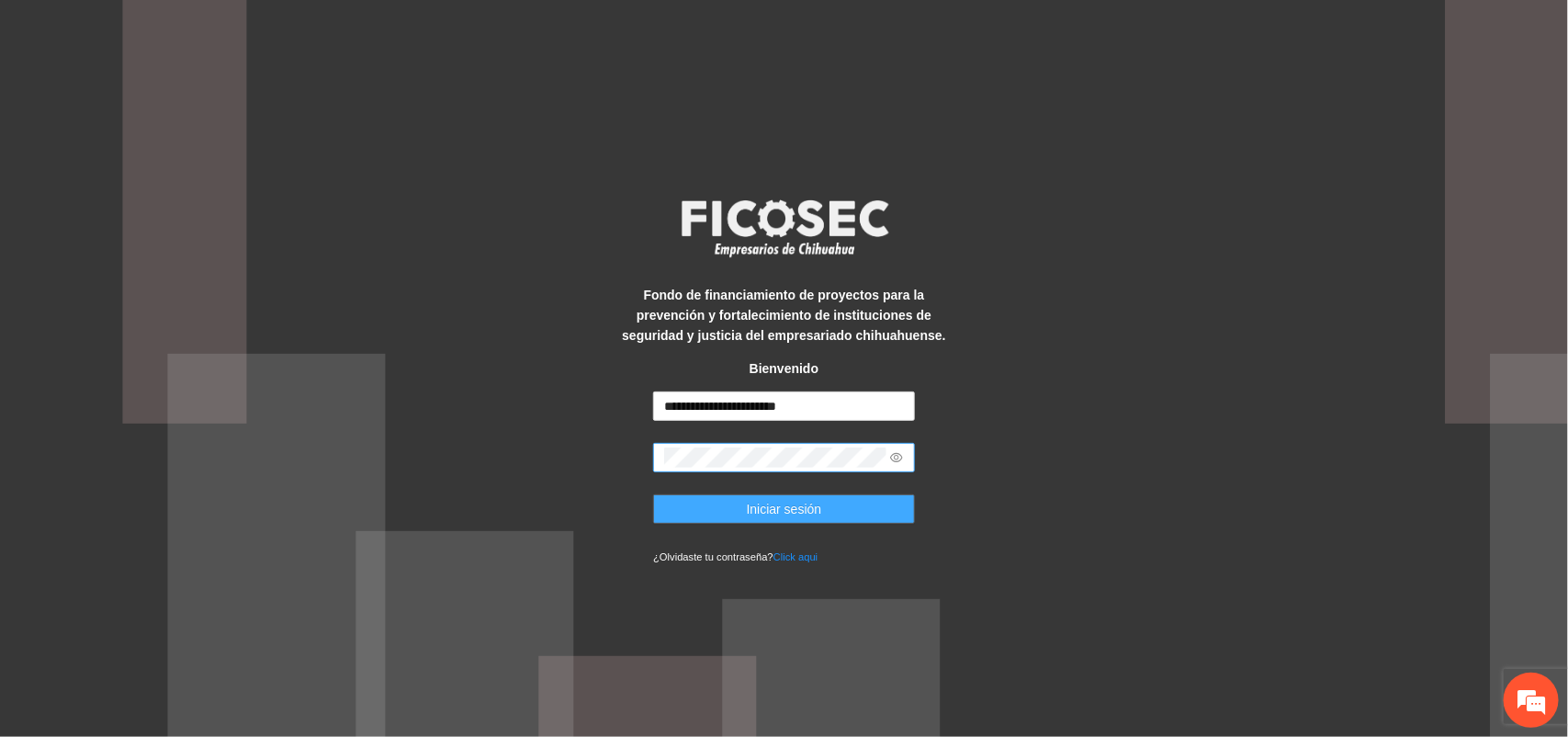 click on "Iniciar sesión" at bounding box center (784, 509) 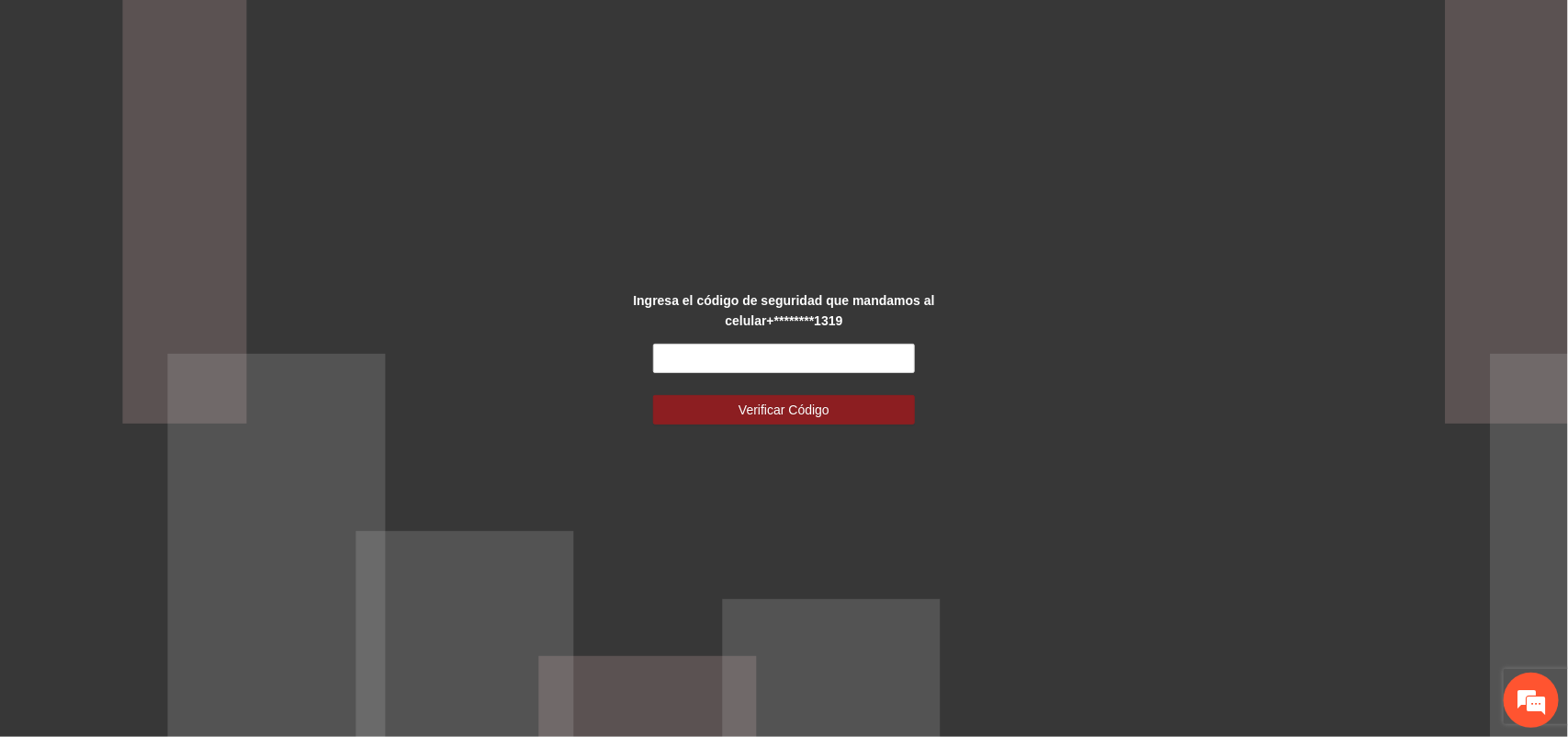 click on "Ingresa el código de seguridad que mandamos al celular  +********1319 Verificar Código" at bounding box center [784, 368] 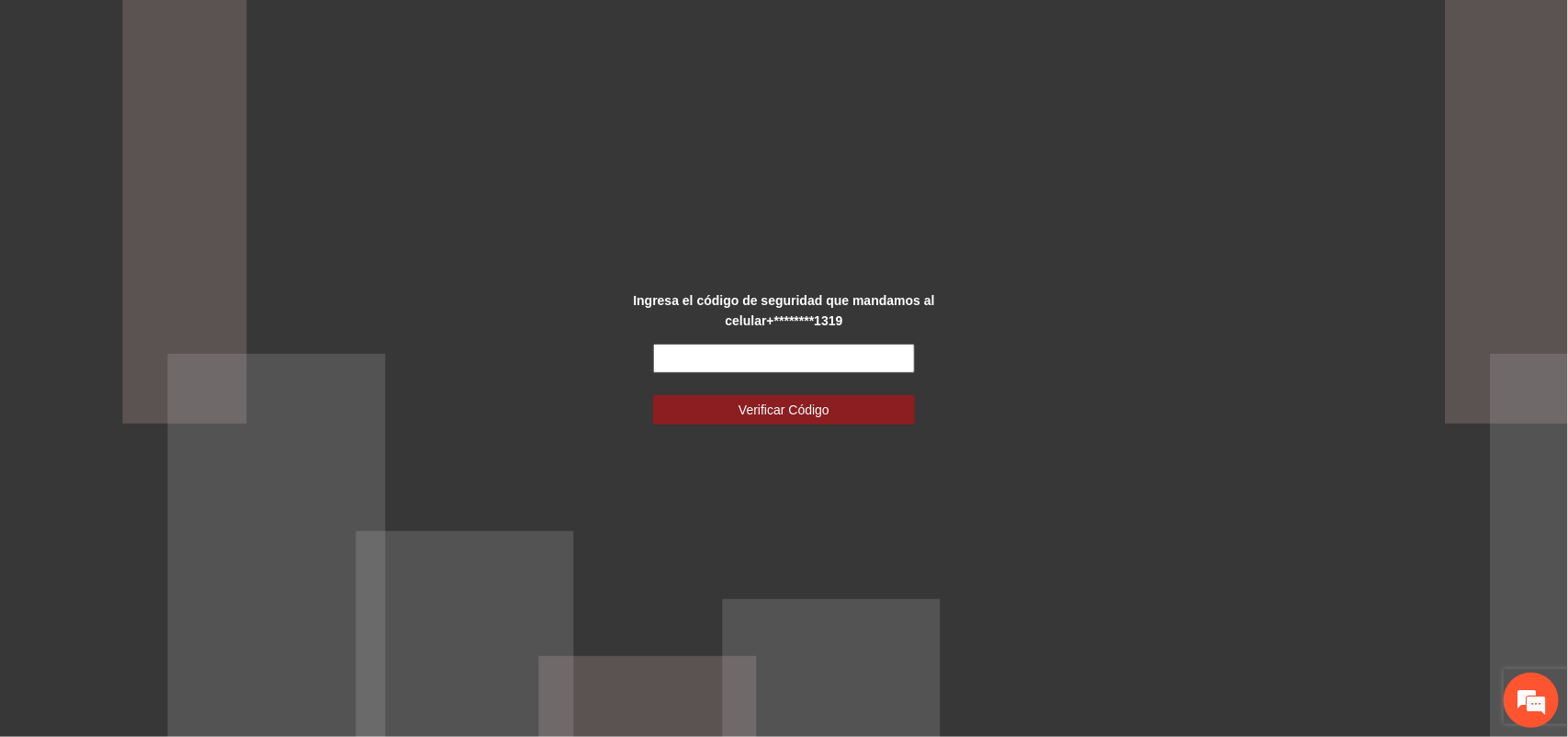 click at bounding box center (784, 358) 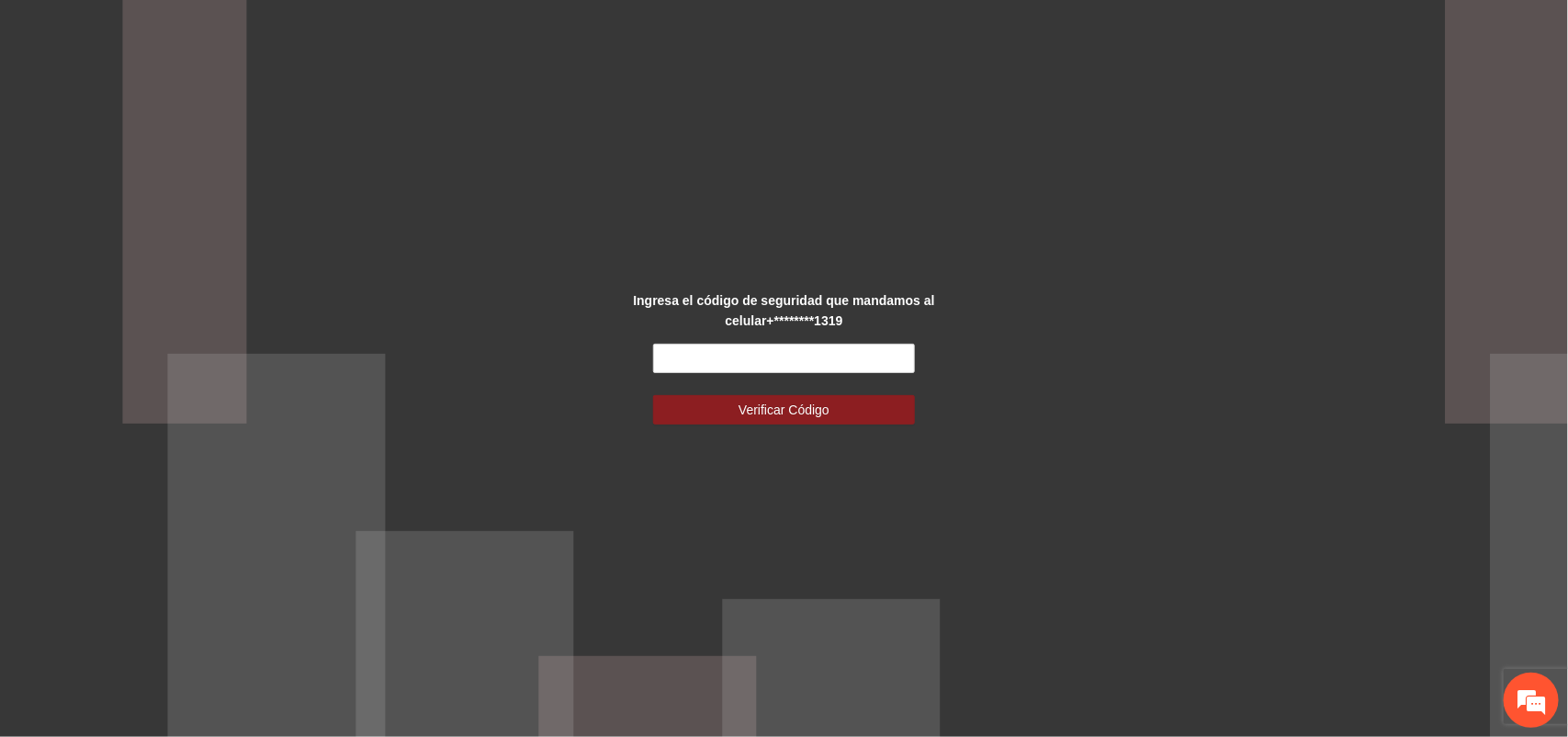 click on "Ingresa el código de seguridad que mandamos al celular  +********1319 Verificar Código" at bounding box center (784, 368) 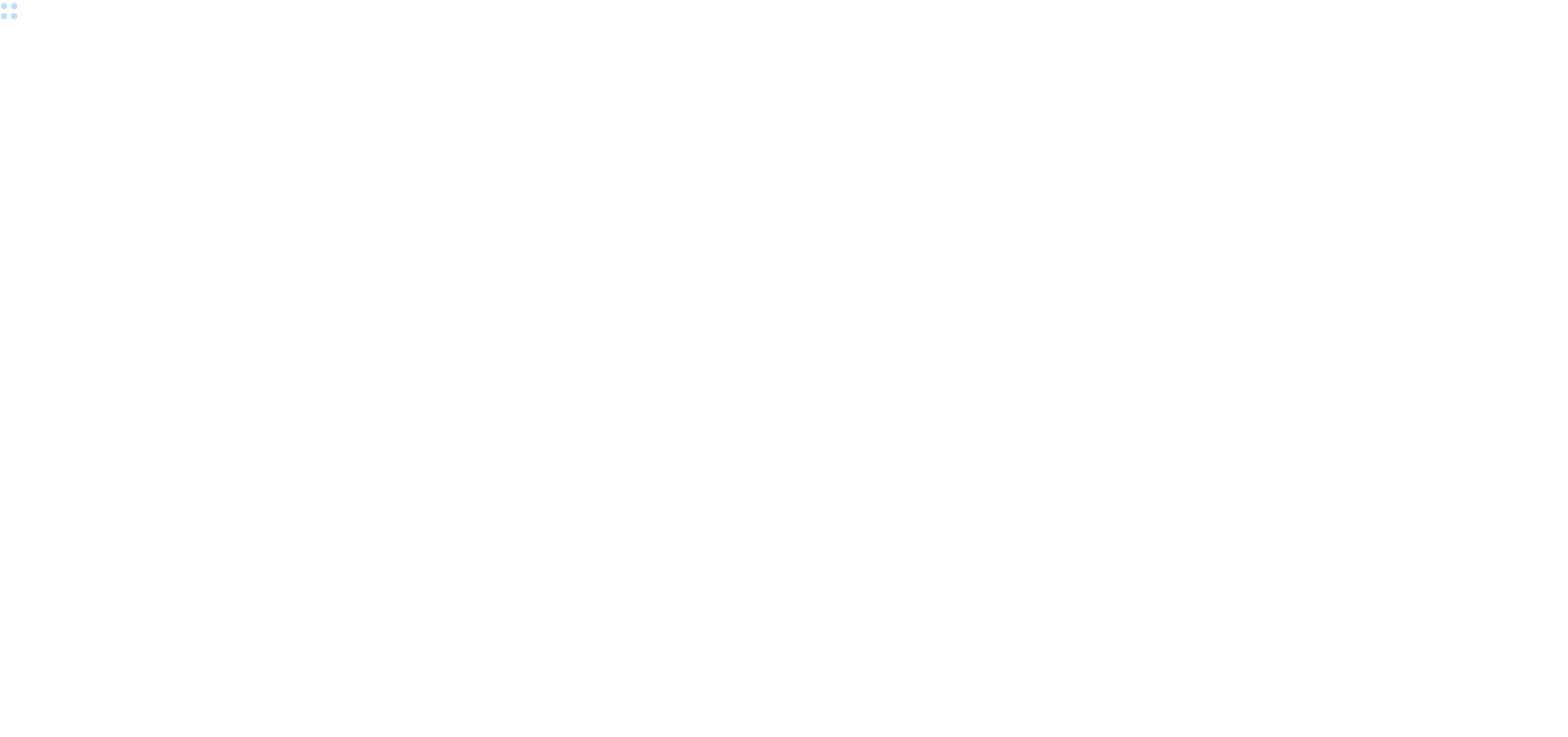 scroll, scrollTop: 0, scrollLeft: 0, axis: both 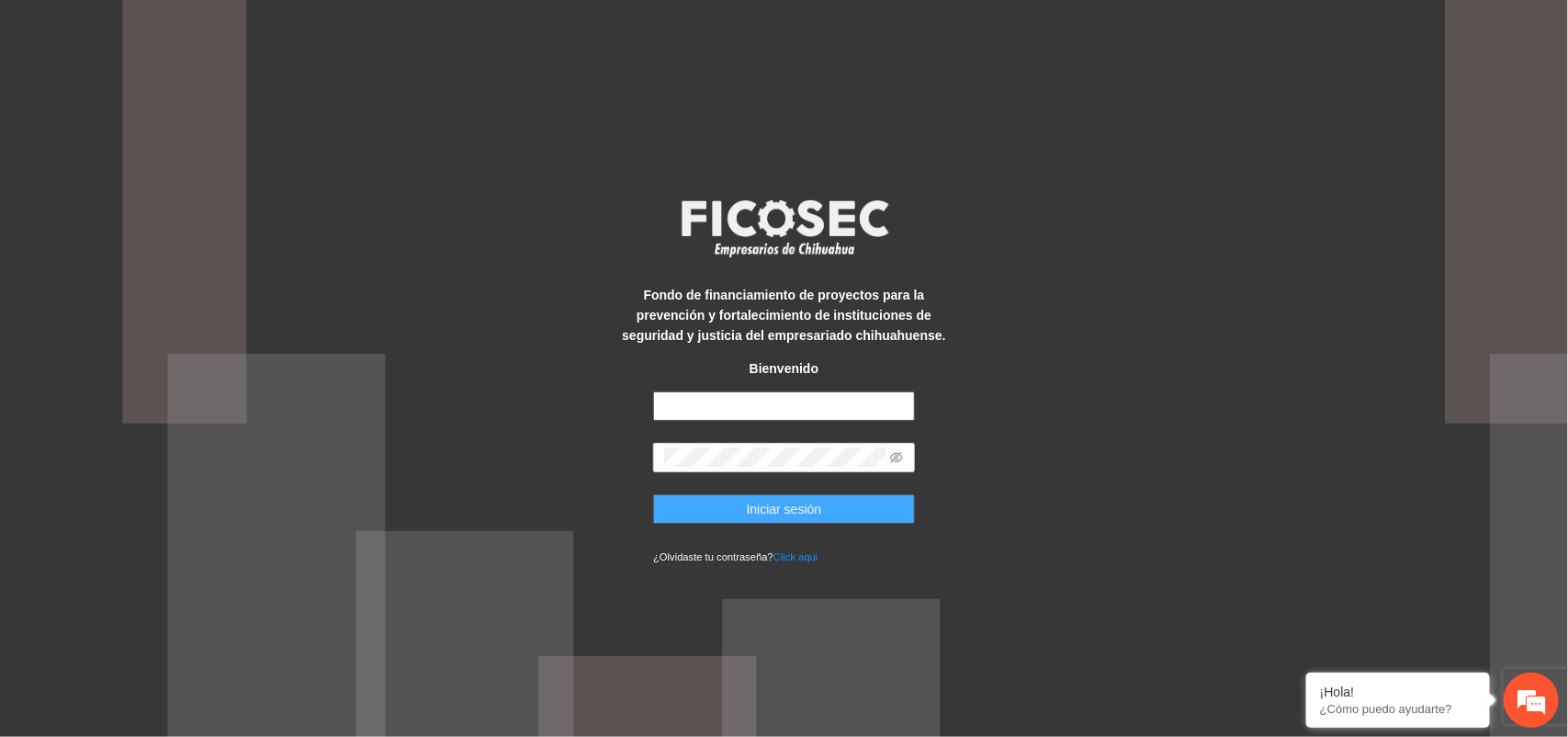 type on "**********" 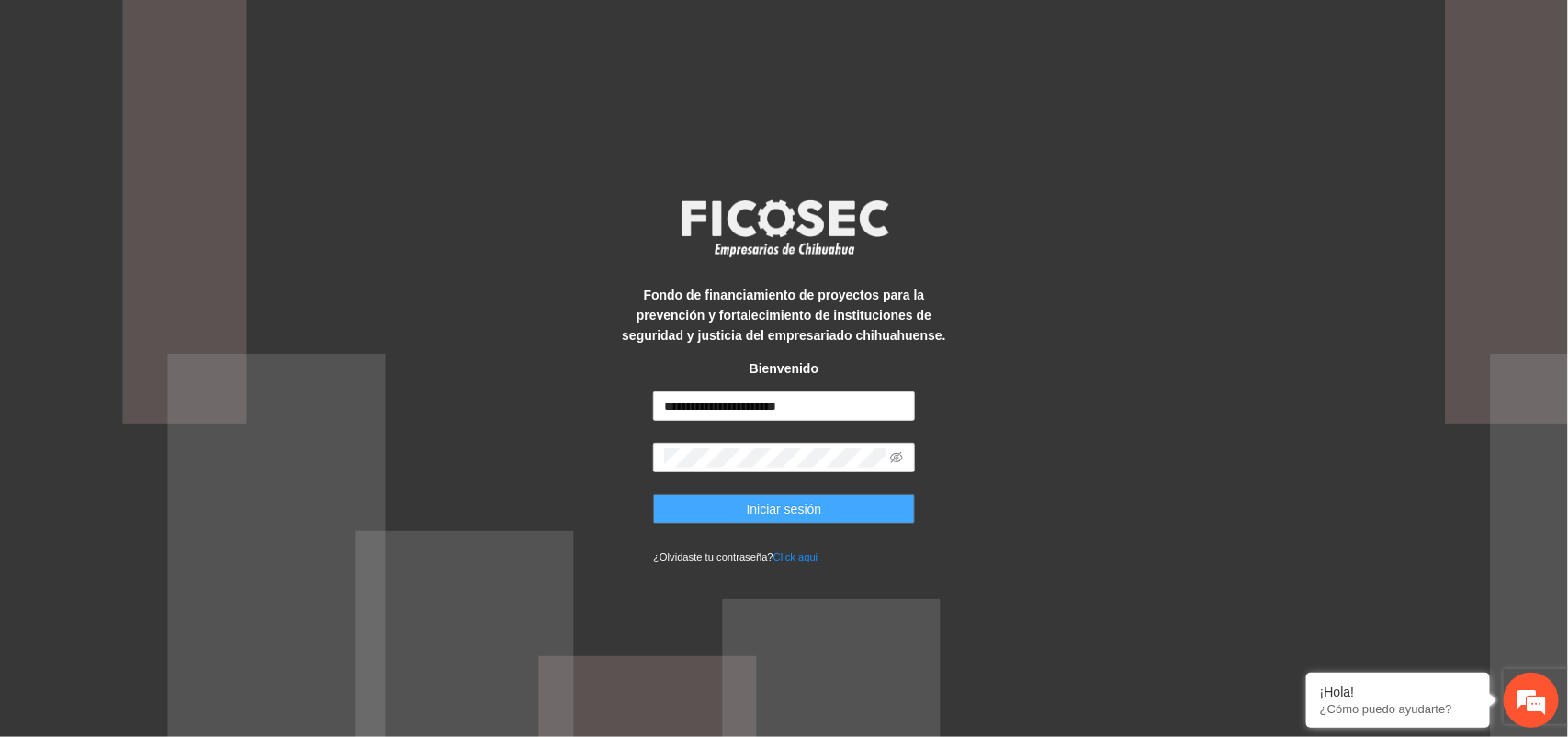 click on "Iniciar sesión" at bounding box center [784, 509] 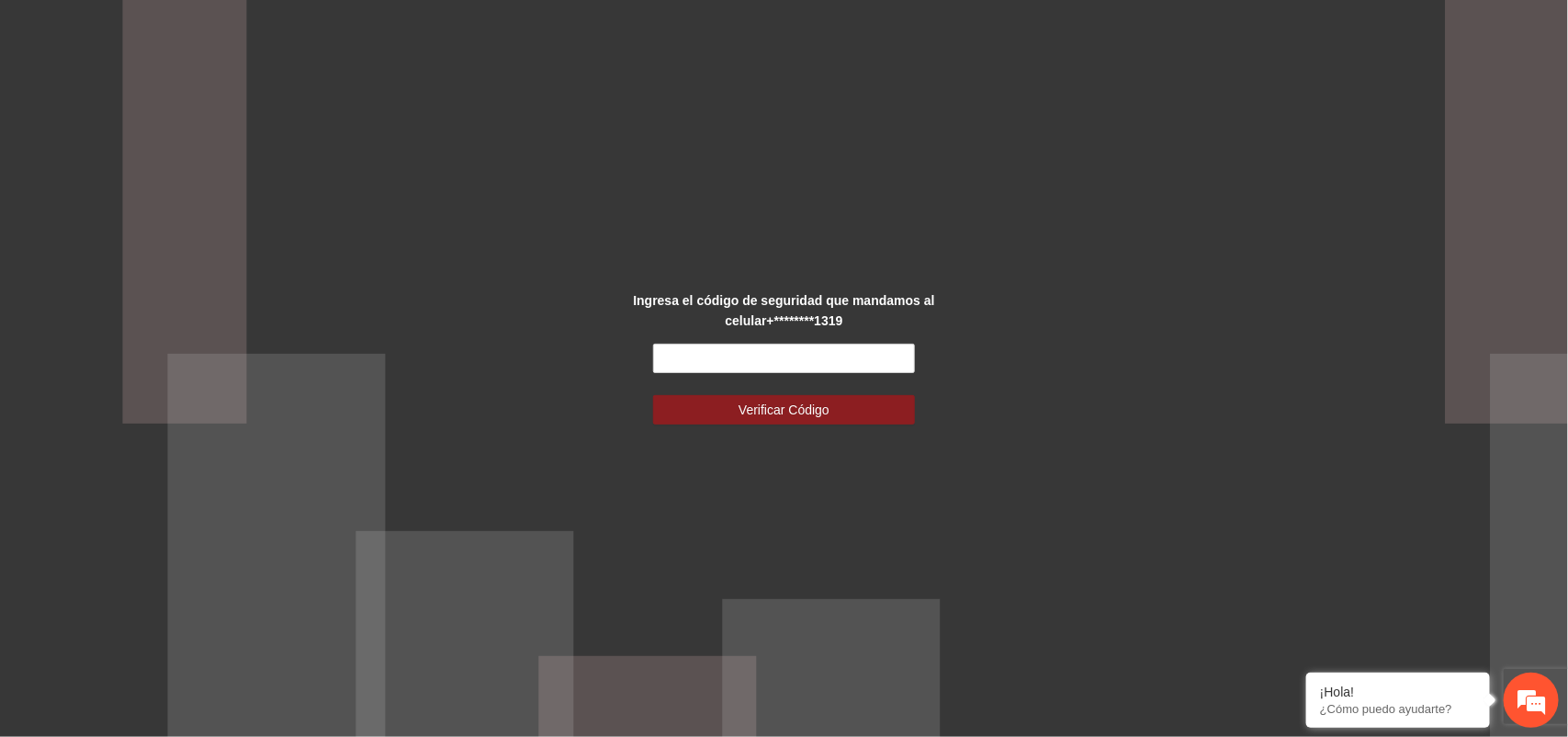 scroll, scrollTop: 0, scrollLeft: 0, axis: both 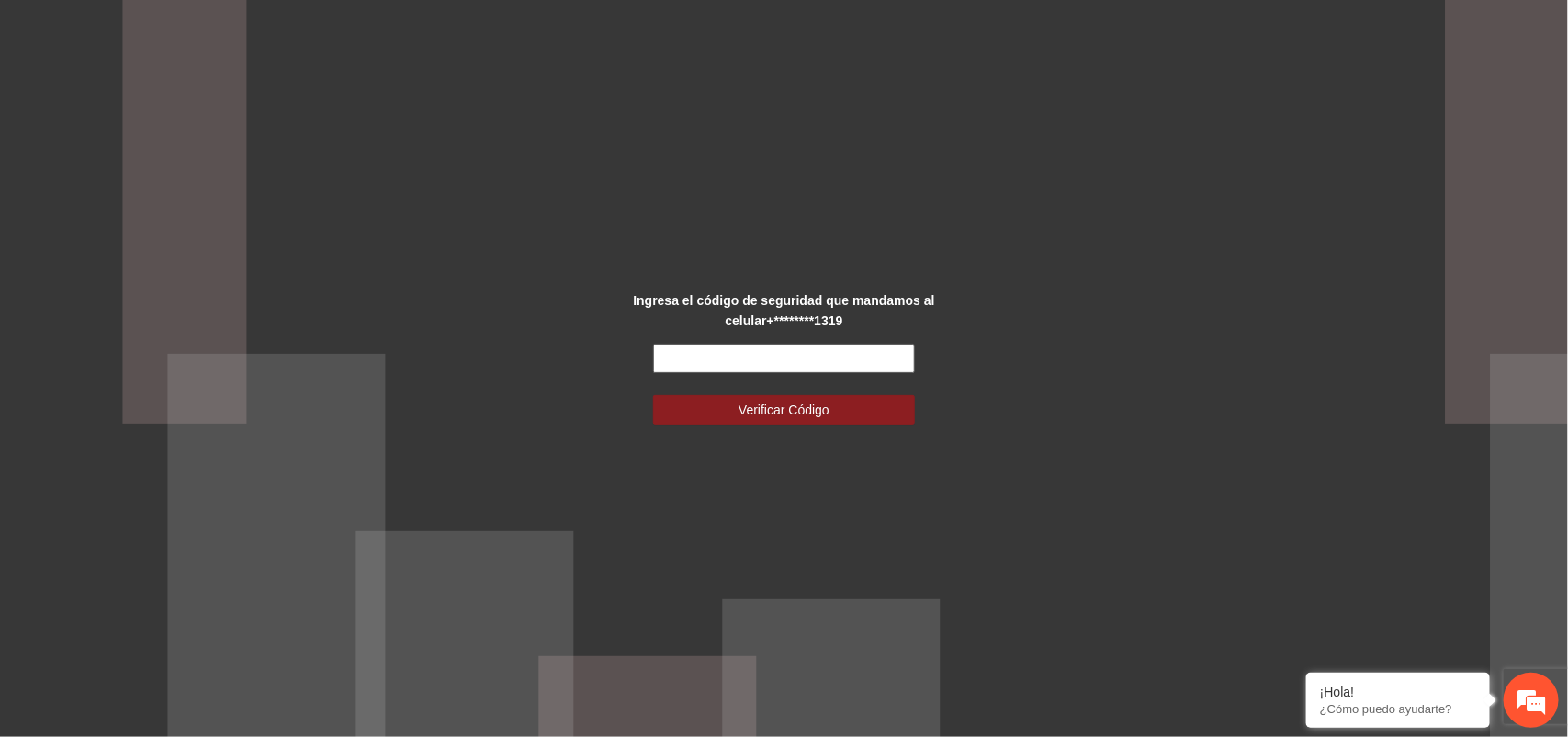 click at bounding box center [784, 358] 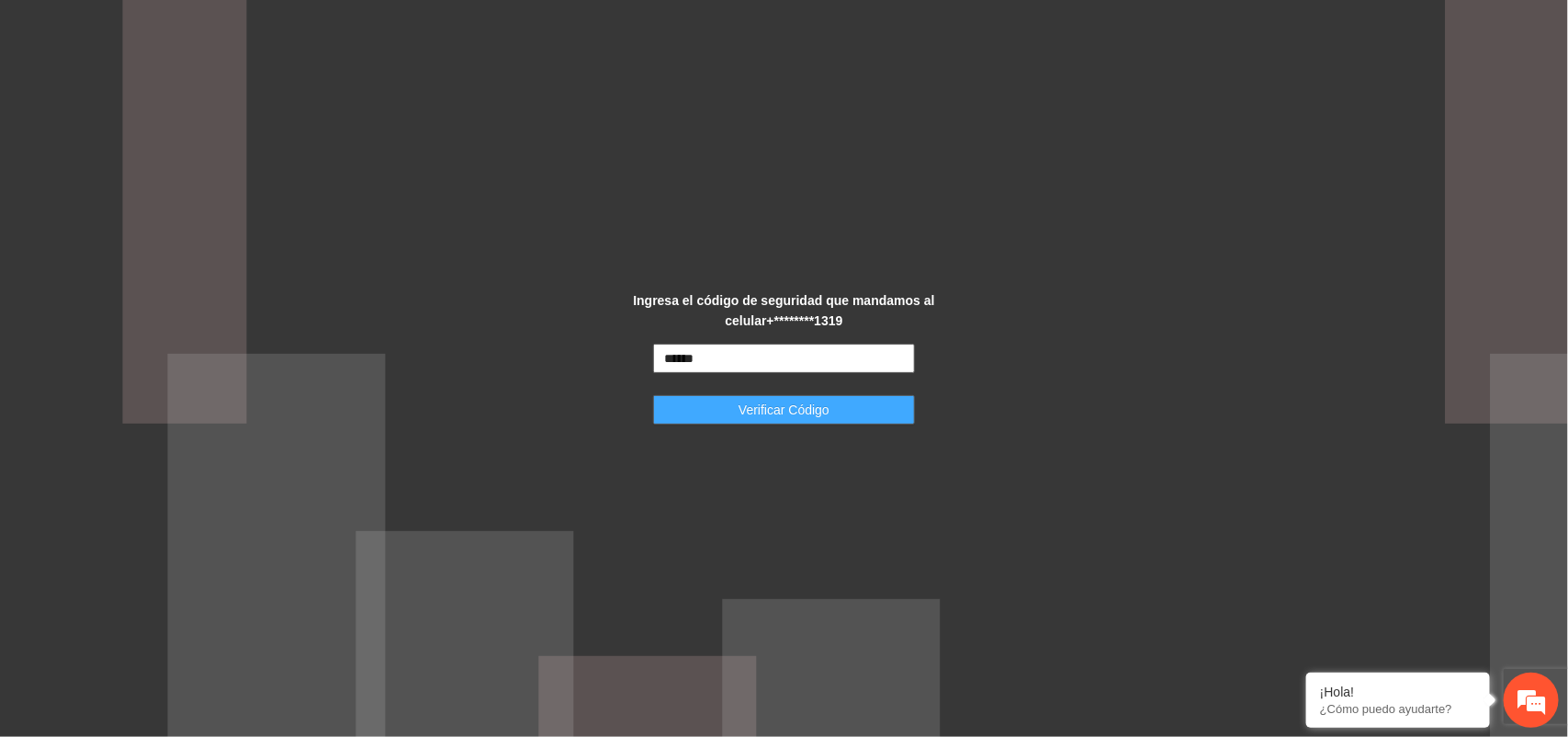 type on "******" 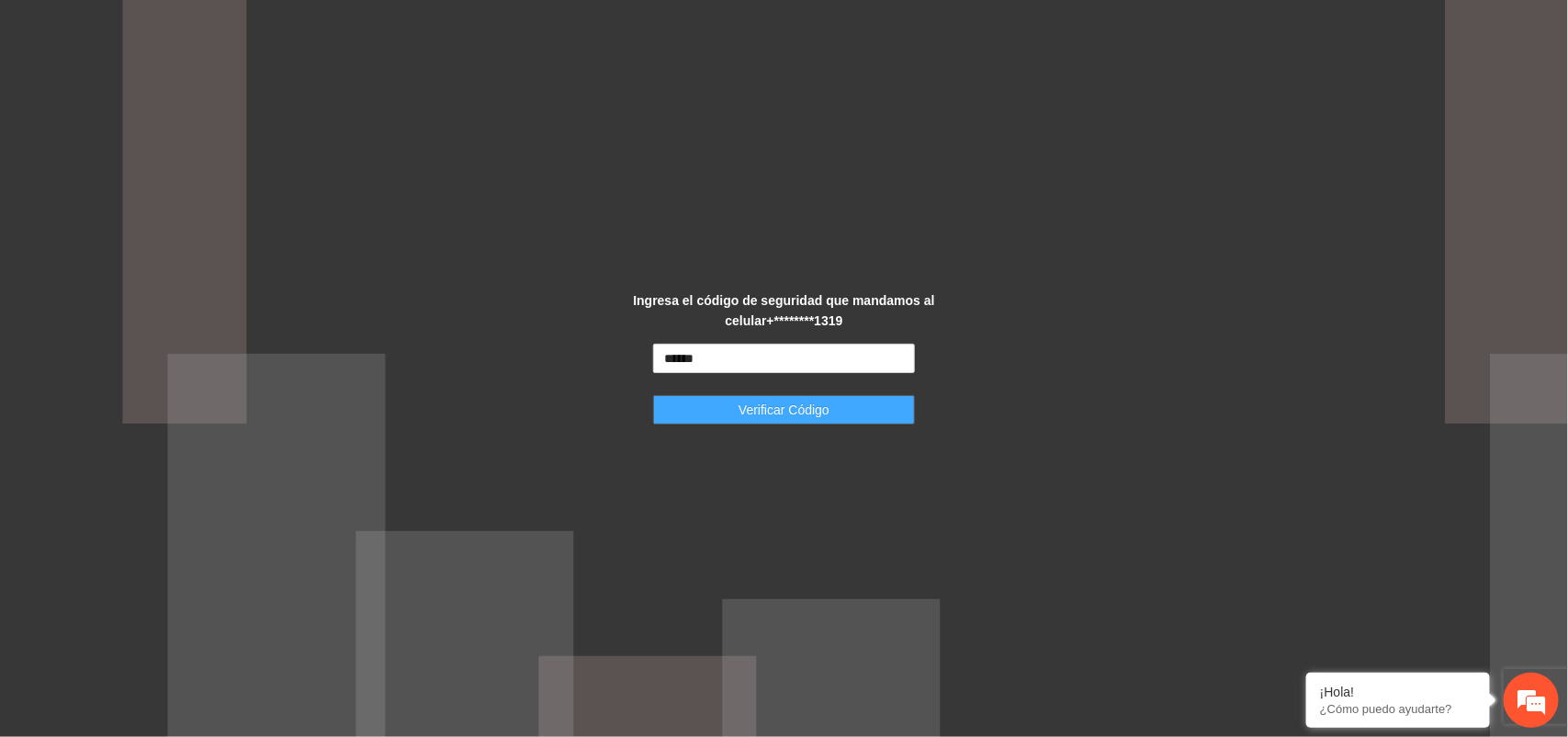 click on "Verificar Código" at bounding box center (784, 410) 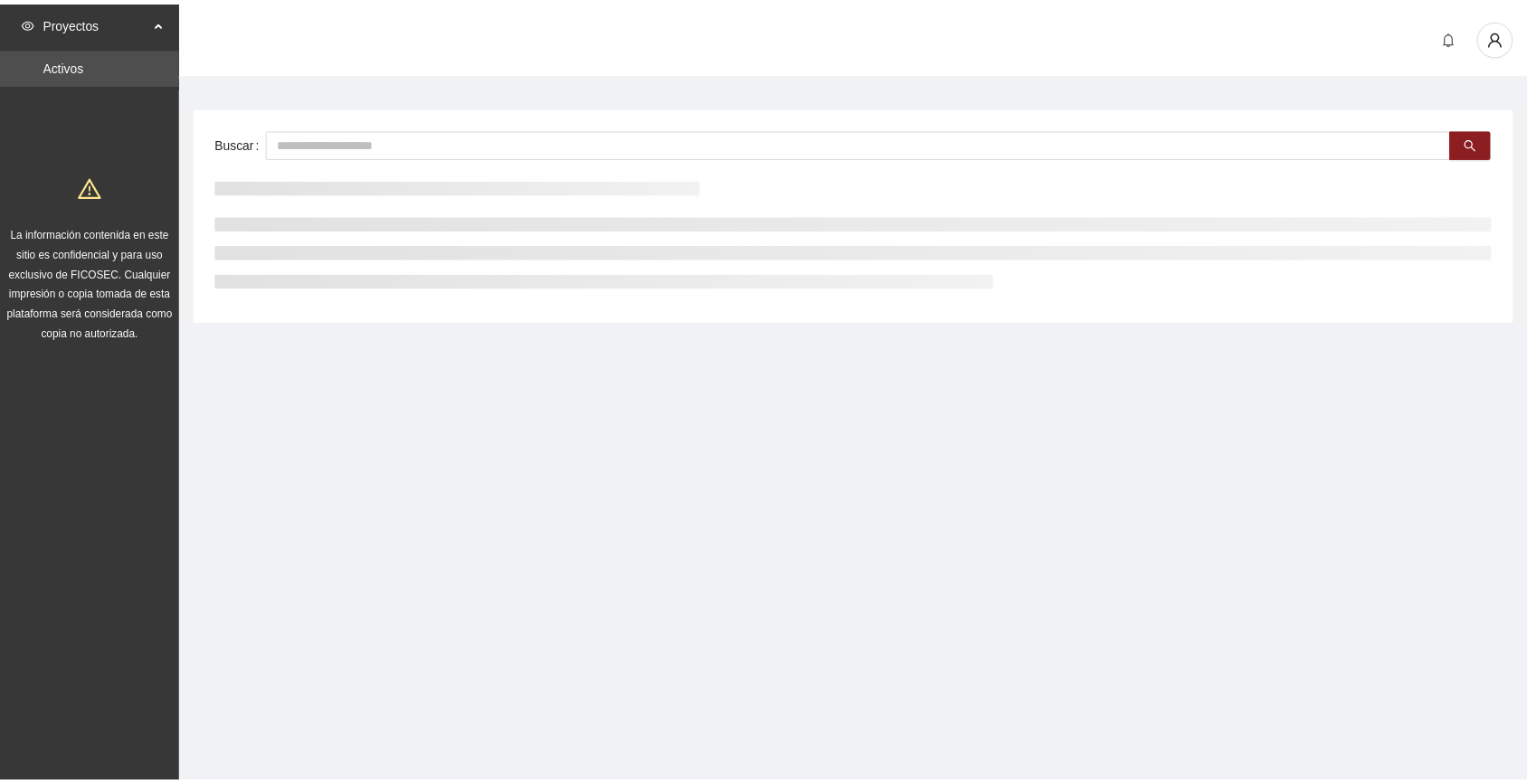 scroll, scrollTop: 0, scrollLeft: 0, axis: both 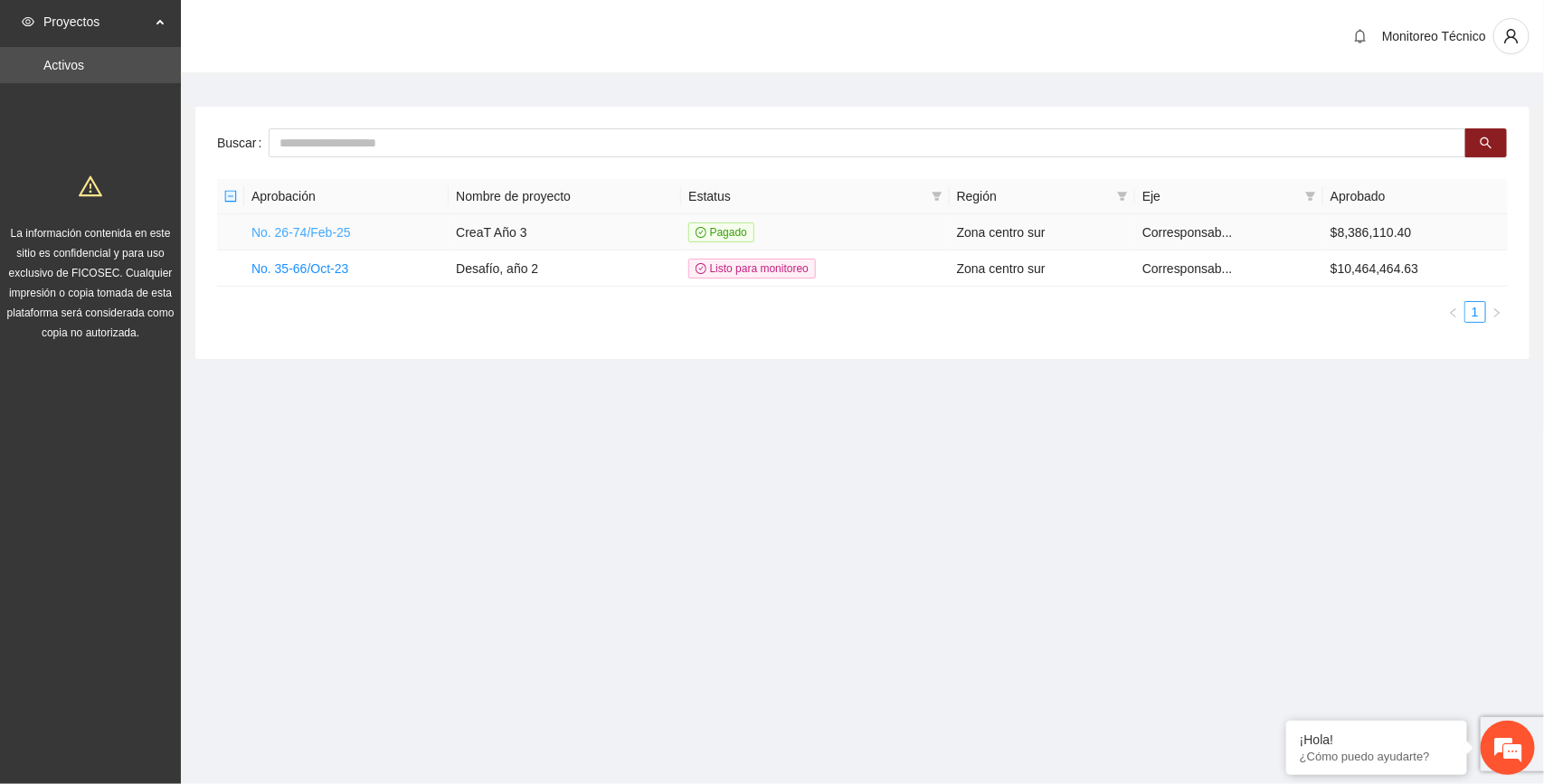 click on "No. 26-74/Feb-25" at bounding box center [301, 232] 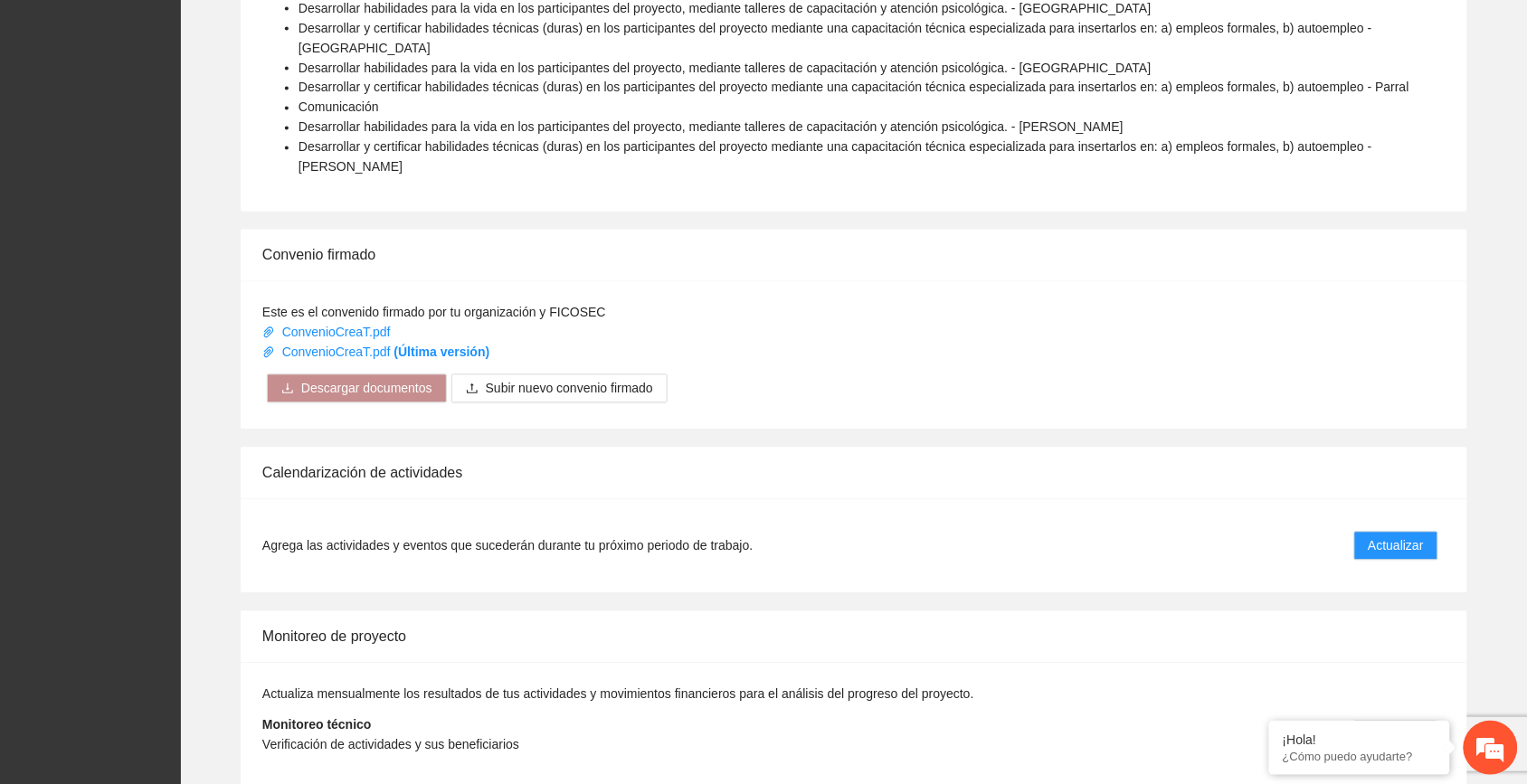 scroll, scrollTop: 970, scrollLeft: 0, axis: vertical 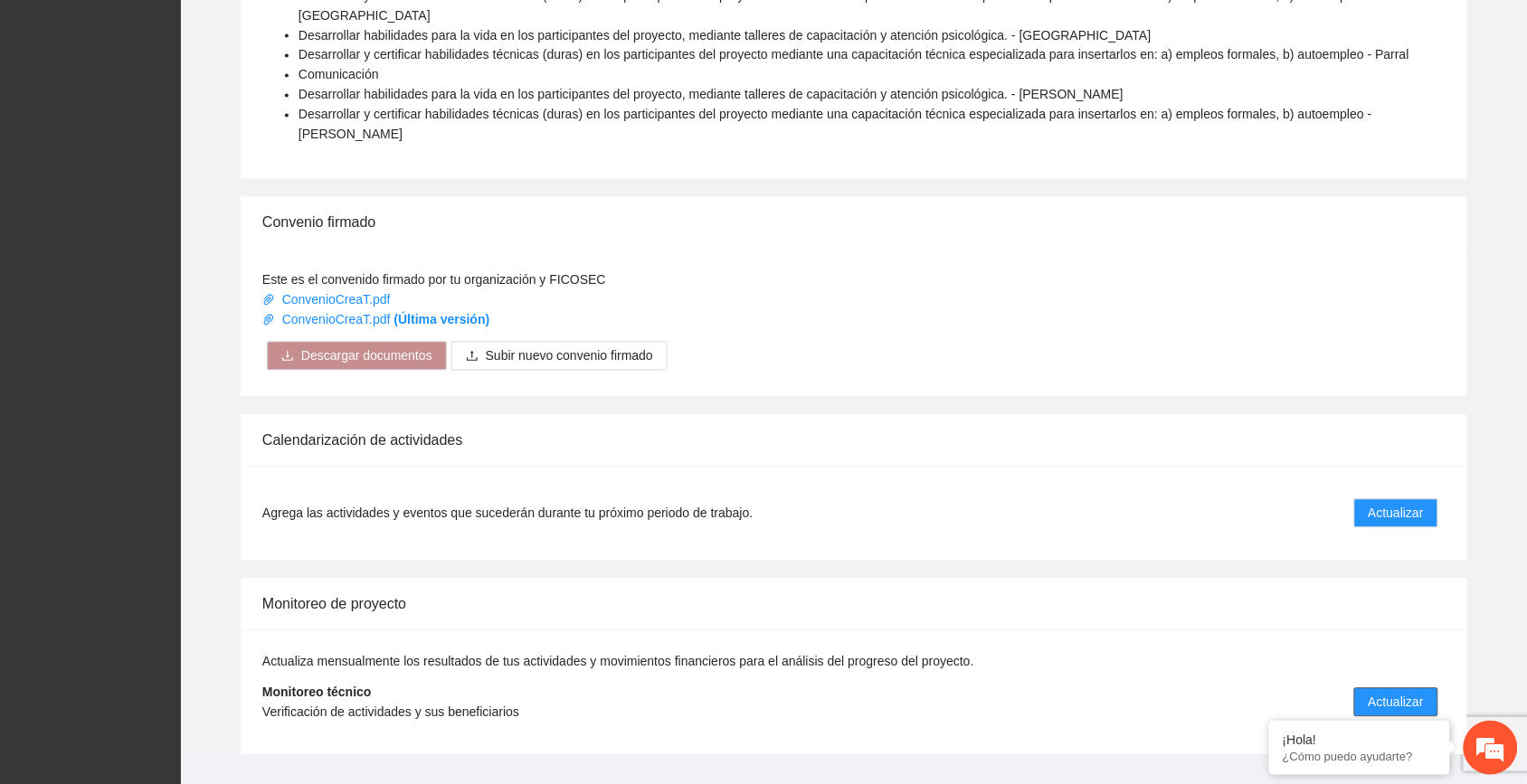 click on "Actualizar" at bounding box center (1396, 703) 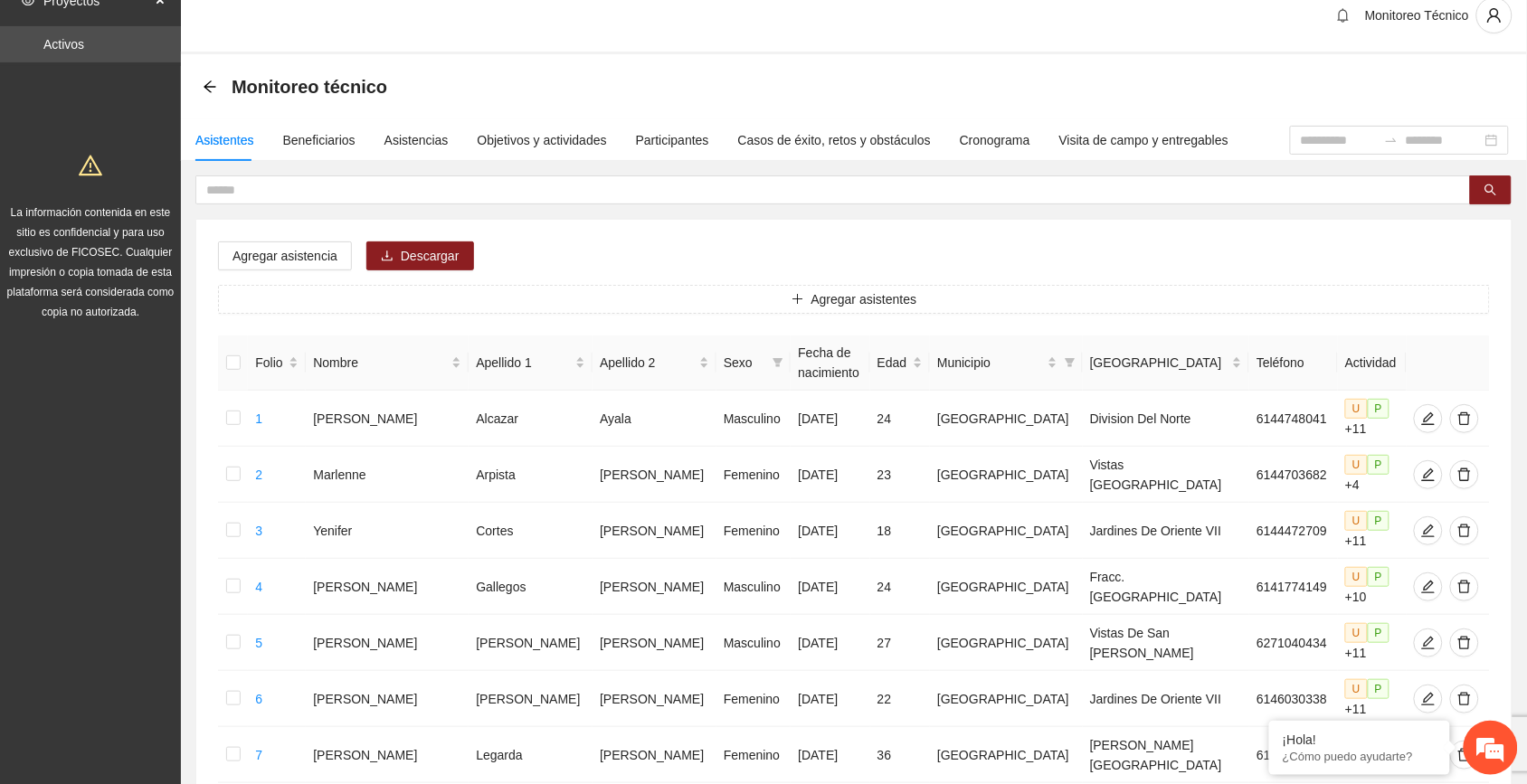 scroll, scrollTop: 0, scrollLeft: 0, axis: both 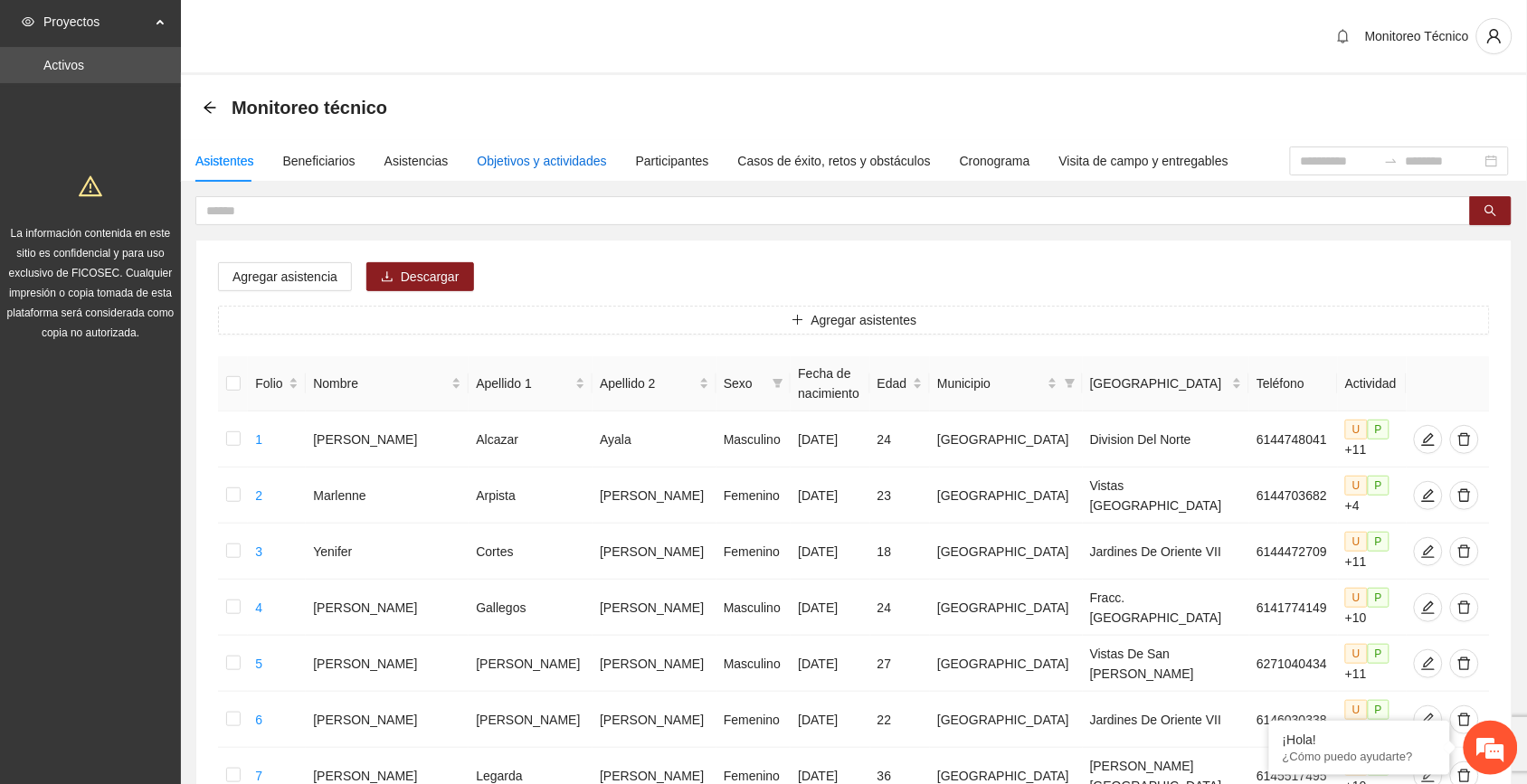 click on "Objetivos y actividades" at bounding box center [542, 161] 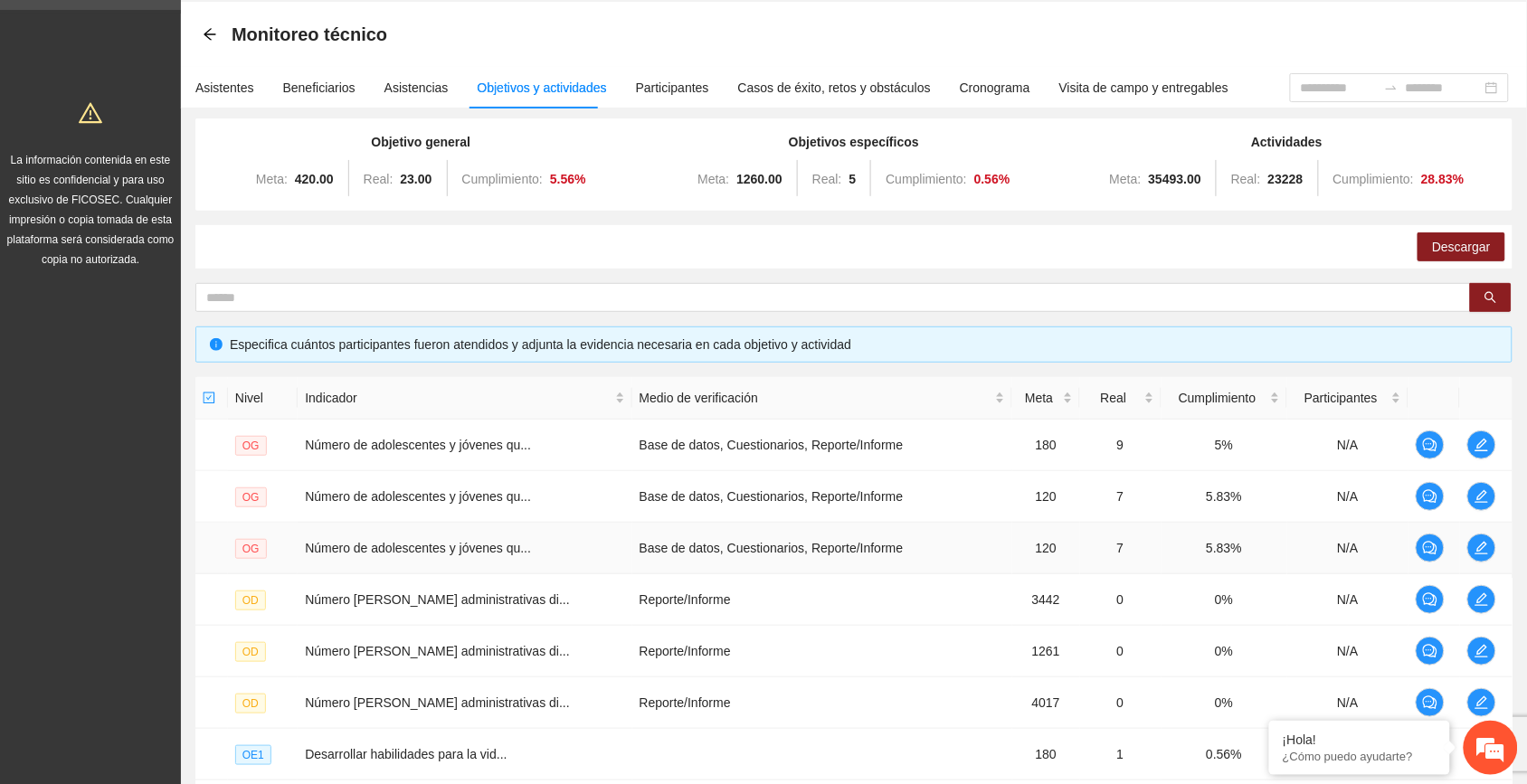 scroll, scrollTop: 113, scrollLeft: 0, axis: vertical 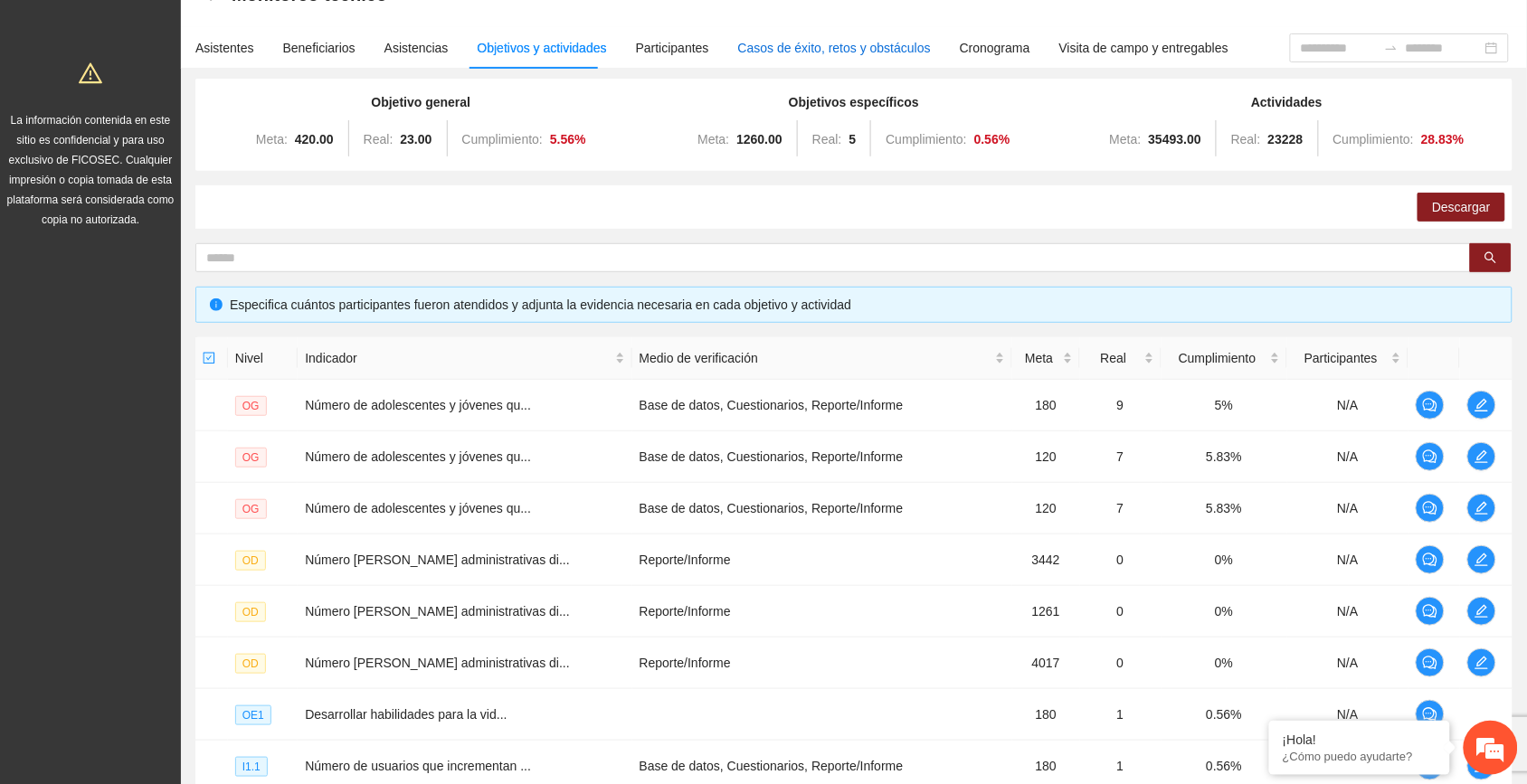 click on "Casos de éxito, retos y obstáculos" at bounding box center (834, 48) 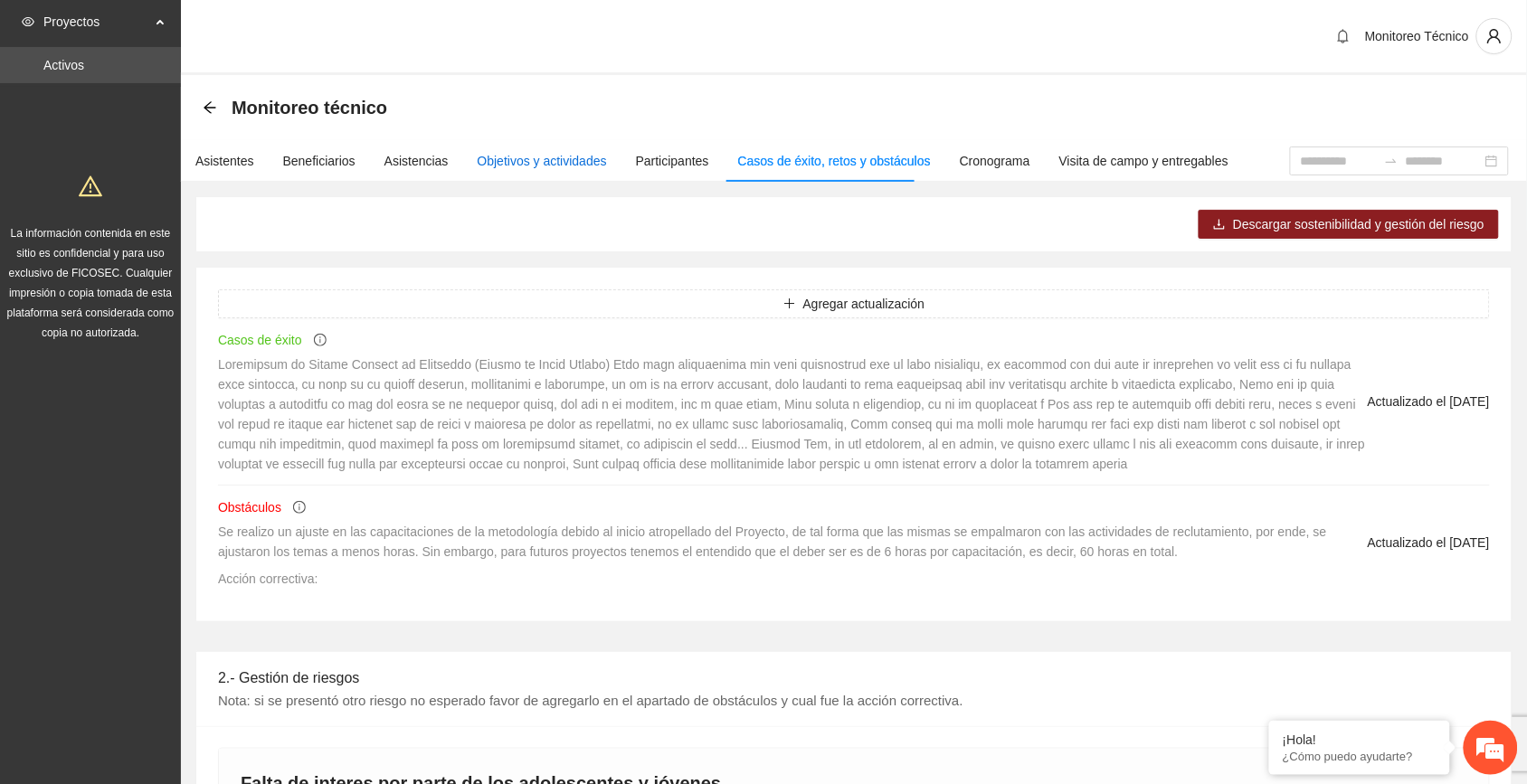 click on "Objetivos y actividades" at bounding box center (542, 161) 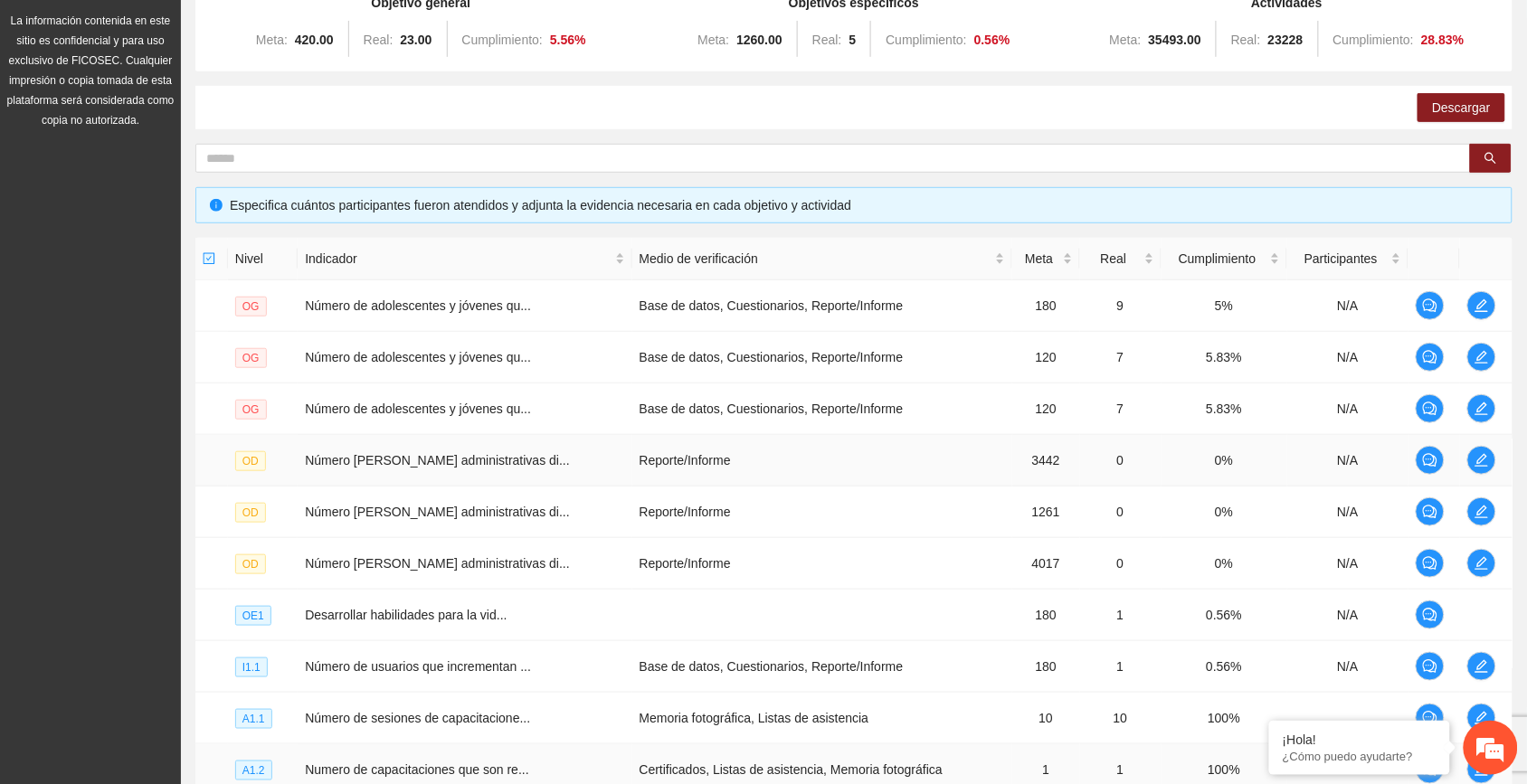 scroll, scrollTop: 400, scrollLeft: 0, axis: vertical 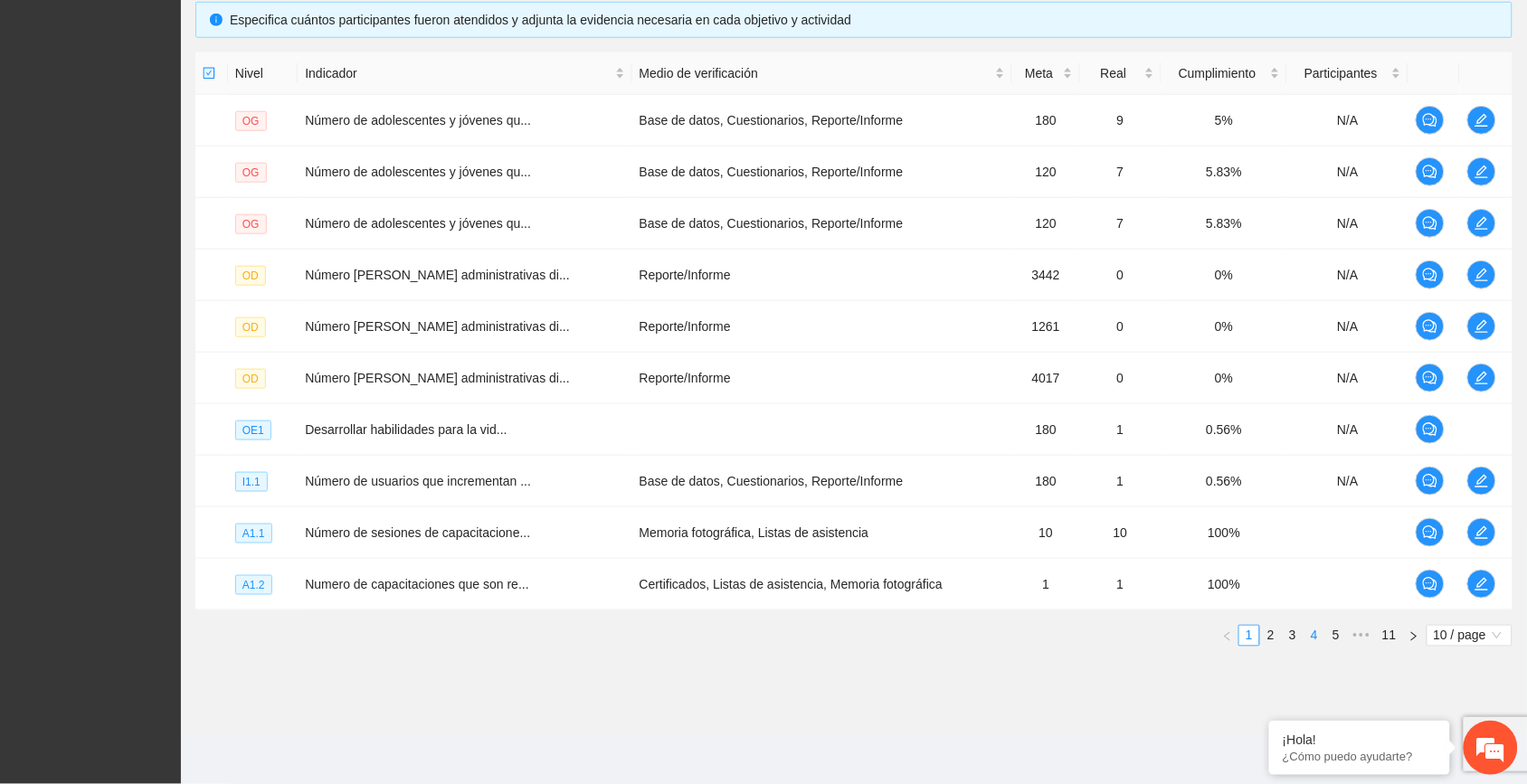 click on "4" at bounding box center (1314, 636) 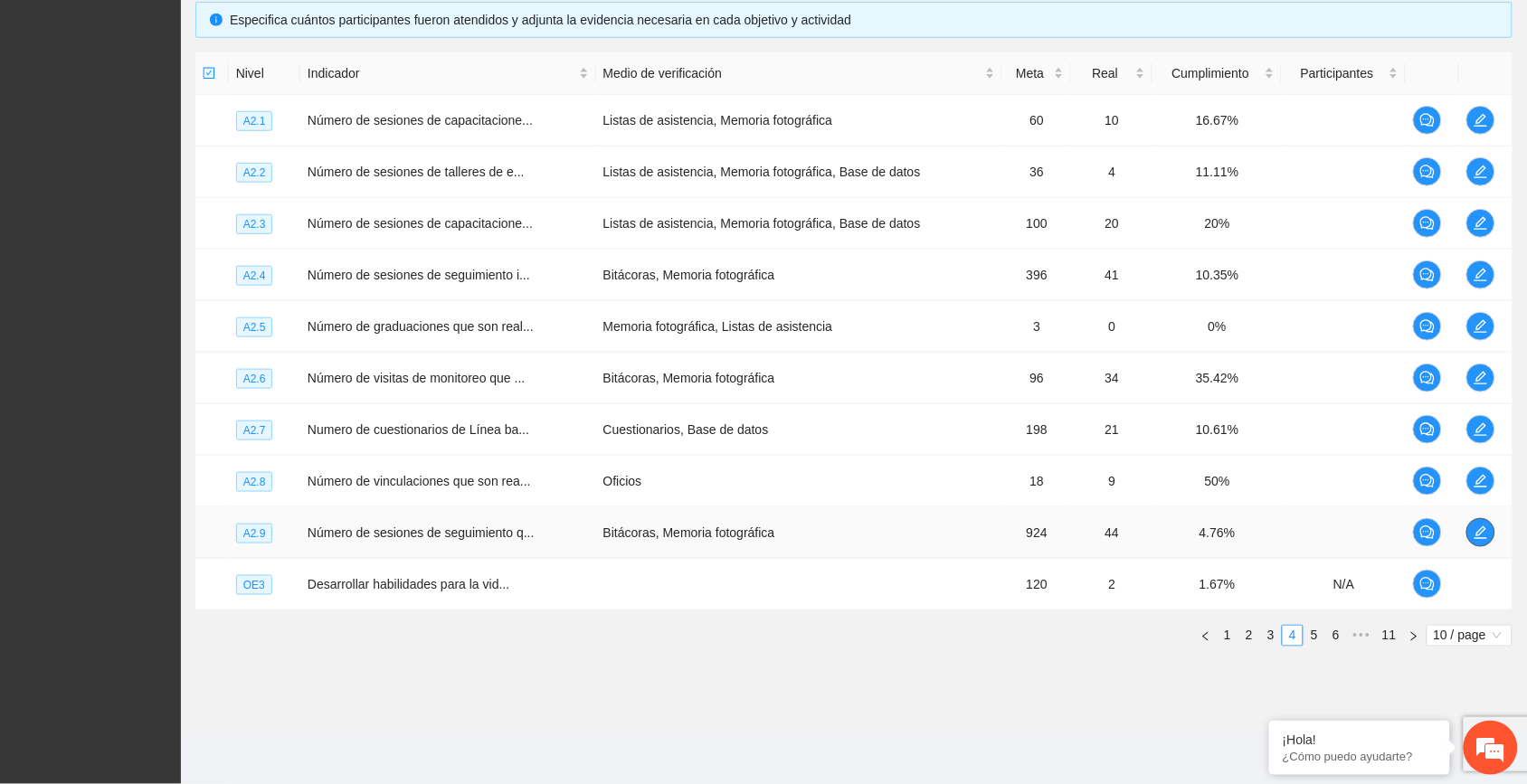 click 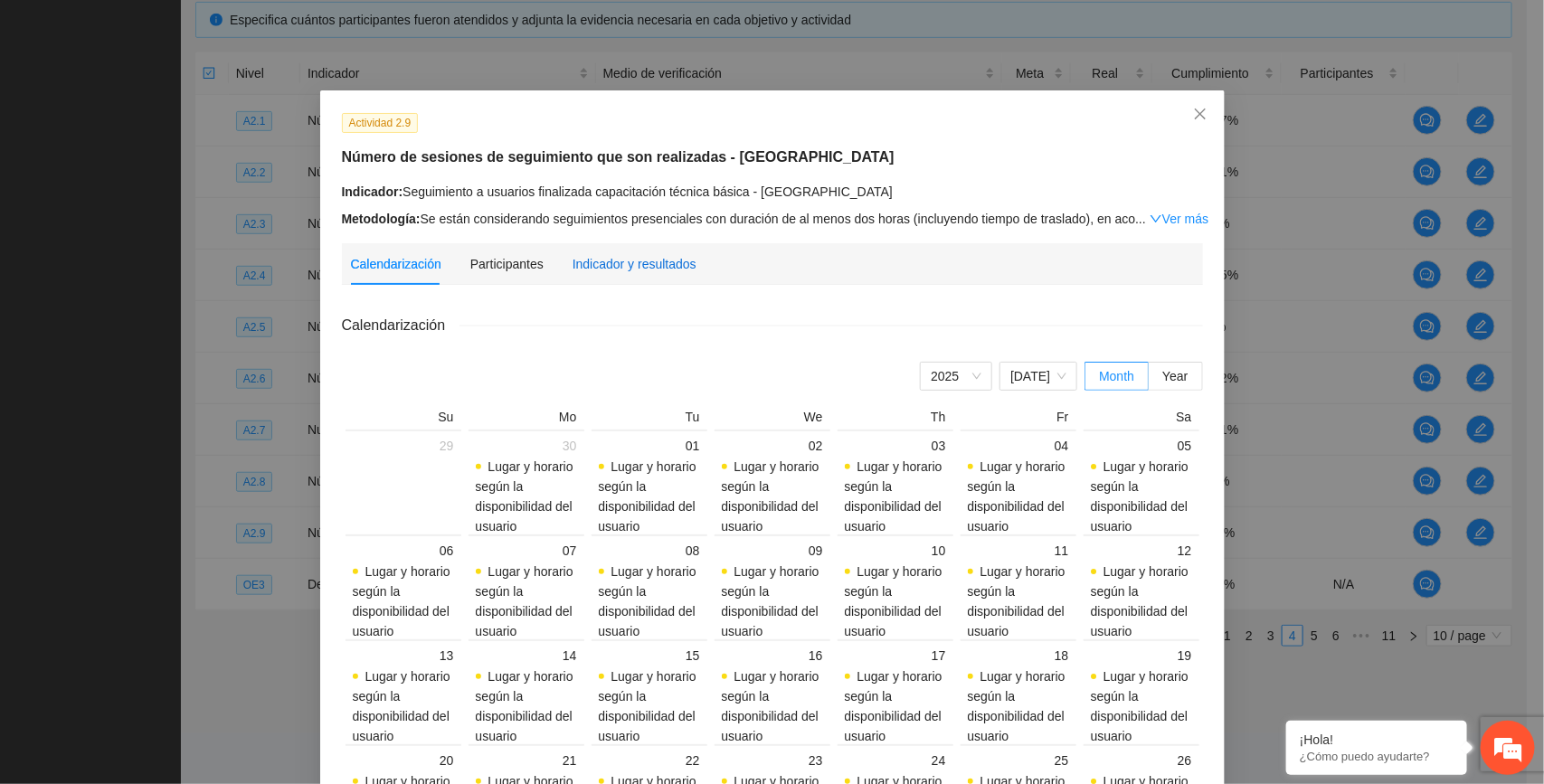 click on "Indicador y resultados" at bounding box center [634, 264] 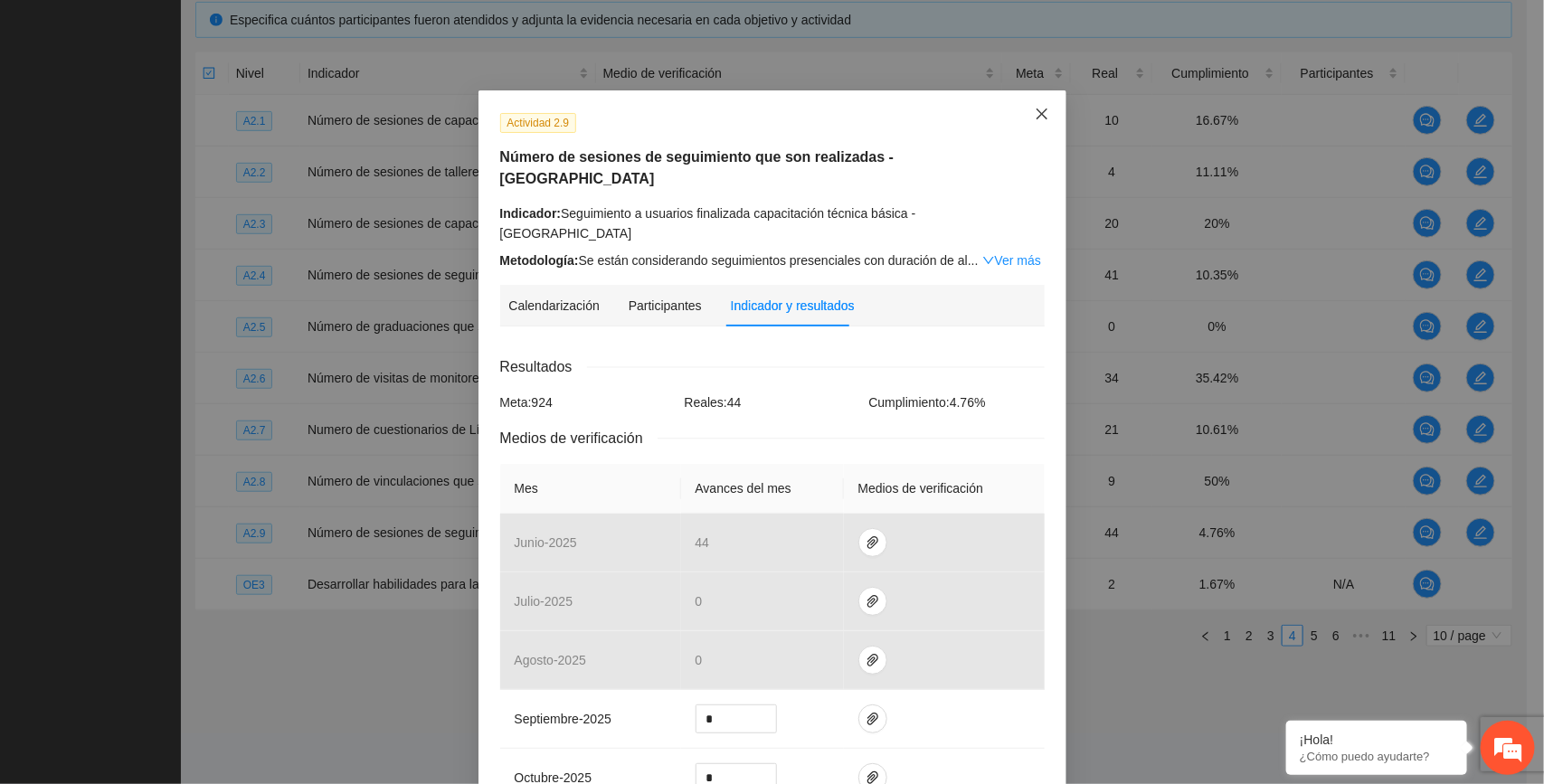 click 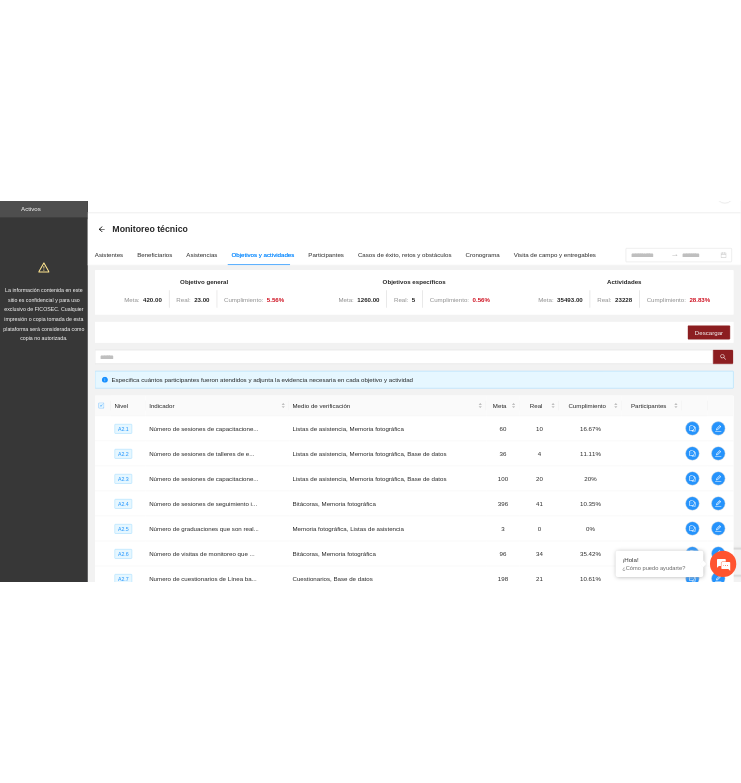 scroll, scrollTop: 0, scrollLeft: 0, axis: both 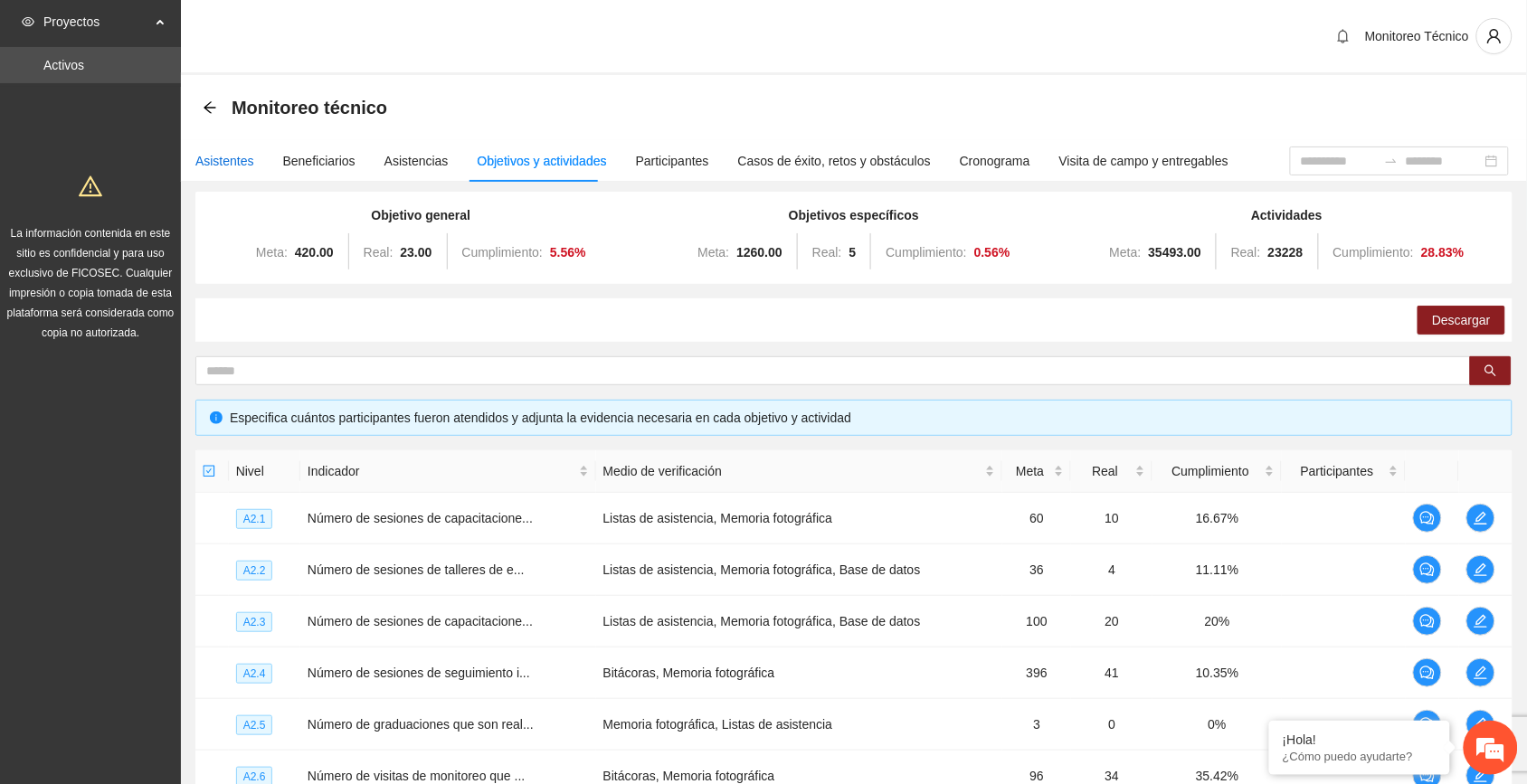 click on "Asistentes" at bounding box center (224, 161) 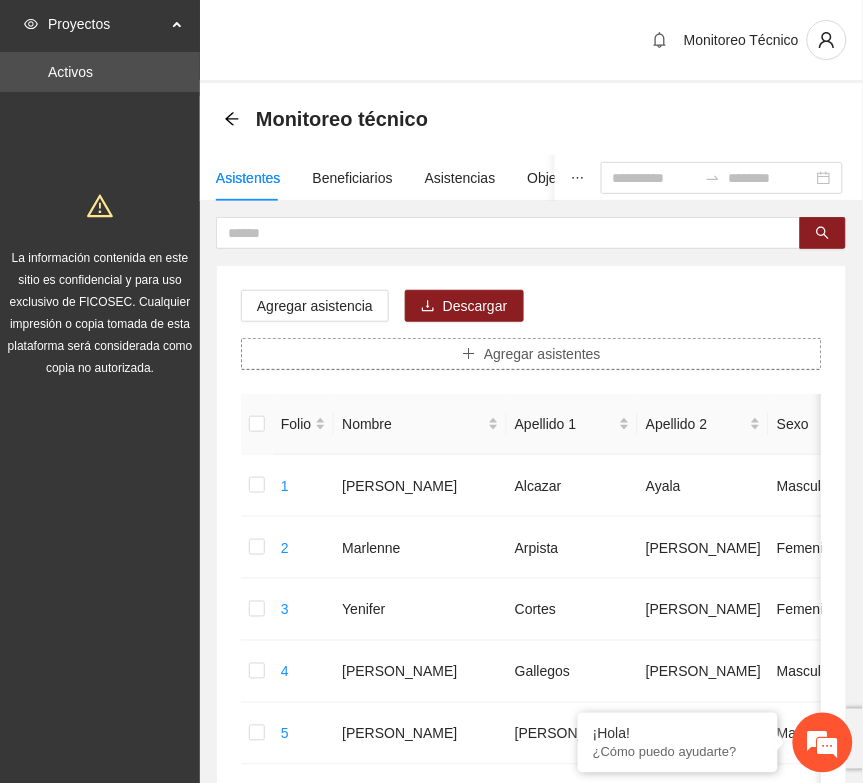 click on "Agregar asistentes" at bounding box center (542, 354) 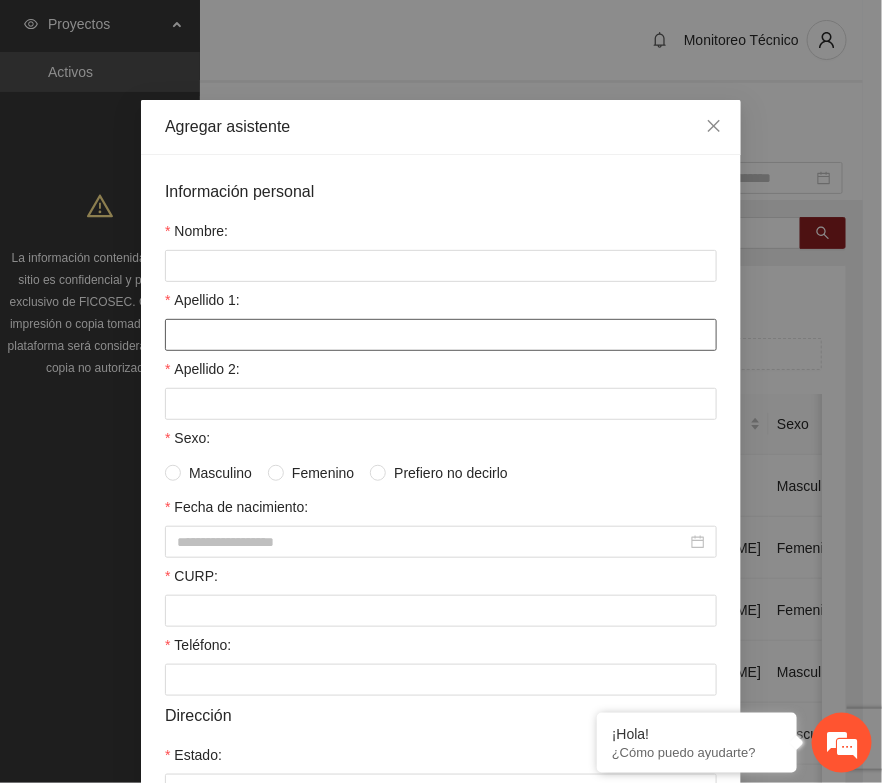 click on "Apellido 1:" at bounding box center [441, 335] 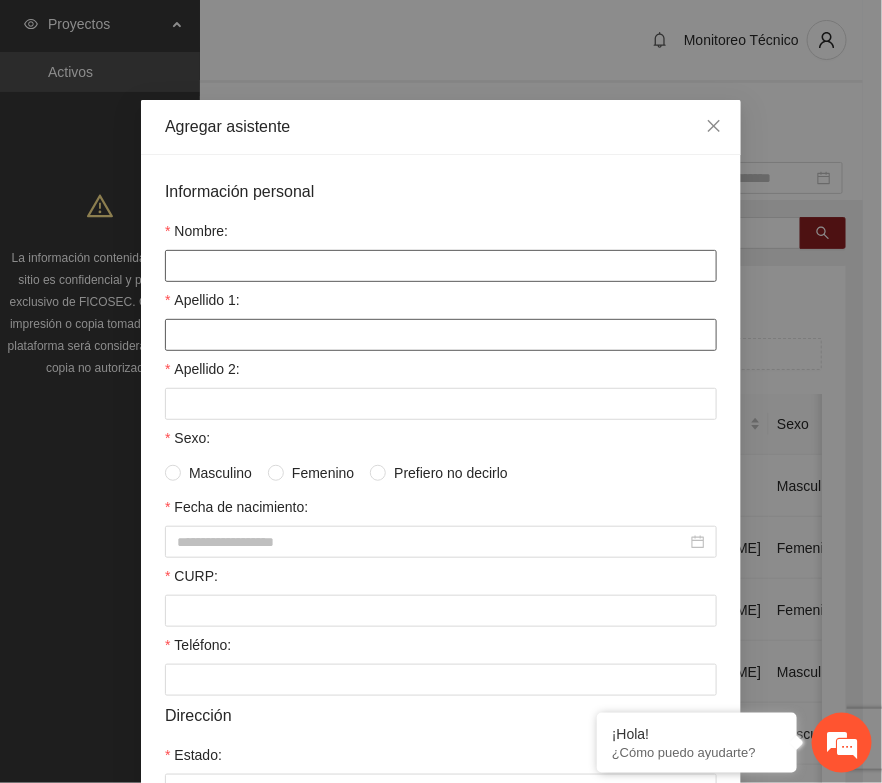 paste on "*******" 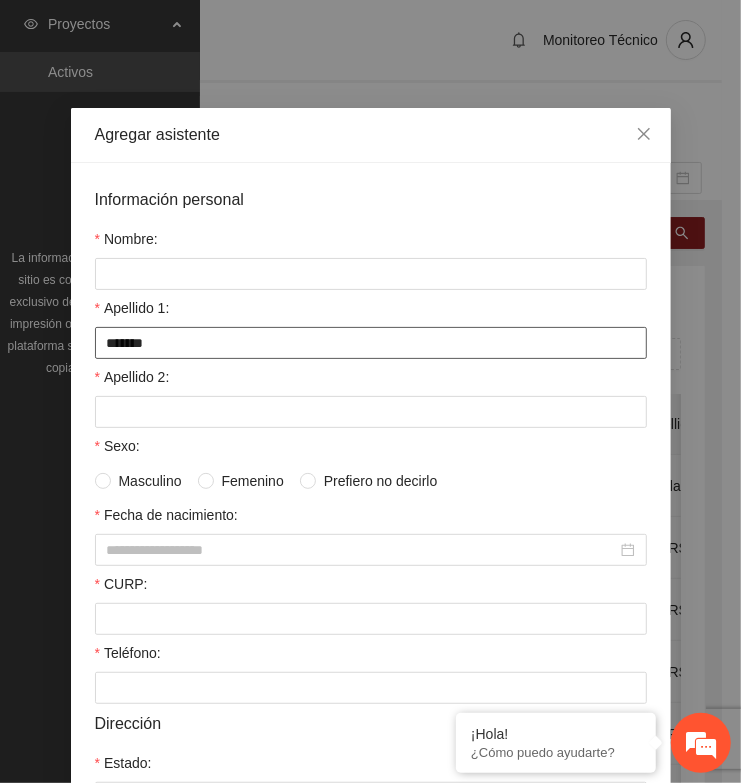 type on "*******" 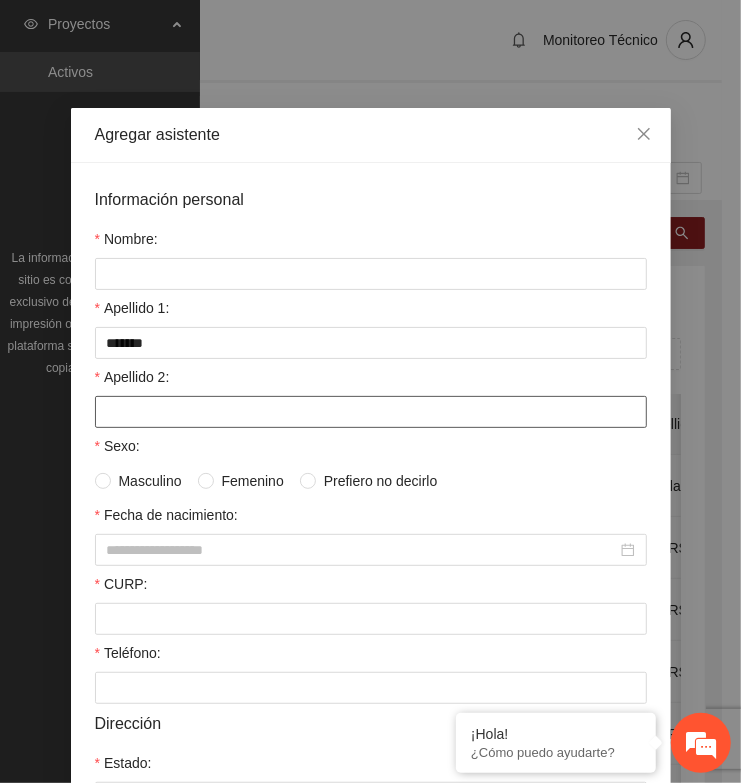 click on "Apellido 2:" at bounding box center (371, 412) 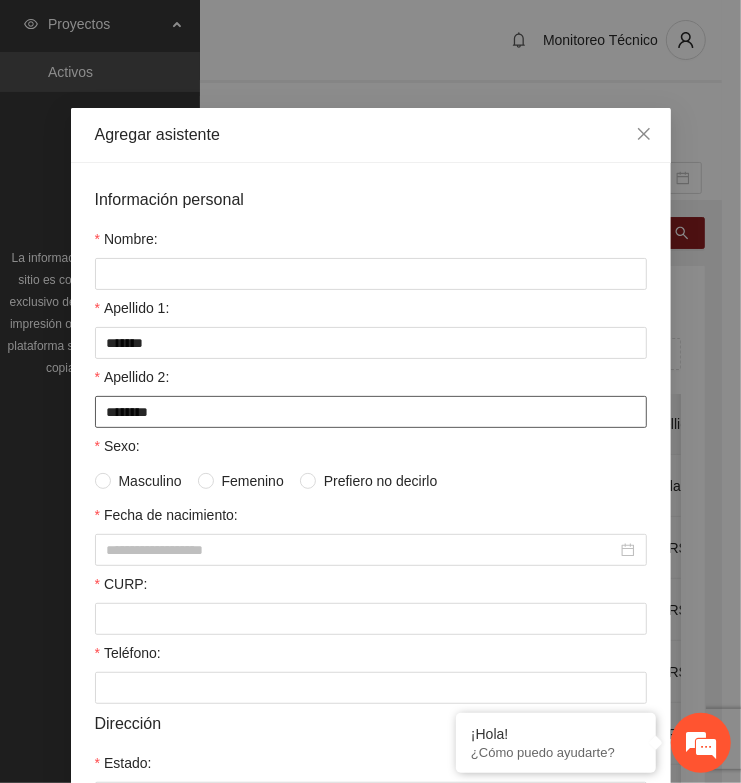 type on "********" 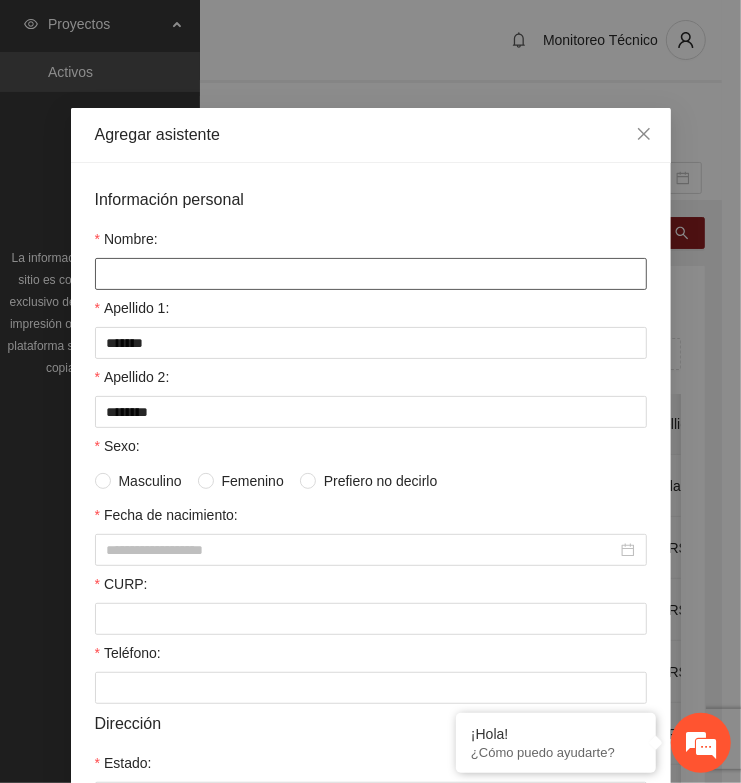click on "Nombre:" at bounding box center [371, 274] 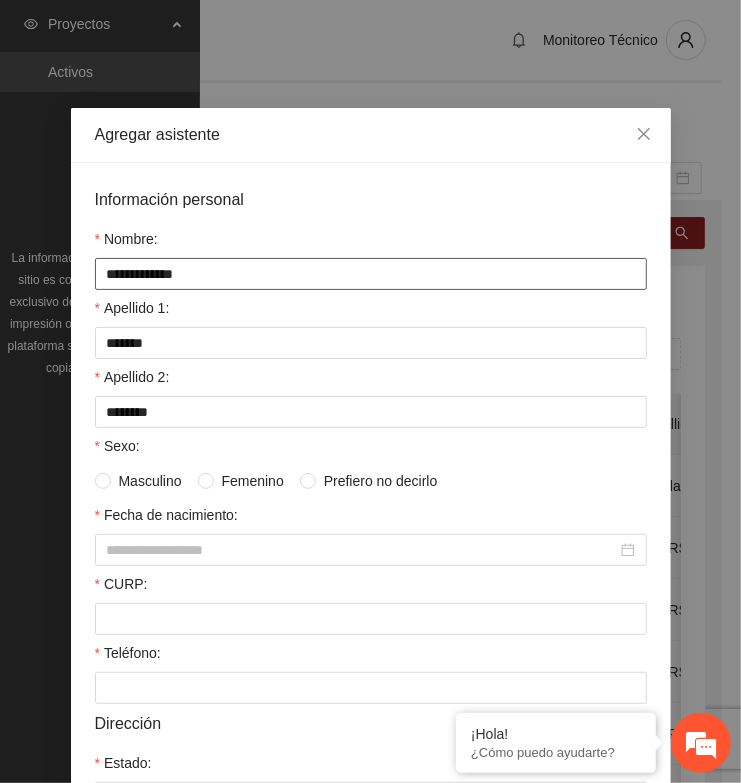 type on "**********" 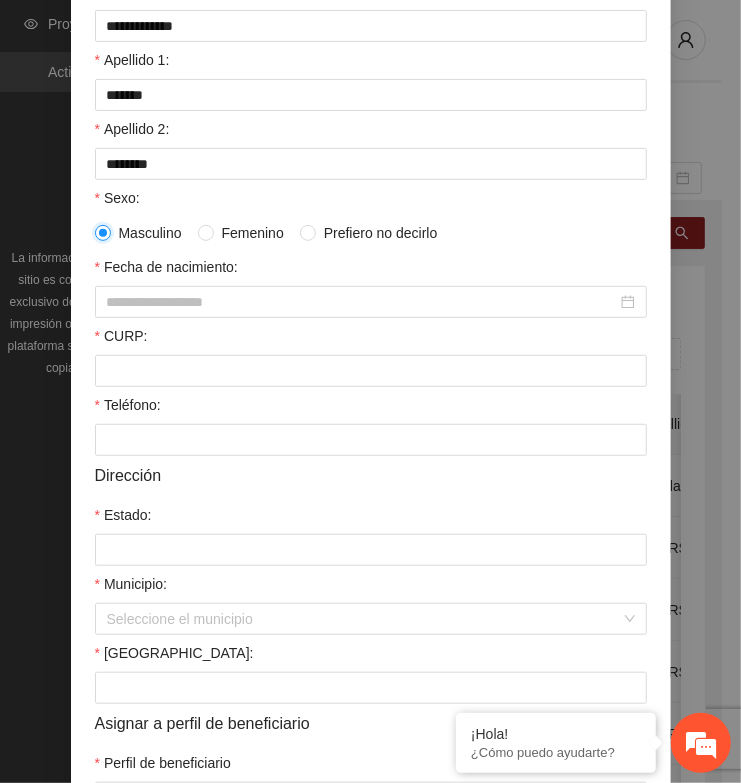 scroll, scrollTop: 250, scrollLeft: 0, axis: vertical 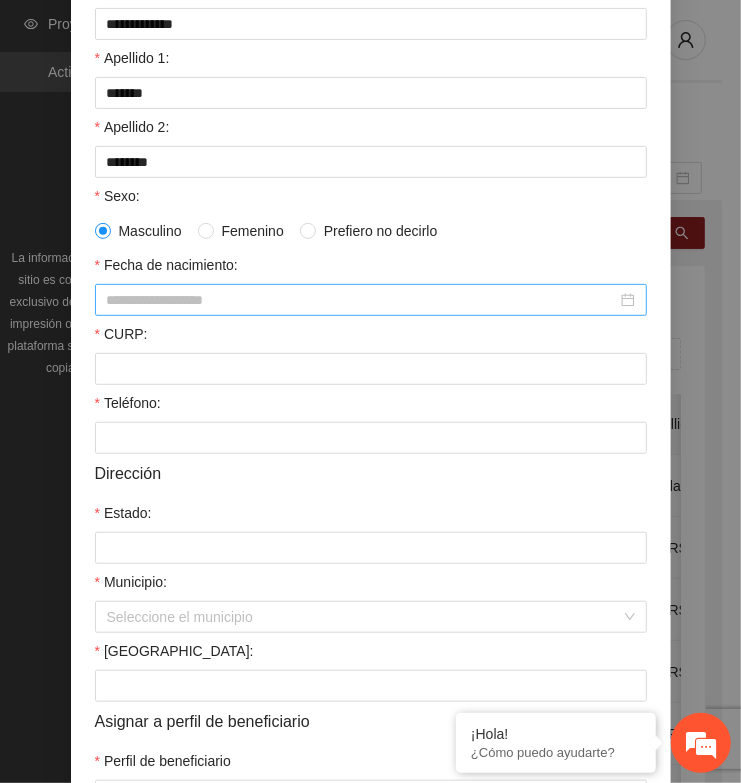 click on "Fecha de nacimiento:" at bounding box center [362, 300] 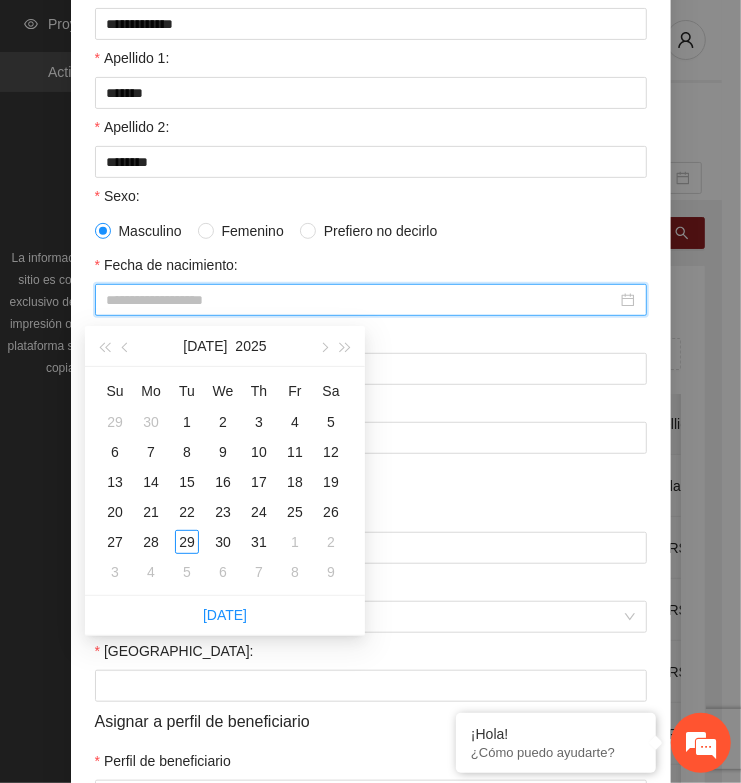 paste on "**********" 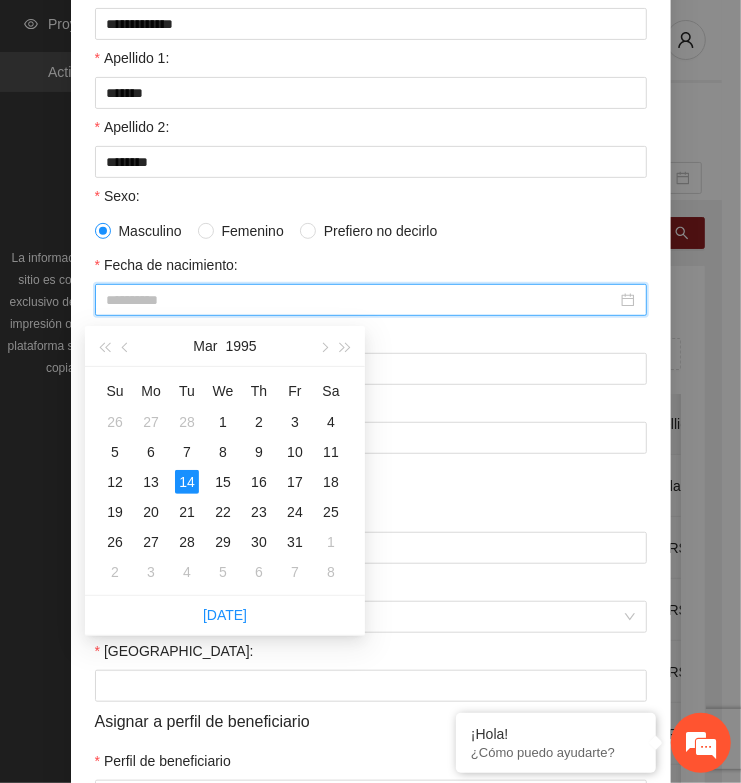 click on "14" at bounding box center [187, 482] 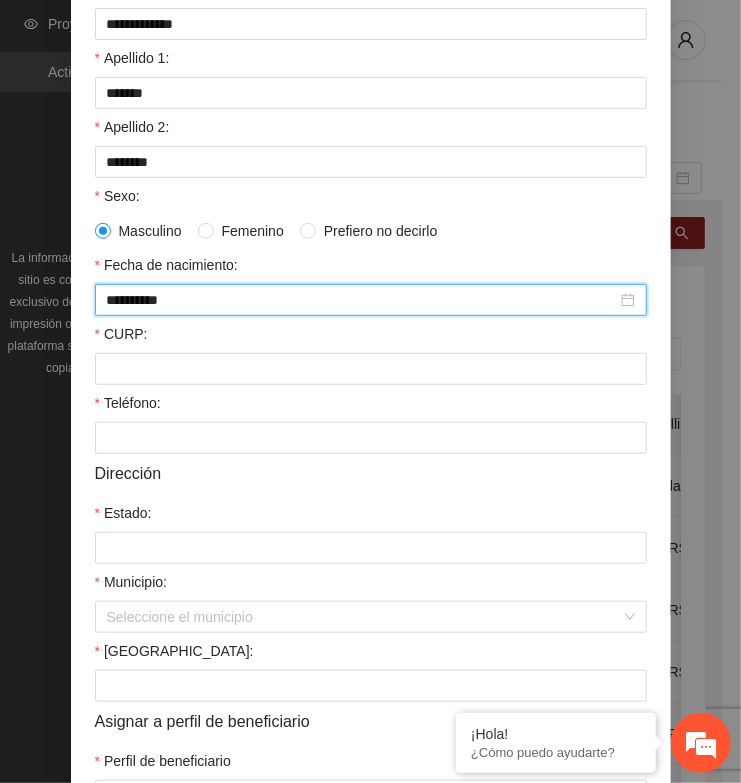 type on "**********" 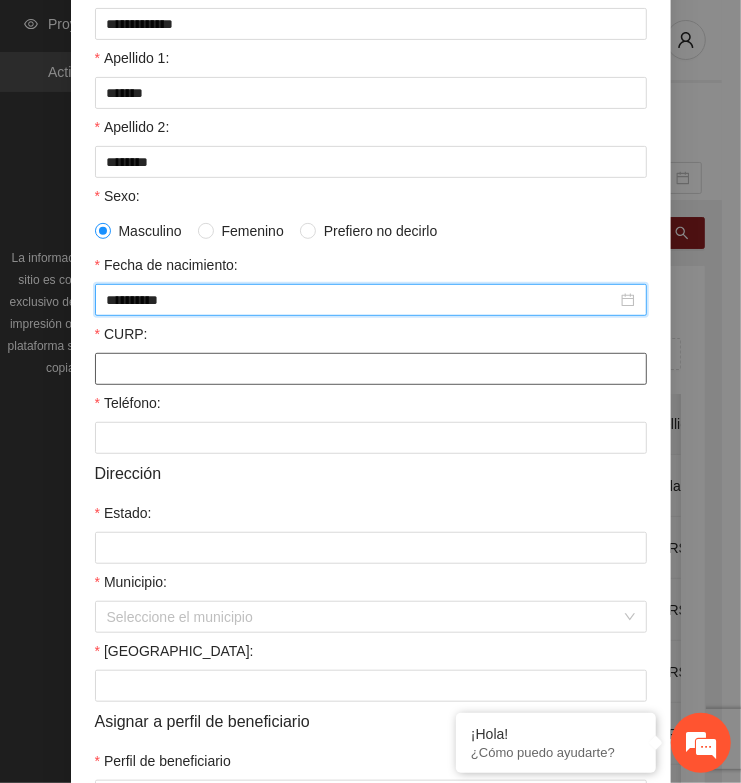 click on "CURP:" at bounding box center (371, 369) 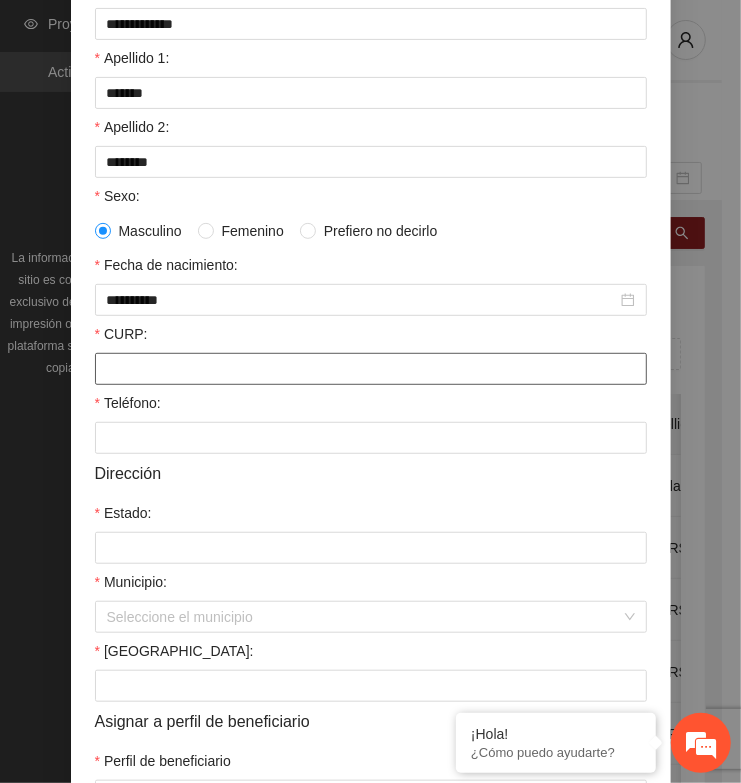 paste on "**********" 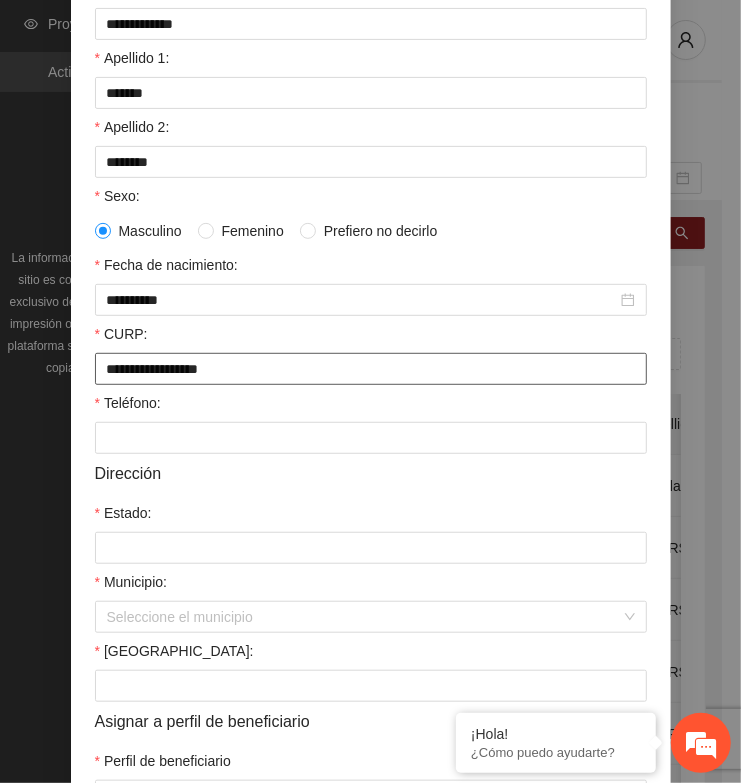 type on "**********" 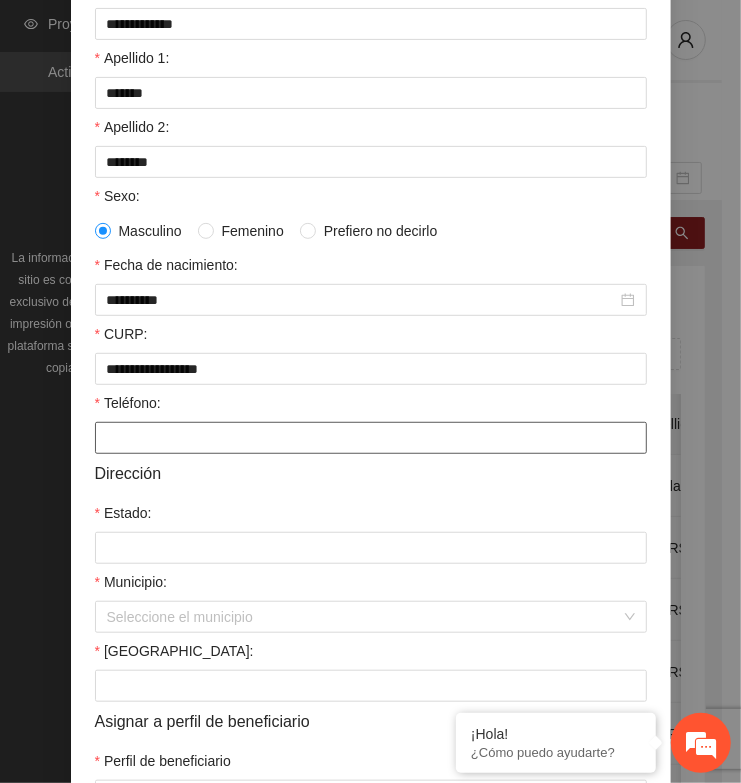 click on "Teléfono:" at bounding box center (371, 438) 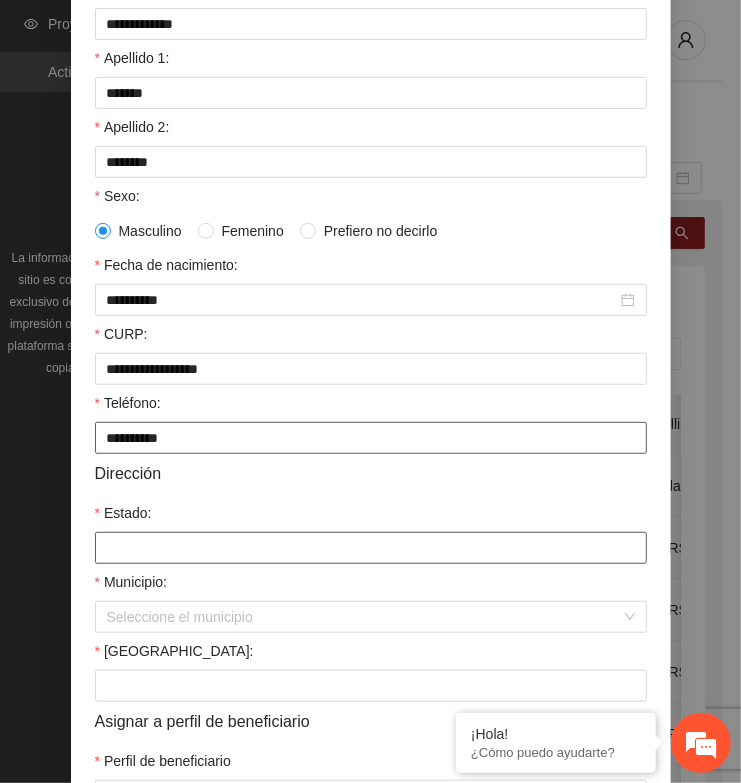type on "**********" 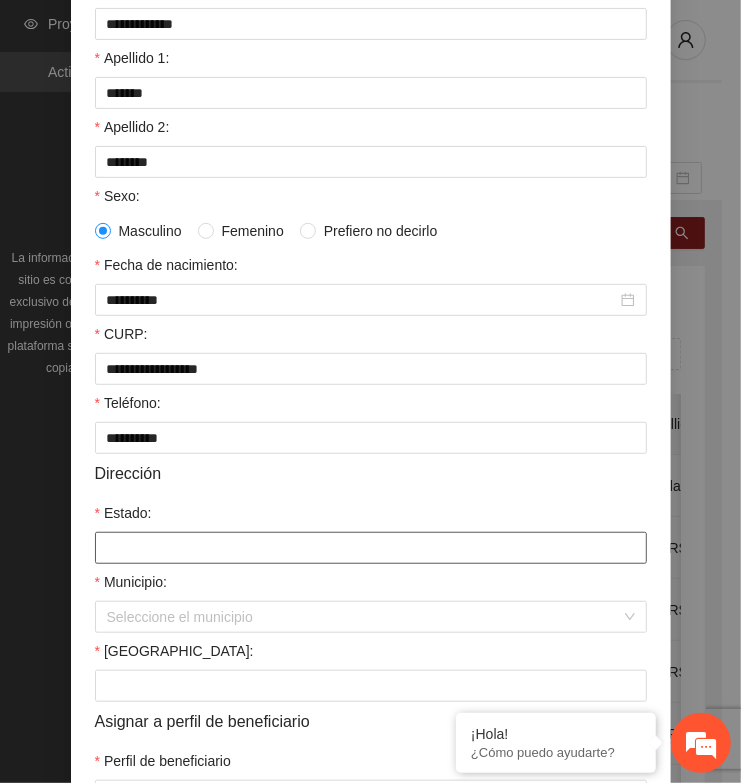 click on "Estado:" at bounding box center (371, 548) 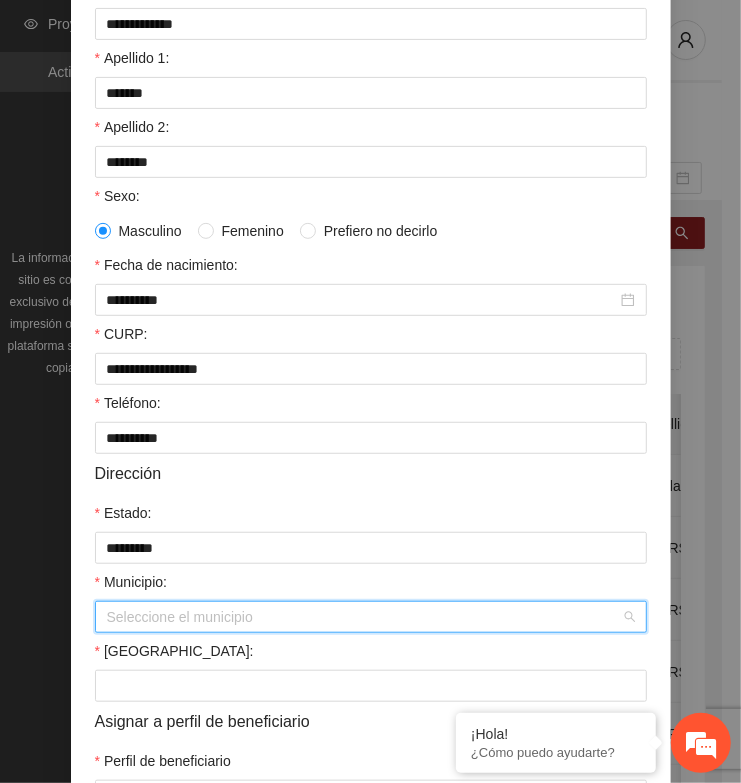 click on "Municipio:" at bounding box center [364, 617] 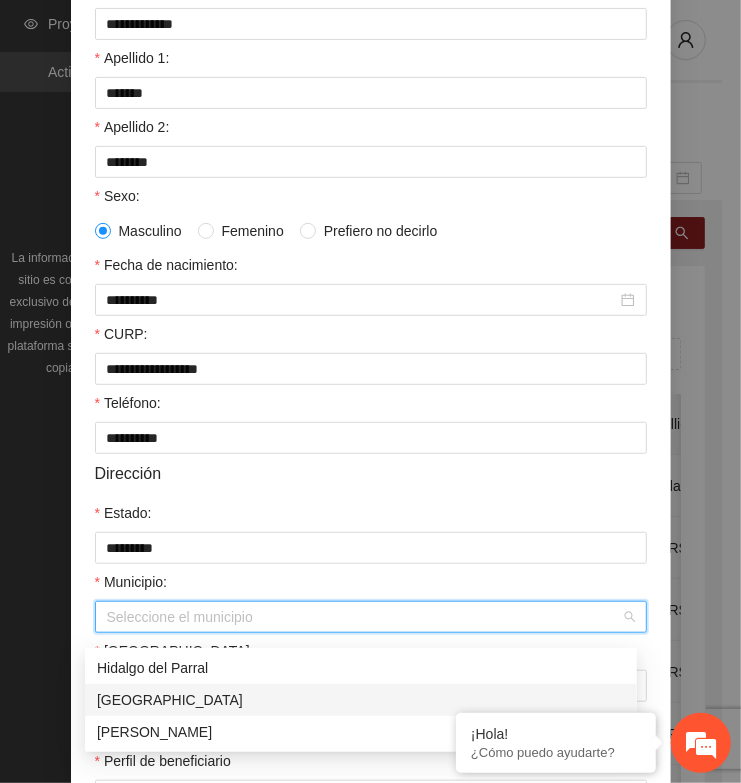 click on "[GEOGRAPHIC_DATA]" at bounding box center (361, 700) 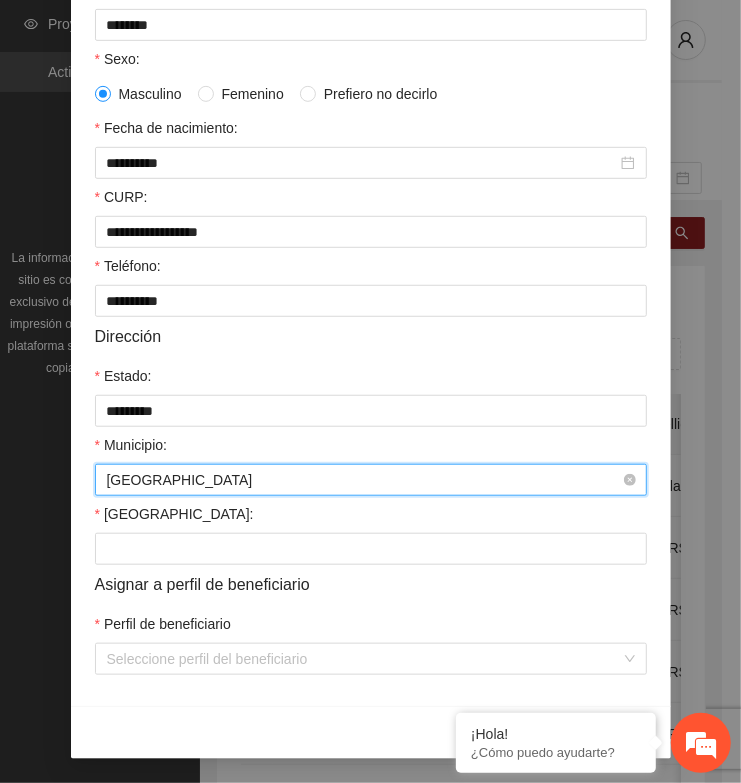 scroll, scrollTop: 401, scrollLeft: 0, axis: vertical 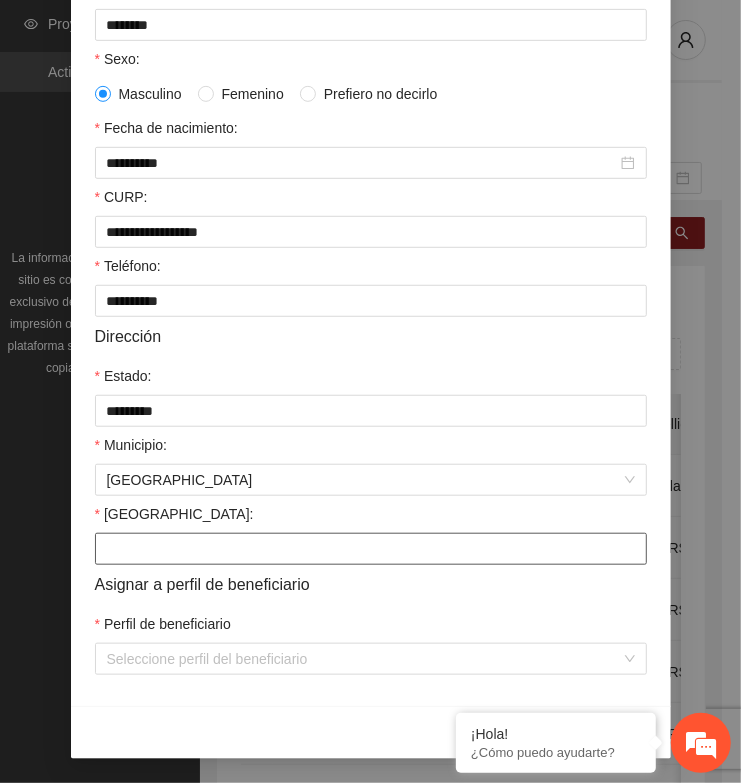 click on "[GEOGRAPHIC_DATA]:" at bounding box center [371, 549] 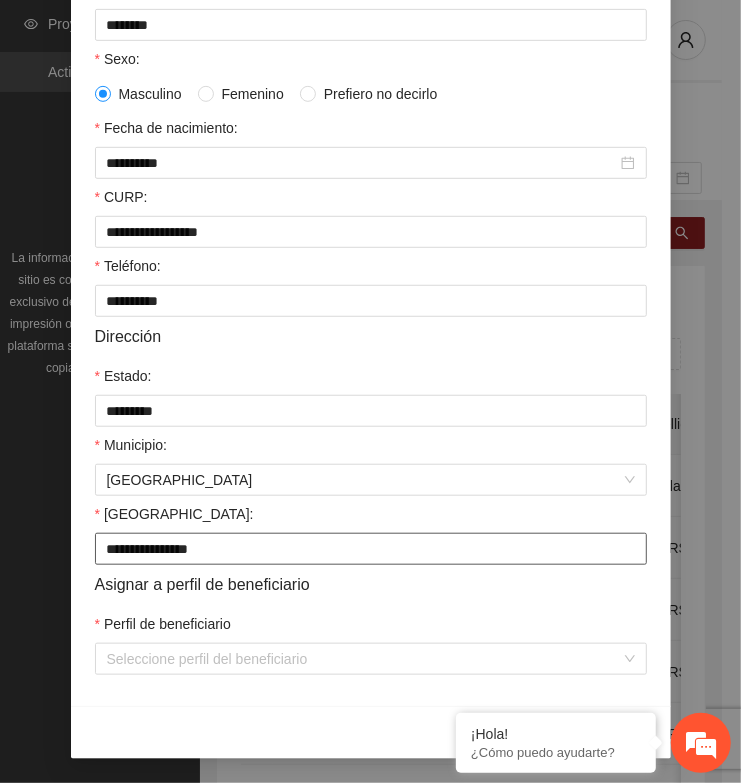 type on "**********" 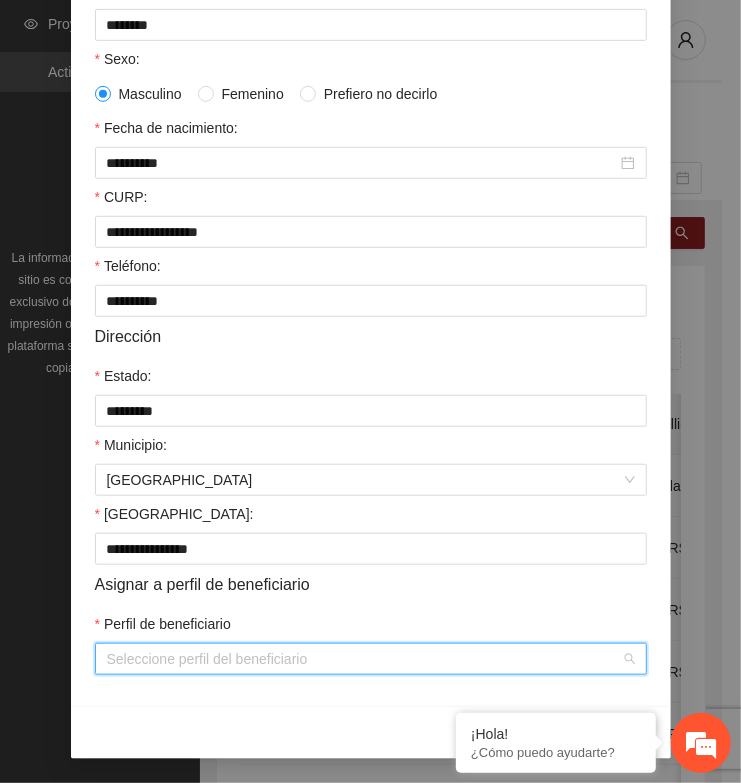 click on "Perfil de beneficiario" at bounding box center [364, 659] 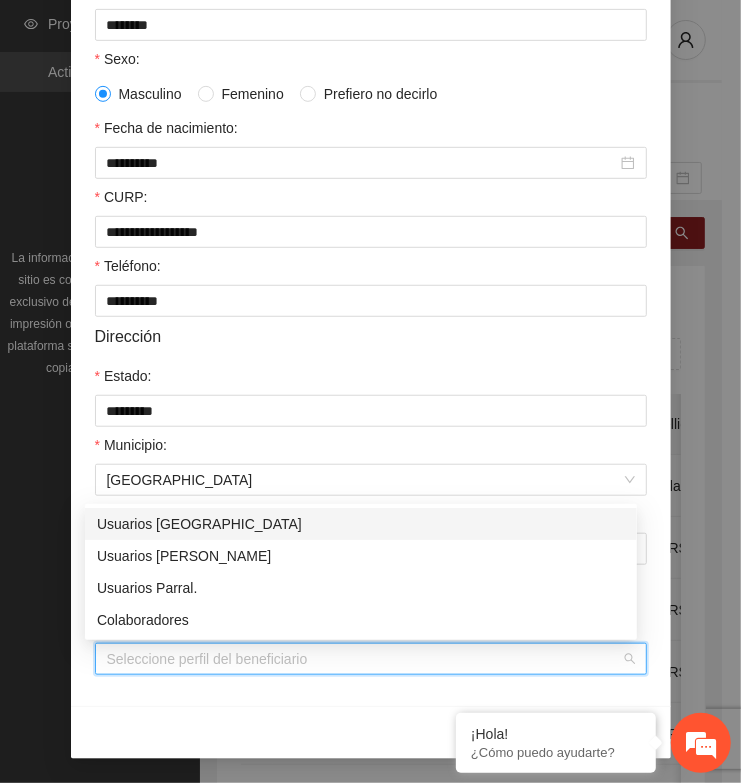 click on "Usuarios [GEOGRAPHIC_DATA]" at bounding box center [361, 524] 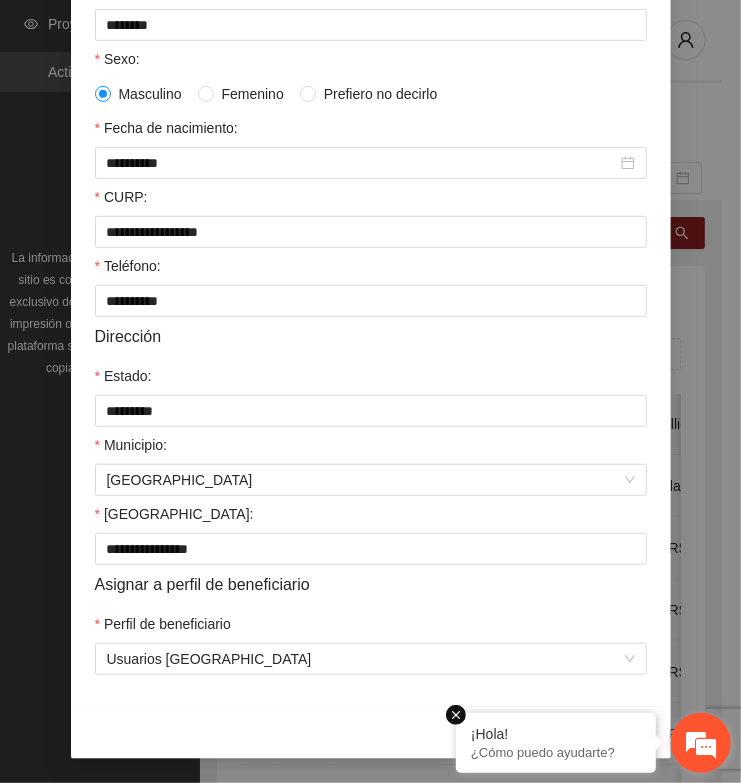 click at bounding box center [456, 715] 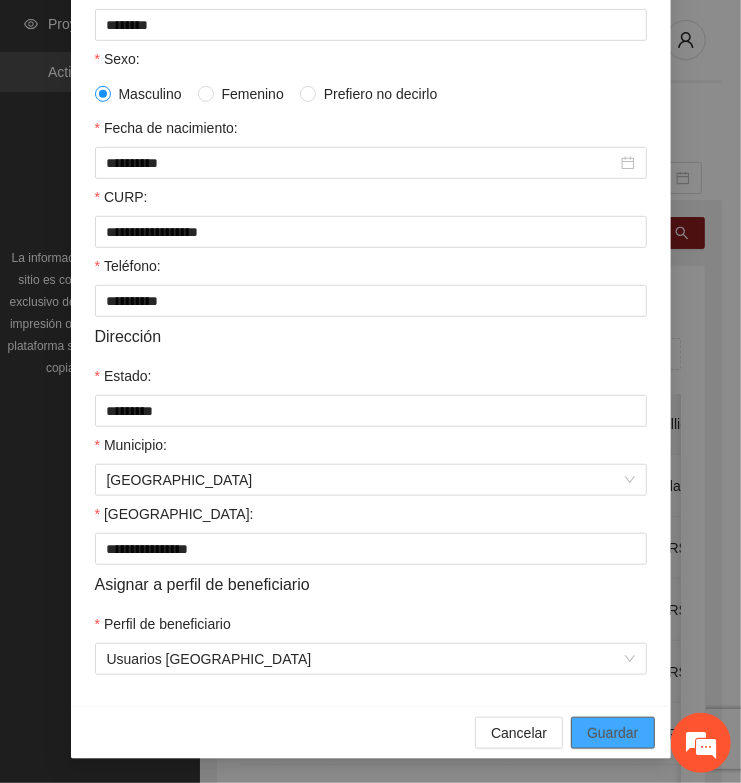 click on "Guardar" at bounding box center [612, 733] 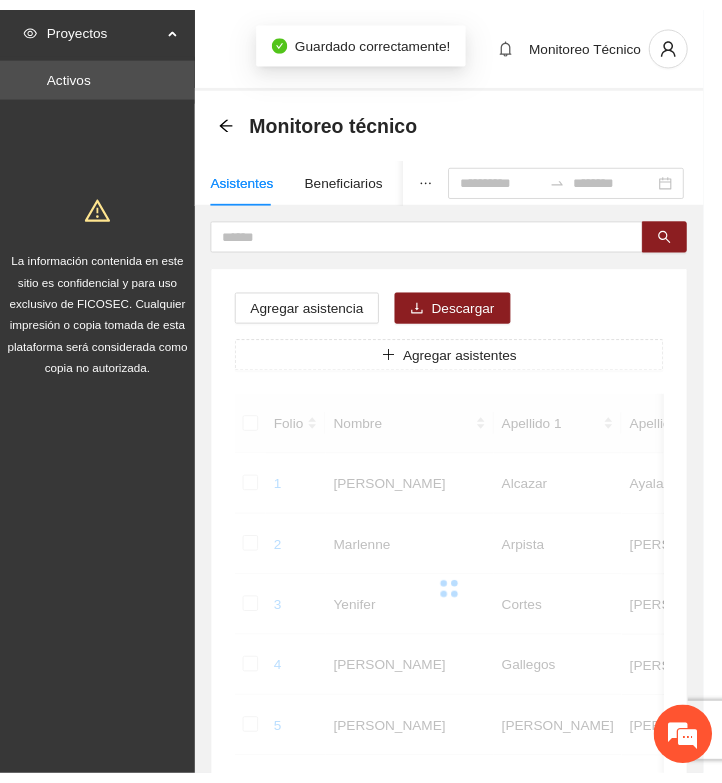 scroll, scrollTop: 310, scrollLeft: 0, axis: vertical 